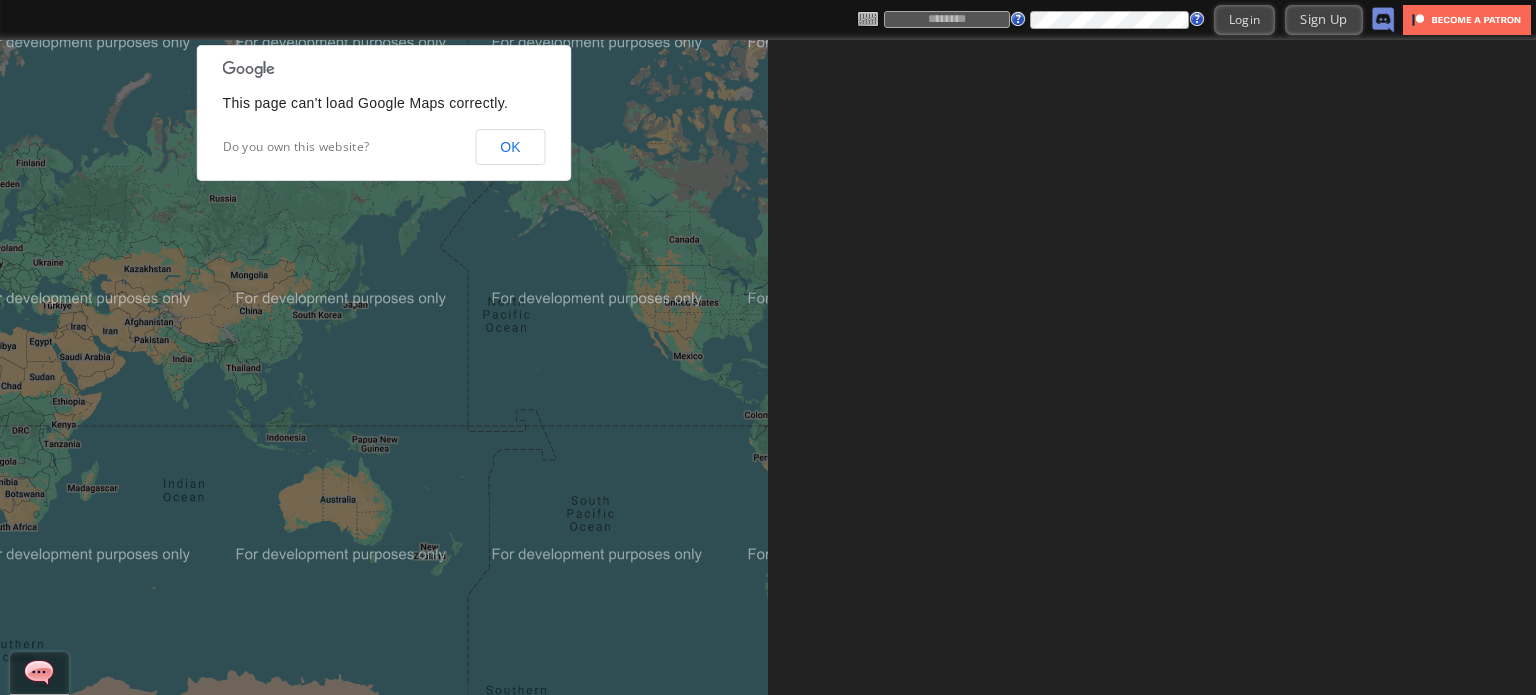 scroll, scrollTop: 0, scrollLeft: 0, axis: both 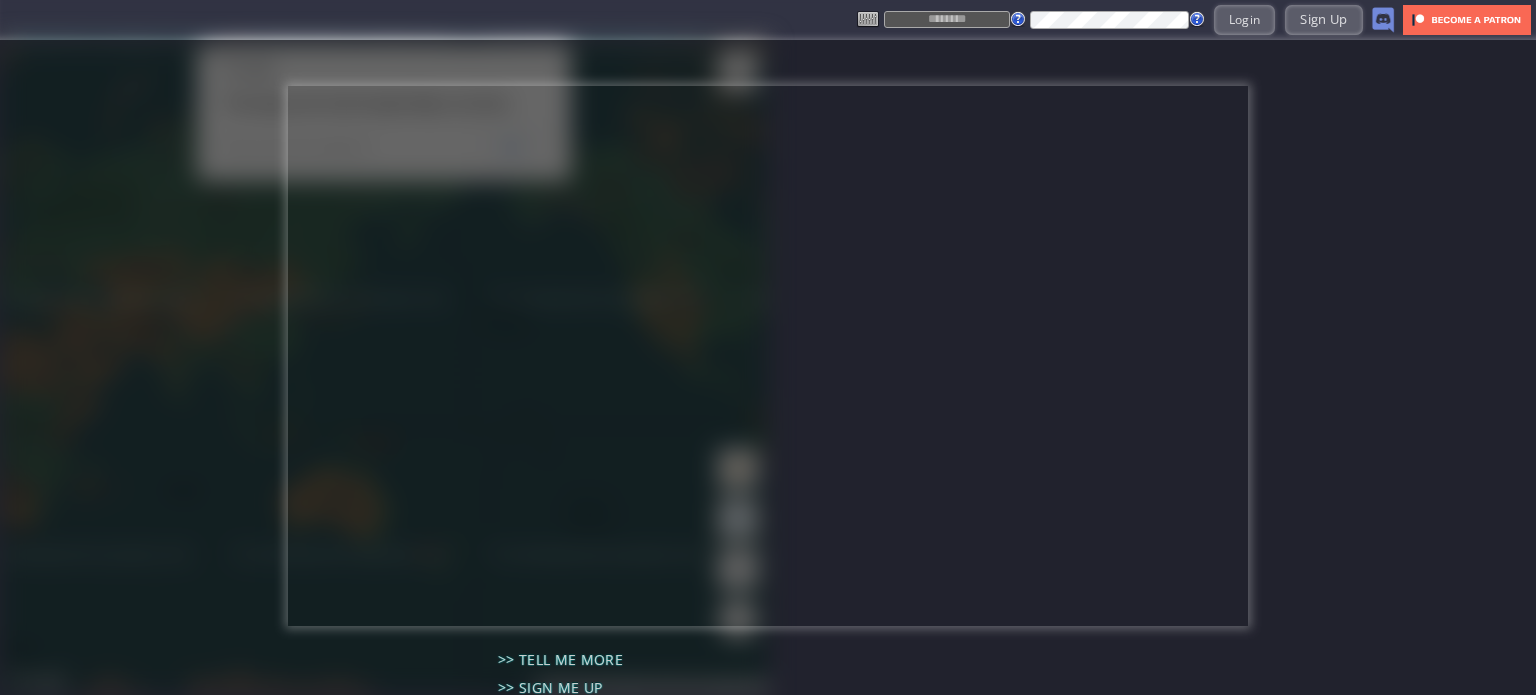 type on "******" 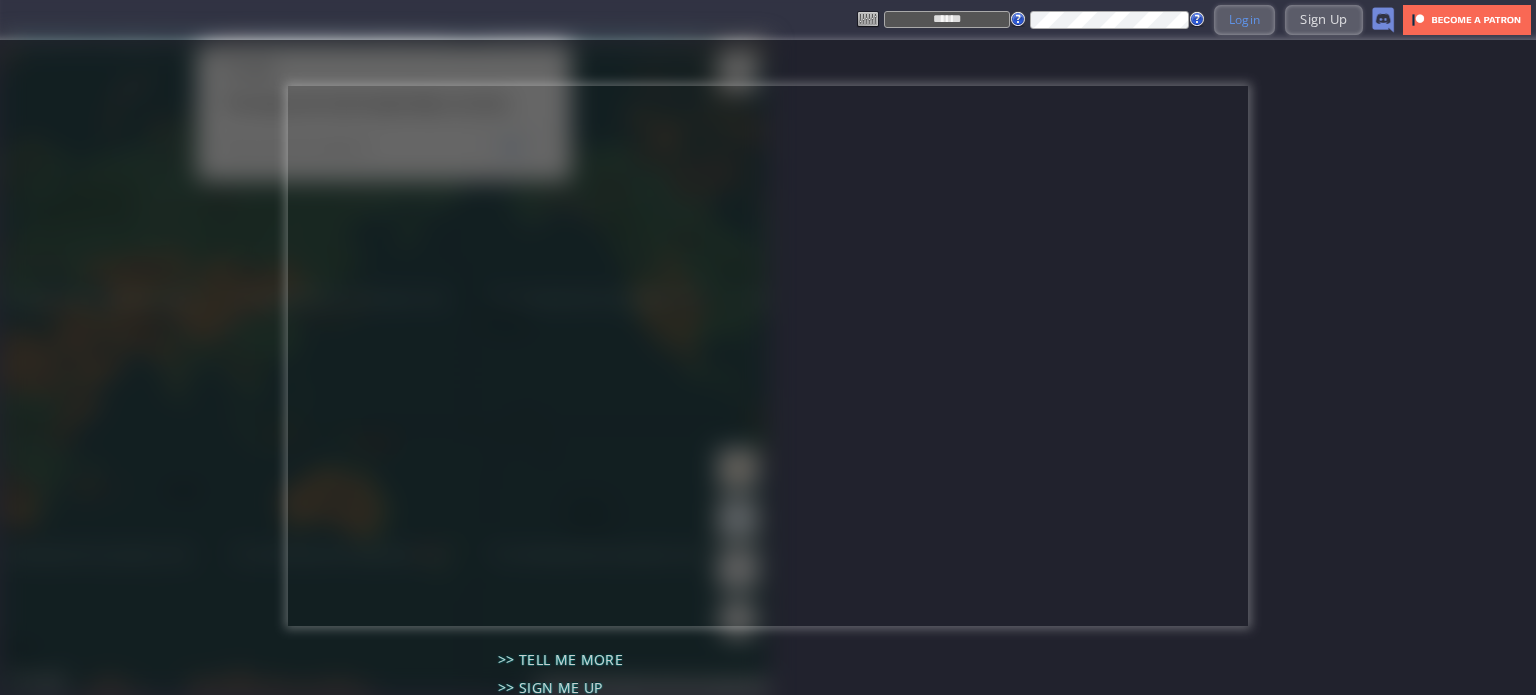 click on "Login" at bounding box center (1245, 19) 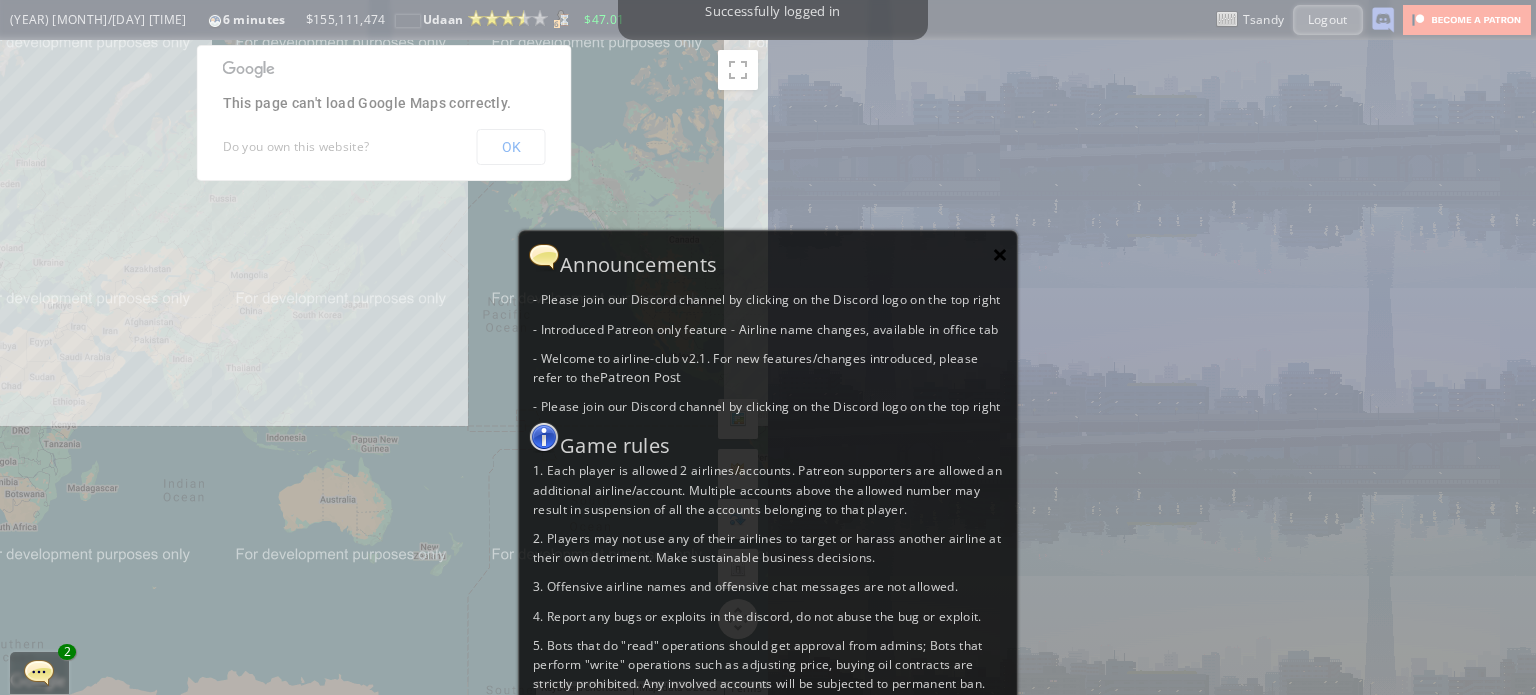 click on "×" at bounding box center [1000, 254] 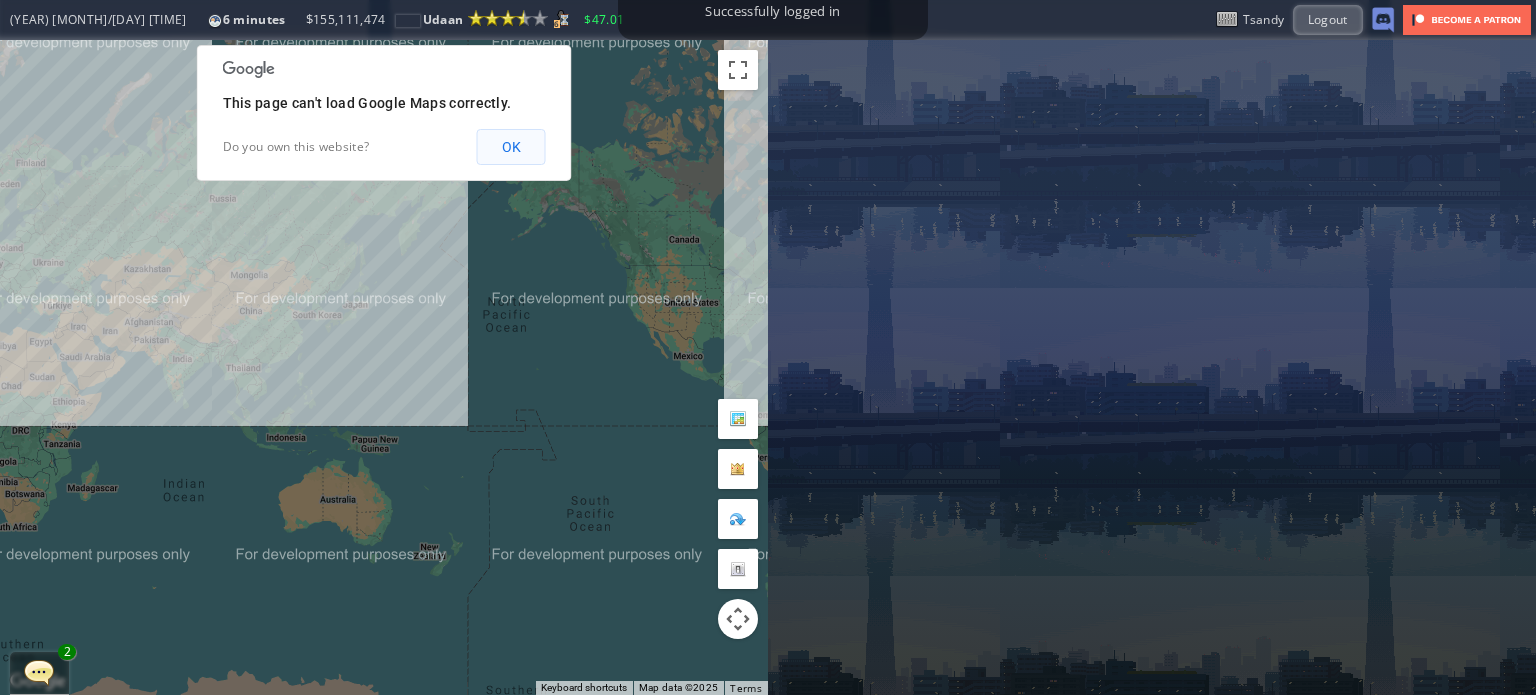 click on "OK" at bounding box center [511, 147] 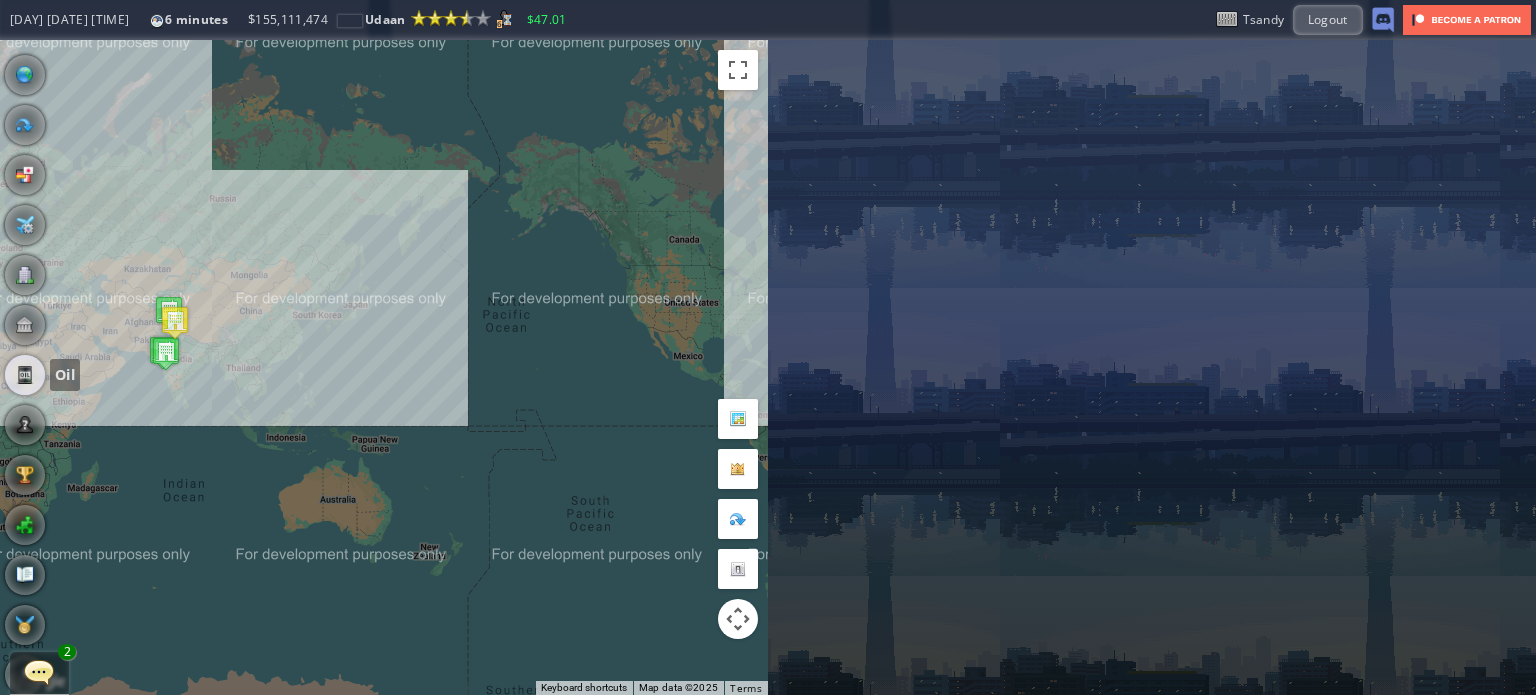 click at bounding box center [25, 375] 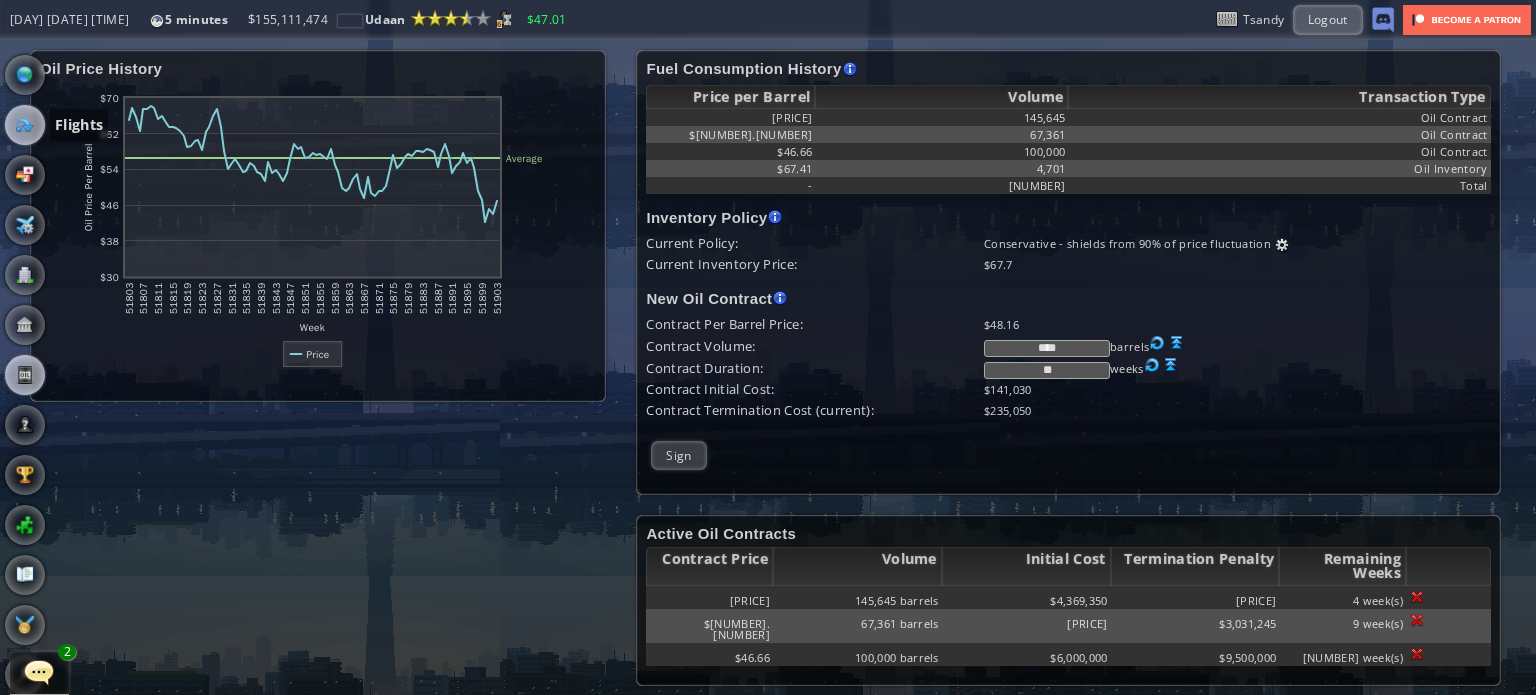 click at bounding box center (25, 125) 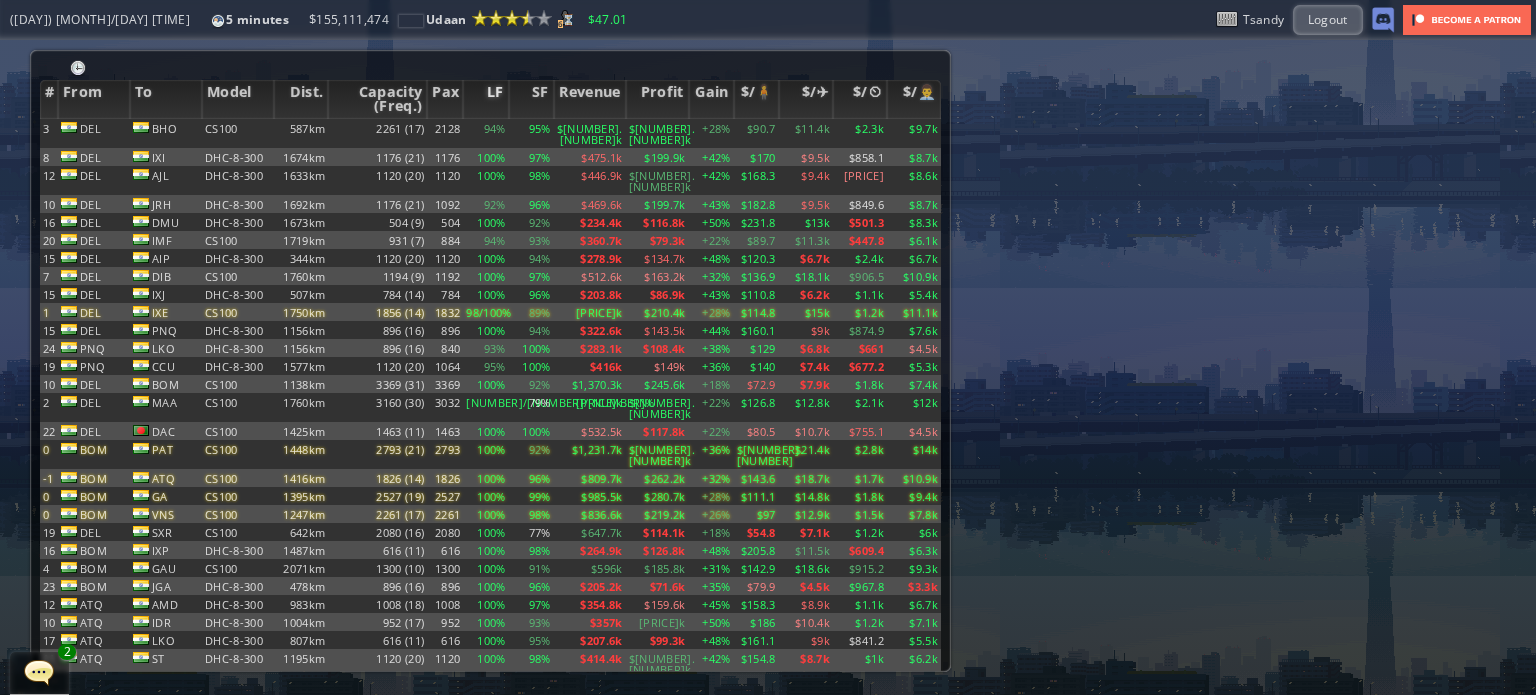 click on "LF" at bounding box center [485, 99] 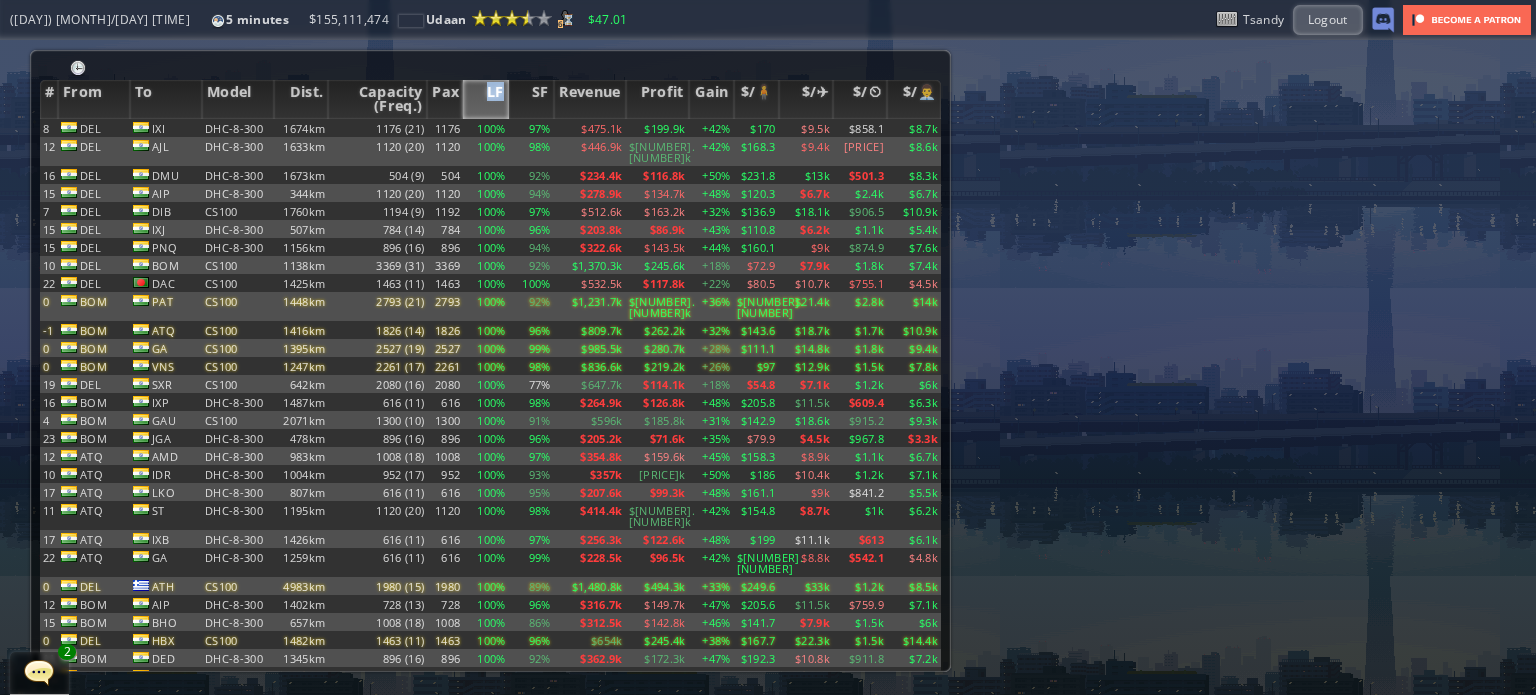 click on "LF" at bounding box center (485, 99) 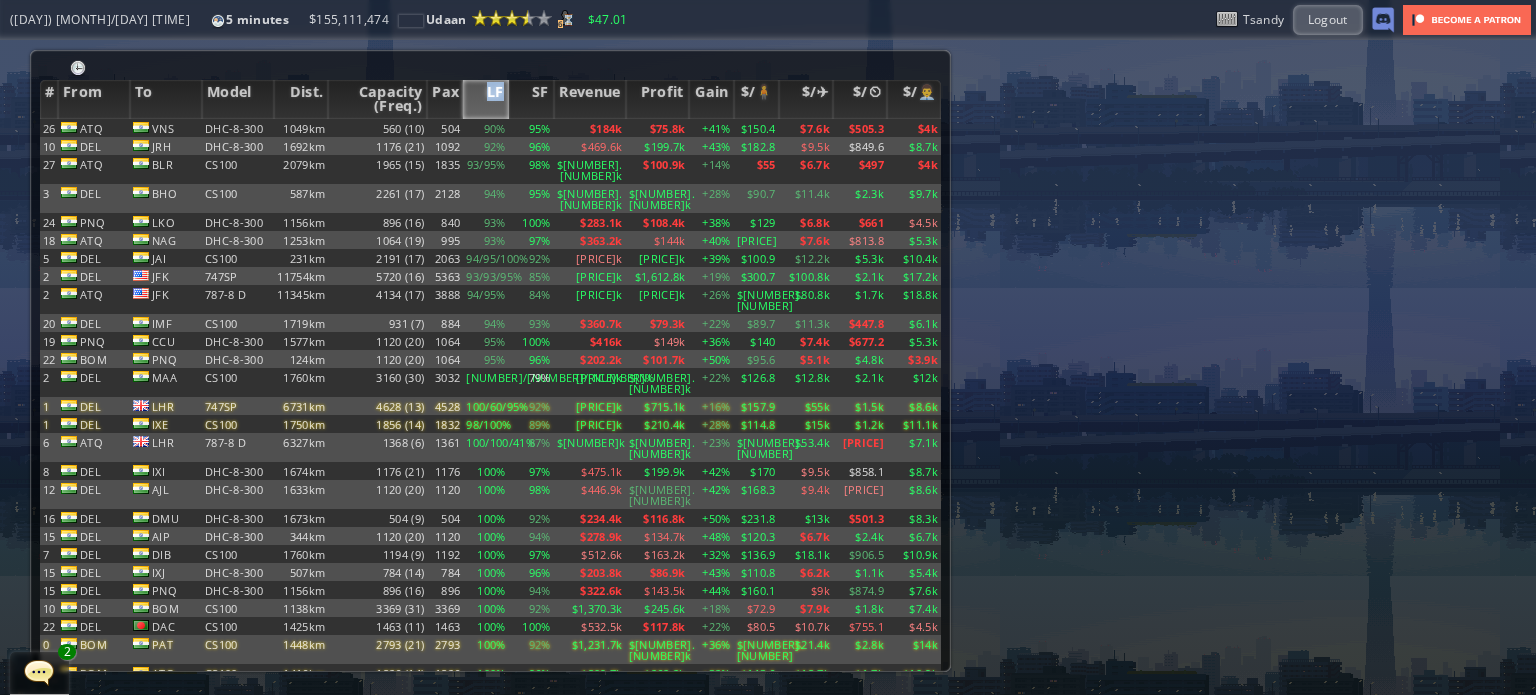 click on "LF" at bounding box center [485, 99] 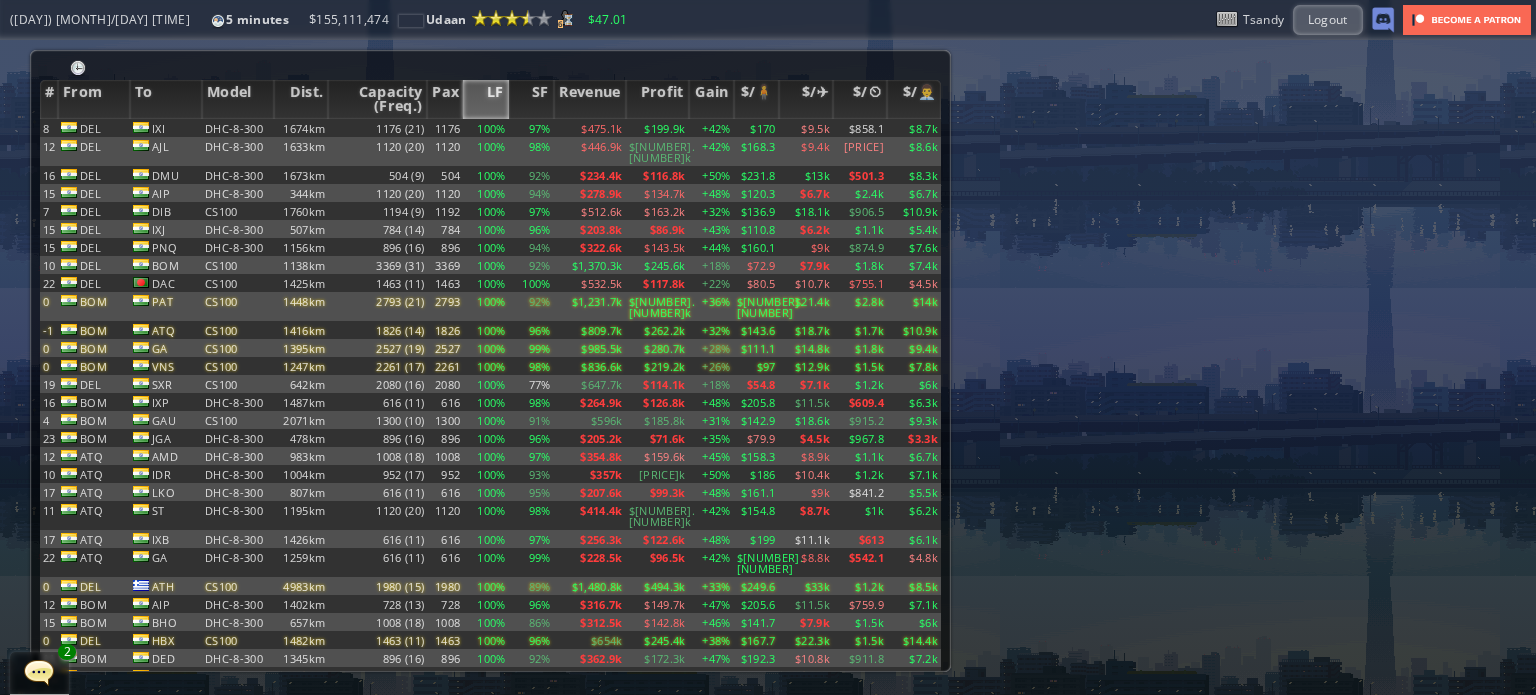 click on "LF" at bounding box center (485, 99) 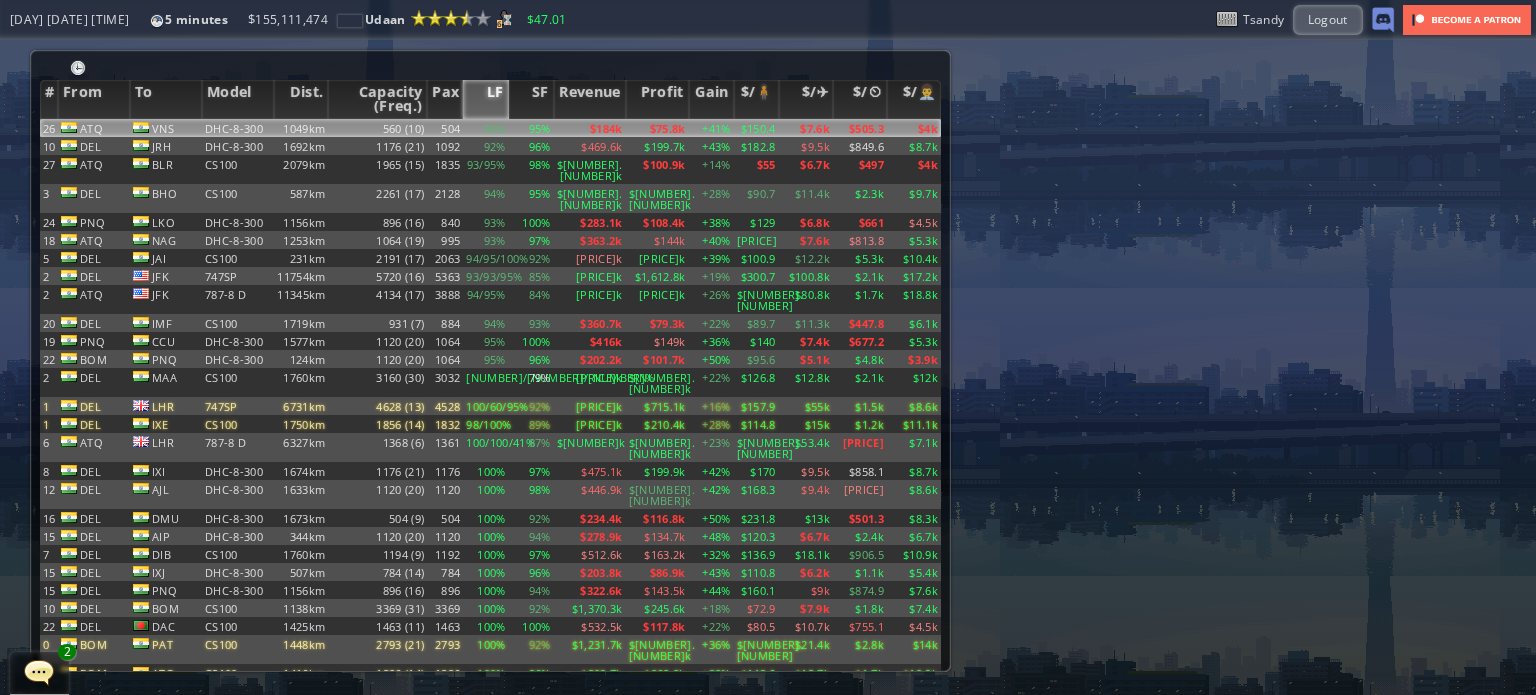 click on "90%" at bounding box center [485, 128] 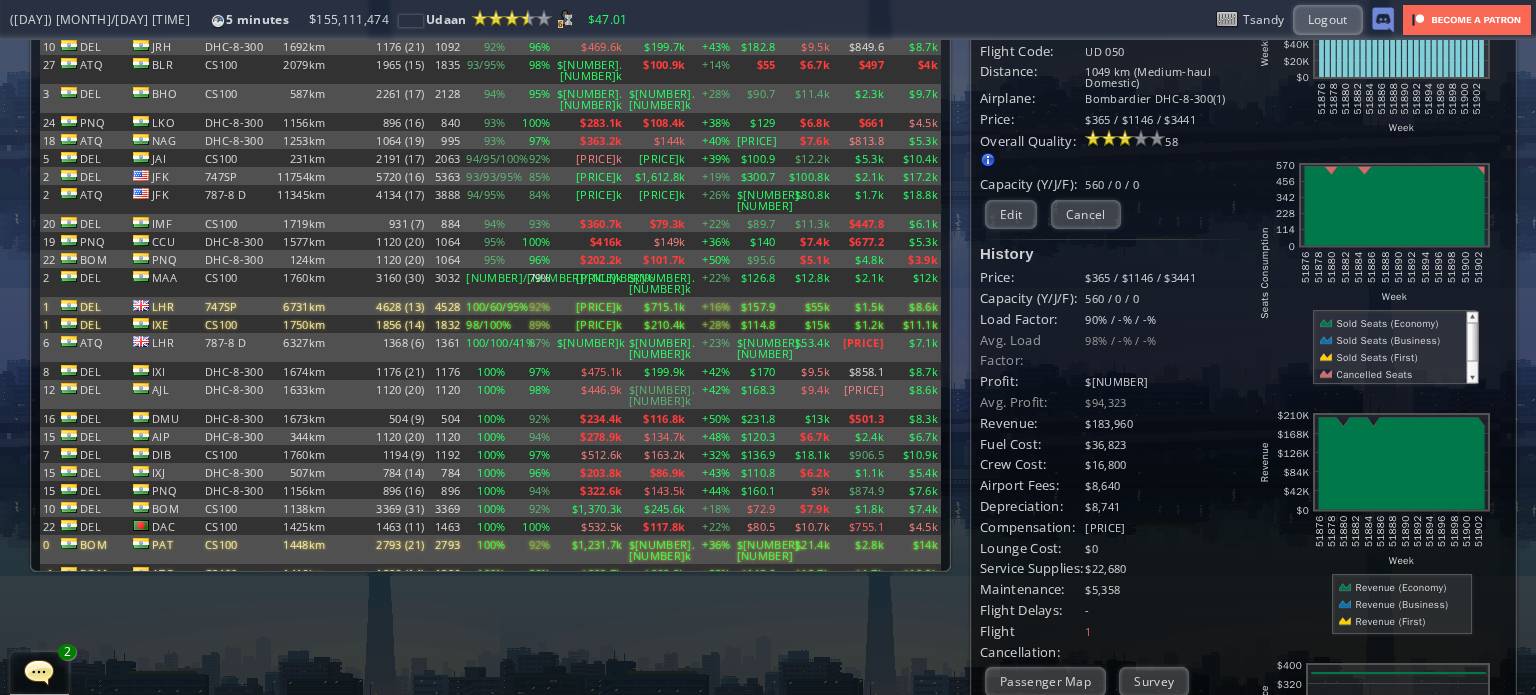 scroll, scrollTop: 0, scrollLeft: 0, axis: both 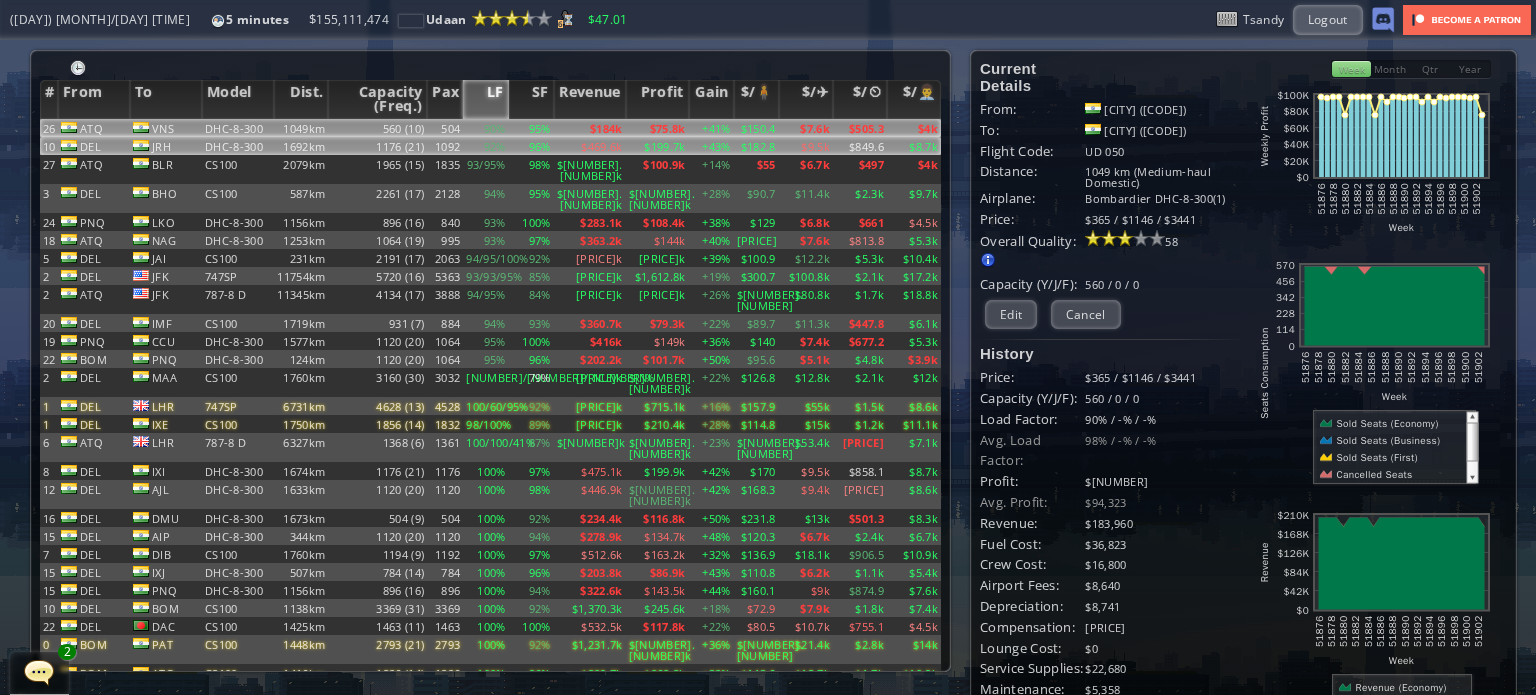 click on "96%" at bounding box center (531, 128) 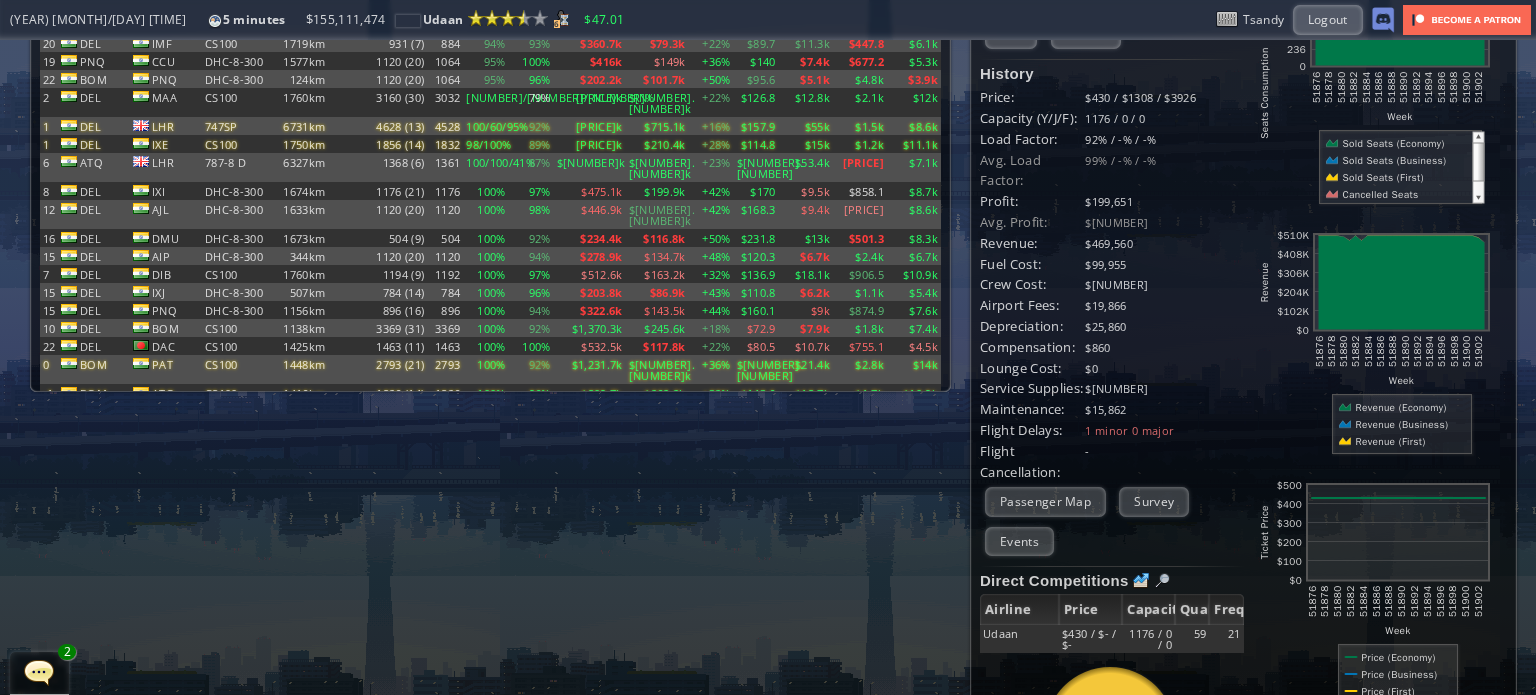 scroll, scrollTop: 300, scrollLeft: 0, axis: vertical 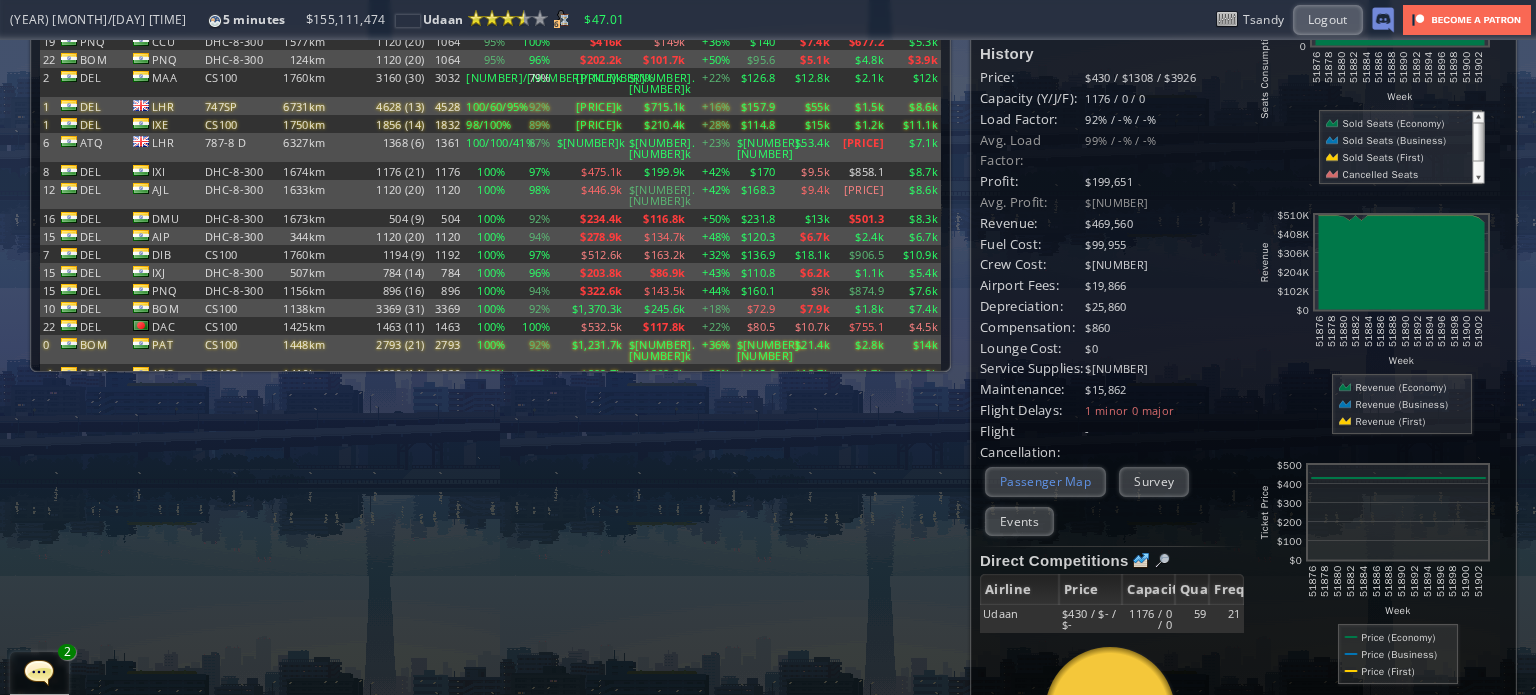 click on "Passenger Map" at bounding box center (1045, 481) 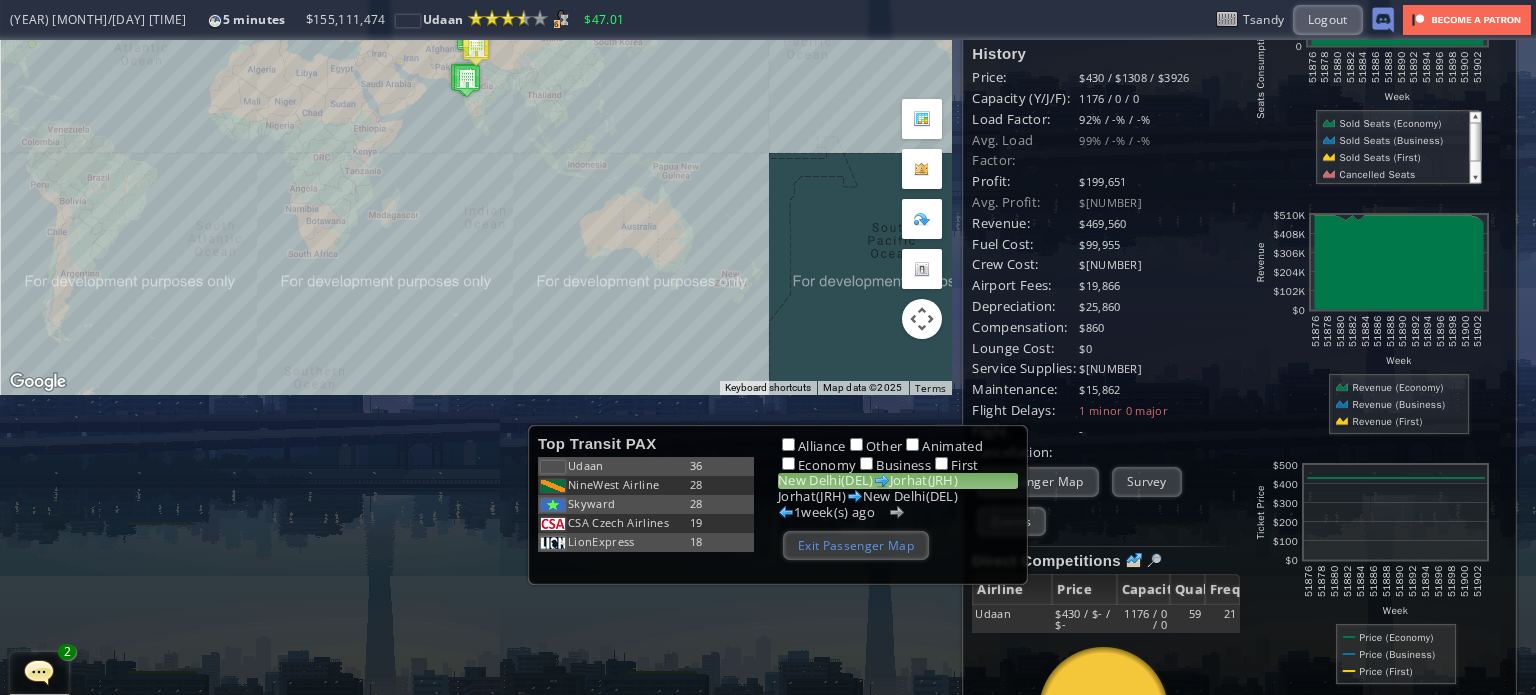 click on "Exit Passenger Map" at bounding box center [856, 545] 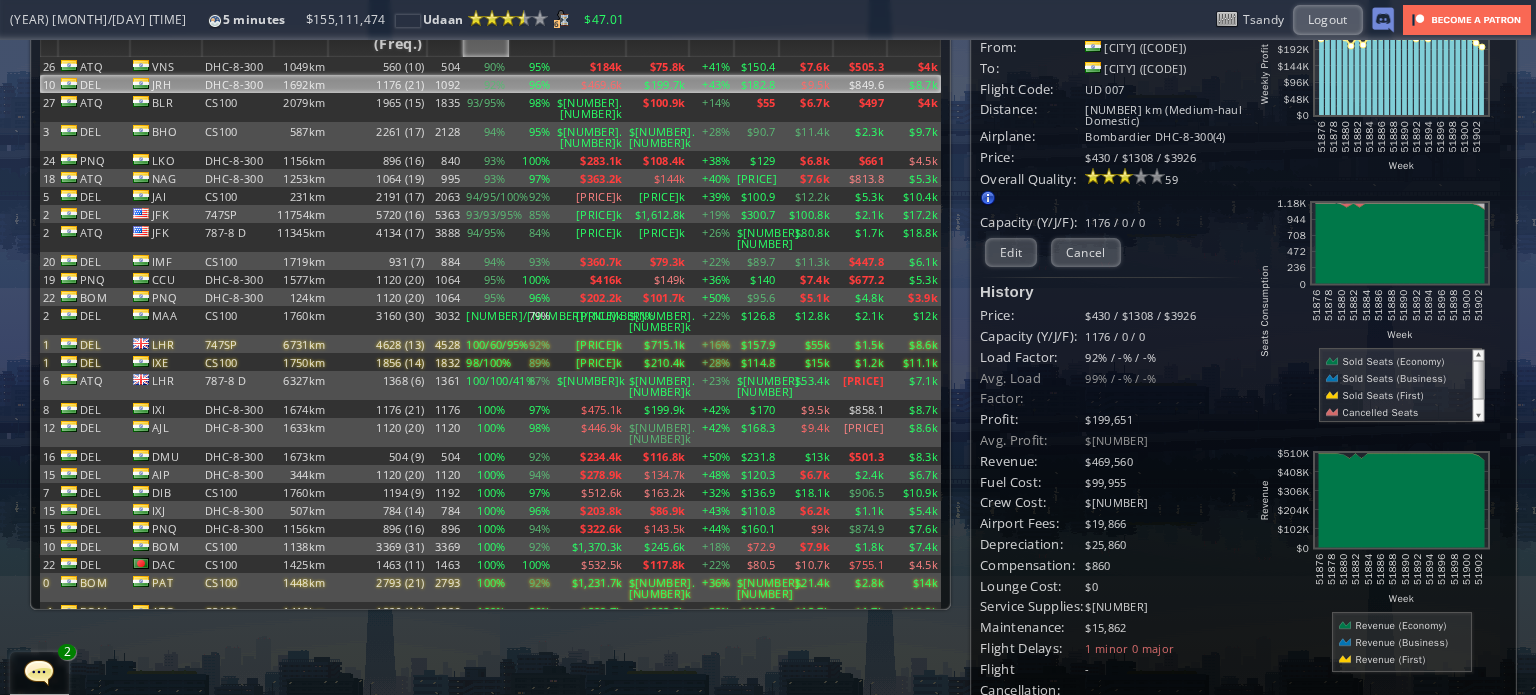 scroll, scrollTop: 0, scrollLeft: 0, axis: both 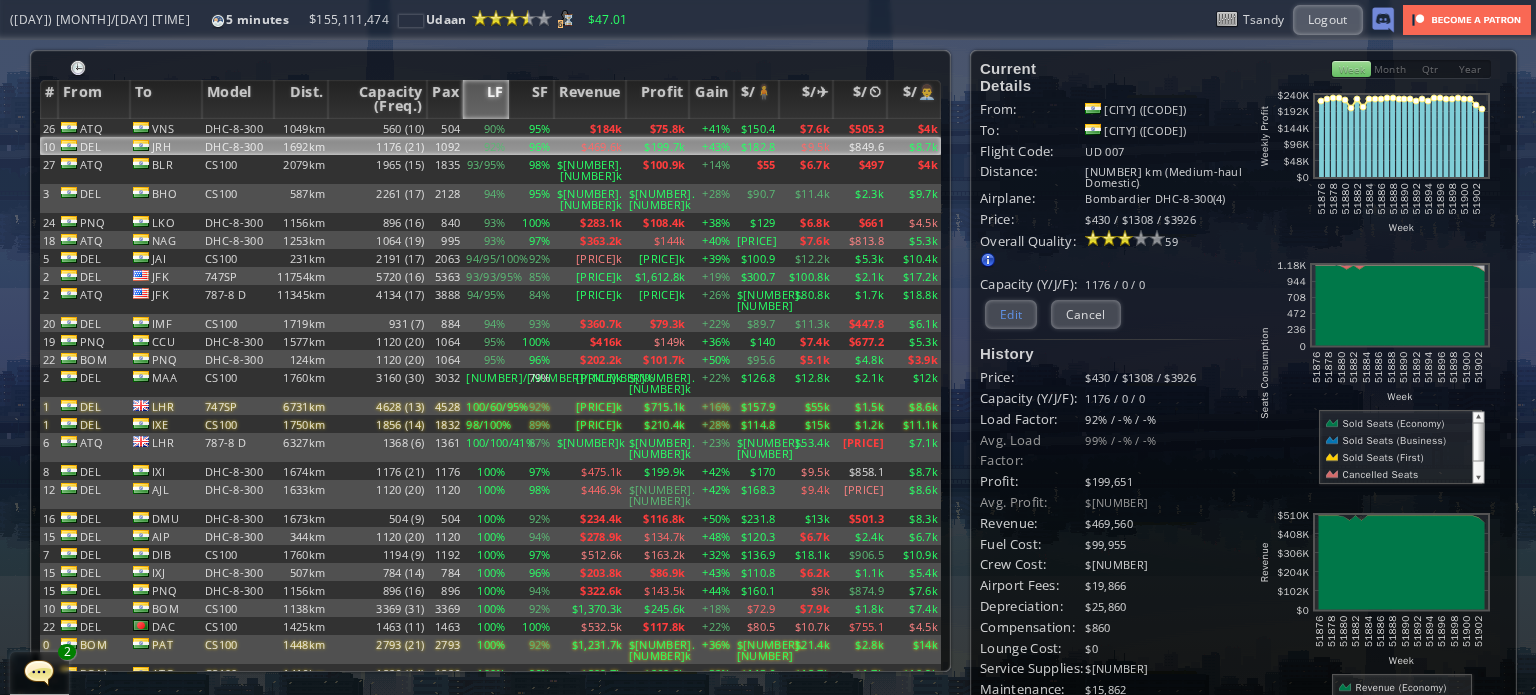 click on "Edit" at bounding box center (1011, 314) 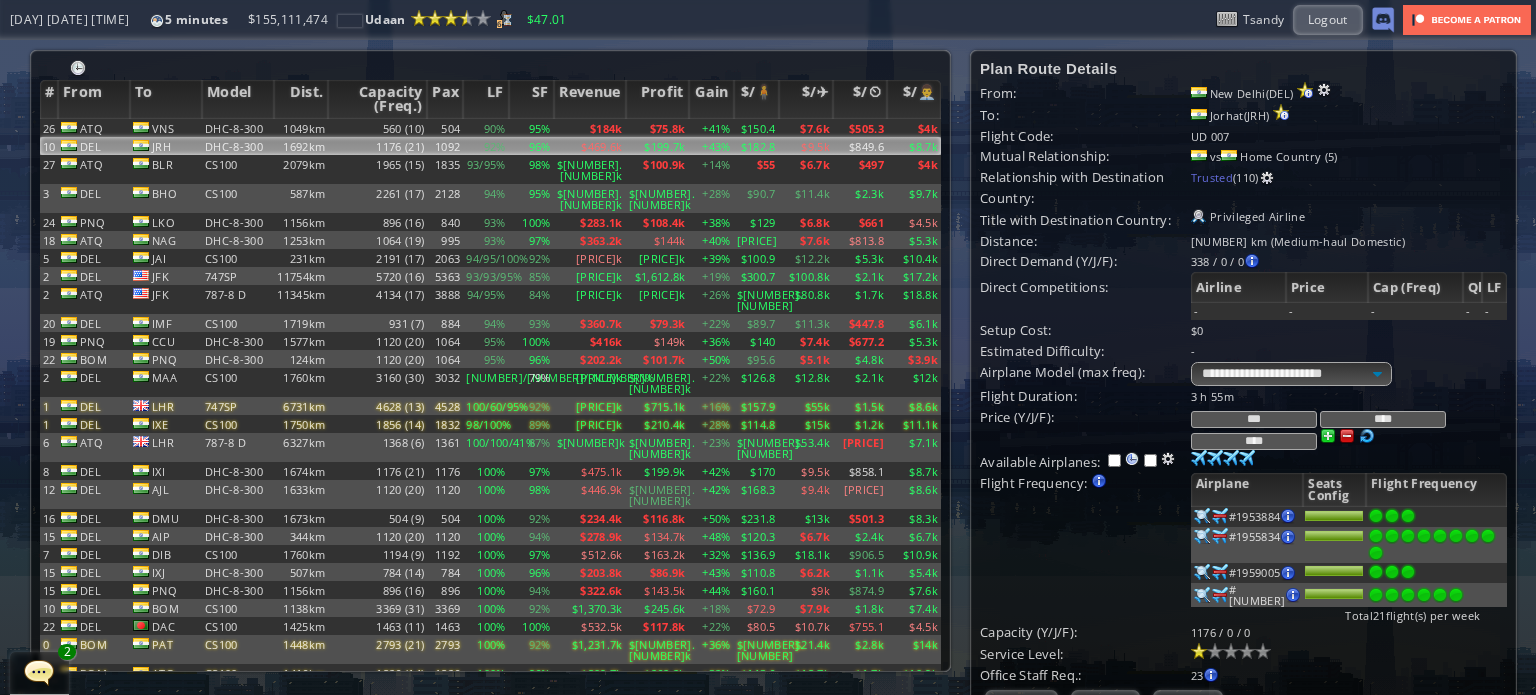 click at bounding box center (1367, 436) 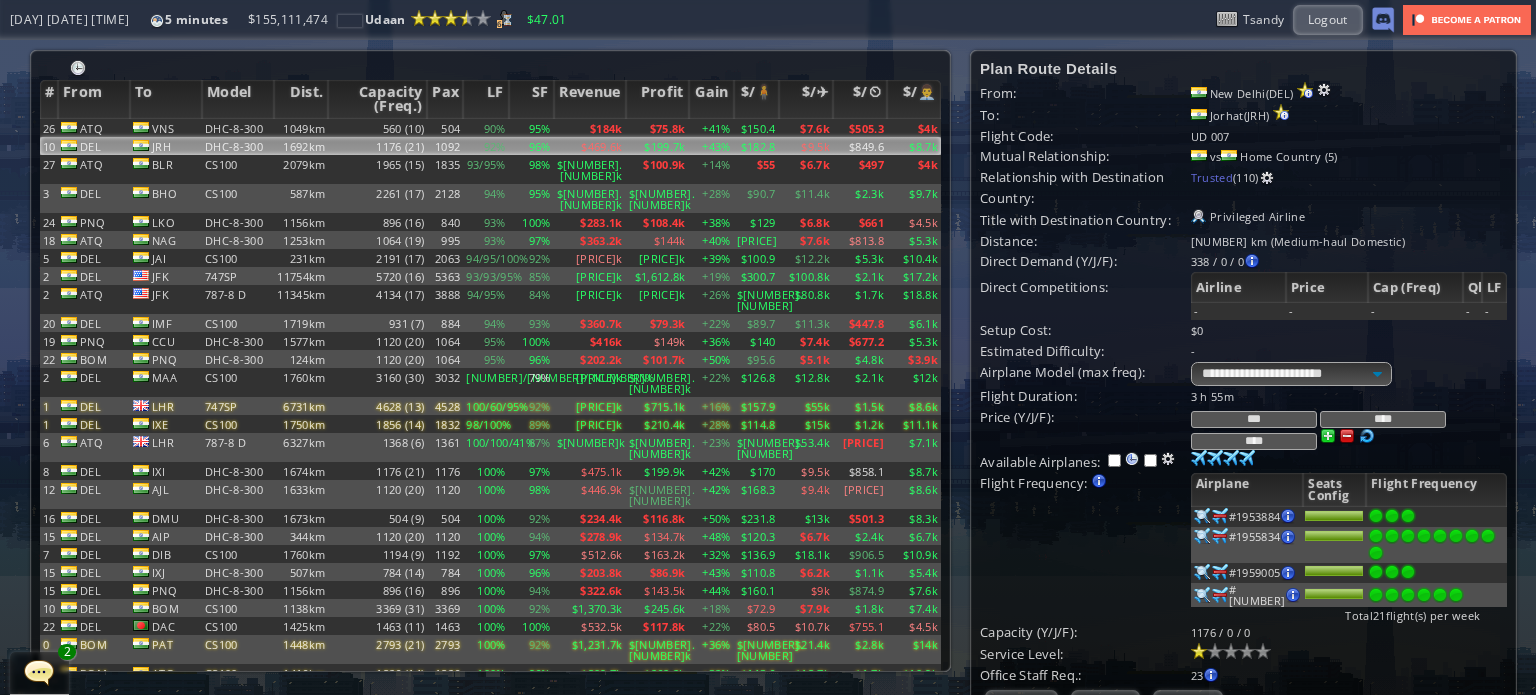 click at bounding box center [1347, 436] 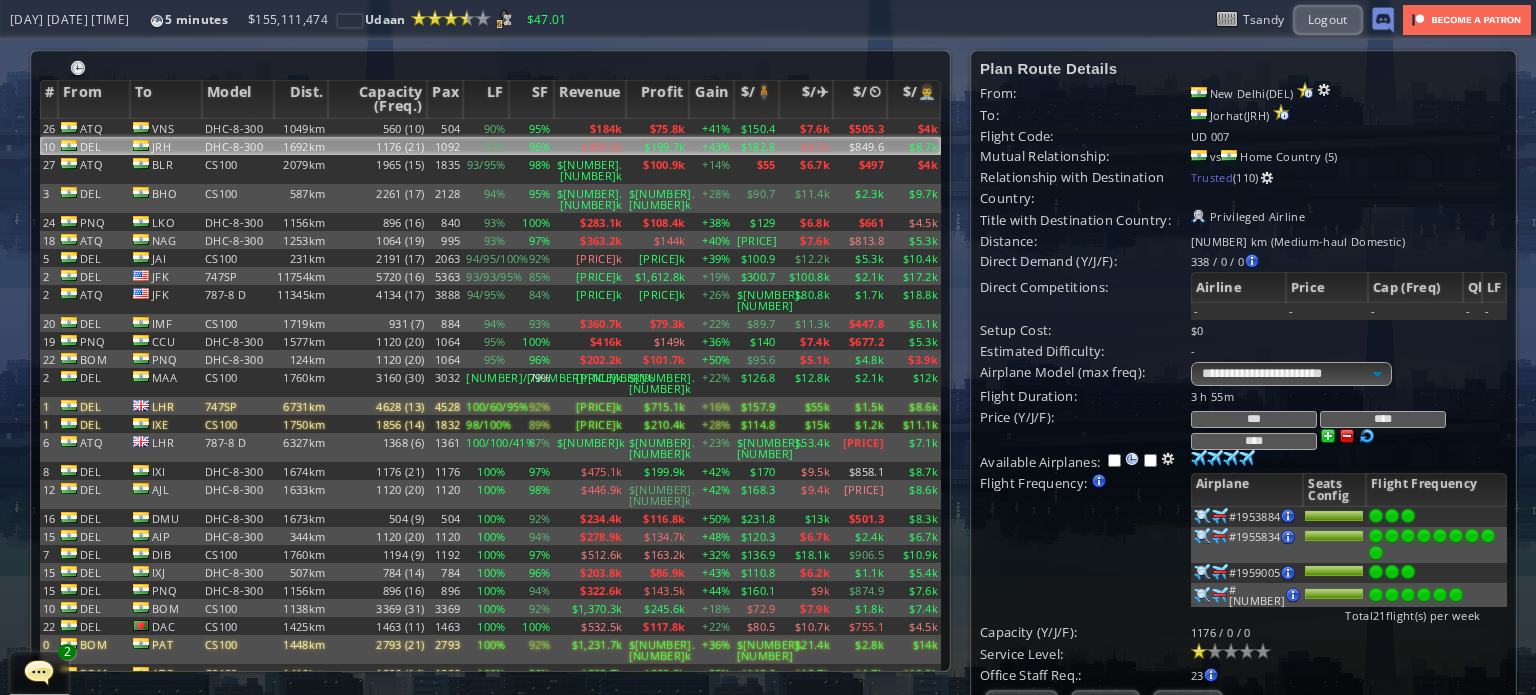click at bounding box center [1347, 436] 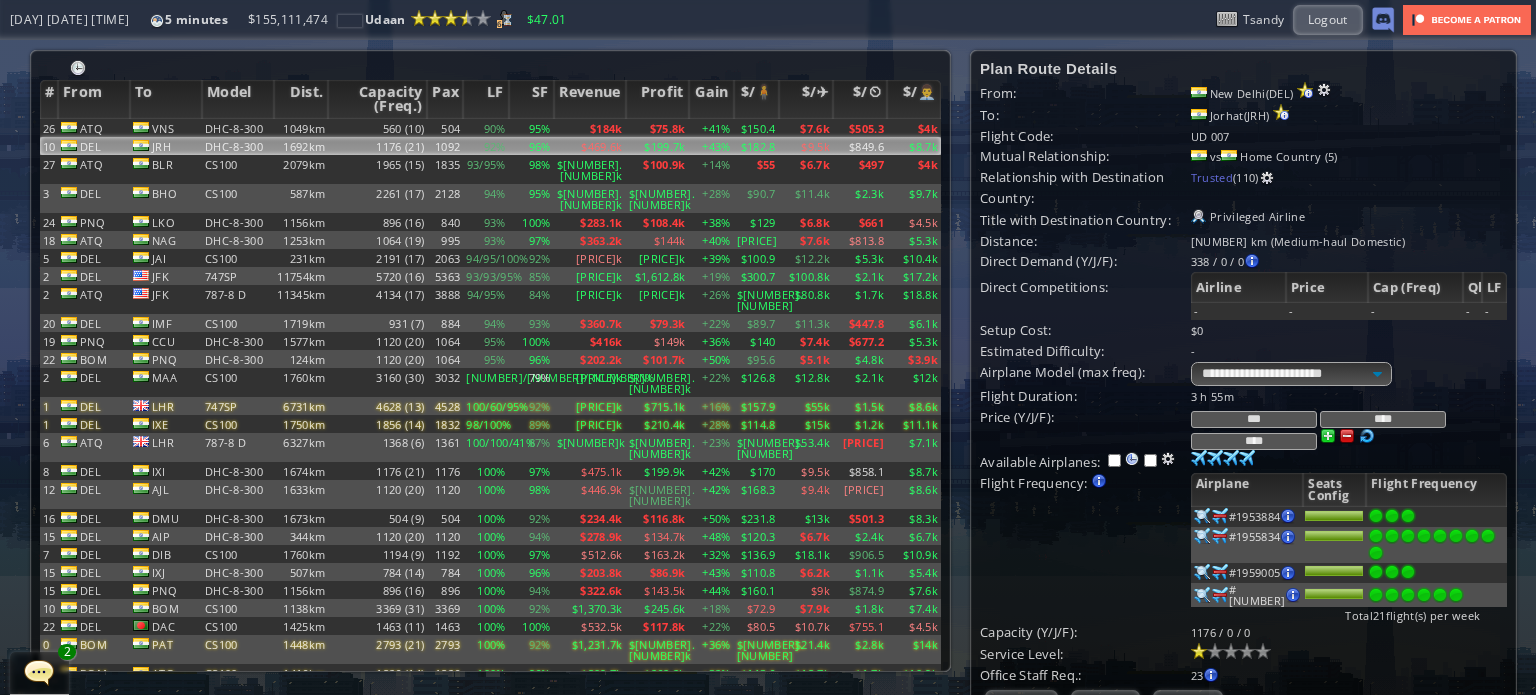 click at bounding box center [1347, 436] 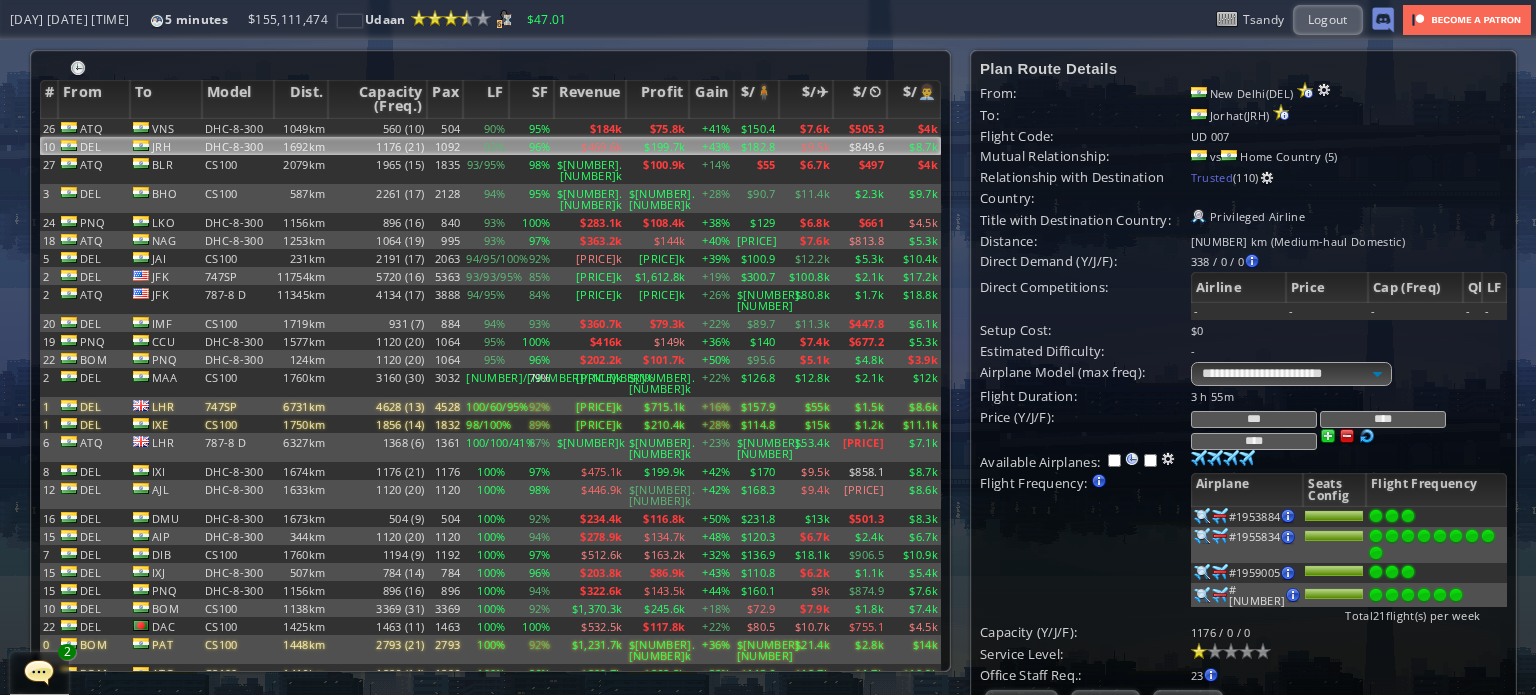 scroll, scrollTop: 200, scrollLeft: 0, axis: vertical 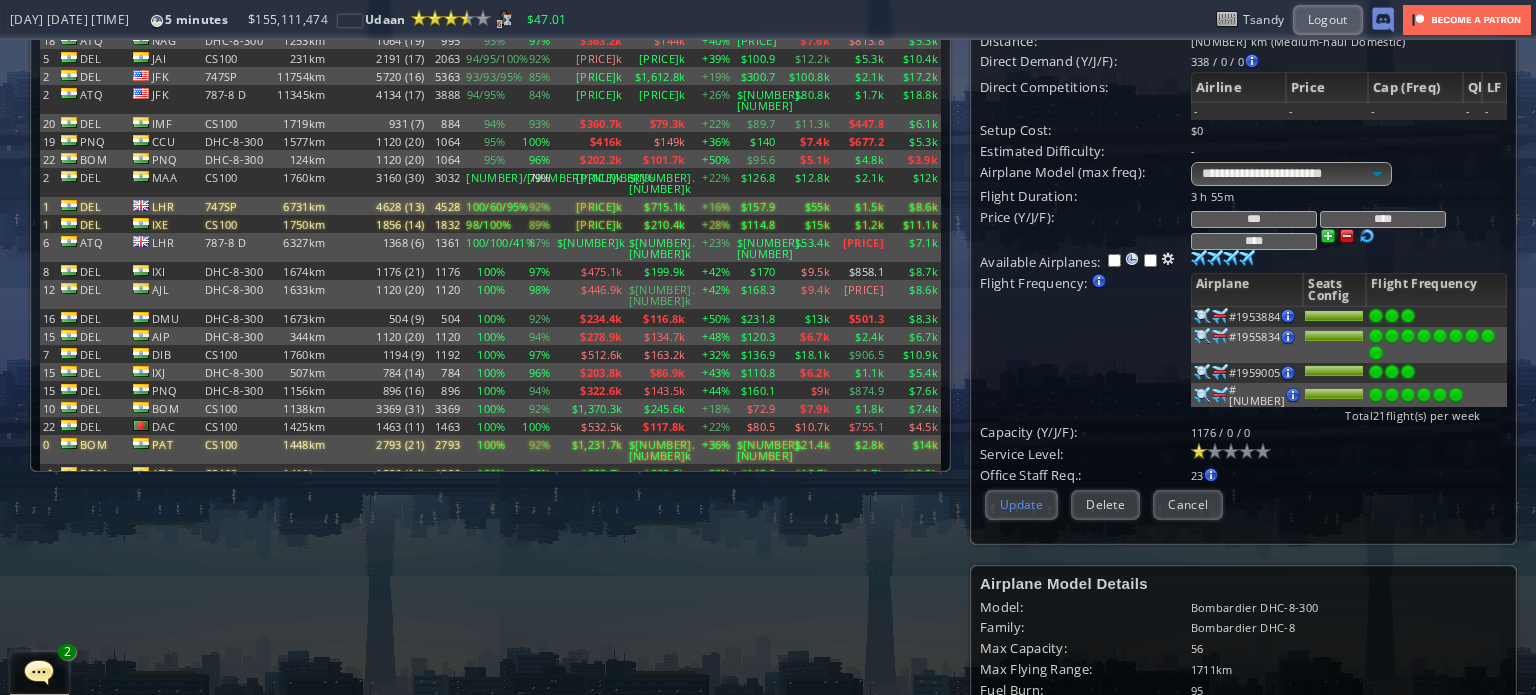 click on "Update" at bounding box center (1021, 504) 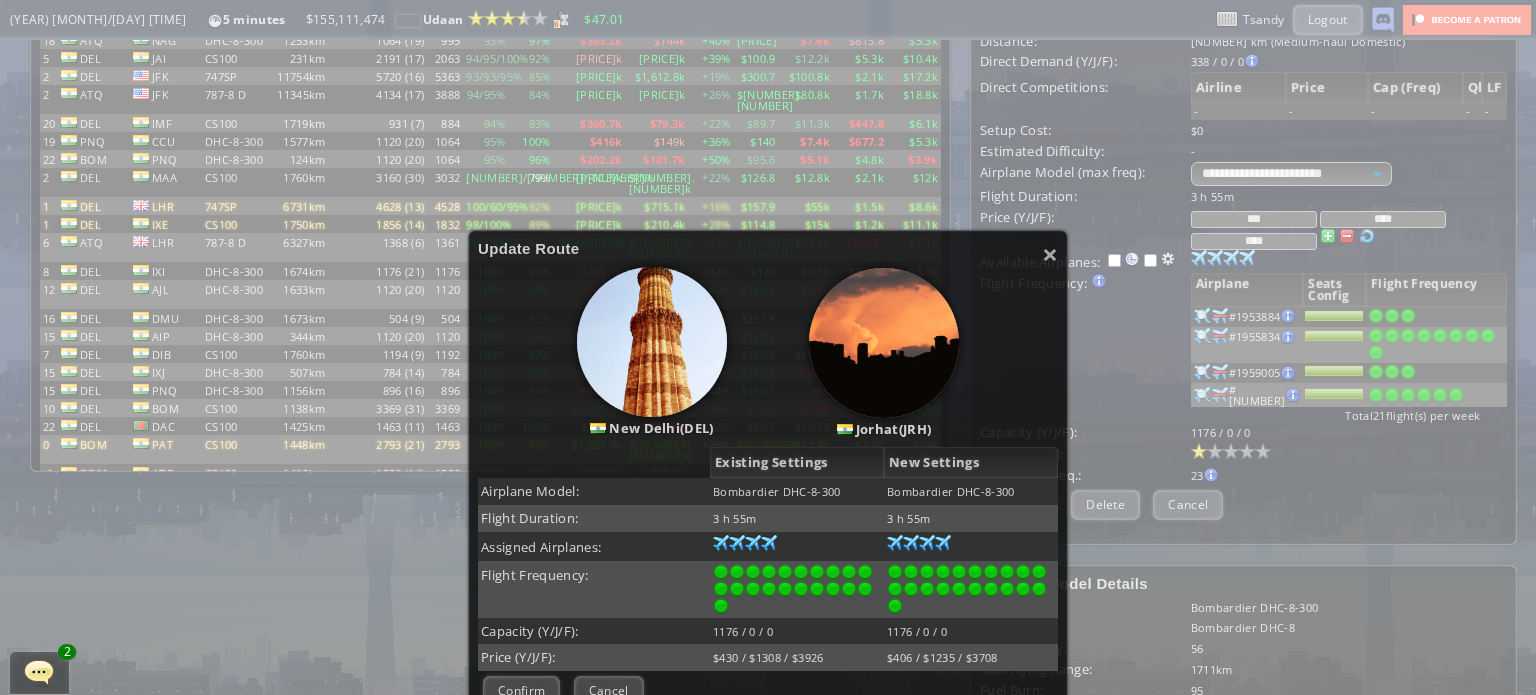 click on "Confirm" at bounding box center (521, 690) 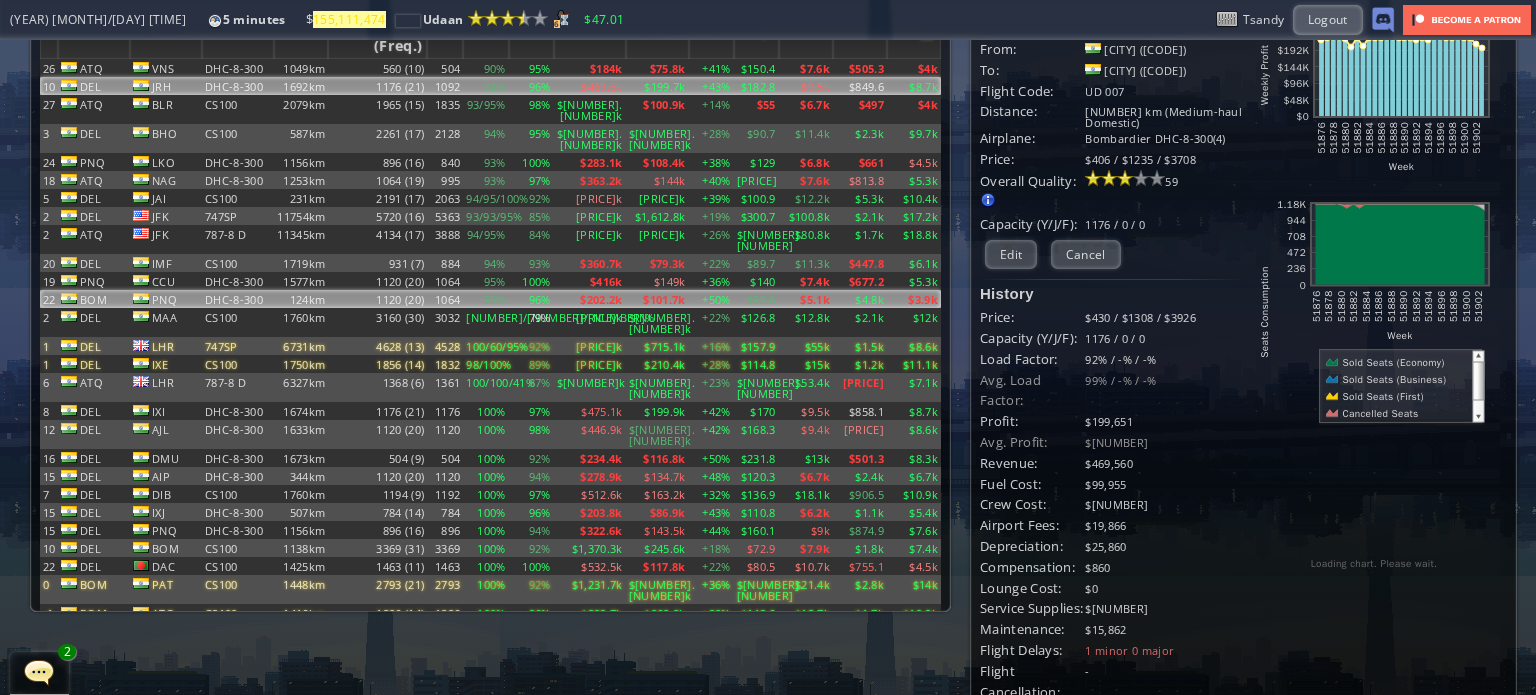 scroll, scrollTop: 0, scrollLeft: 0, axis: both 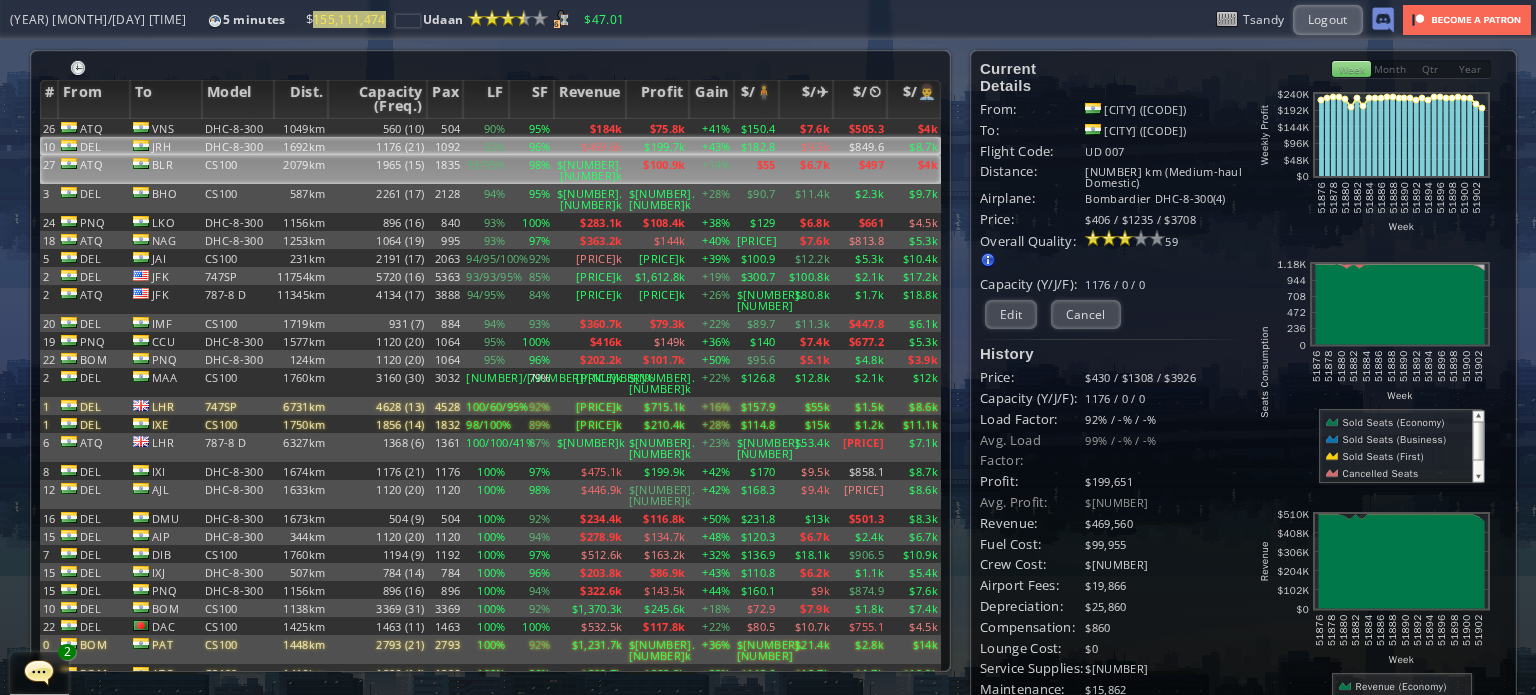 click on "$738.1k" at bounding box center (590, 128) 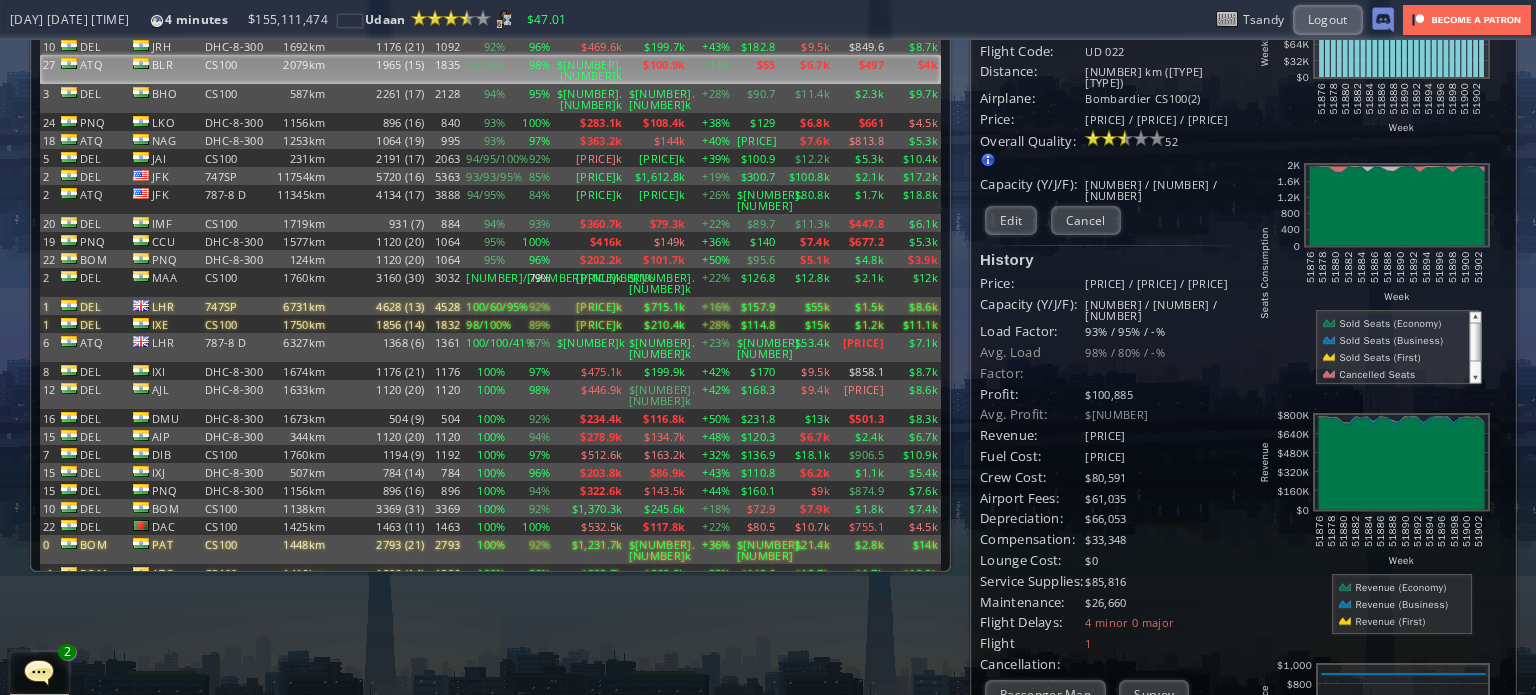 scroll, scrollTop: 0, scrollLeft: 0, axis: both 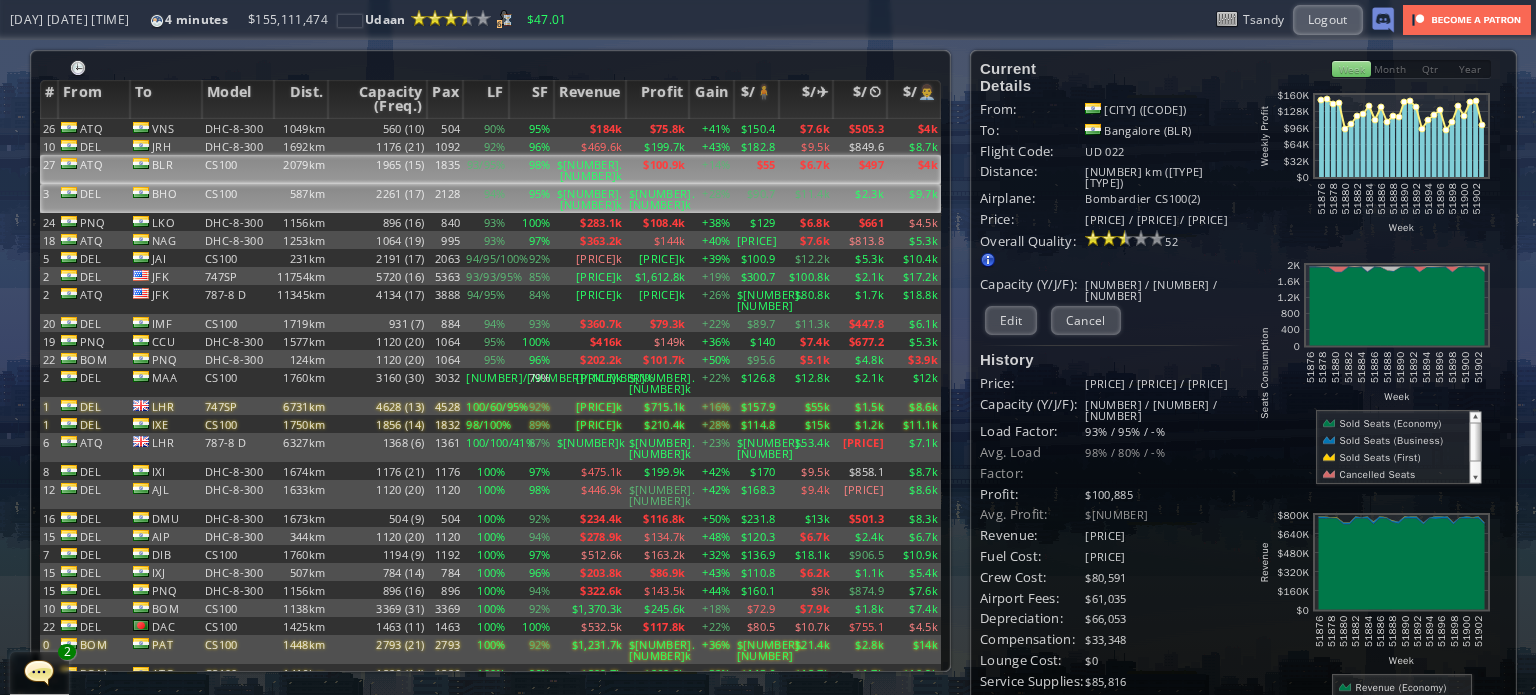 click on "95%" at bounding box center (531, 128) 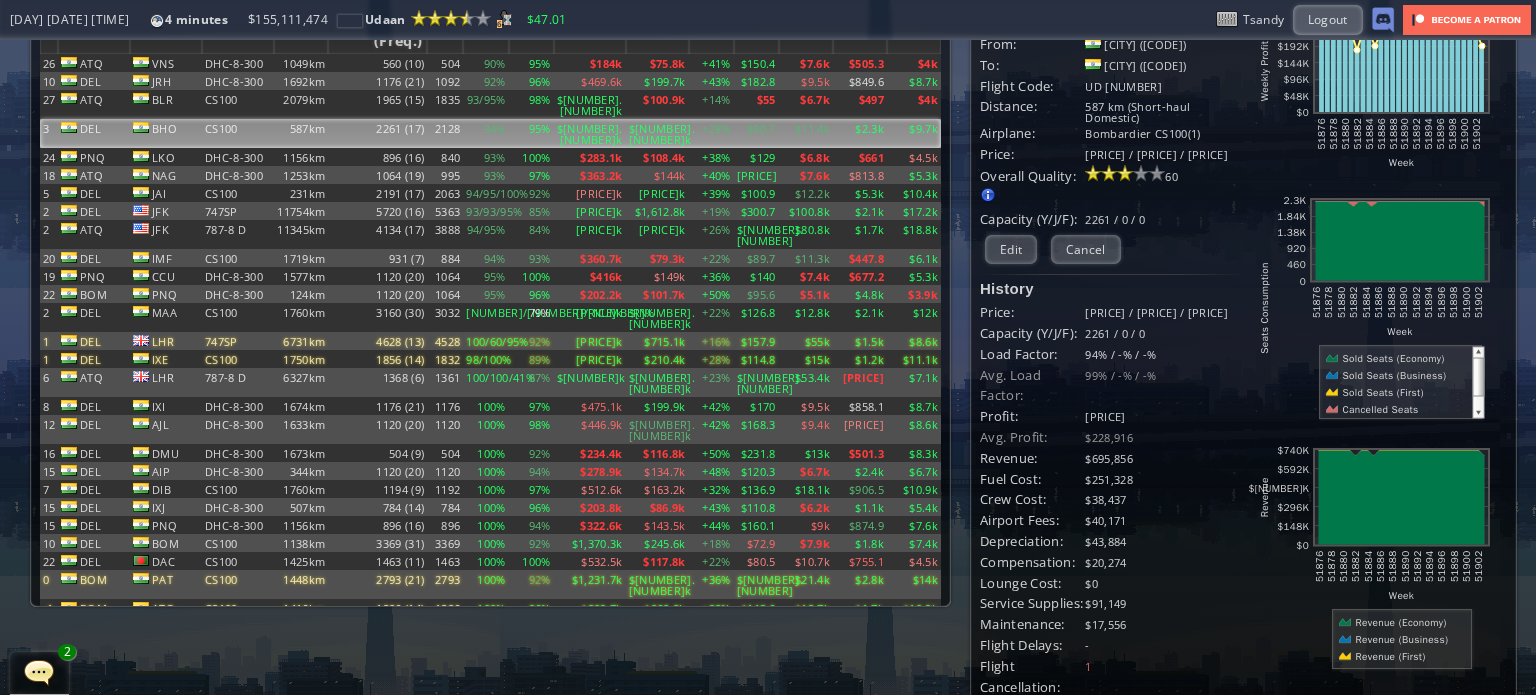 scroll, scrollTop: 100, scrollLeft: 0, axis: vertical 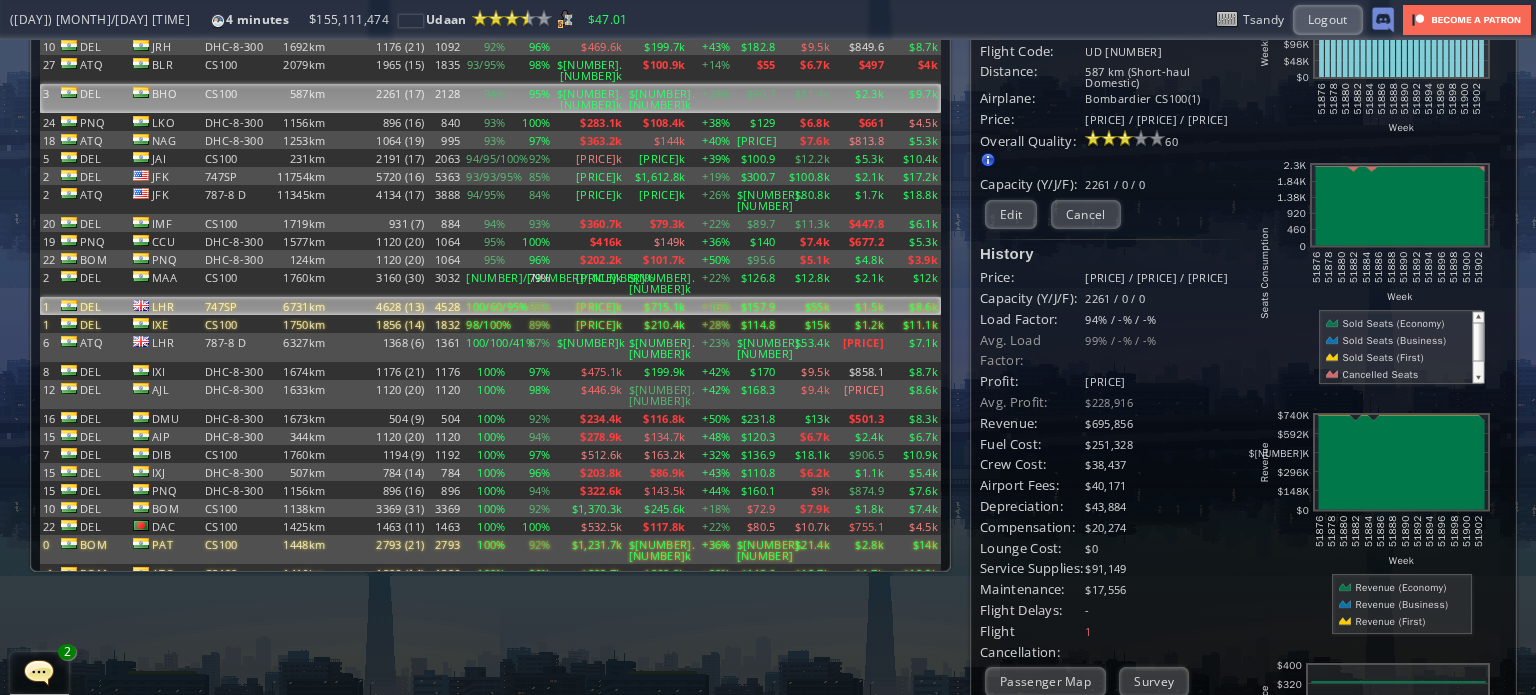 click on "4528" at bounding box center (445, 28) 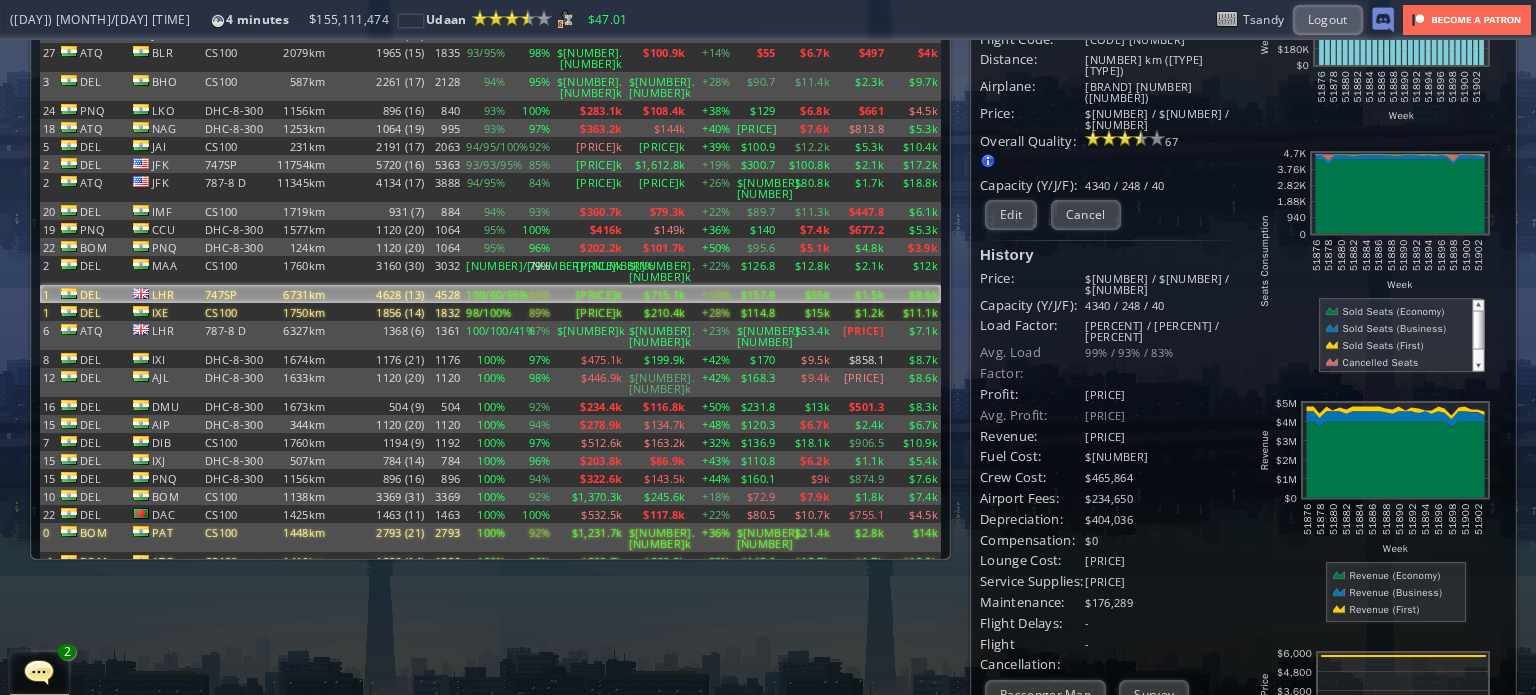 scroll, scrollTop: 100, scrollLeft: 0, axis: vertical 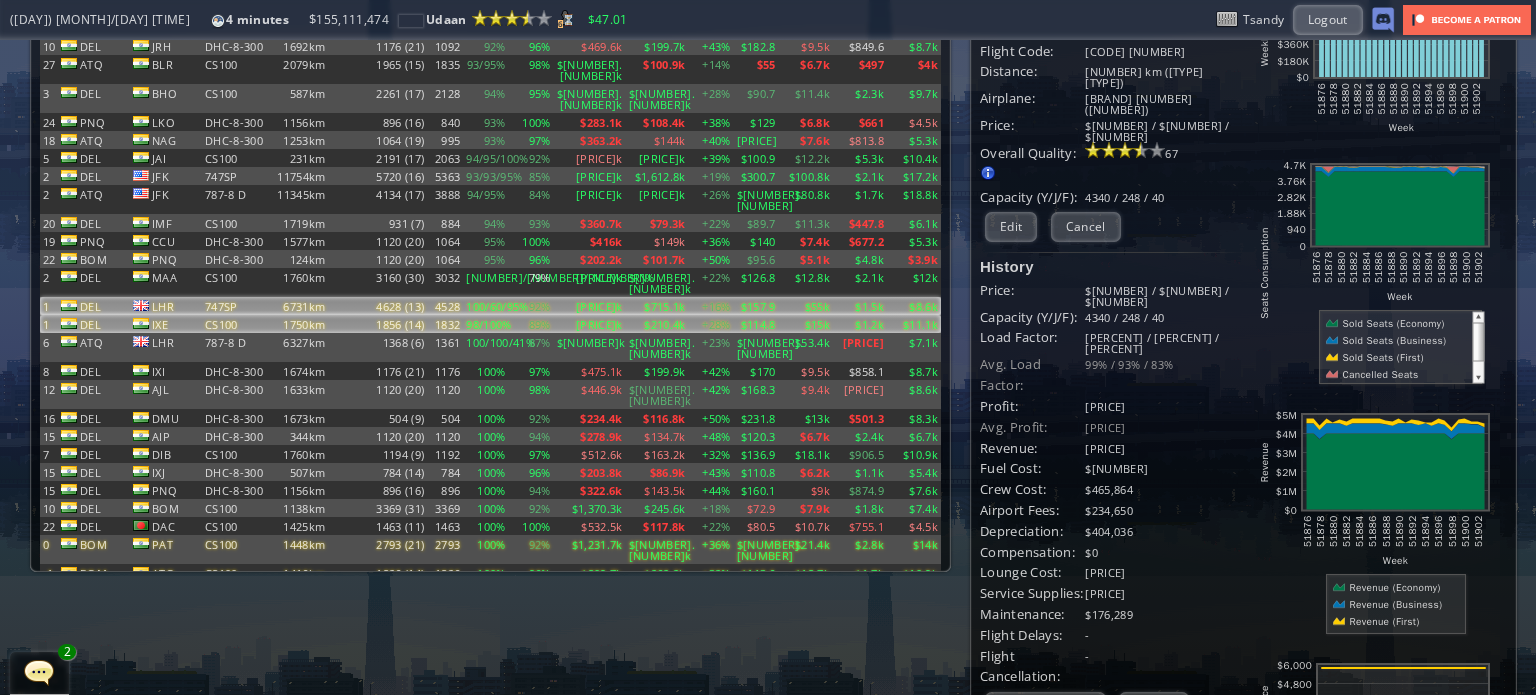 click on "1856 (14)" at bounding box center [377, 28] 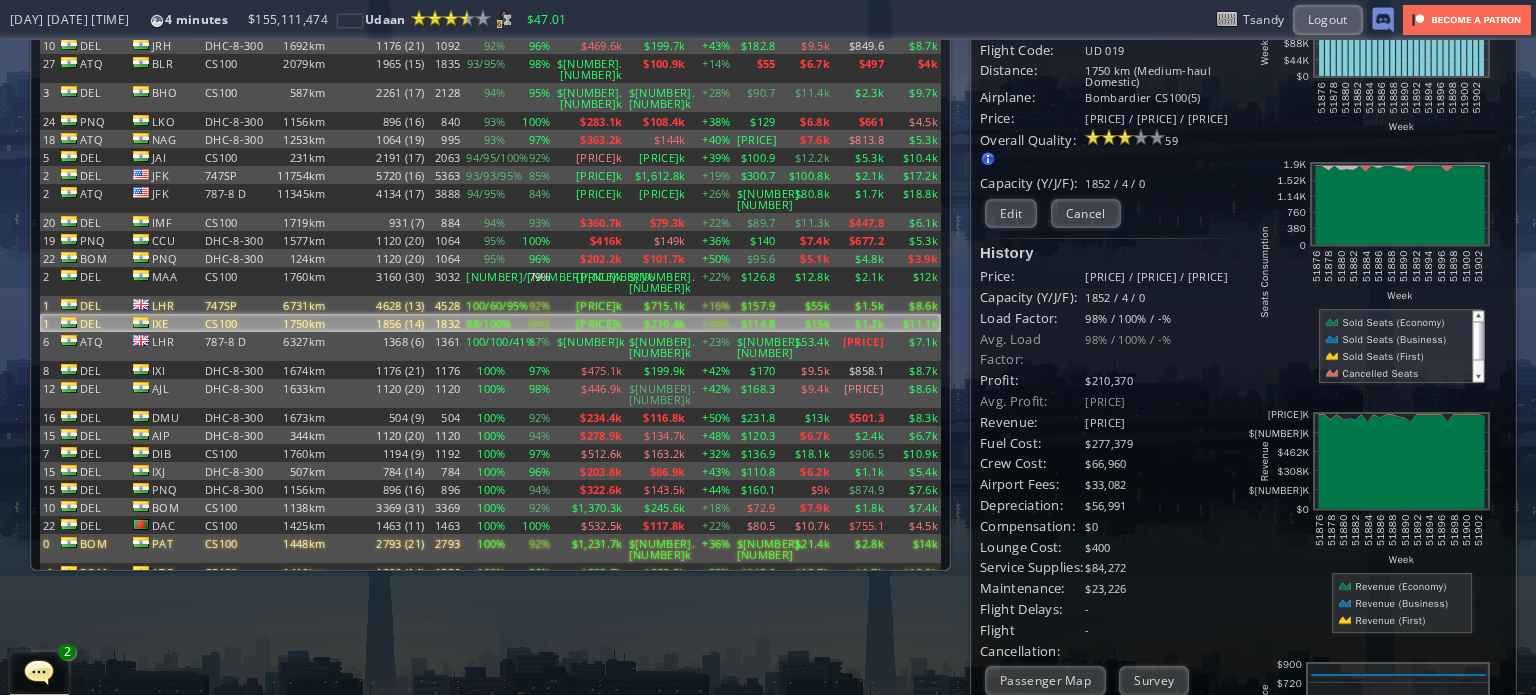 scroll, scrollTop: 100, scrollLeft: 0, axis: vertical 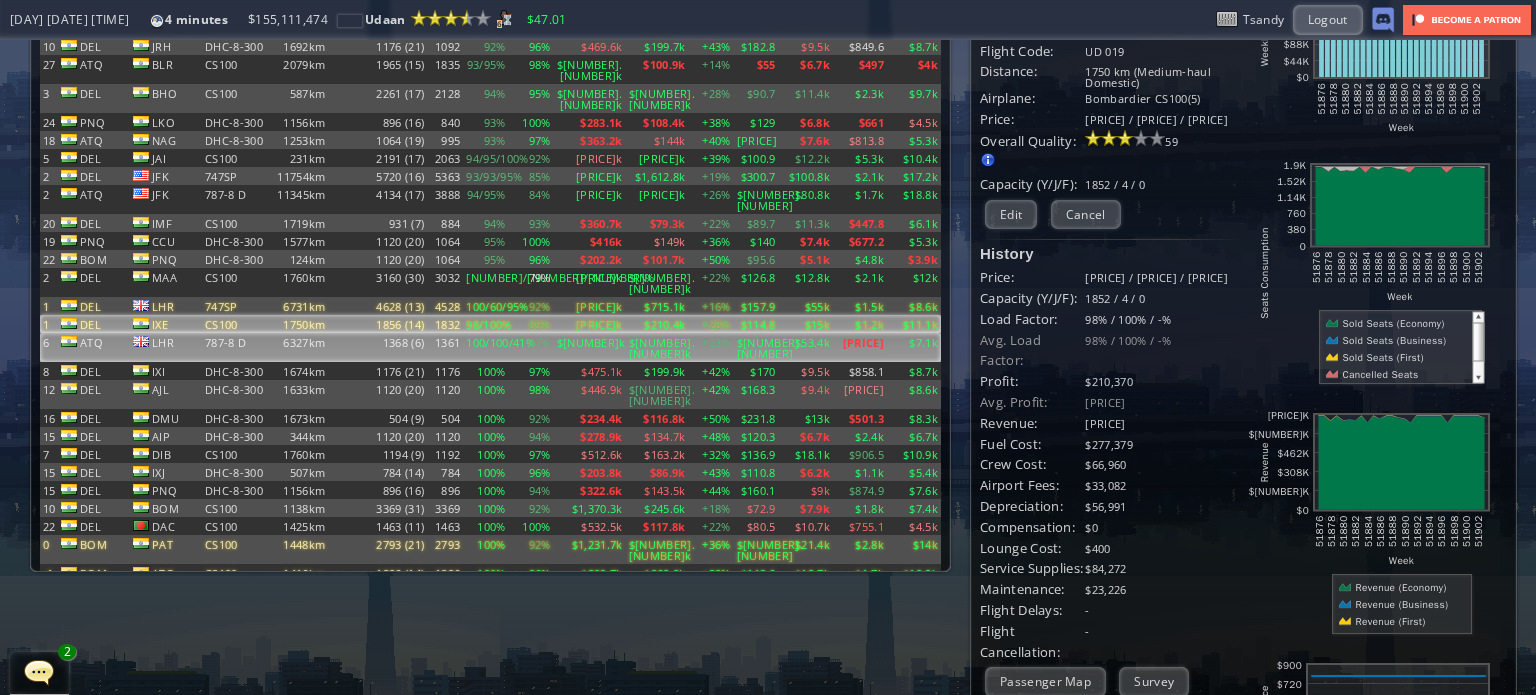 click on "87%" at bounding box center [531, 28] 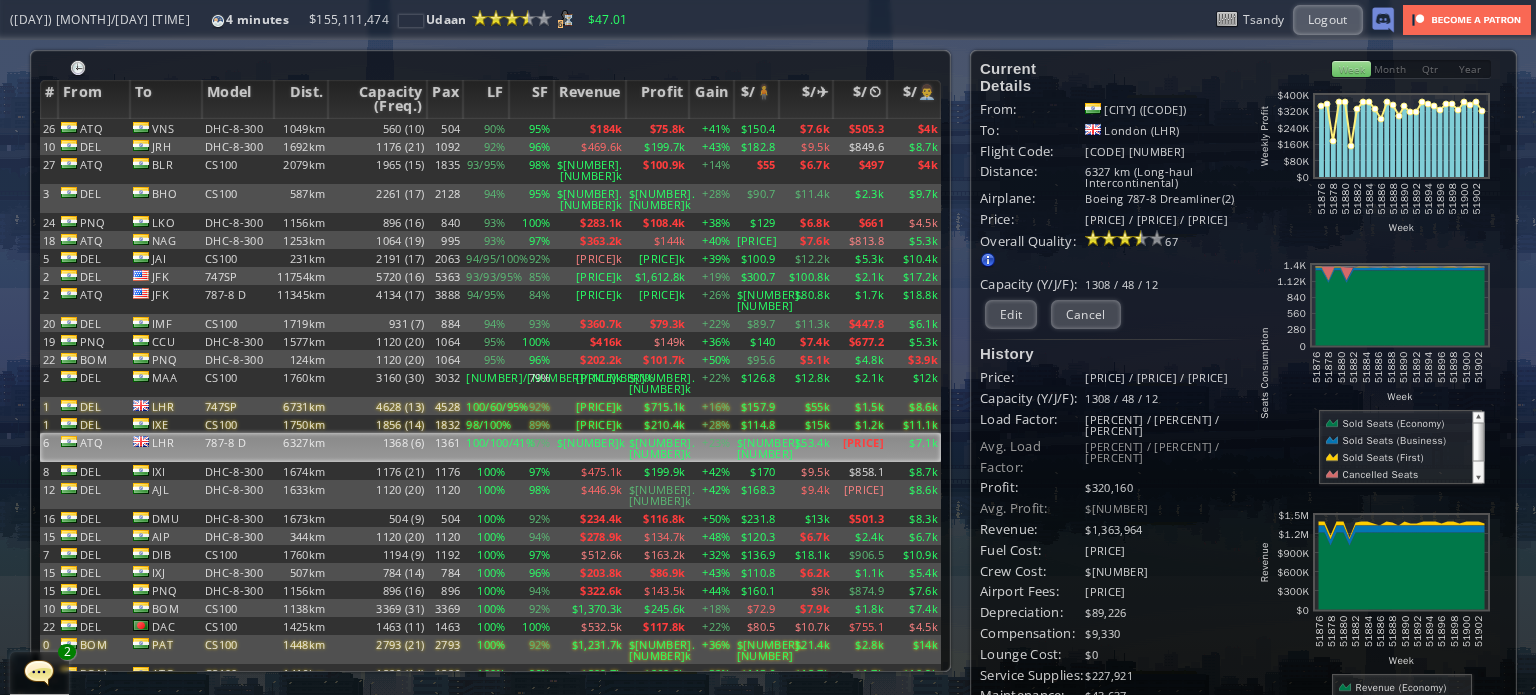 scroll, scrollTop: 0, scrollLeft: 0, axis: both 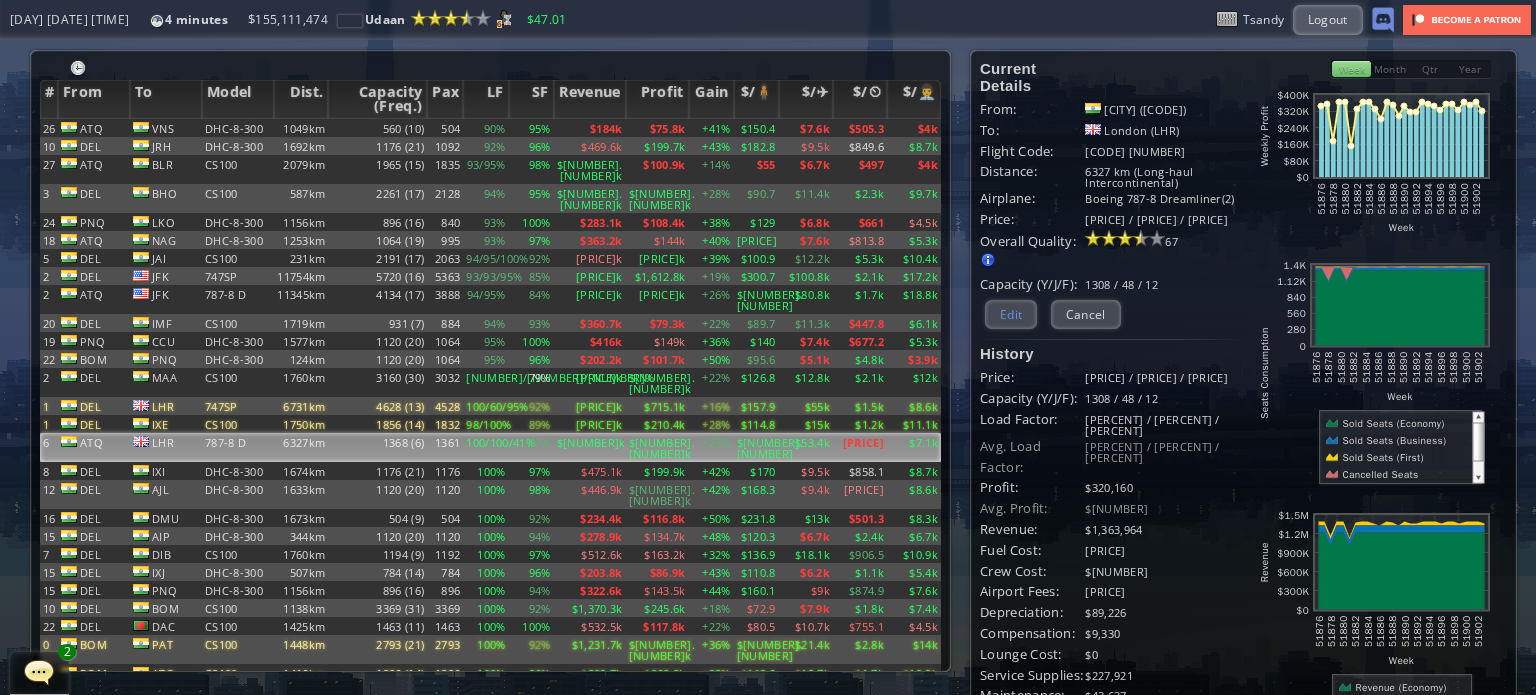 click on "Edit" at bounding box center [1011, 314] 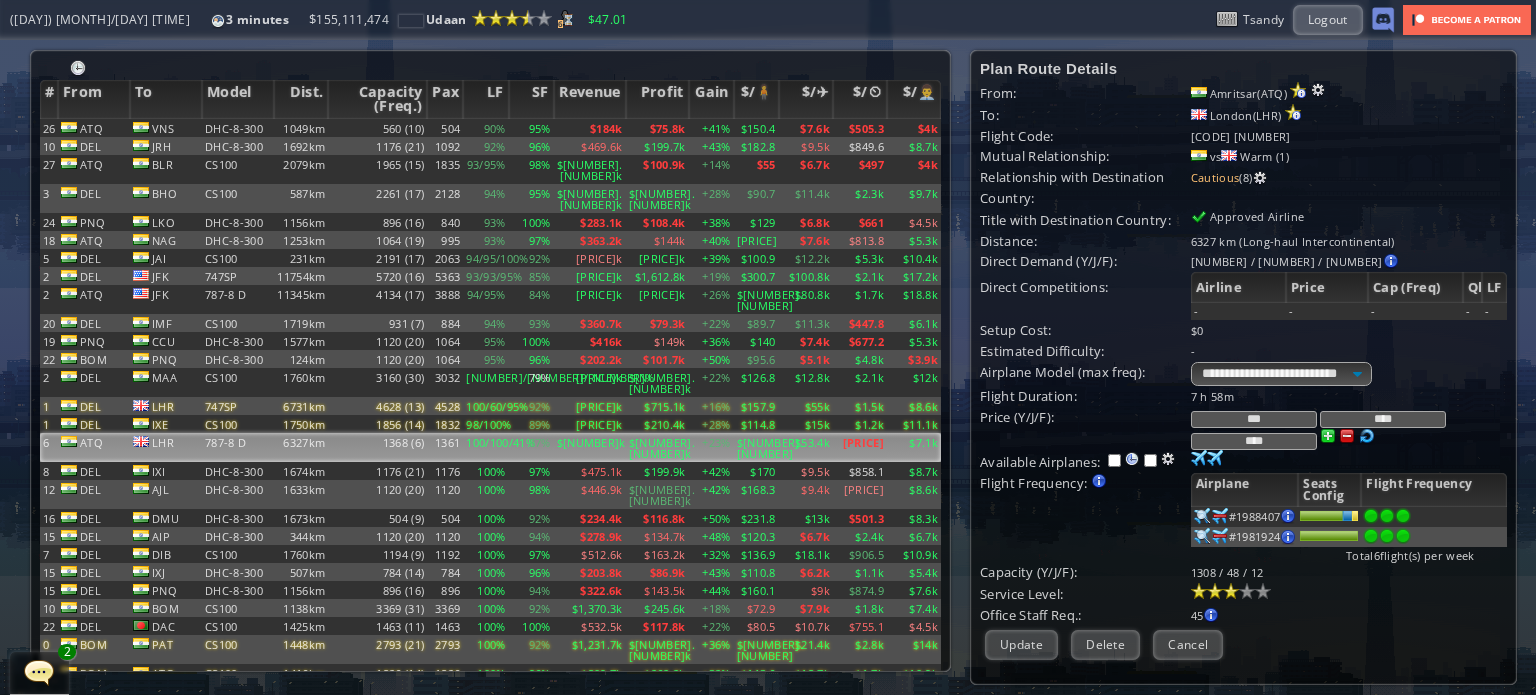 click on "****" at bounding box center [1254, 441] 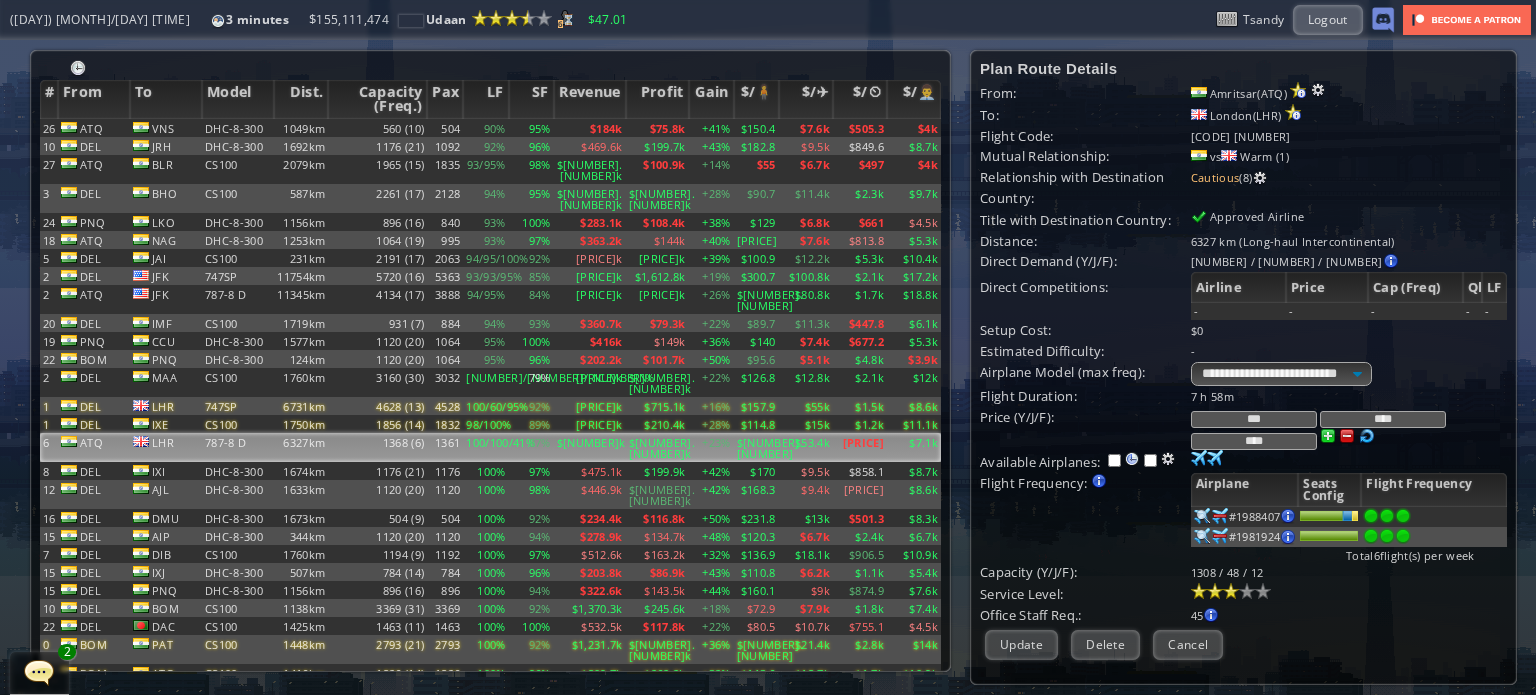 click on "****" at bounding box center (1254, 441) 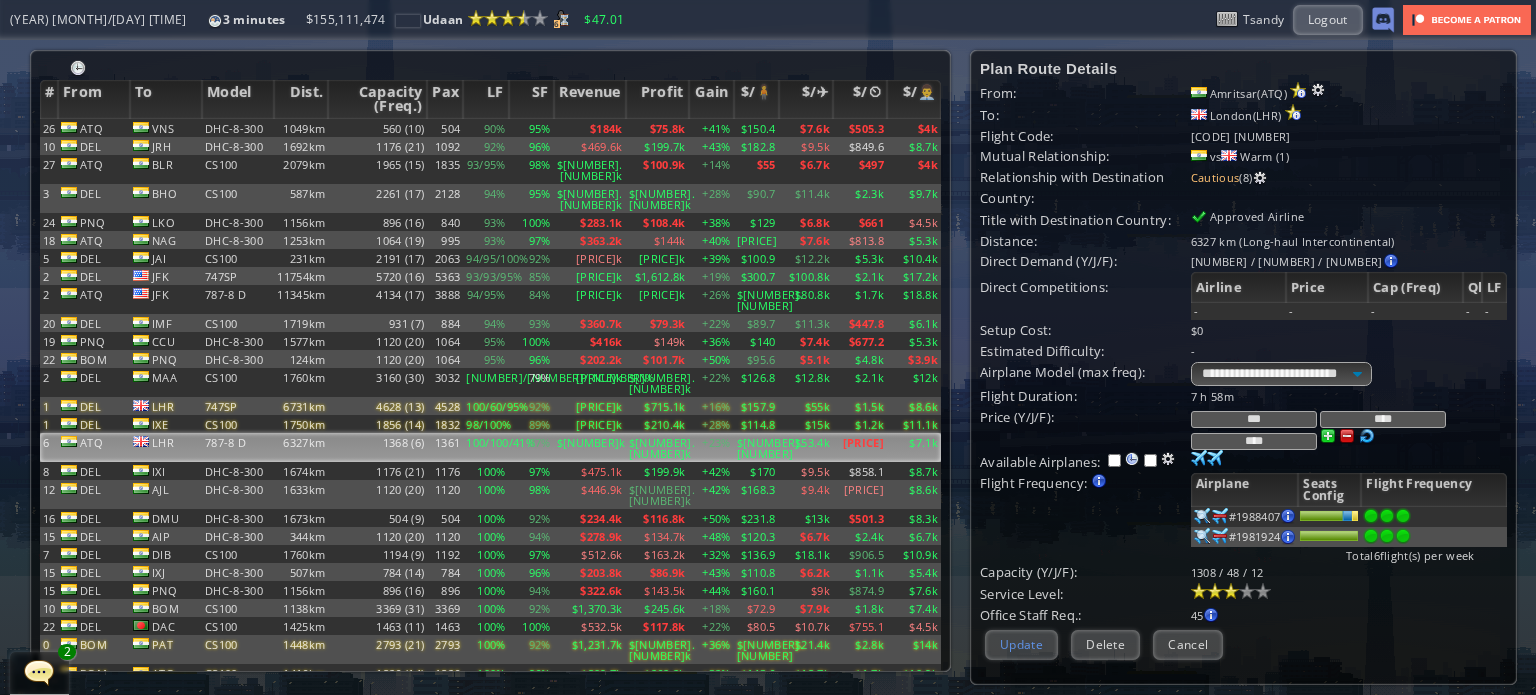 type on "****" 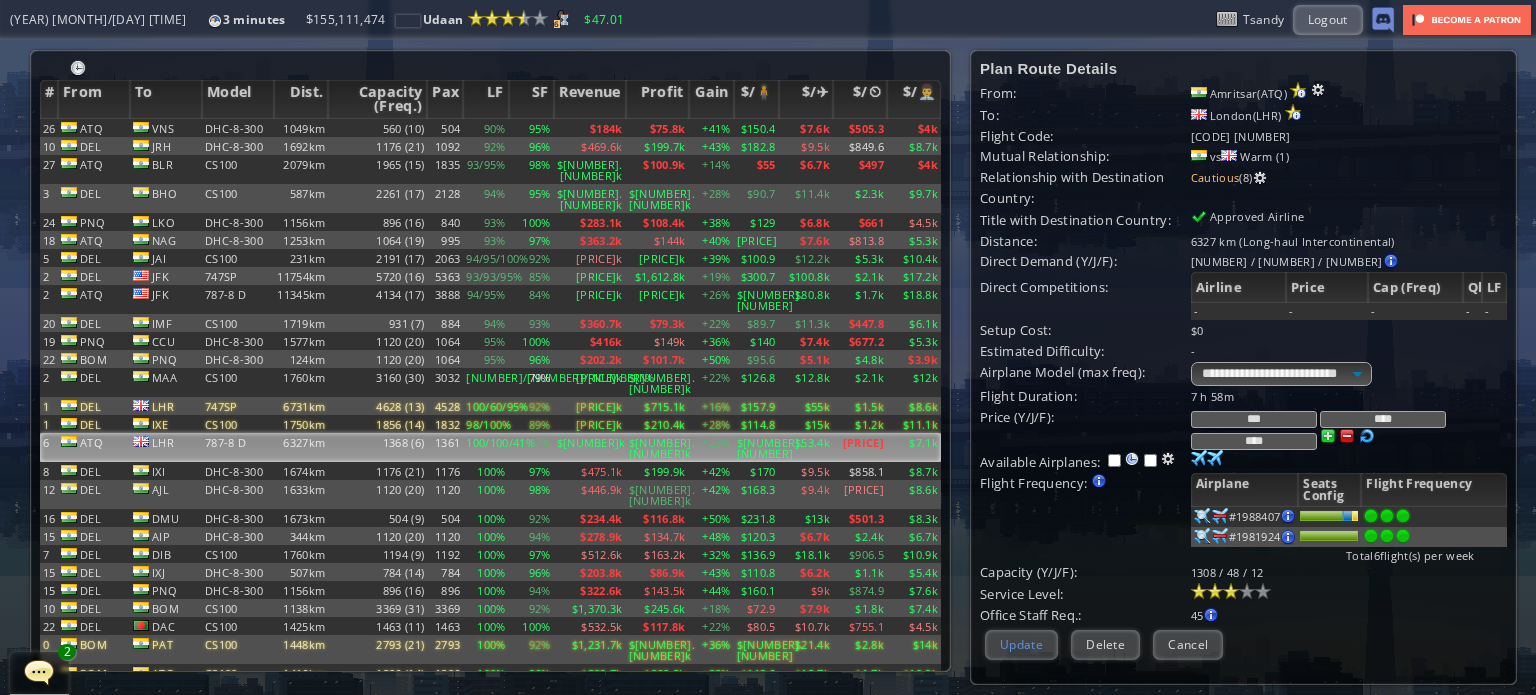 click on "Update" at bounding box center (1021, 644) 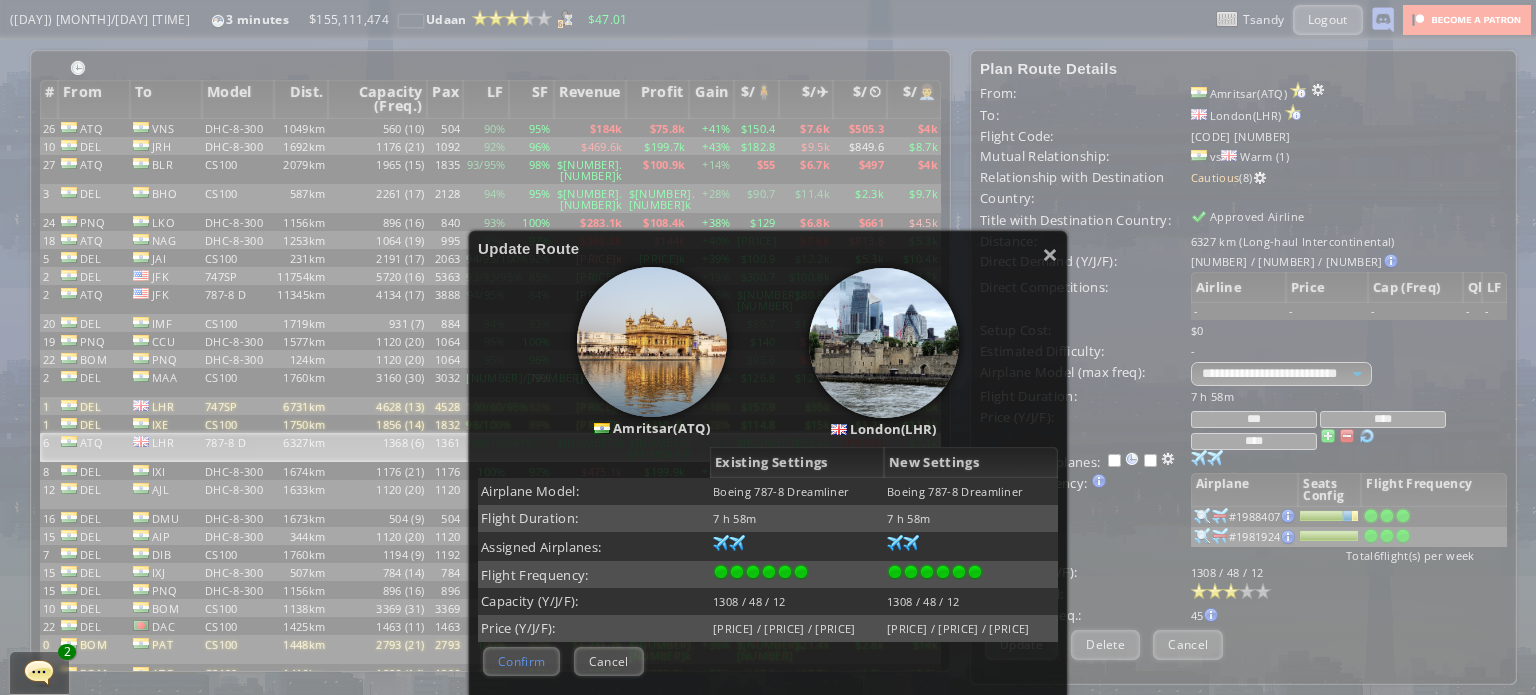 click on "Confirm" at bounding box center (521, 661) 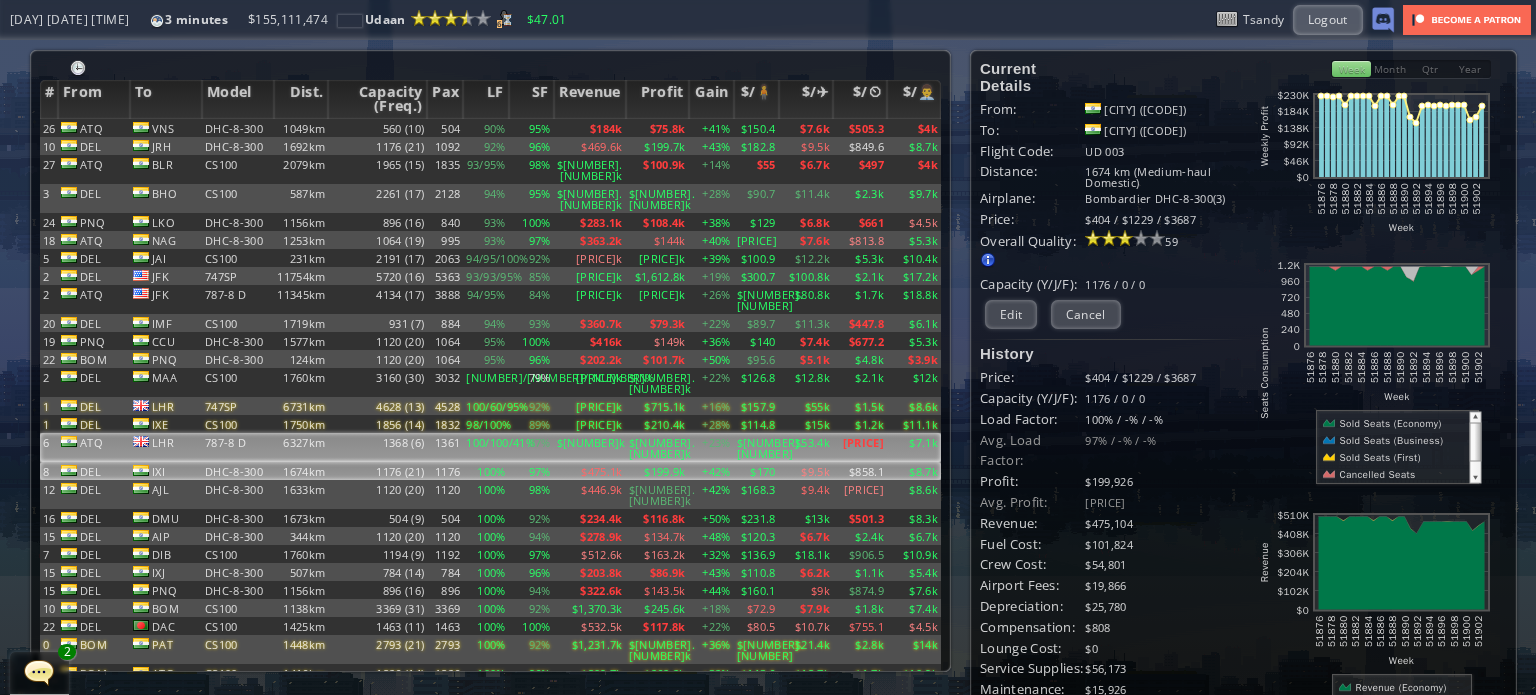 click on "6327km" at bounding box center (301, 128) 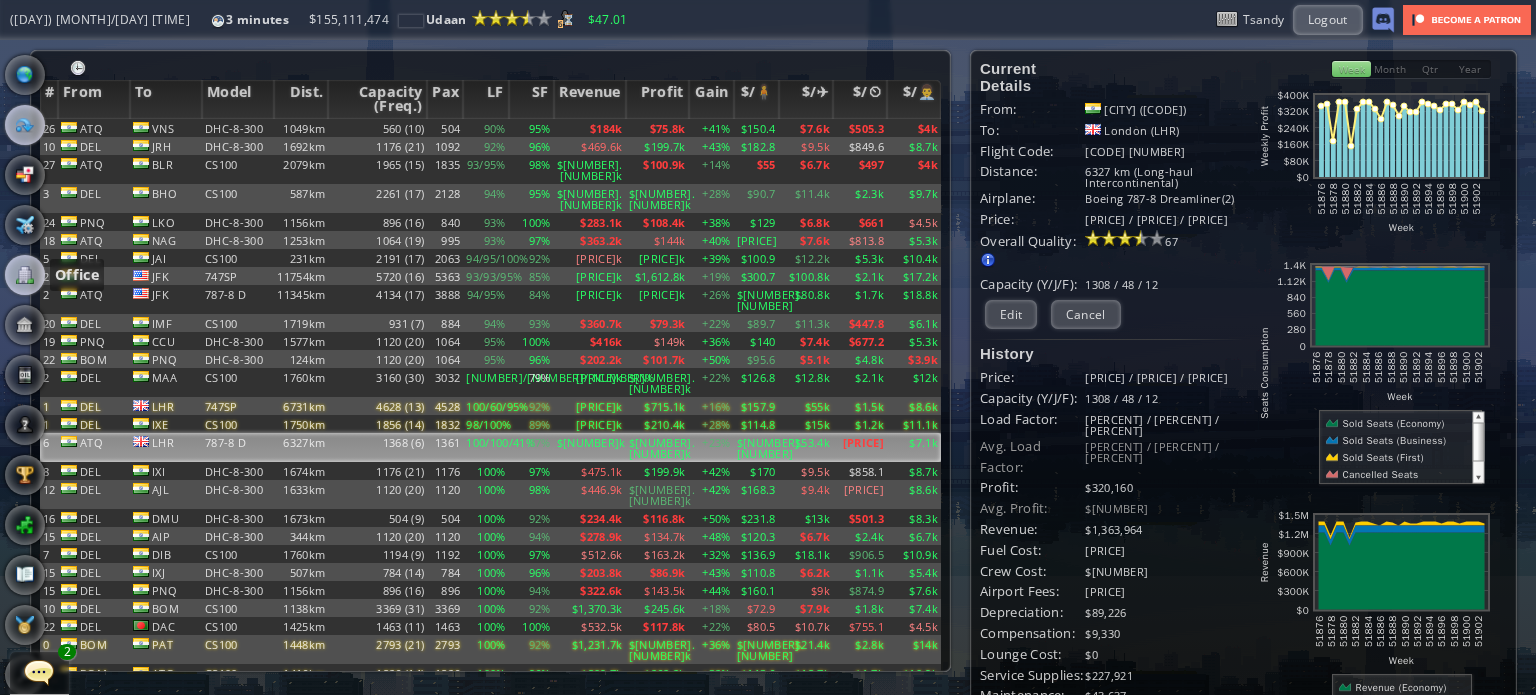 click at bounding box center (25, 275) 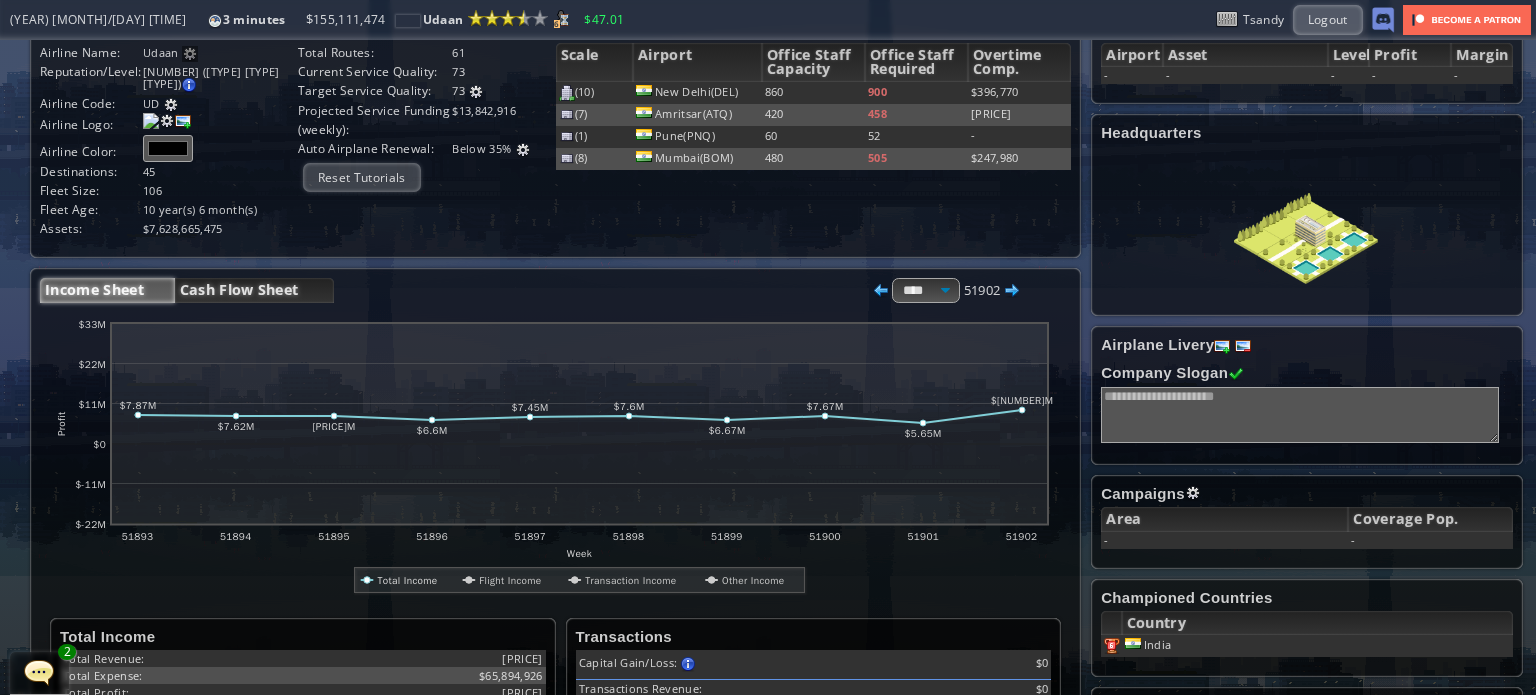 scroll, scrollTop: 0, scrollLeft: 0, axis: both 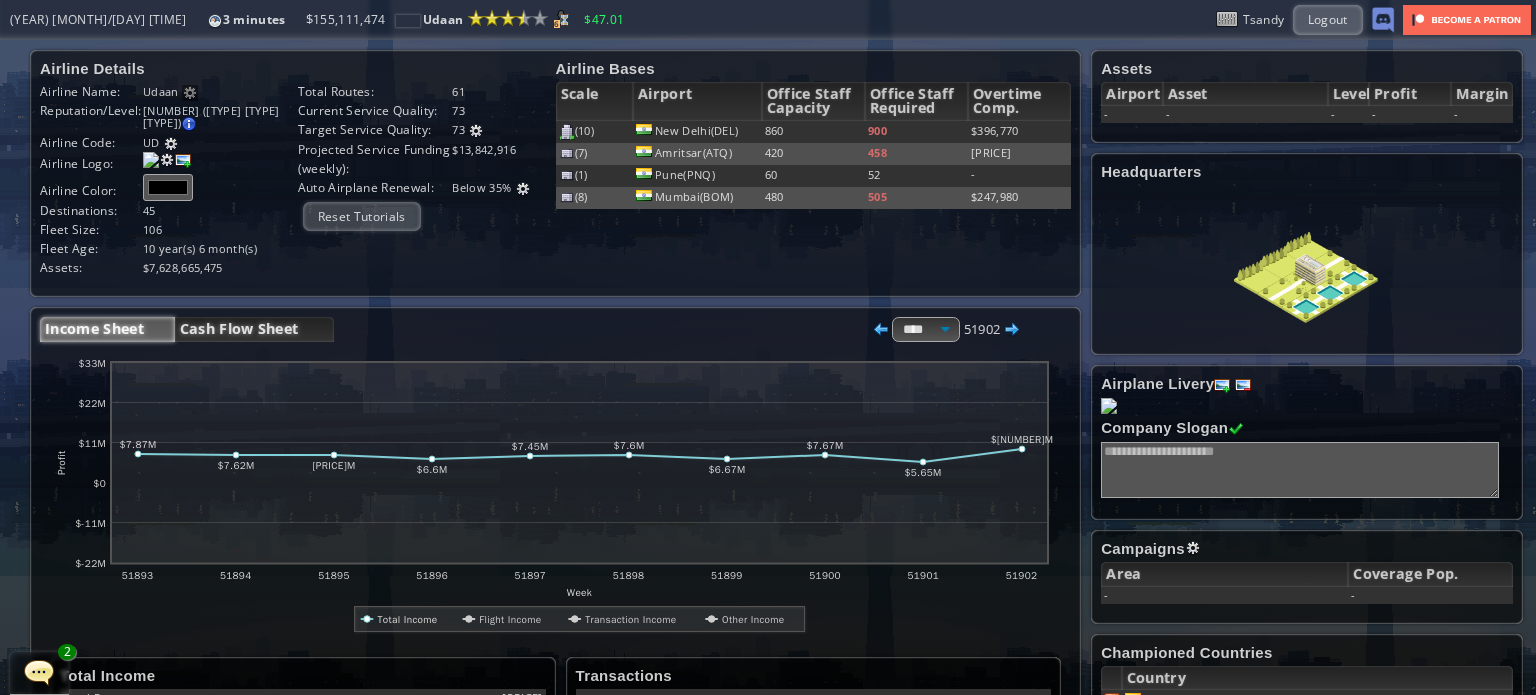 click on "Cash Flow Sheet" at bounding box center (254, 329) 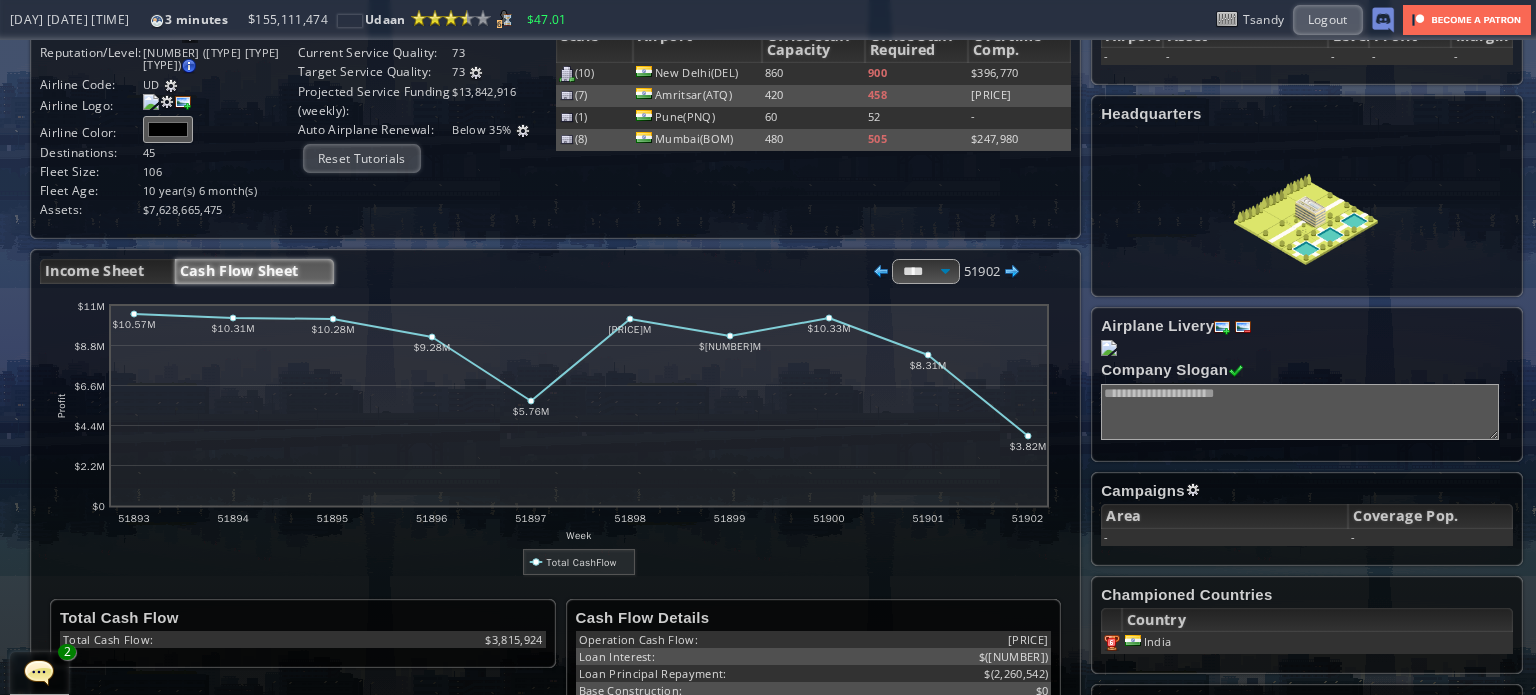 scroll, scrollTop: 0, scrollLeft: 0, axis: both 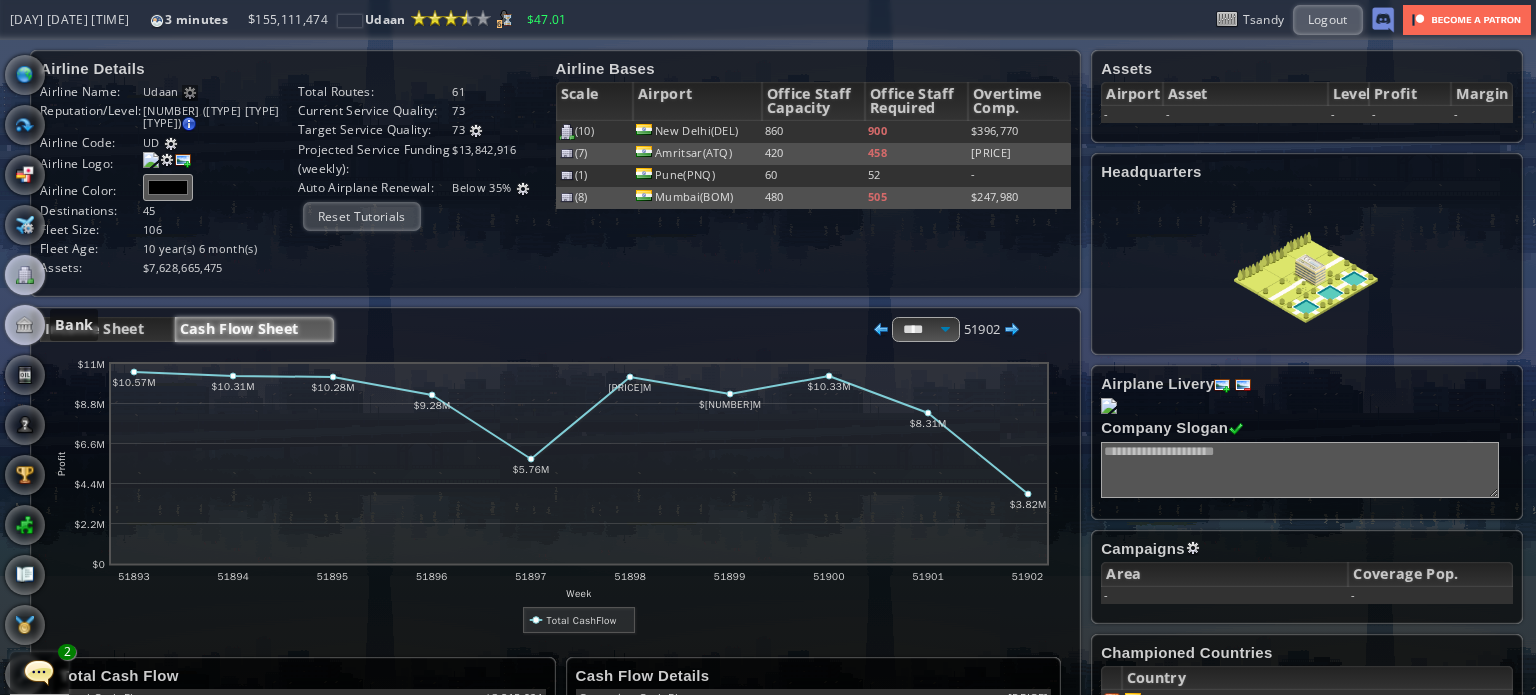 click at bounding box center (25, 325) 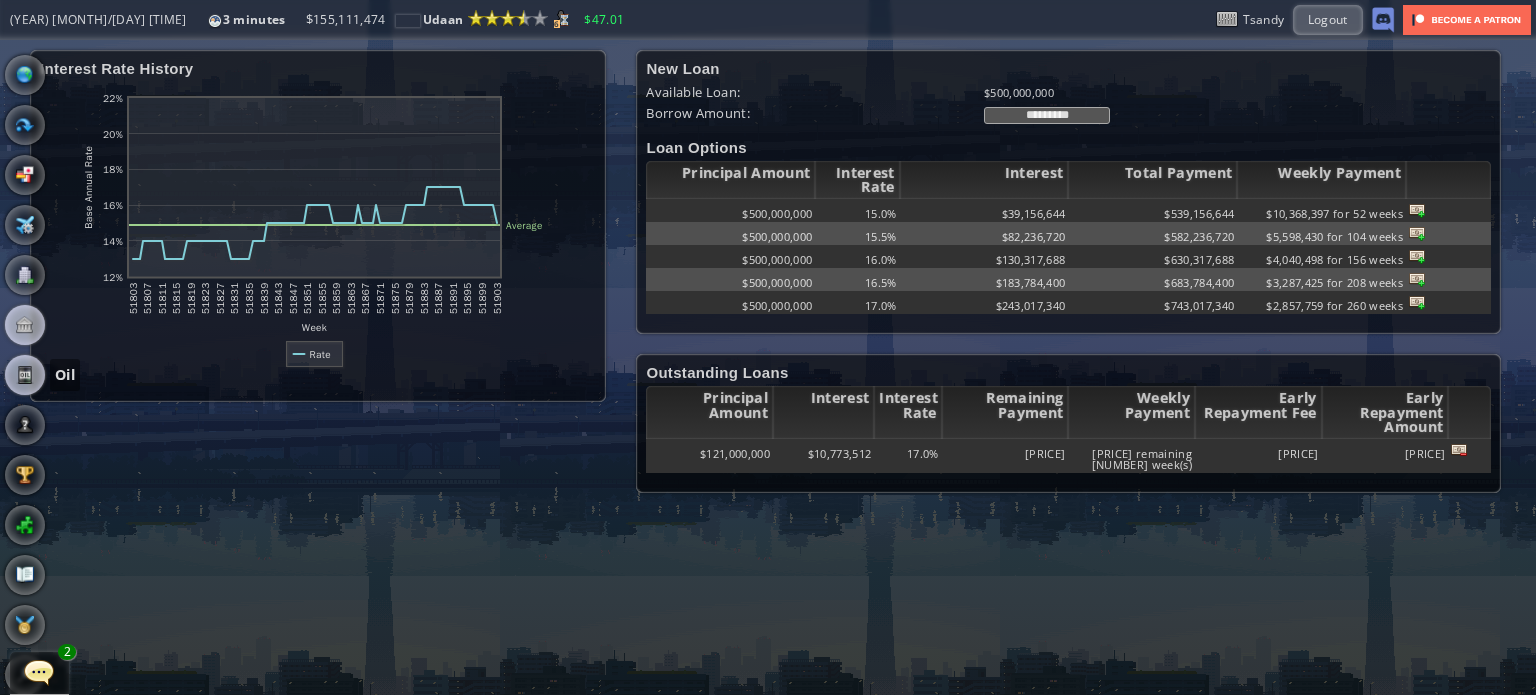 click at bounding box center (25, 375) 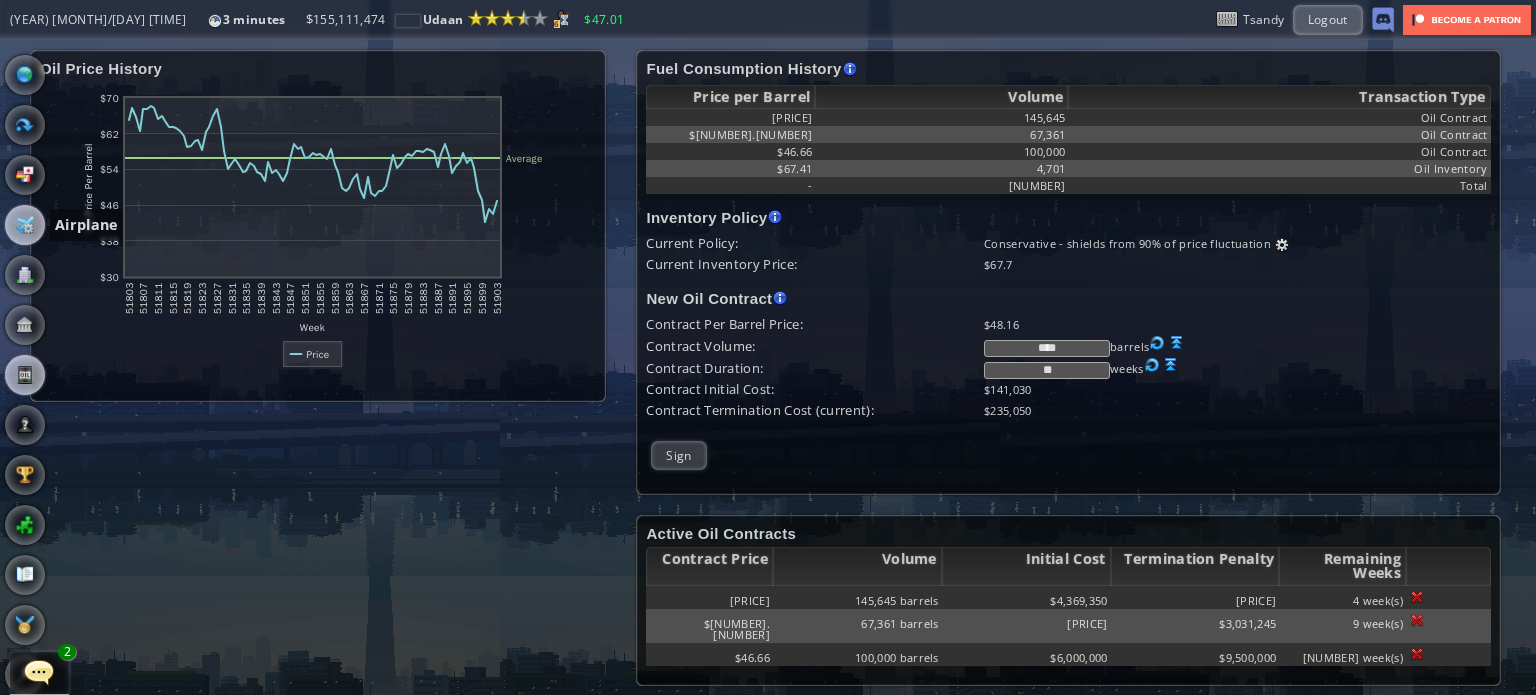 click at bounding box center [25, 225] 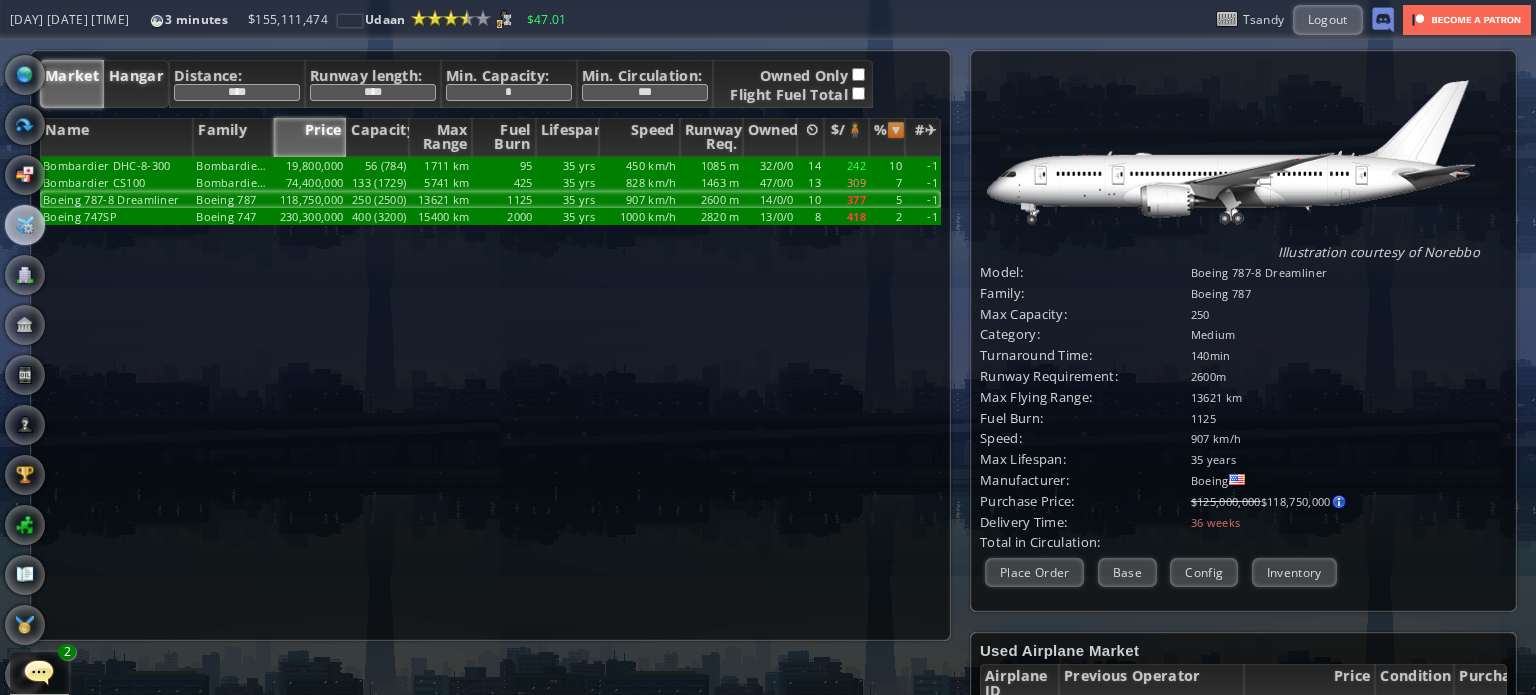 click on "Hangar" at bounding box center [136, 84] 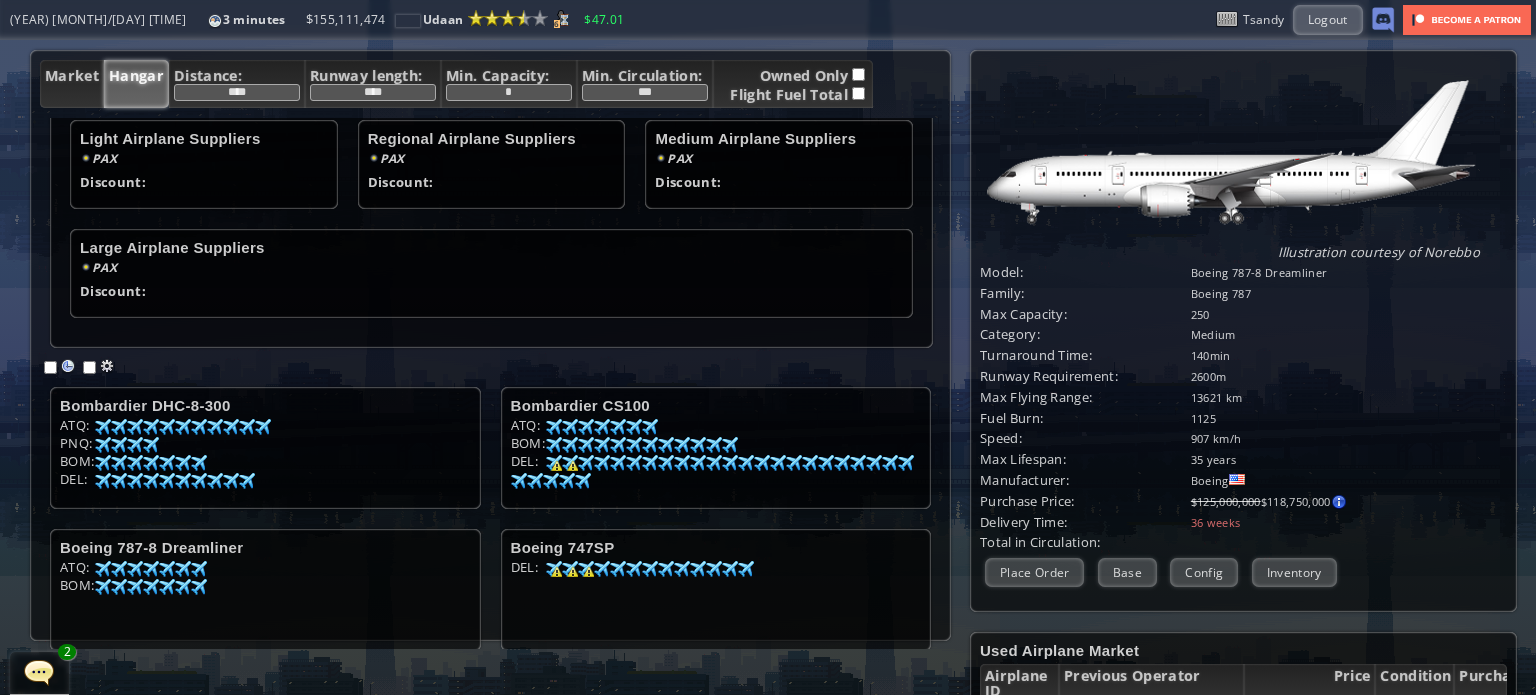 scroll, scrollTop: 156, scrollLeft: 0, axis: vertical 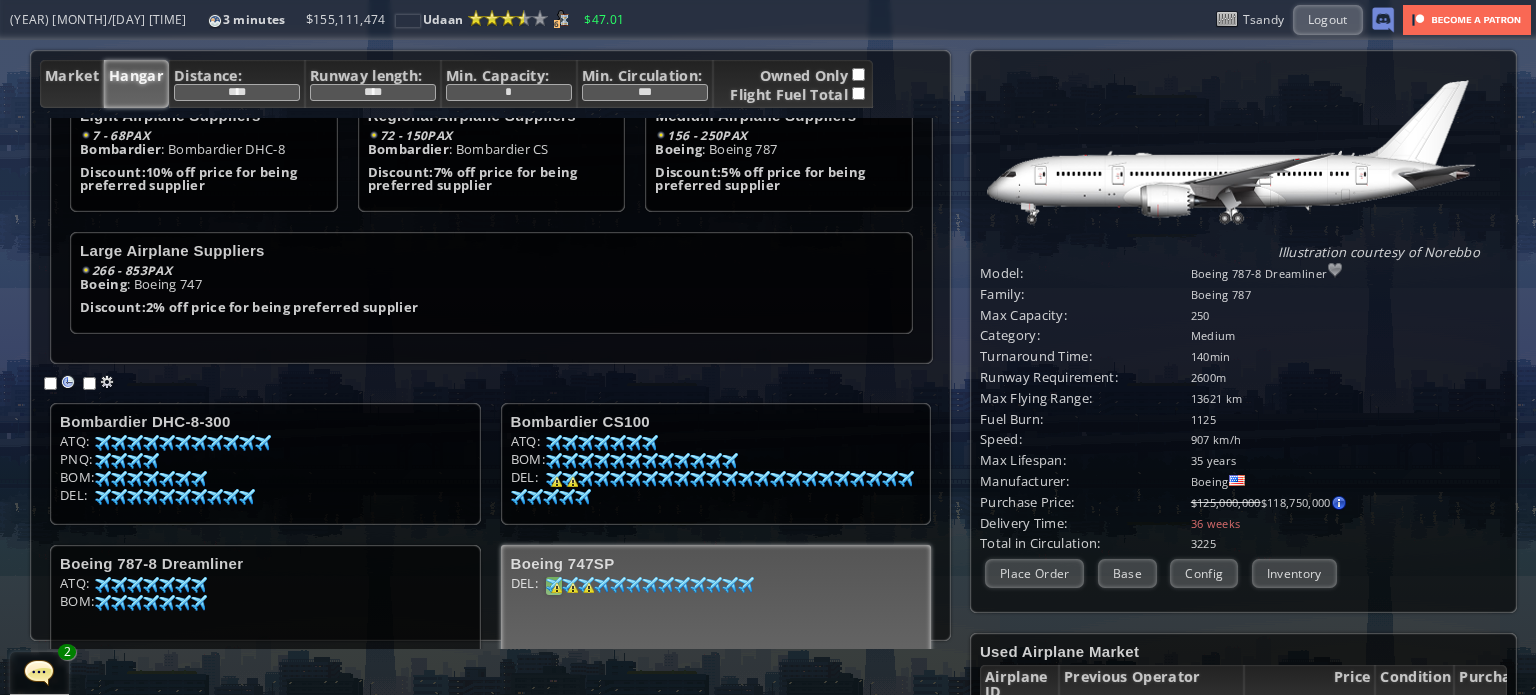 click at bounding box center (103, 443) 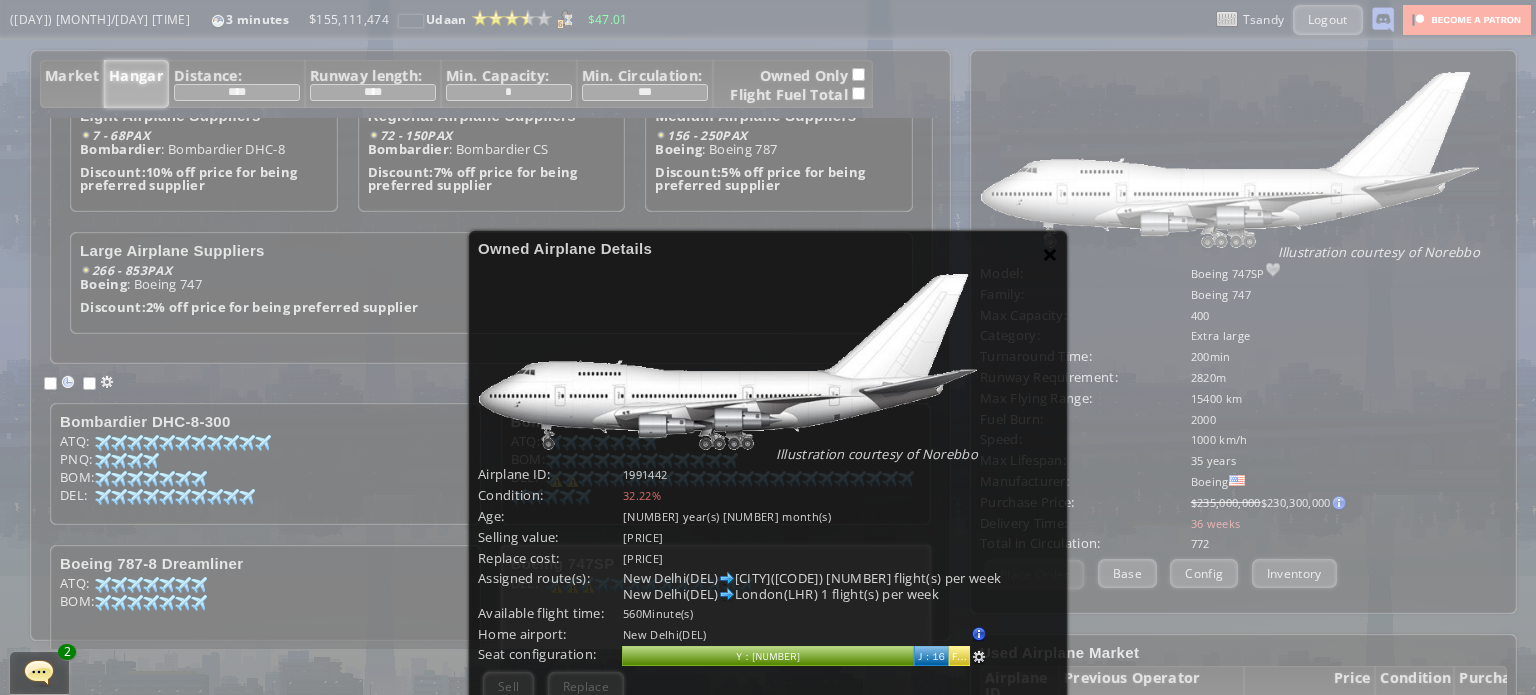 click on "×" at bounding box center (1050, 254) 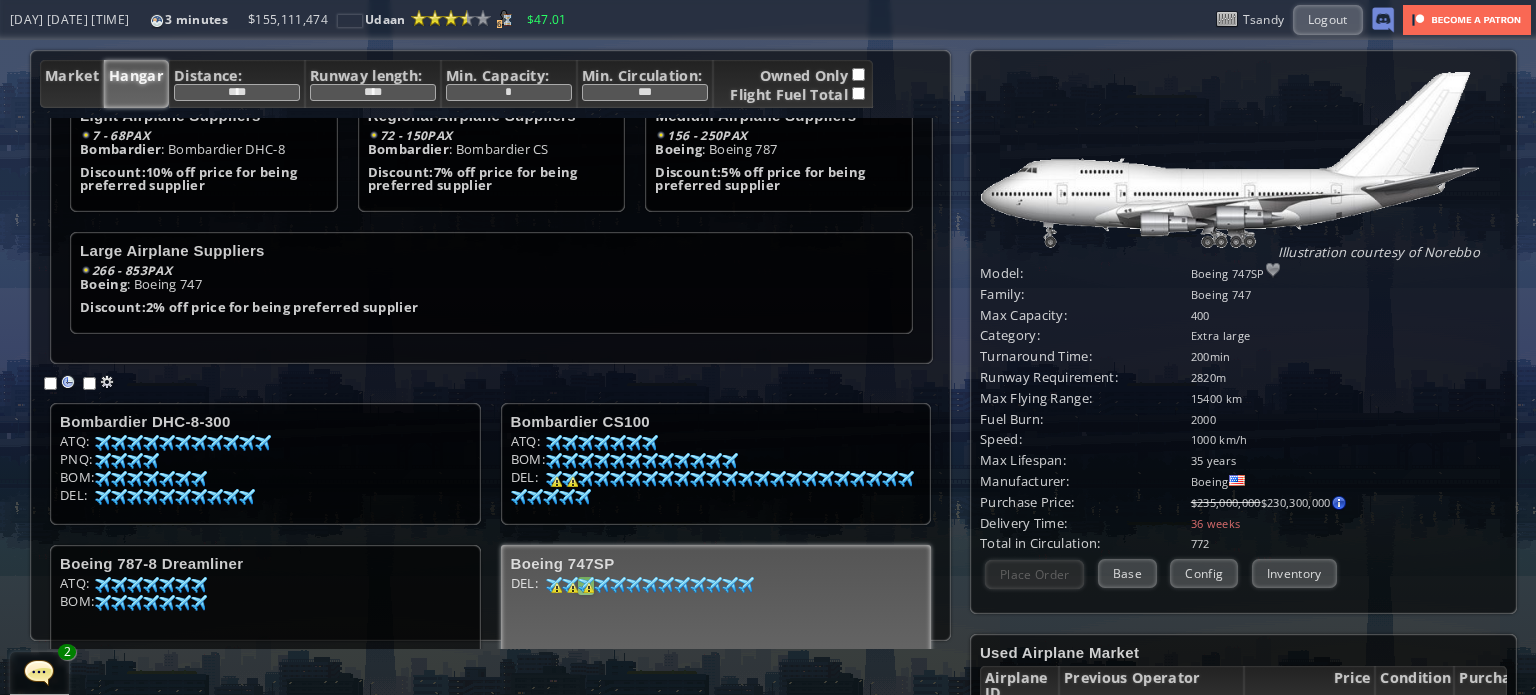 click at bounding box center (554, 585) 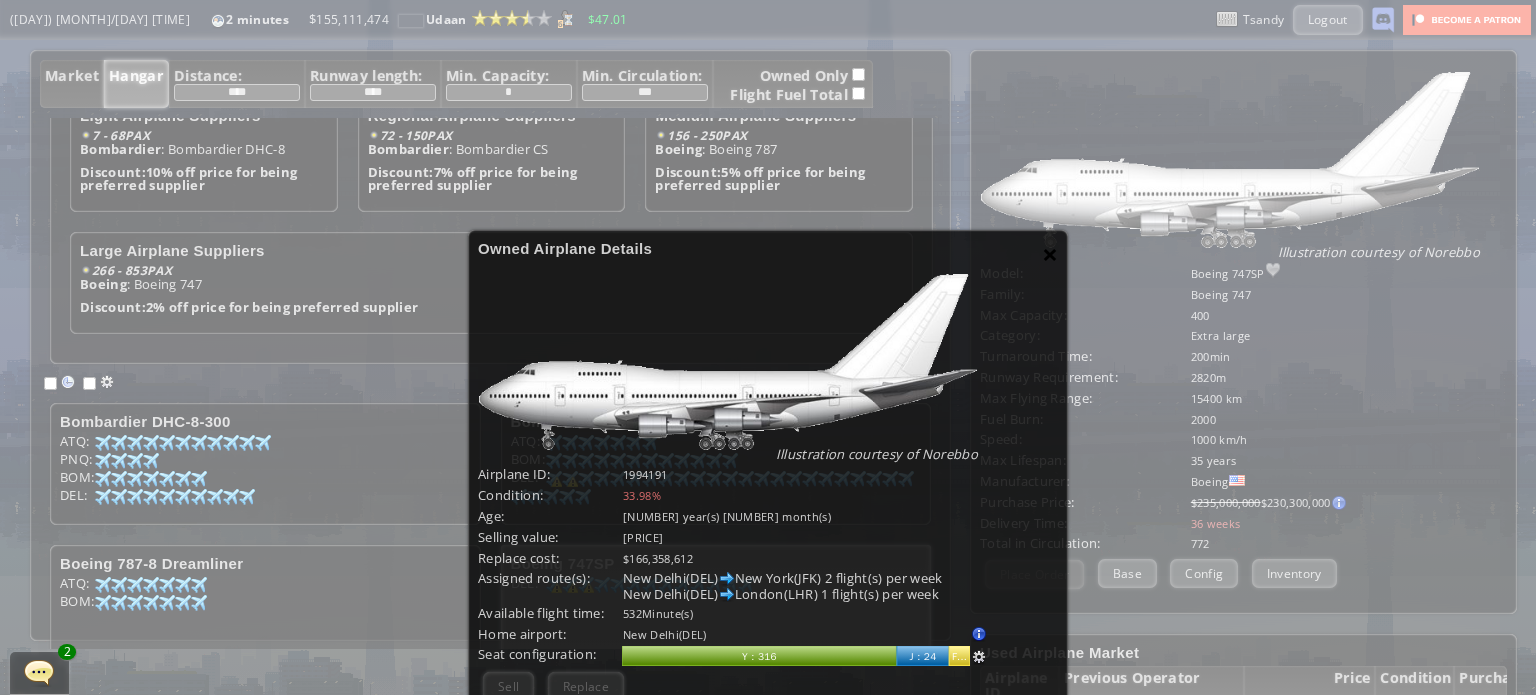 click on "×" at bounding box center [1050, 254] 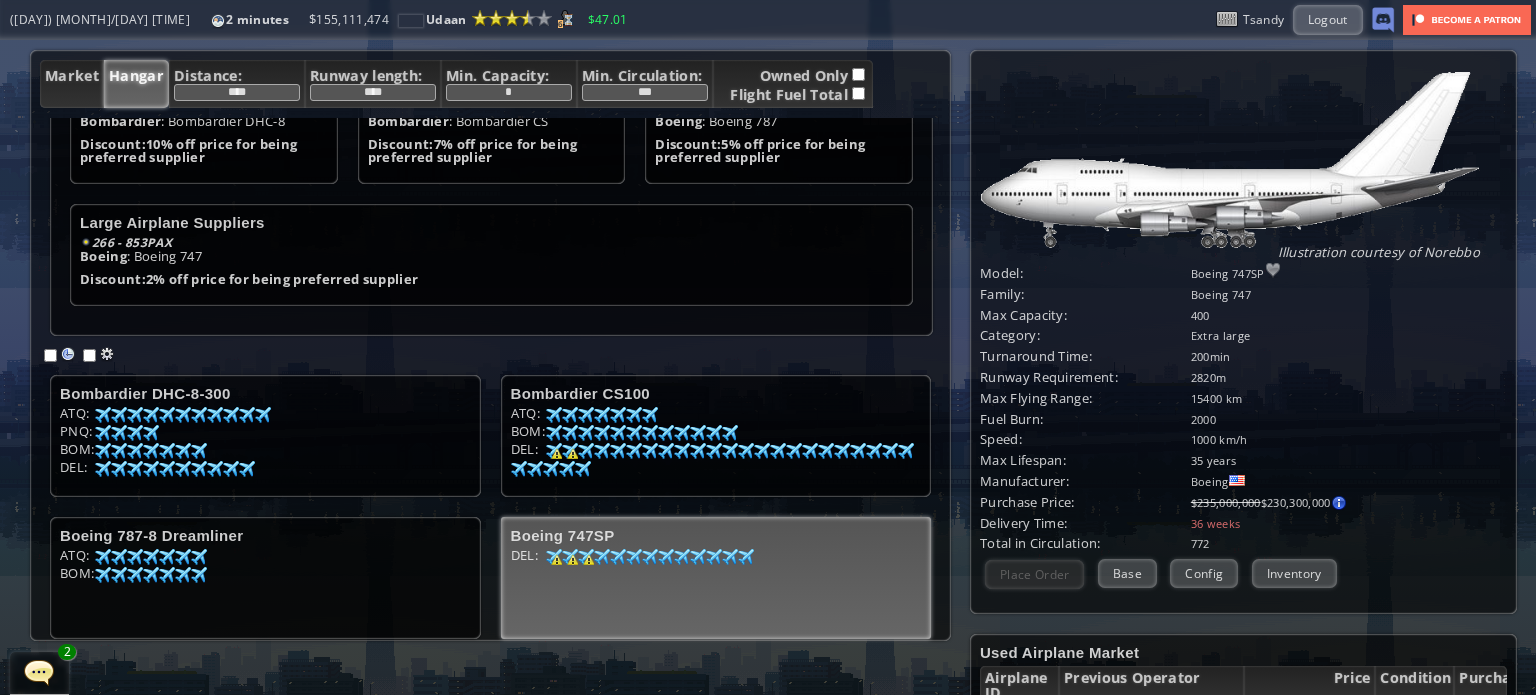 scroll, scrollTop: 0, scrollLeft: 0, axis: both 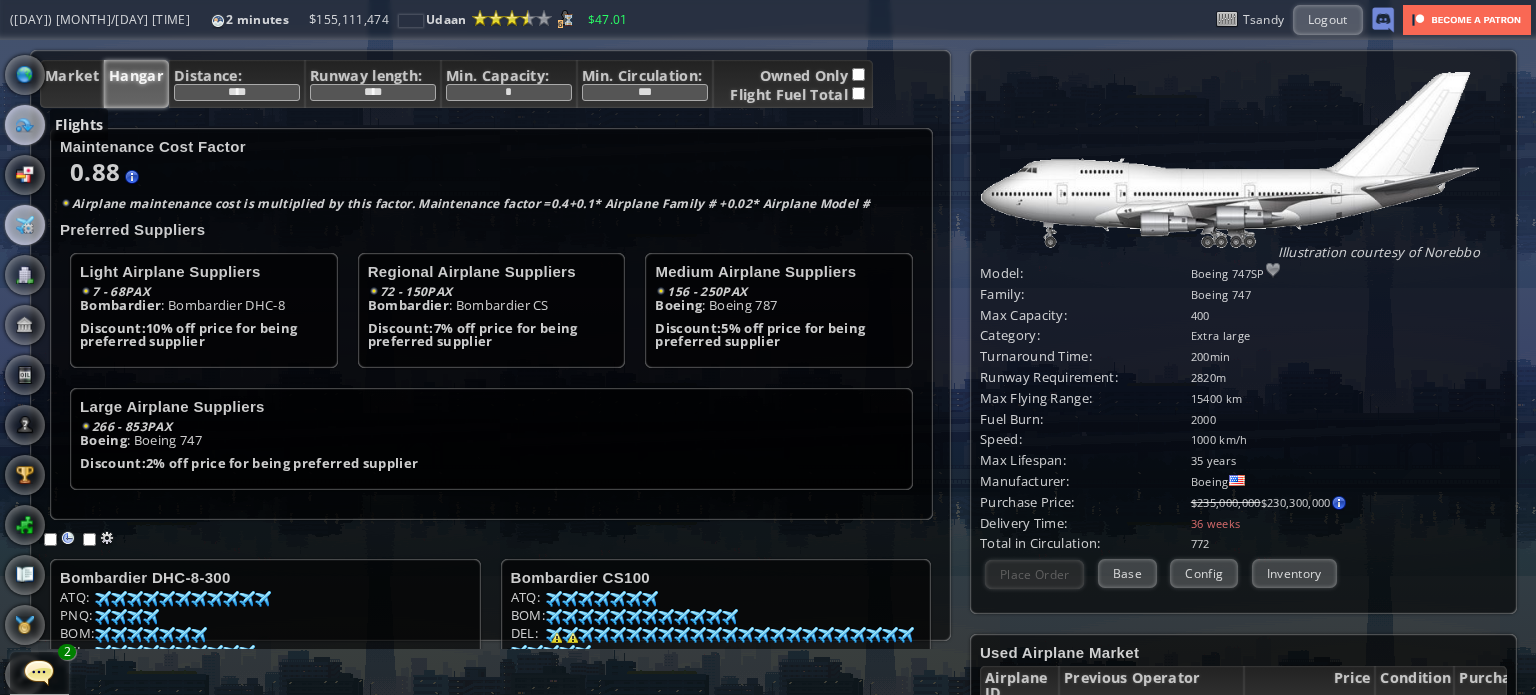 click at bounding box center [25, 125] 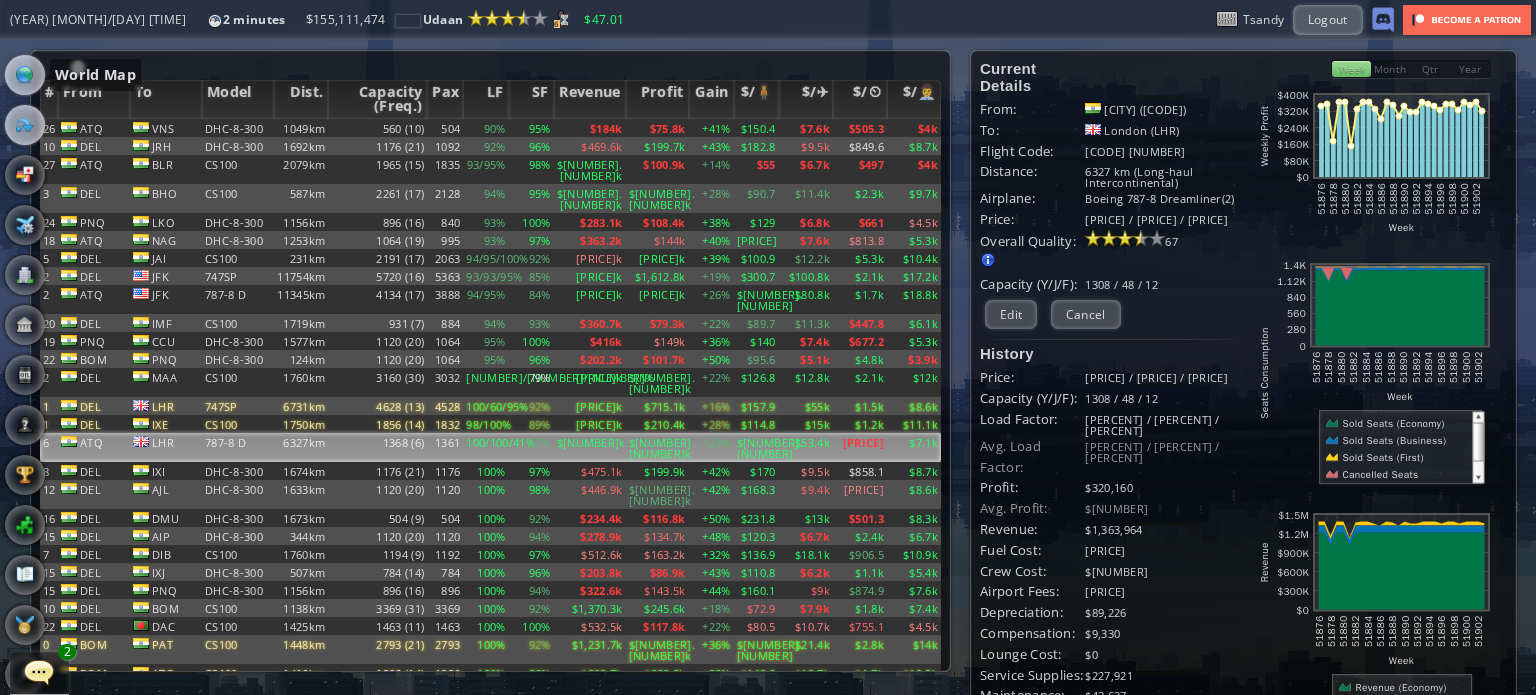 click at bounding box center (25, 75) 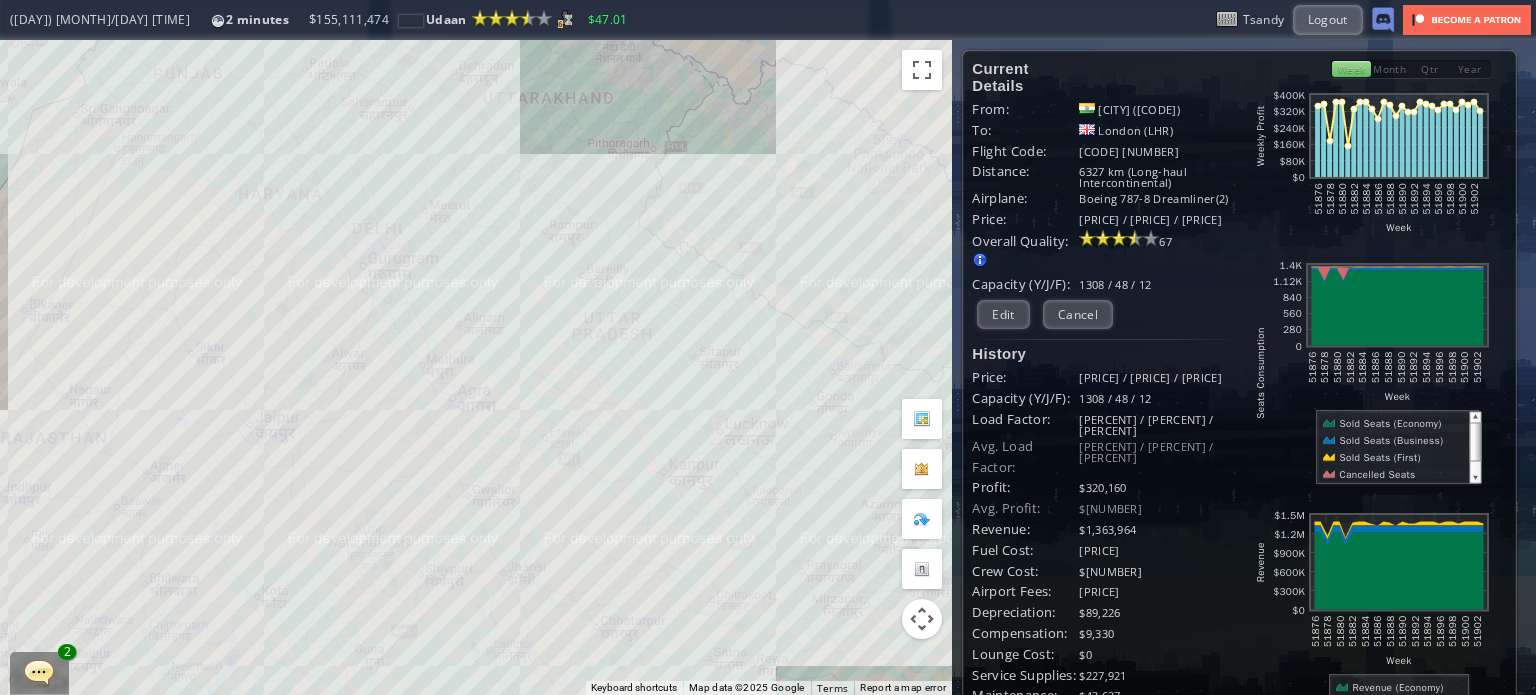 drag, startPoint x: 398, startPoint y: 403, endPoint x: 560, endPoint y: 456, distance: 170.4494 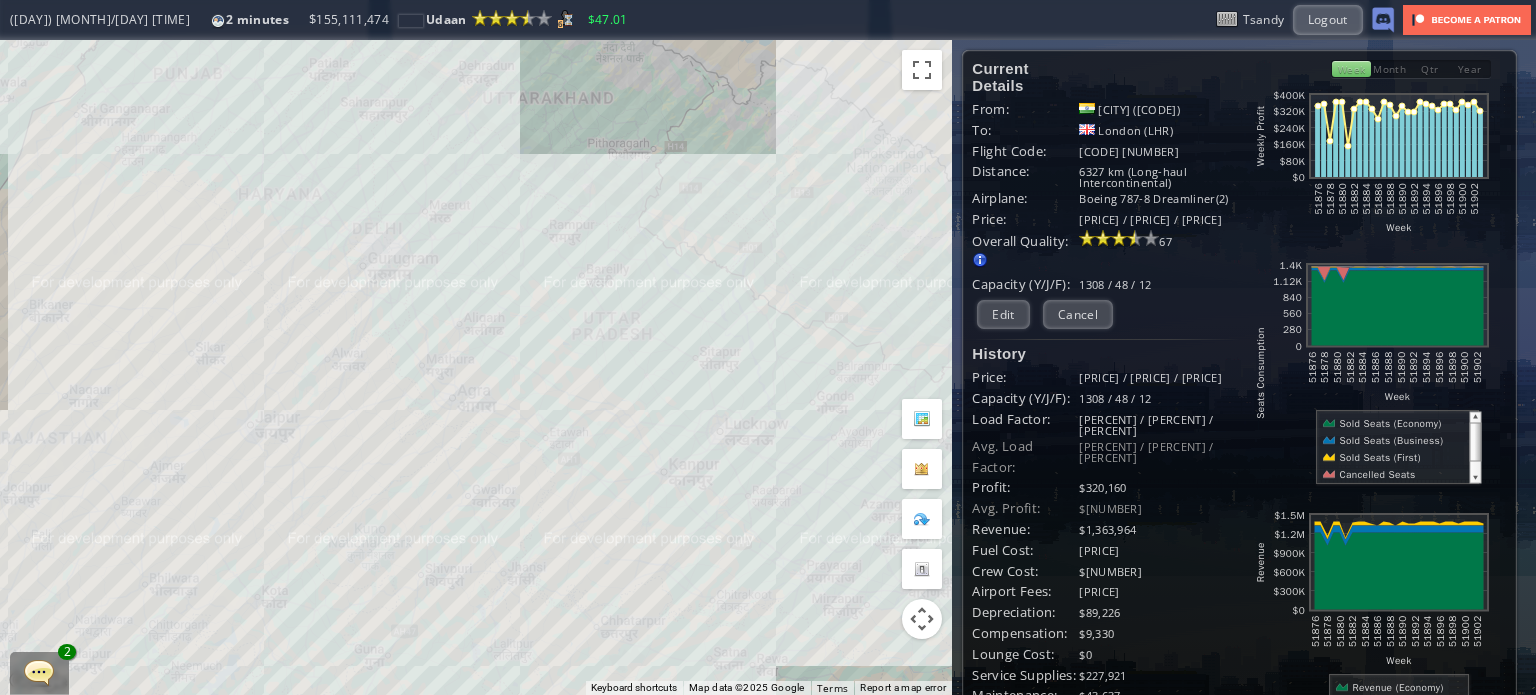 click on "To navigate, press the arrow keys." at bounding box center (476, 367) 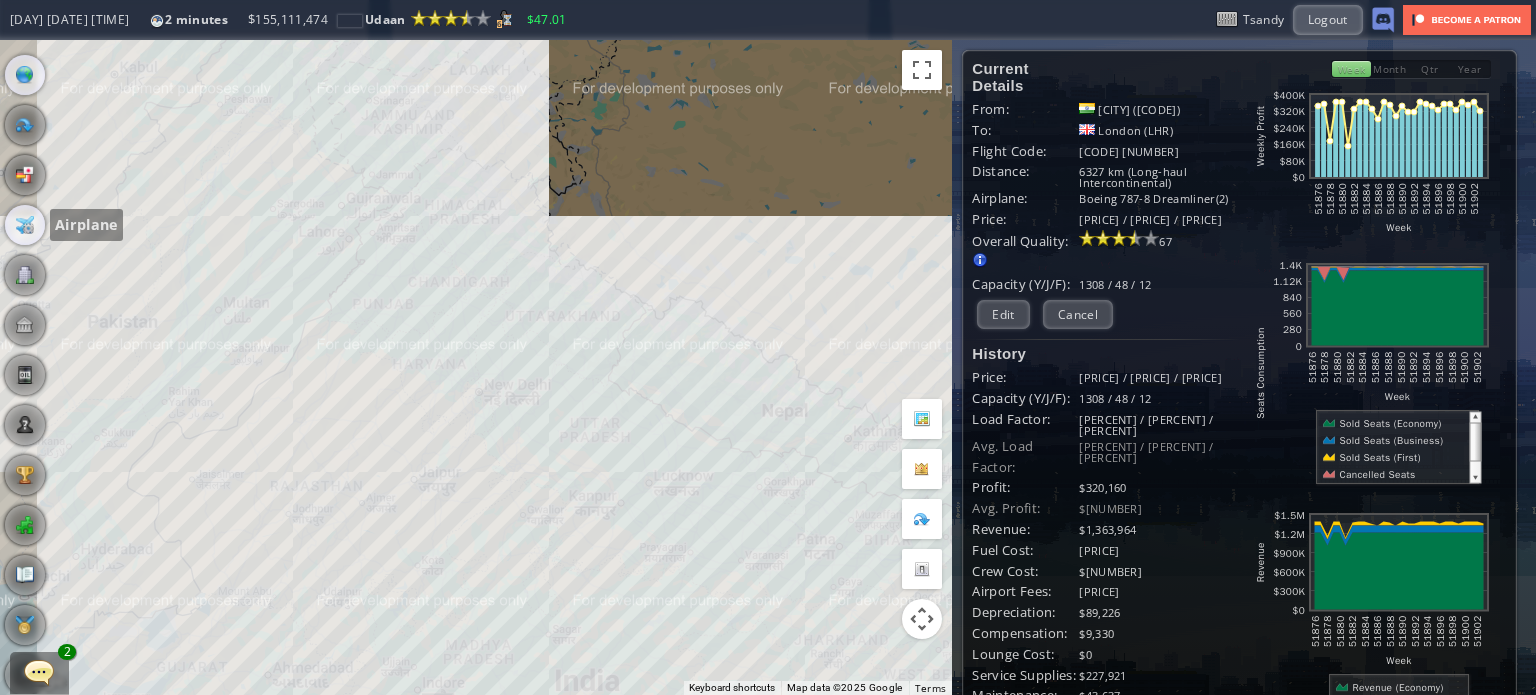 click at bounding box center [25, 225] 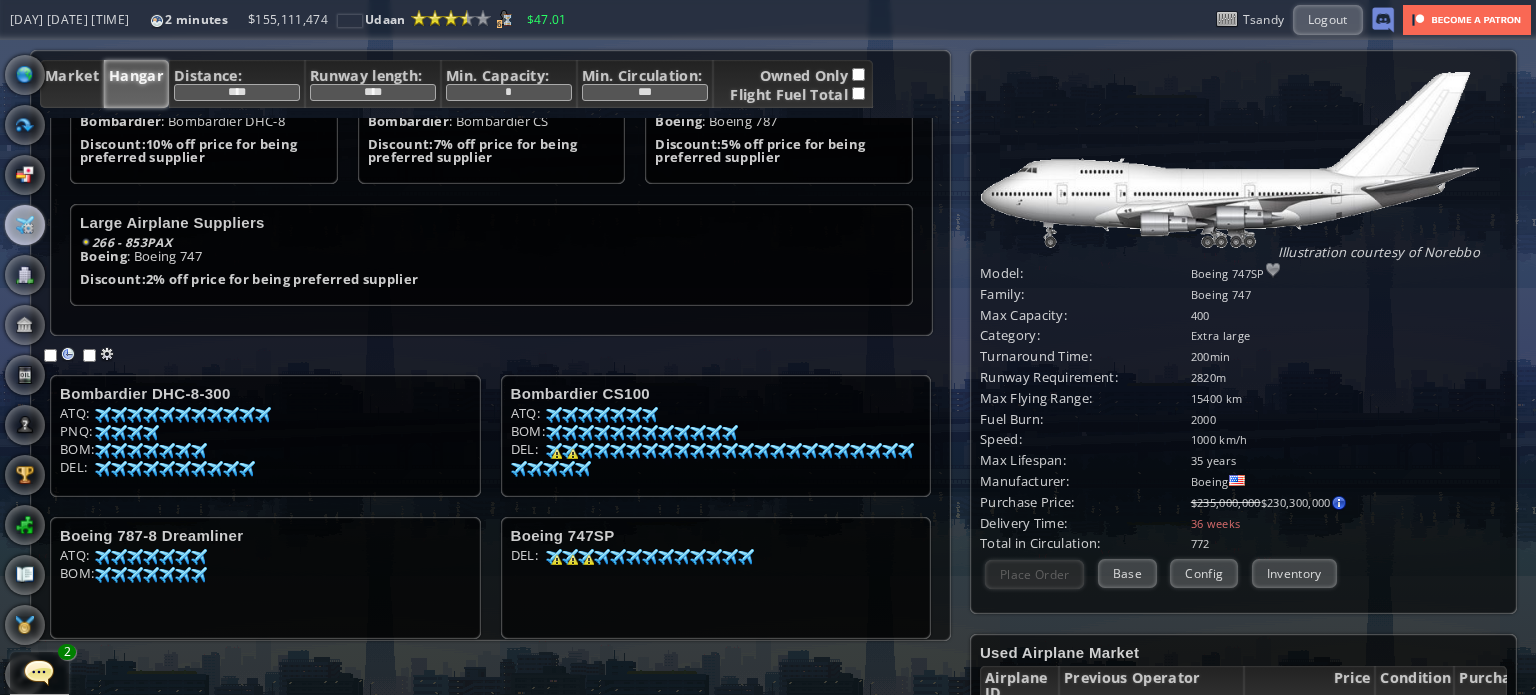 scroll, scrollTop: 195, scrollLeft: 0, axis: vertical 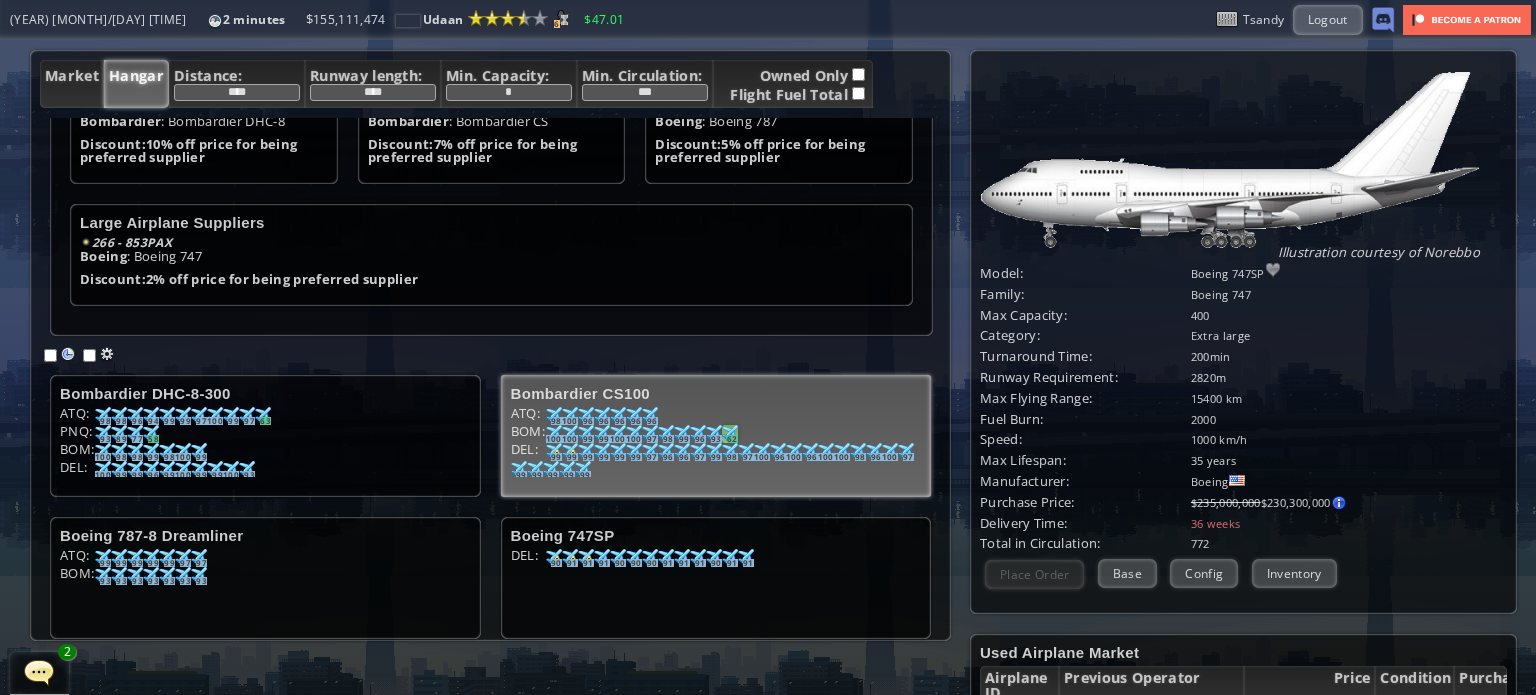 click at bounding box center [103, 415] 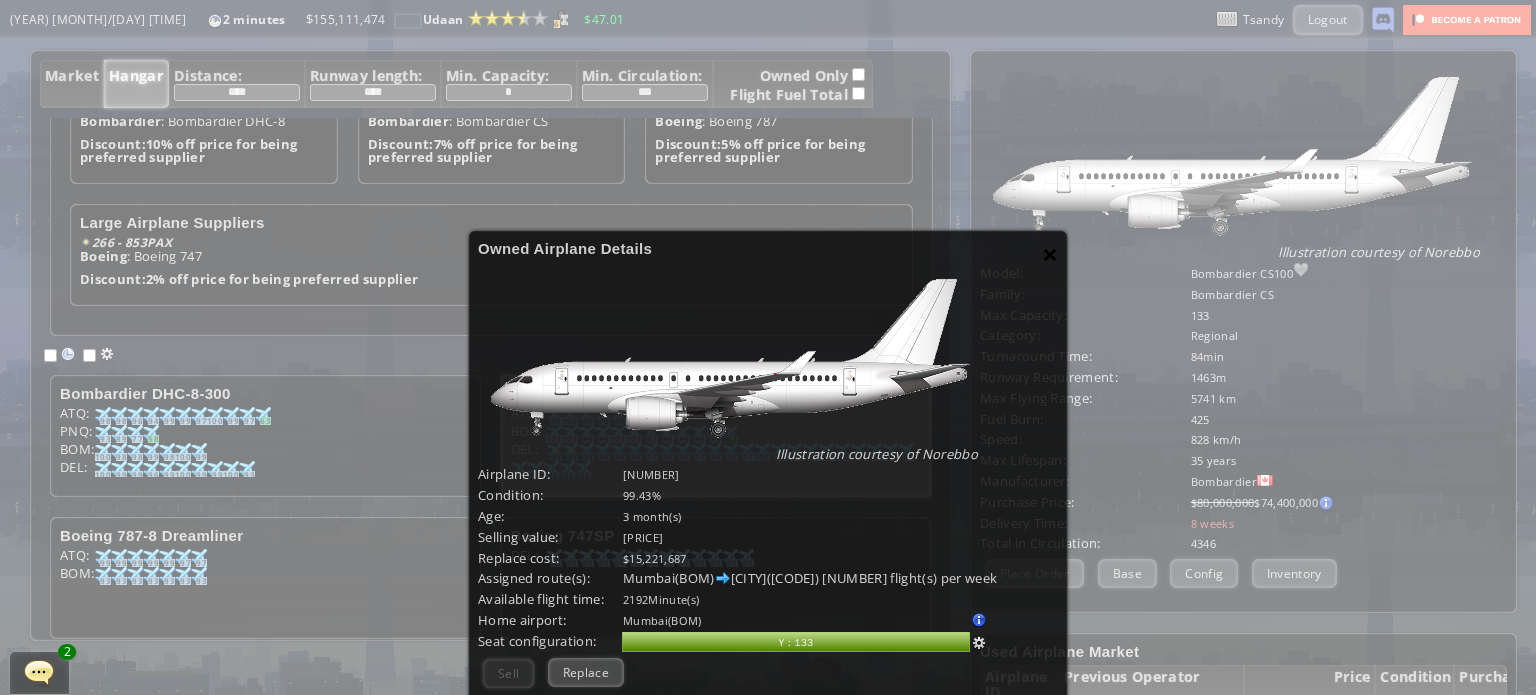 click on "×" at bounding box center (1050, 254) 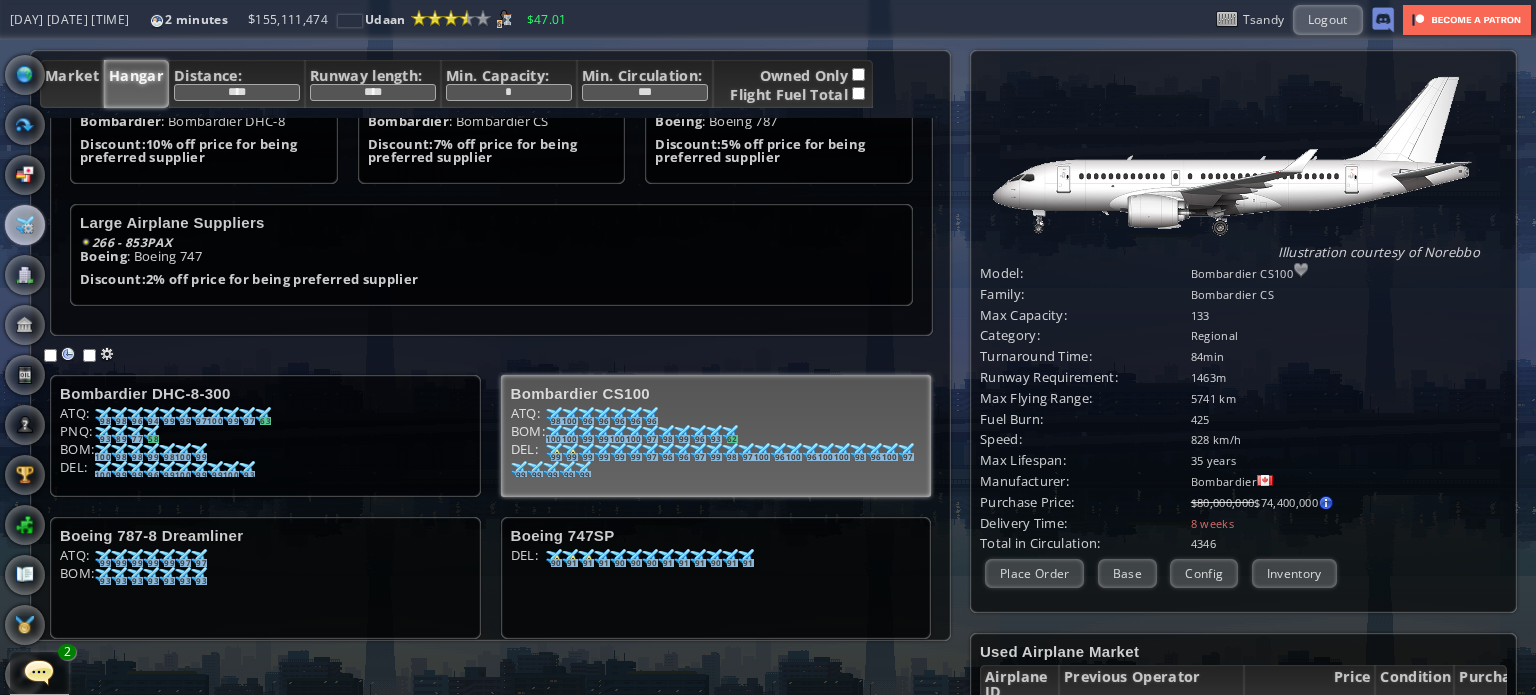 click at bounding box center (7, 347) 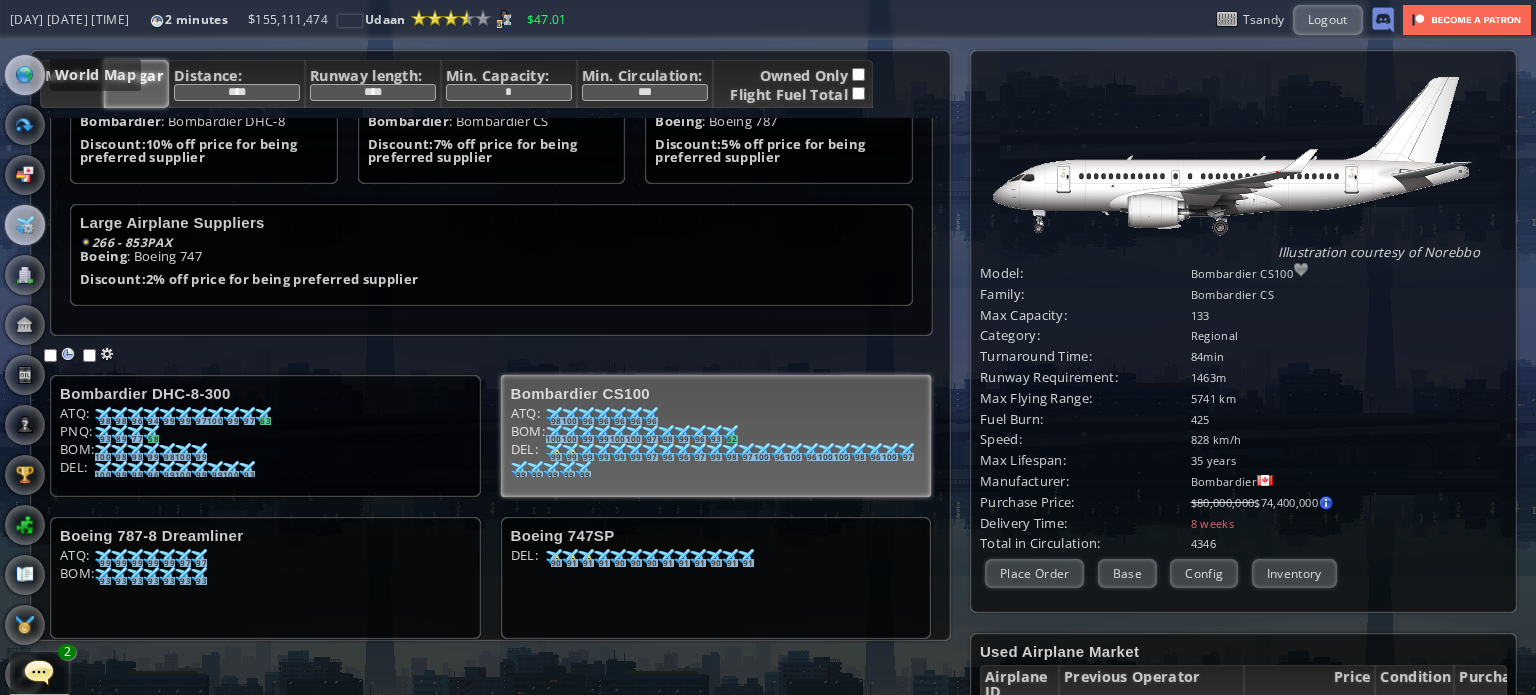 click at bounding box center (25, 75) 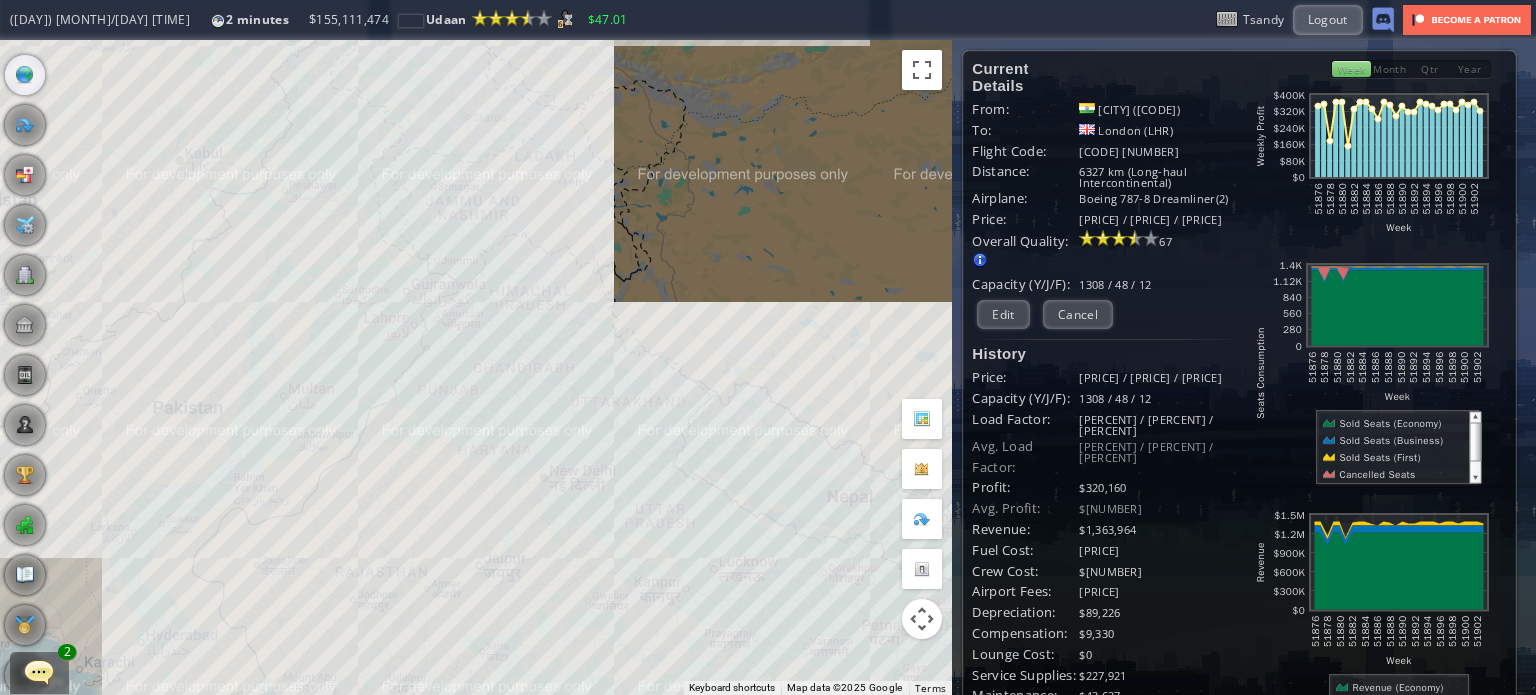 drag, startPoint x: 728, startPoint y: 499, endPoint x: 631, endPoint y: 370, distance: 161.40013 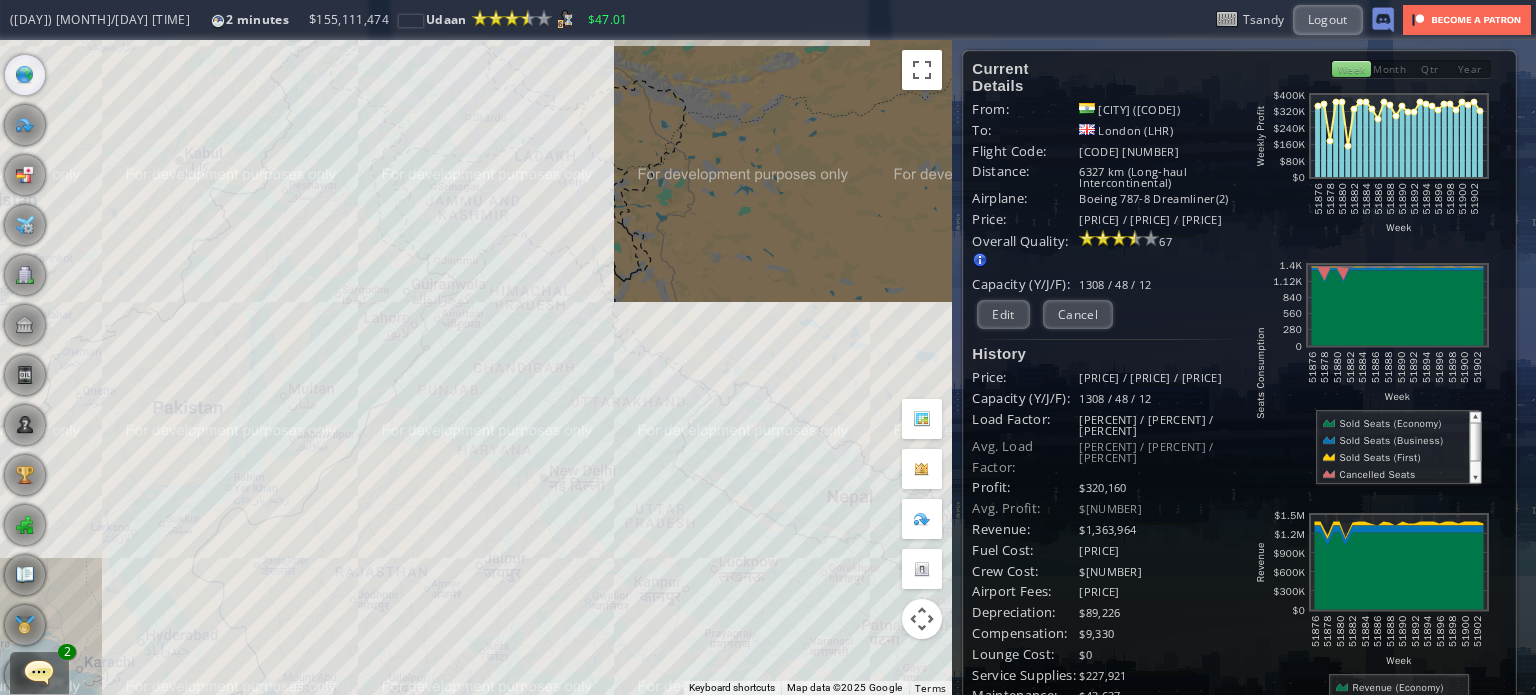 click on "To navigate, press the arrow keys." at bounding box center [476, 367] 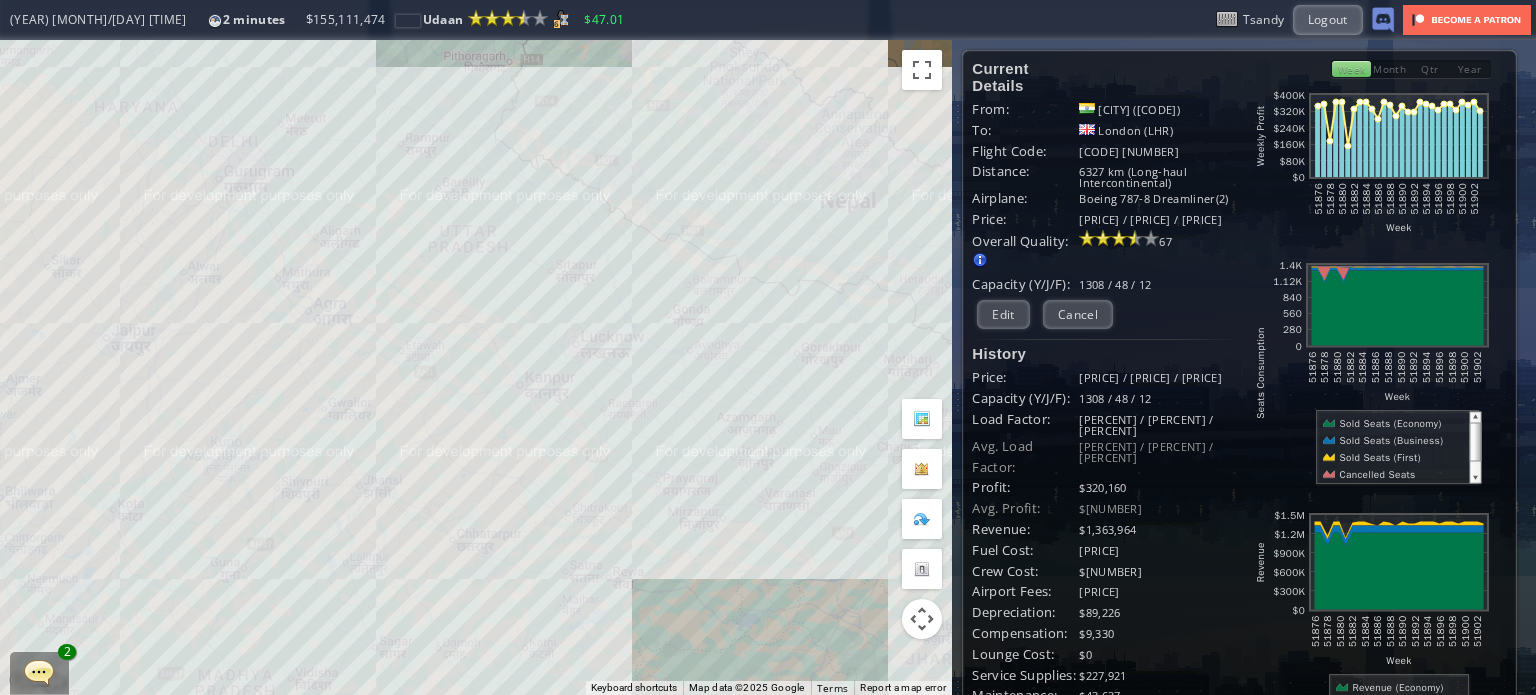 click on "To navigate, press the arrow keys." at bounding box center [476, 367] 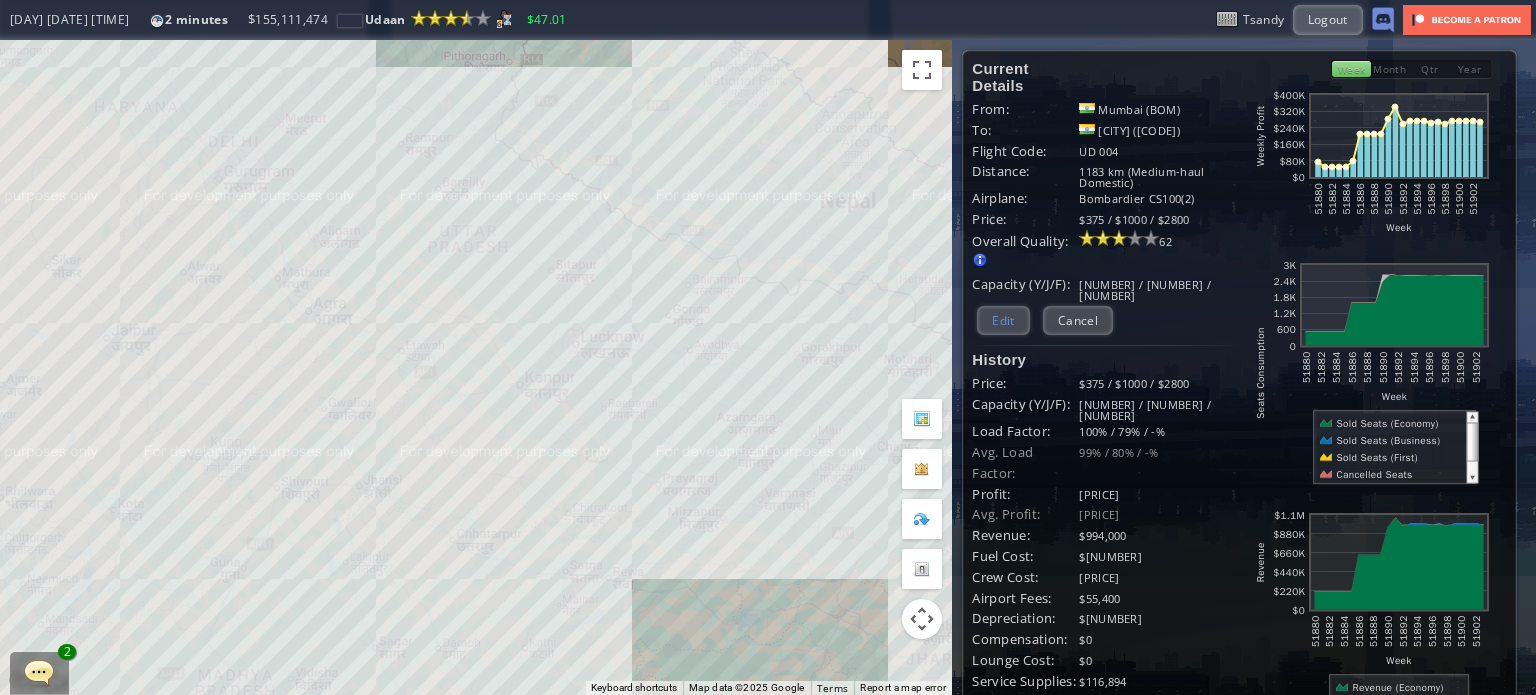click on "Edit" at bounding box center [1003, 320] 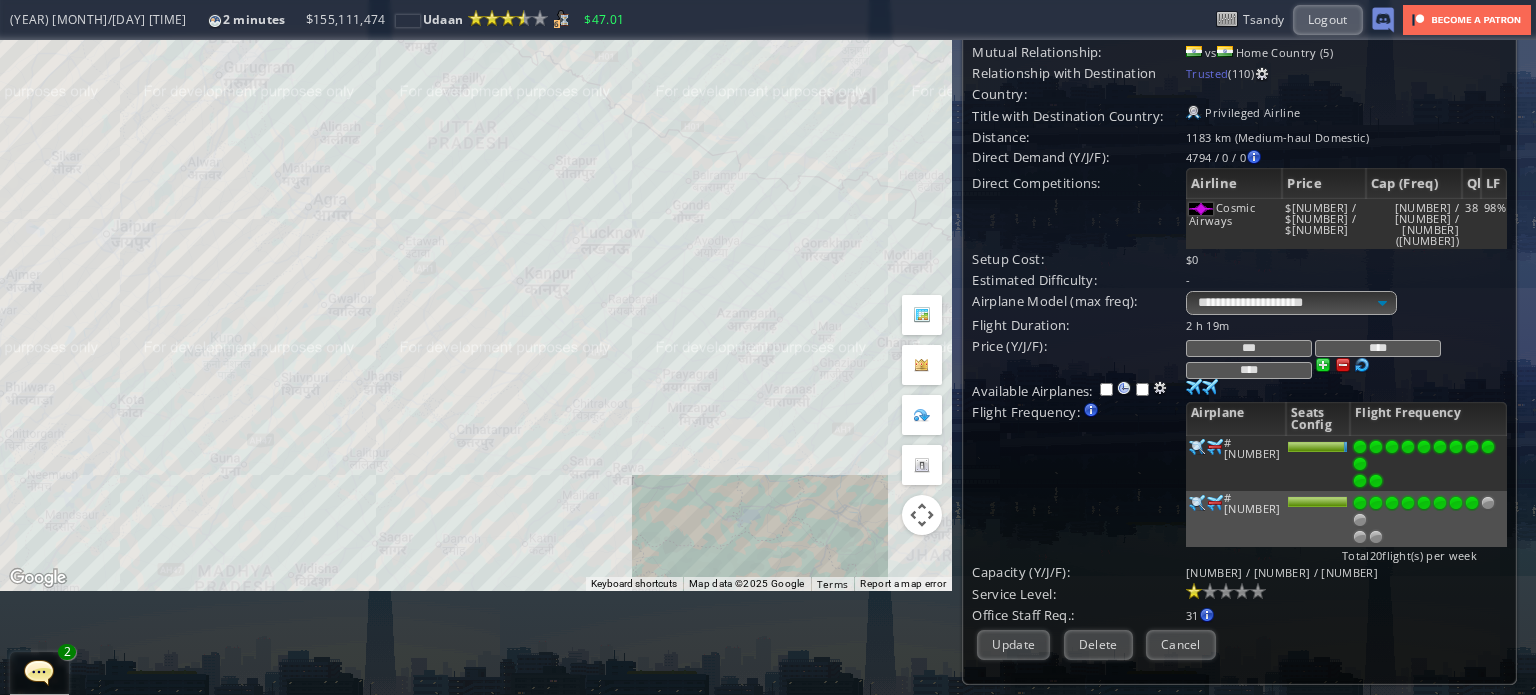 scroll, scrollTop: 100, scrollLeft: 0, axis: vertical 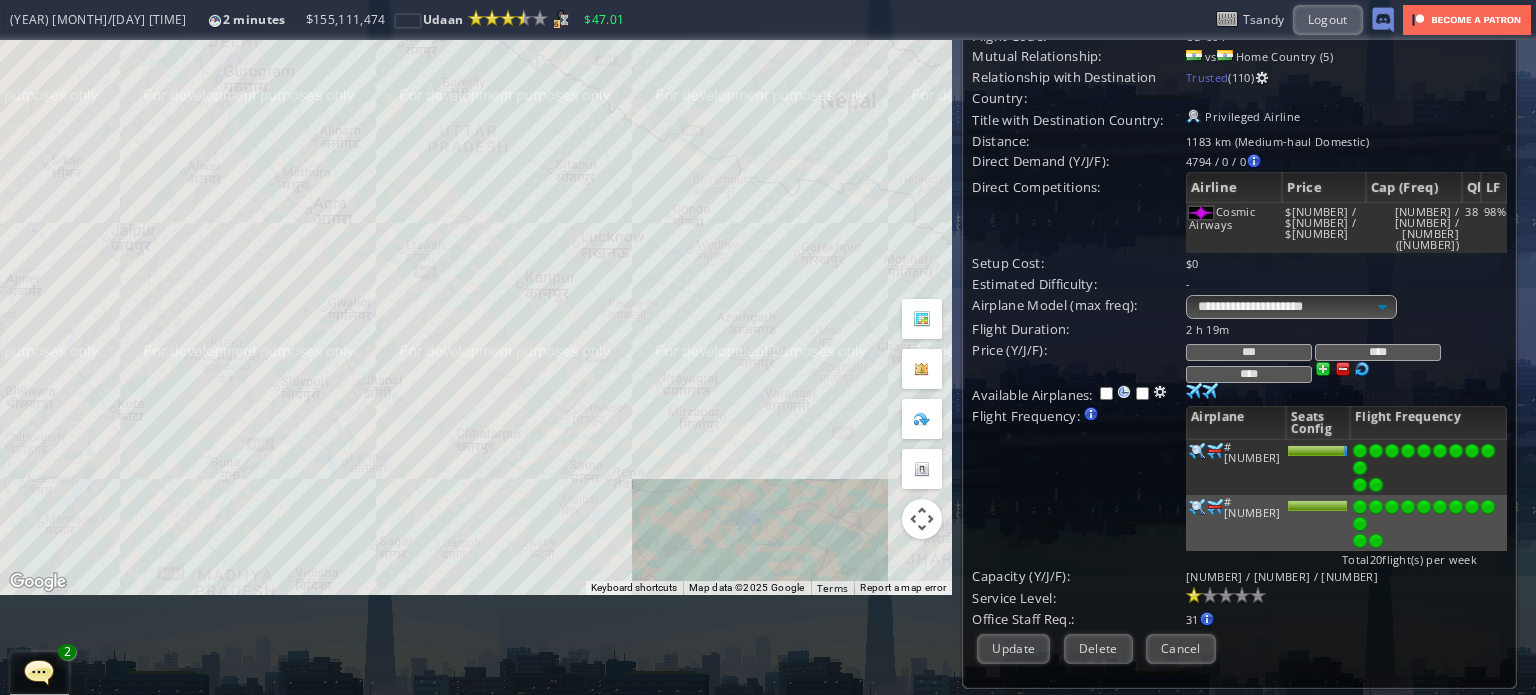 click at bounding box center (1376, 485) 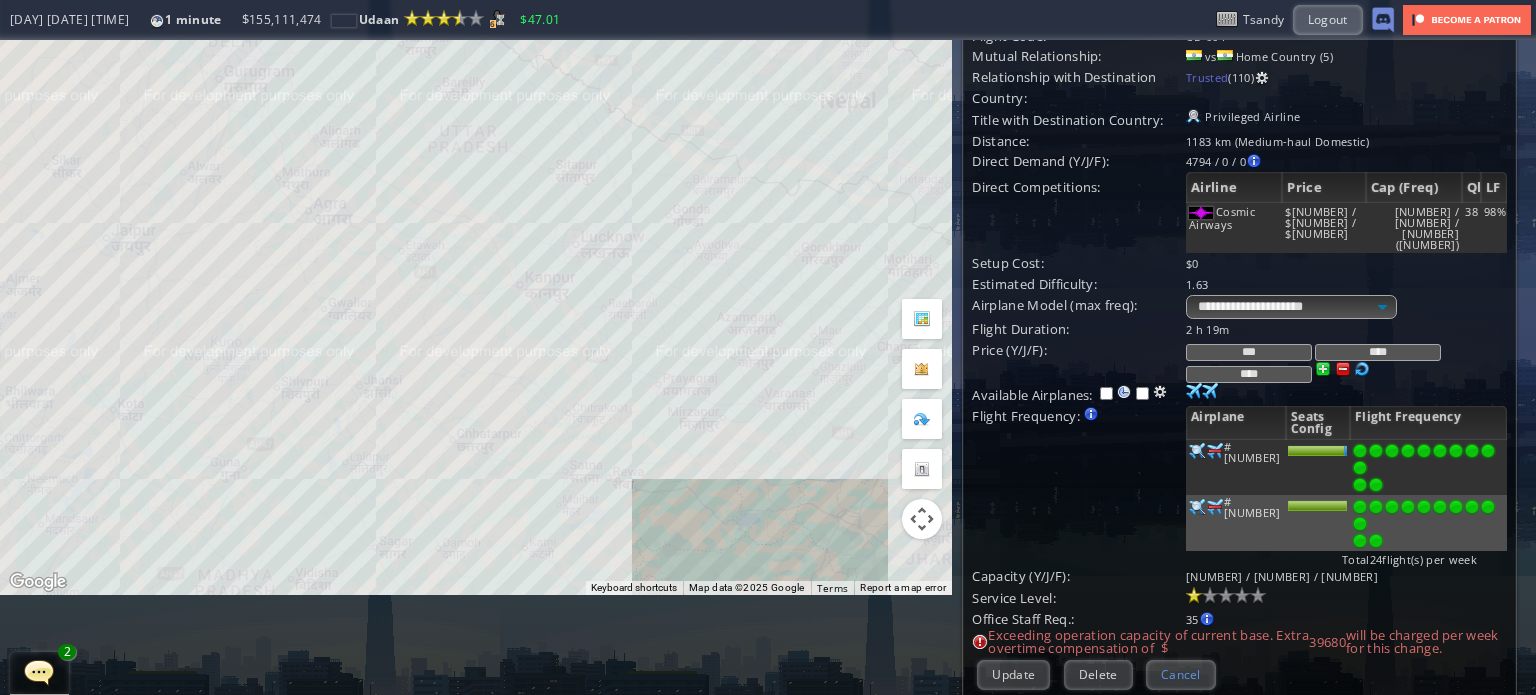 click on "Cancel" at bounding box center (1181, 674) 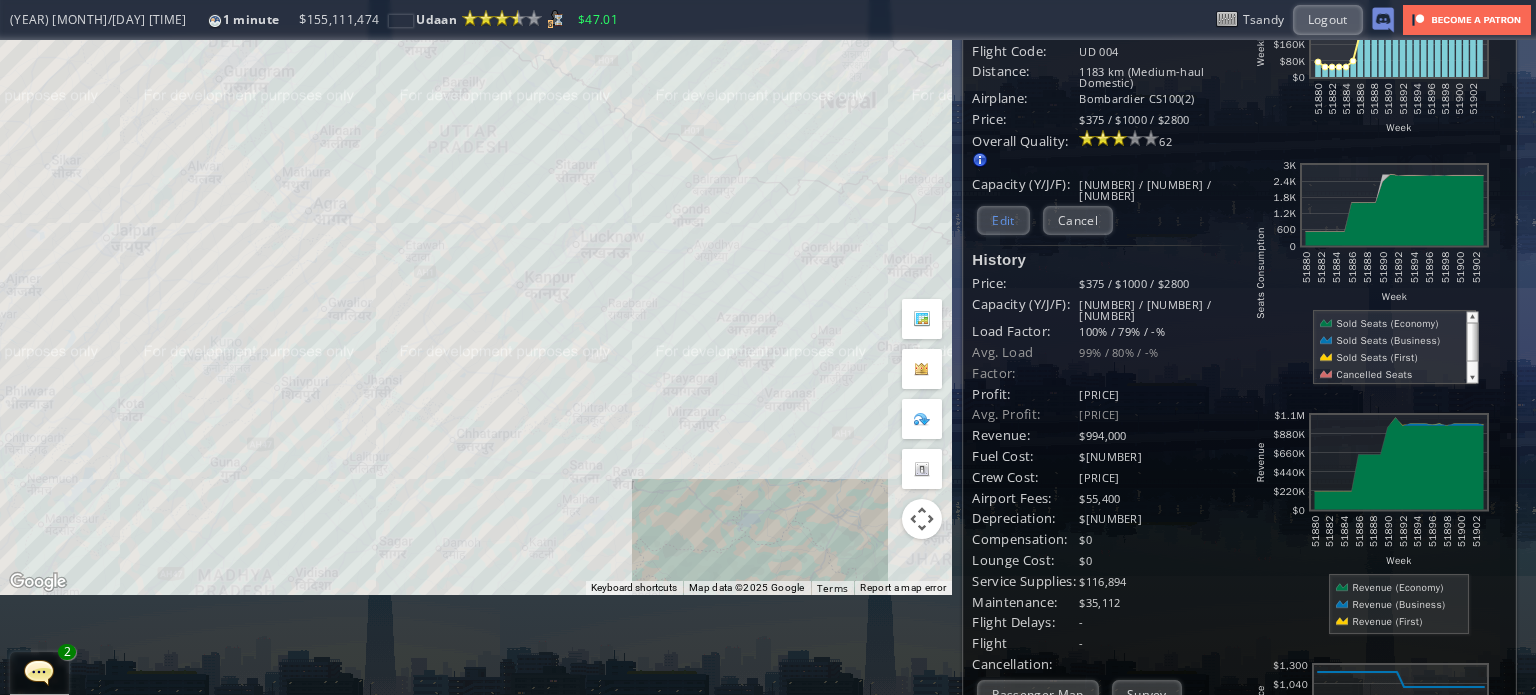 click on "Edit" at bounding box center (1003, 220) 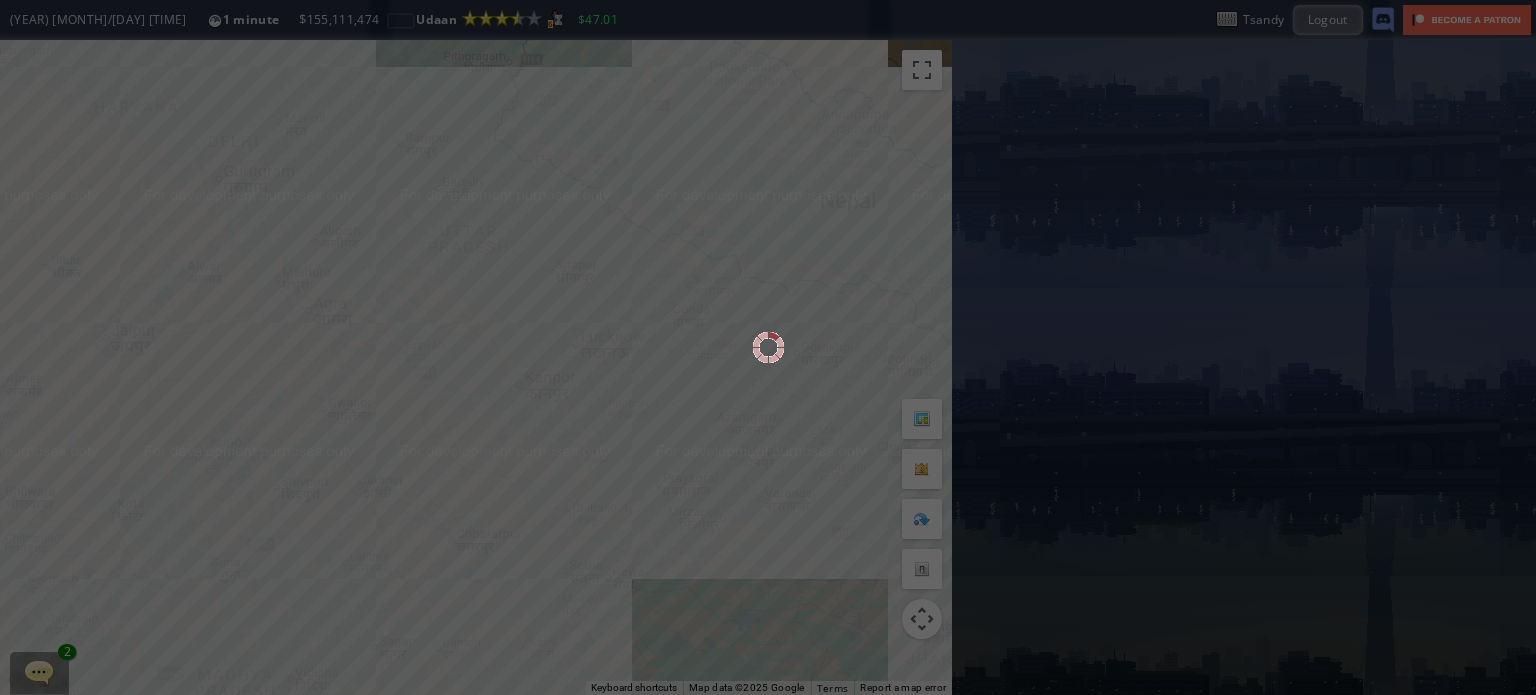 scroll, scrollTop: 0, scrollLeft: 0, axis: both 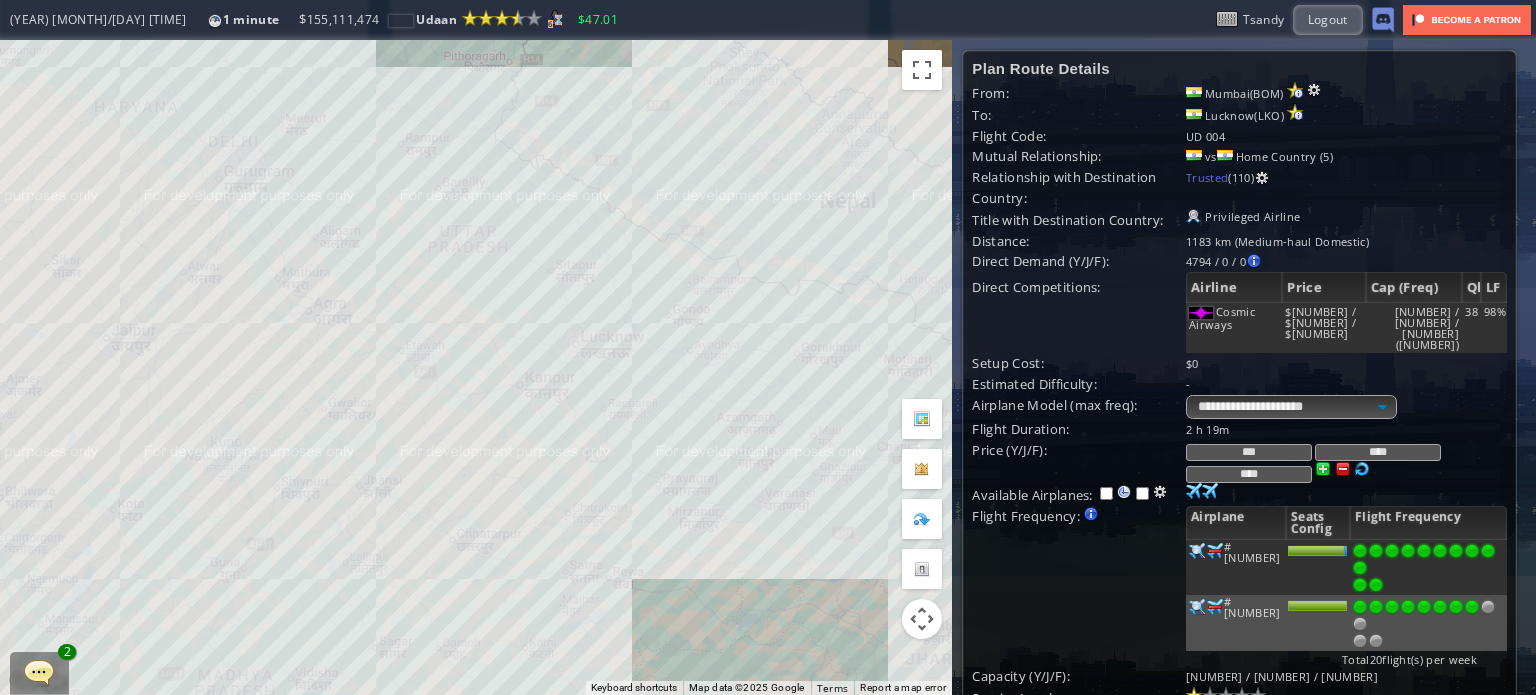 click on "****" at bounding box center (1378, 452) 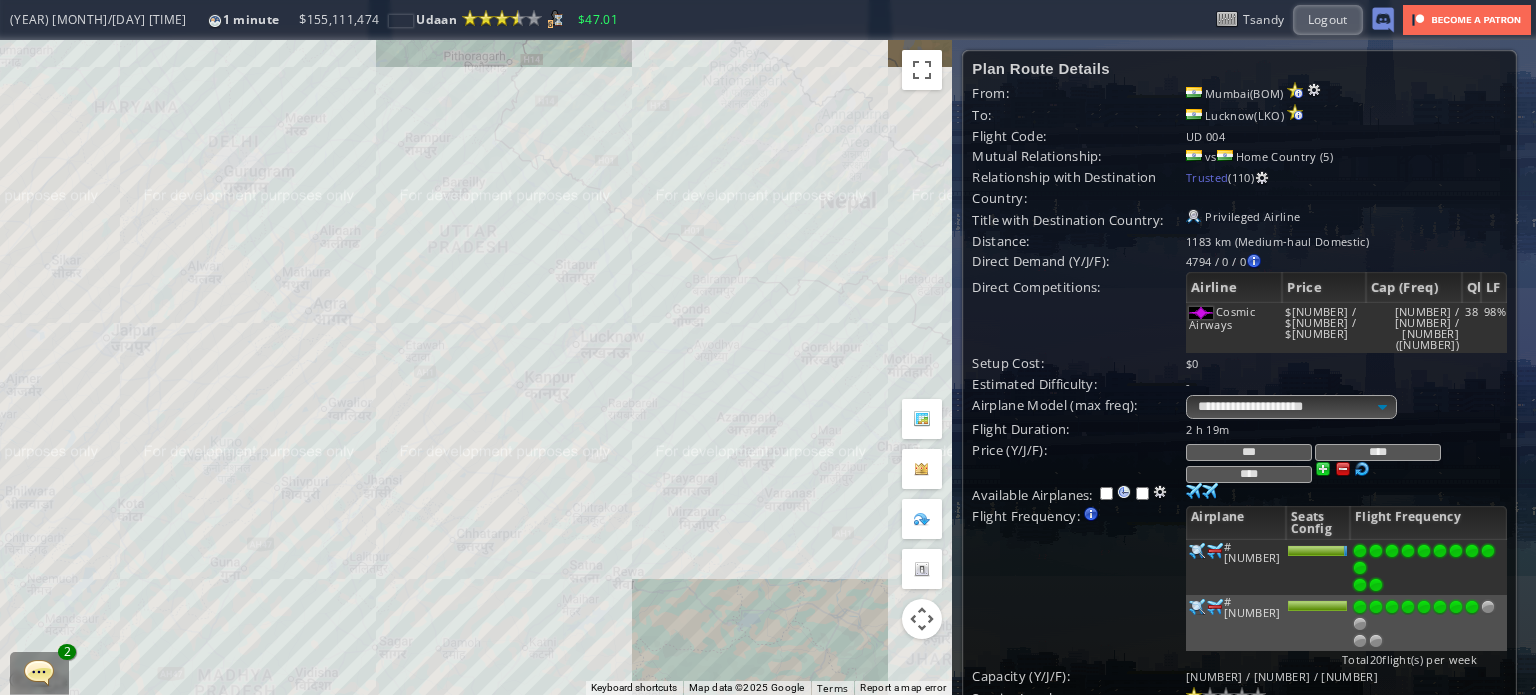 drag, startPoint x: 1274, startPoint y: 441, endPoint x: 1237, endPoint y: 440, distance: 37.01351 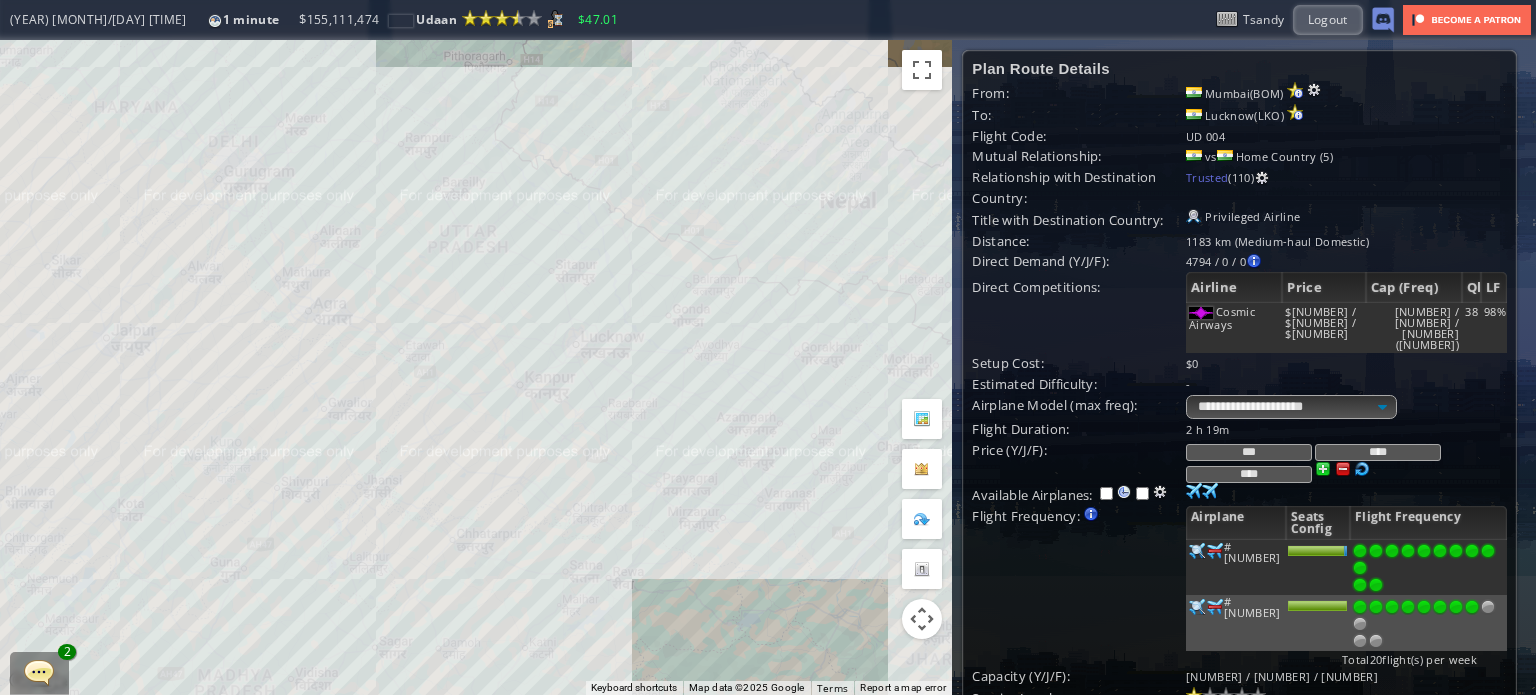click on "****" at bounding box center [1378, 452] 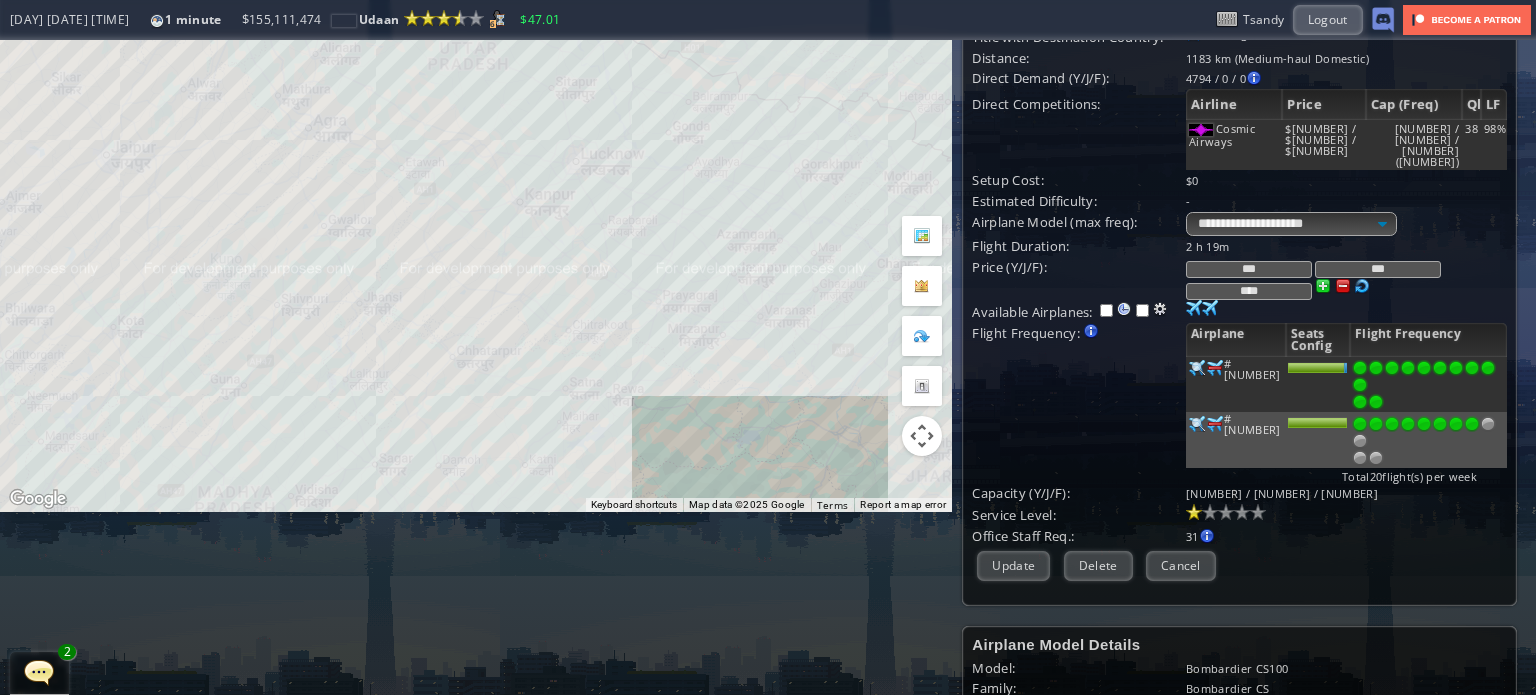 scroll, scrollTop: 200, scrollLeft: 0, axis: vertical 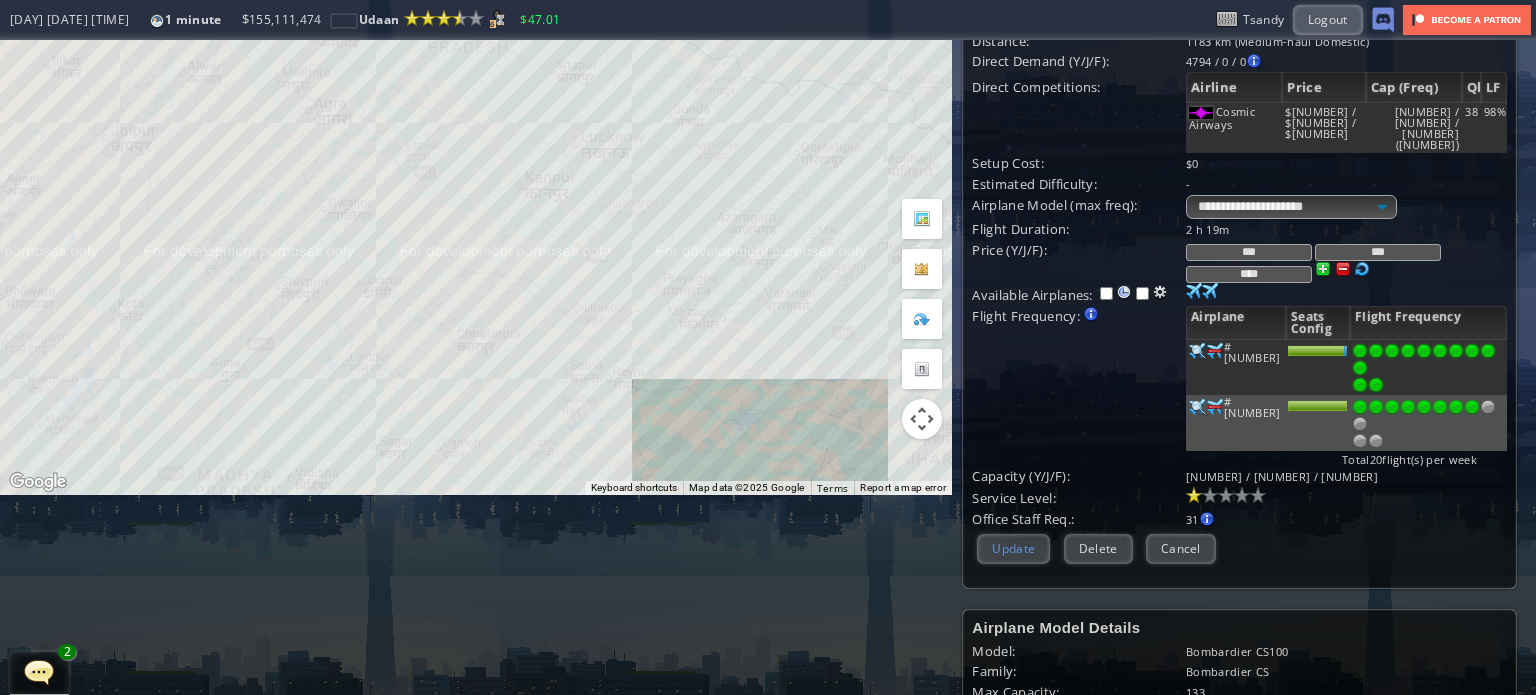 type on "***" 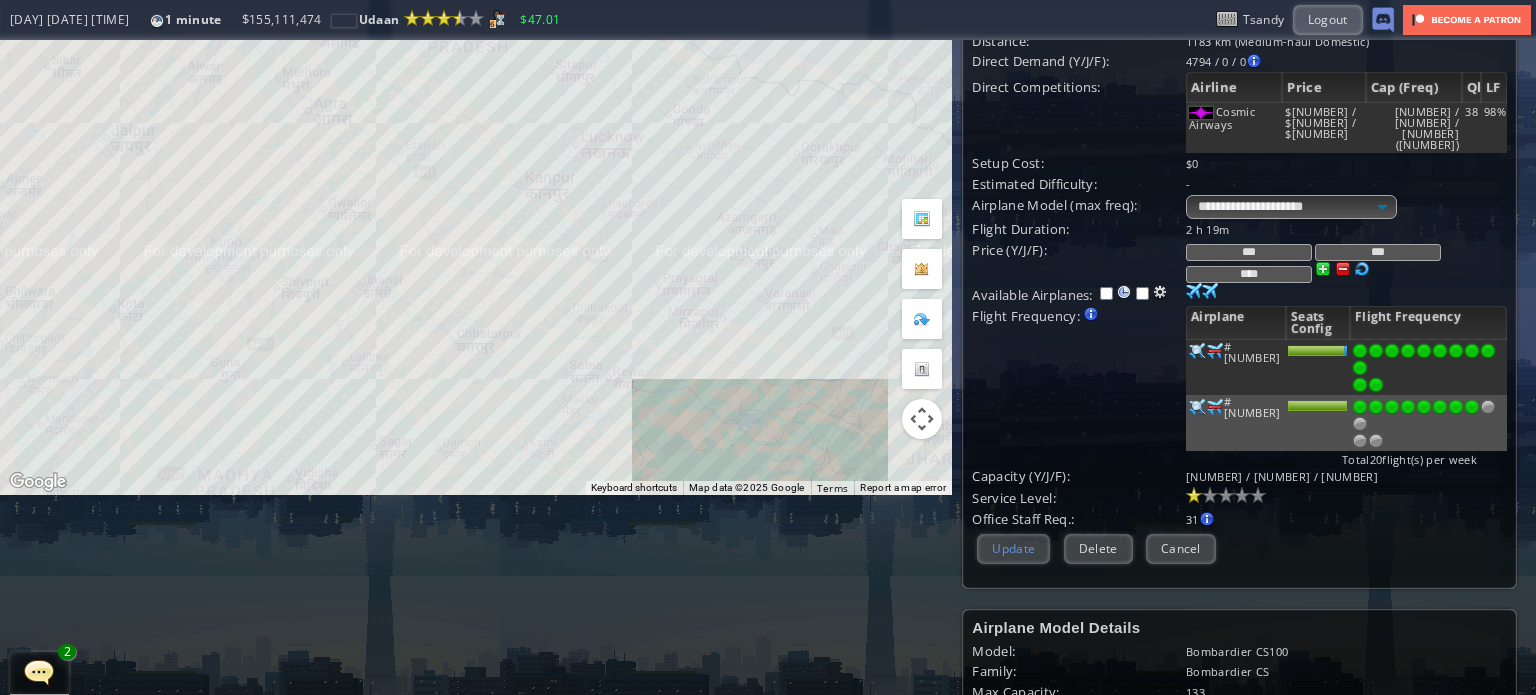 click on "Update" at bounding box center (1013, 548) 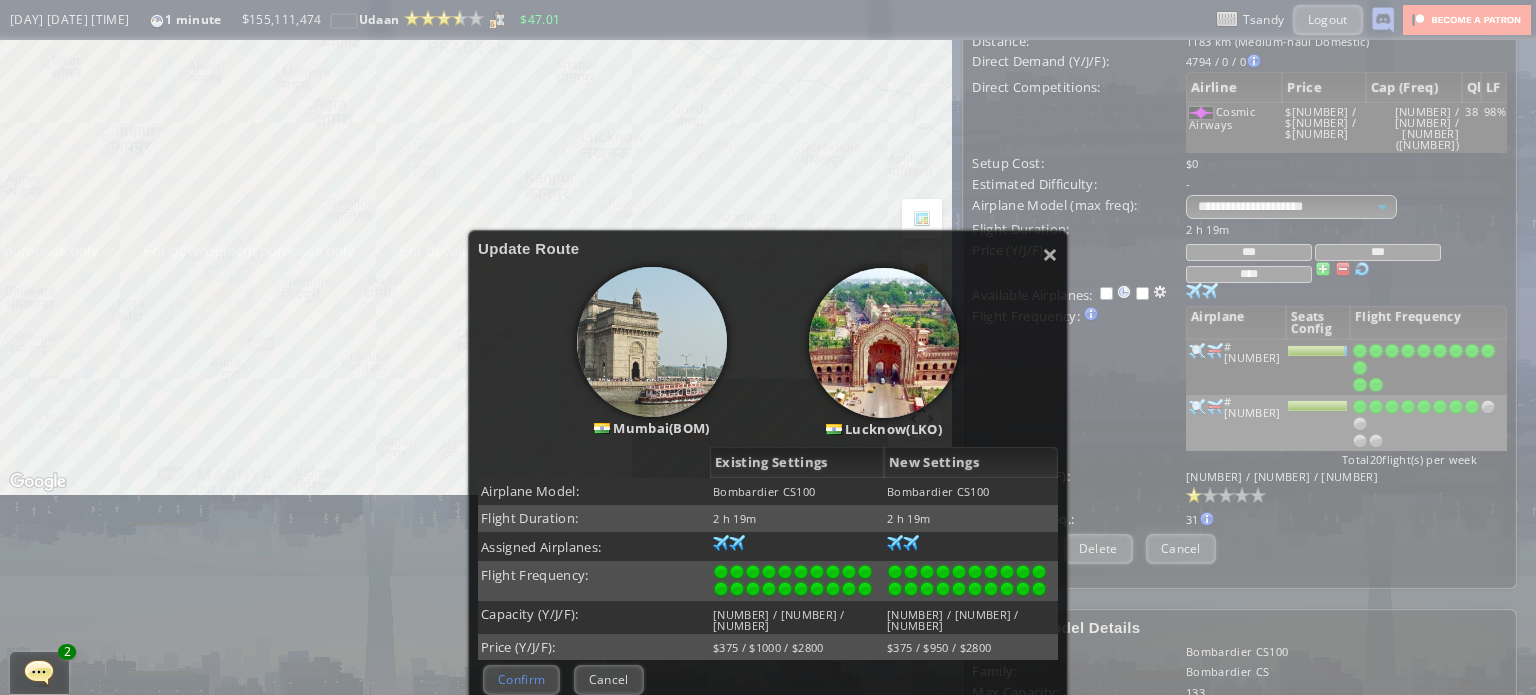 click on "Confirm" at bounding box center (521, 679) 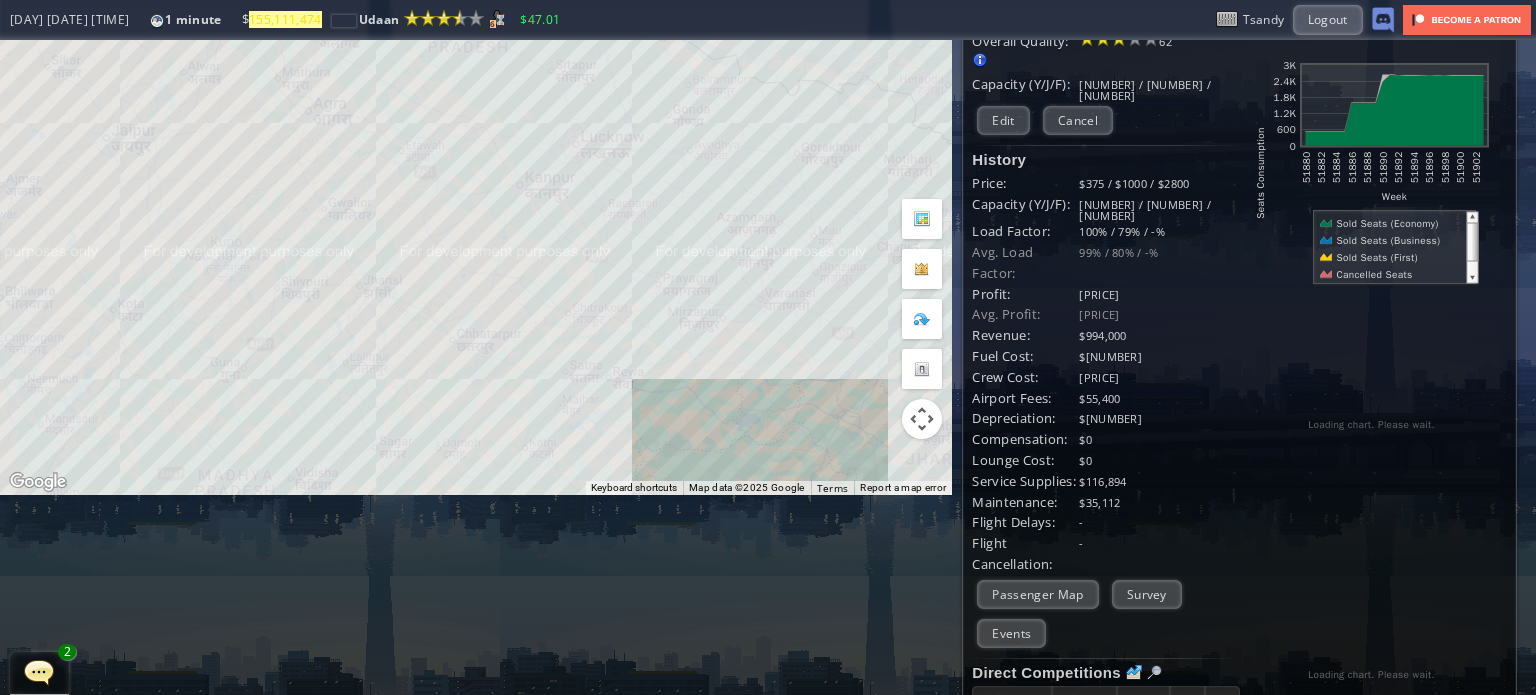 scroll, scrollTop: 0, scrollLeft: 0, axis: both 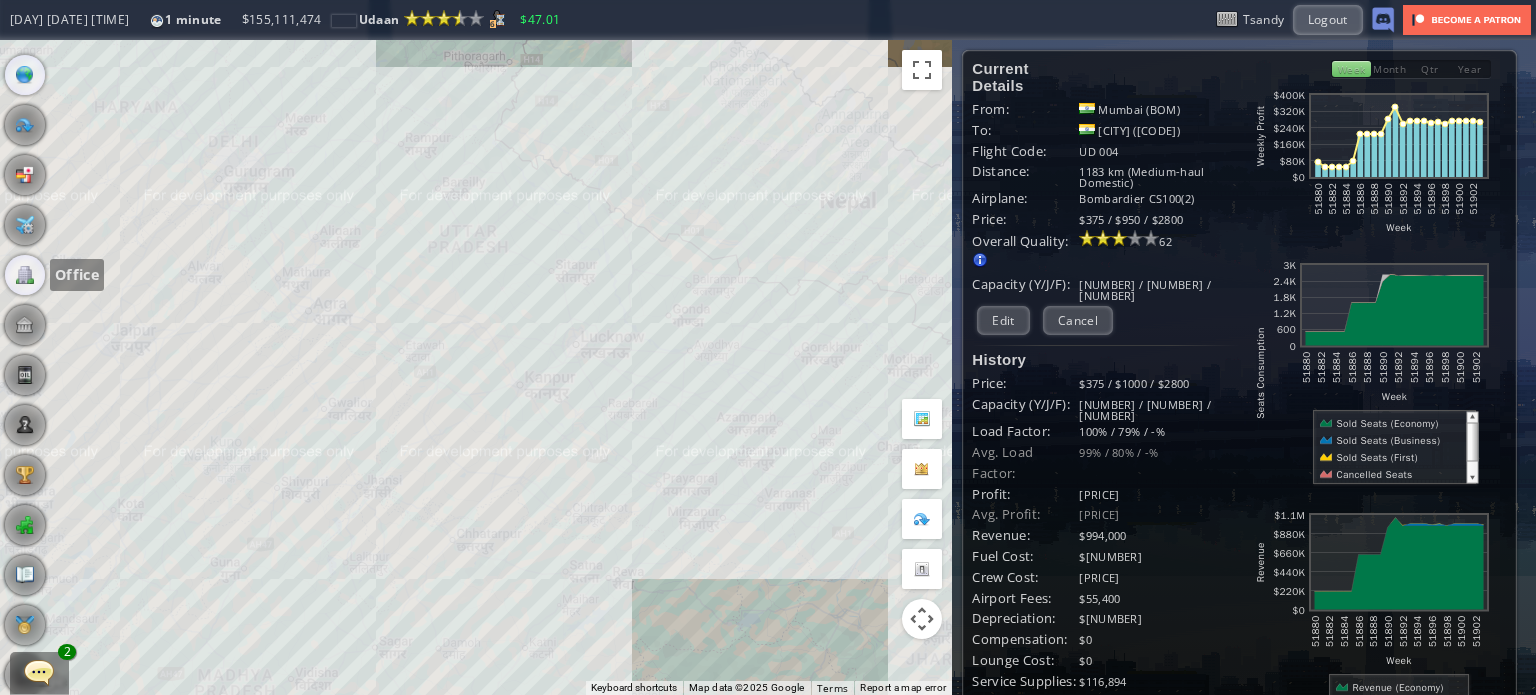 click at bounding box center (25, 275) 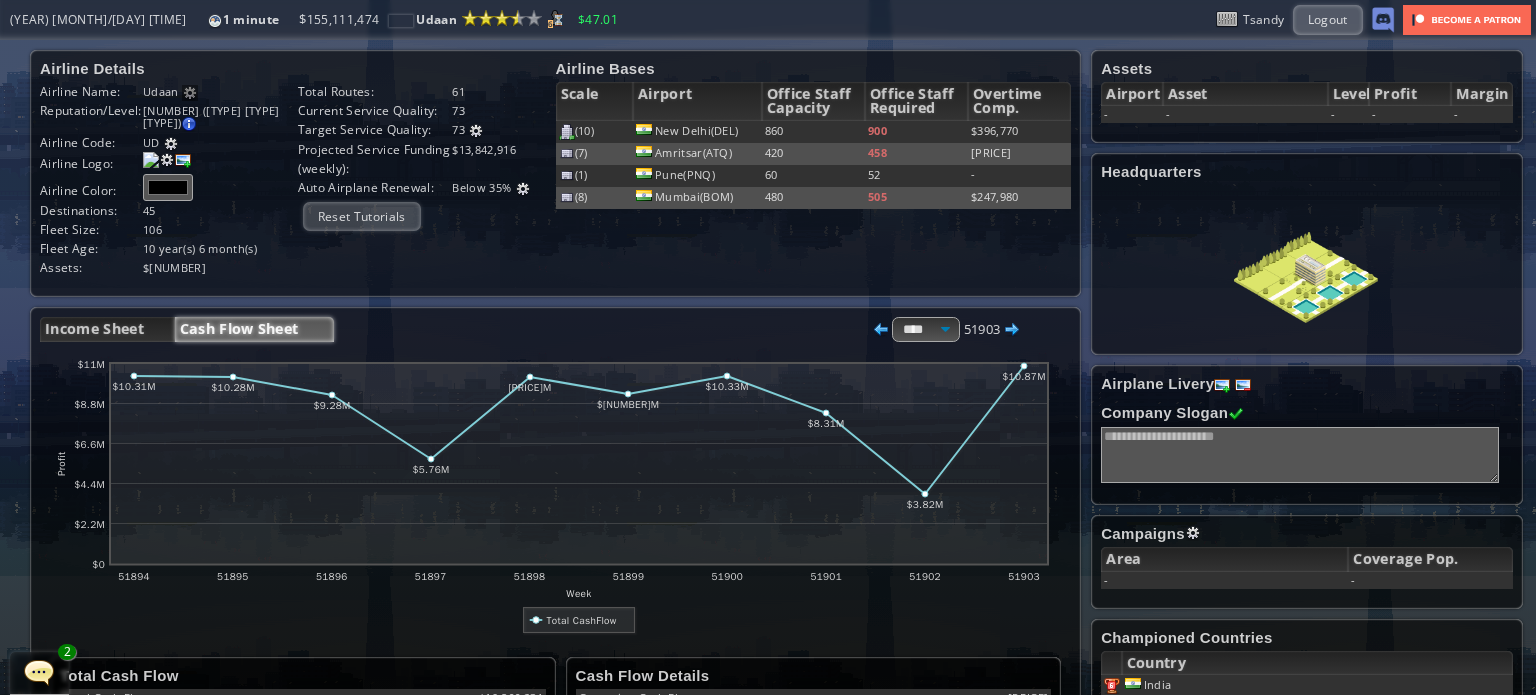 scroll, scrollTop: 0, scrollLeft: 0, axis: both 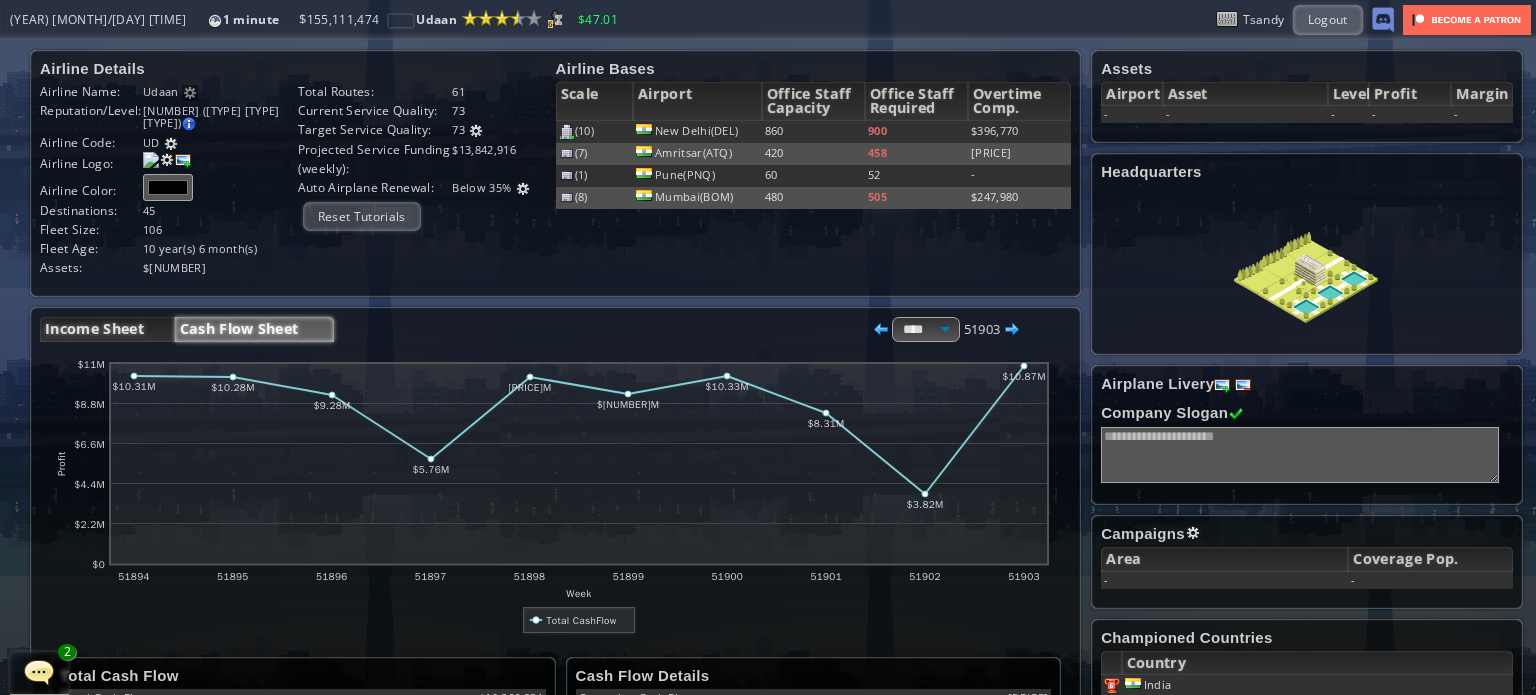 click on "Income Sheet" at bounding box center (107, 329) 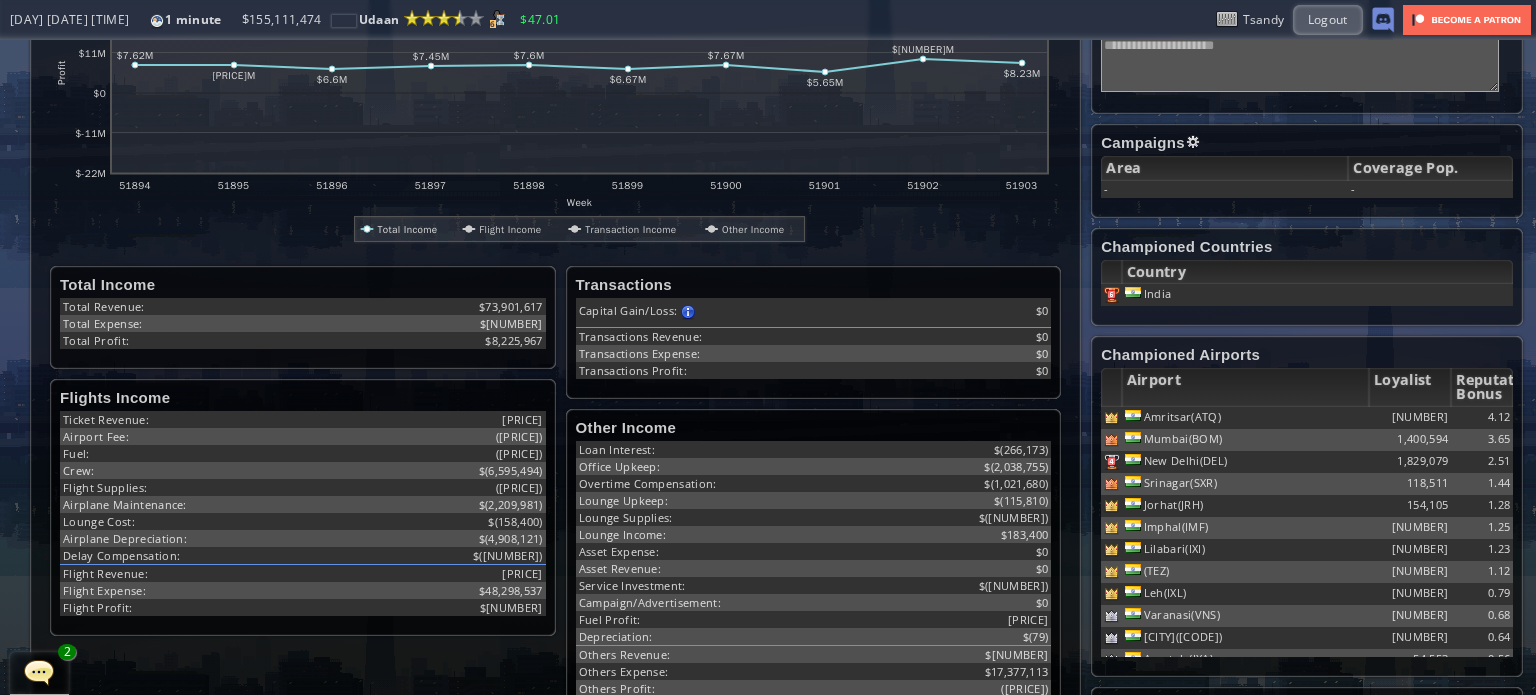 scroll, scrollTop: 400, scrollLeft: 0, axis: vertical 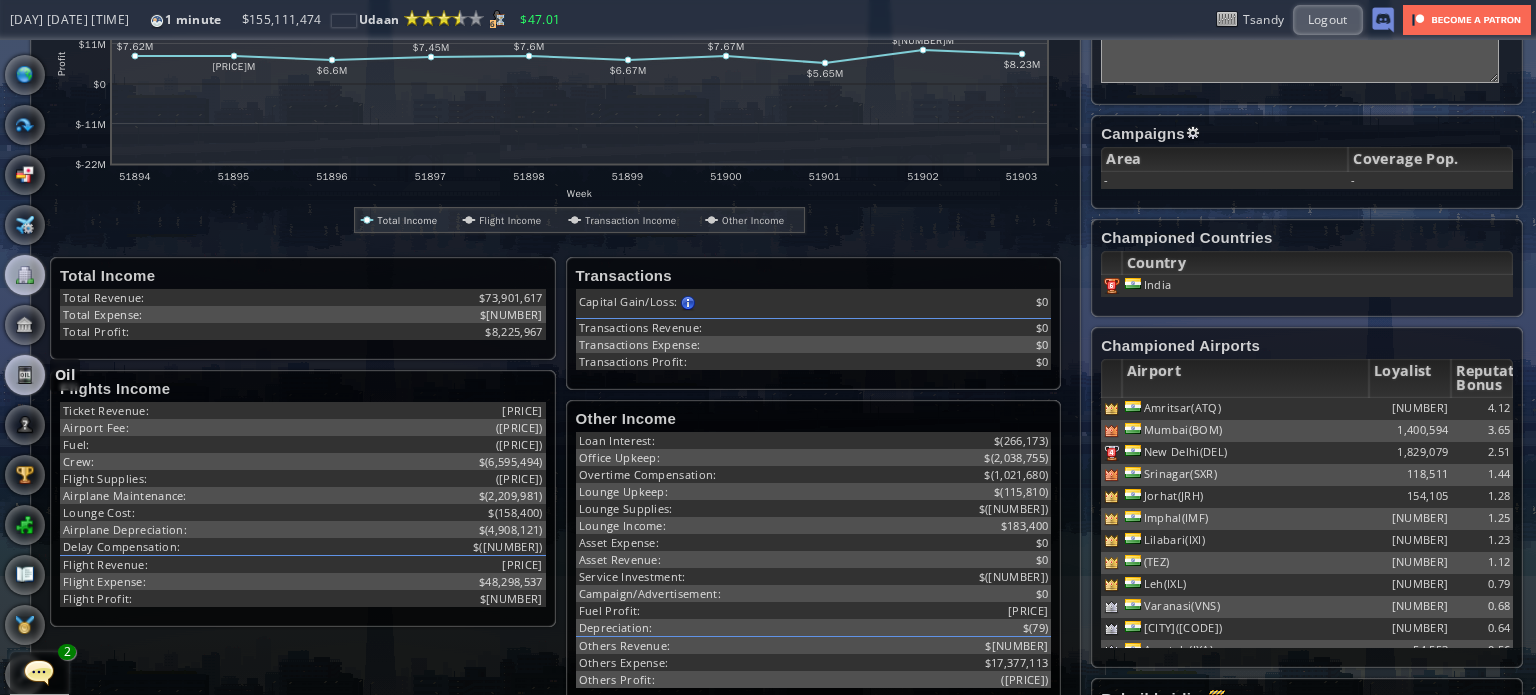 click at bounding box center (25, 375) 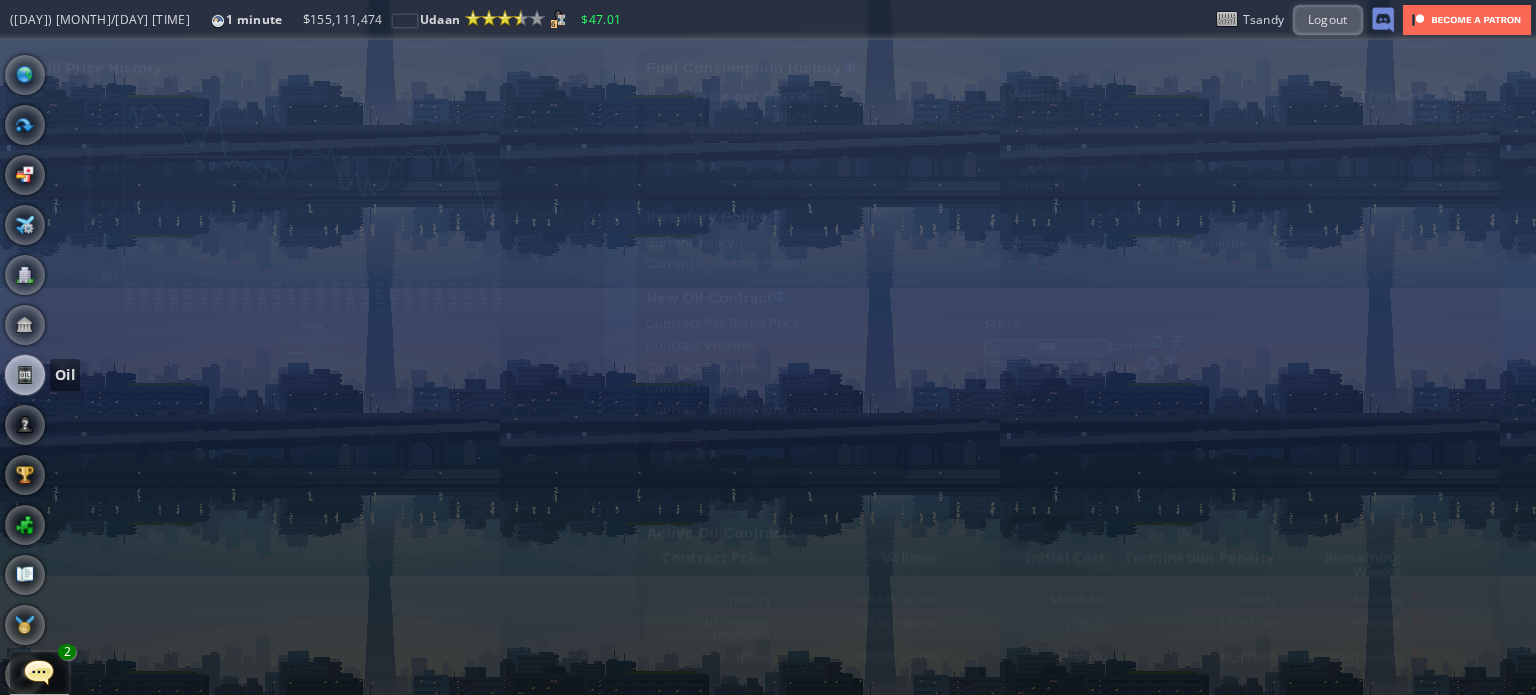 scroll, scrollTop: 0, scrollLeft: 0, axis: both 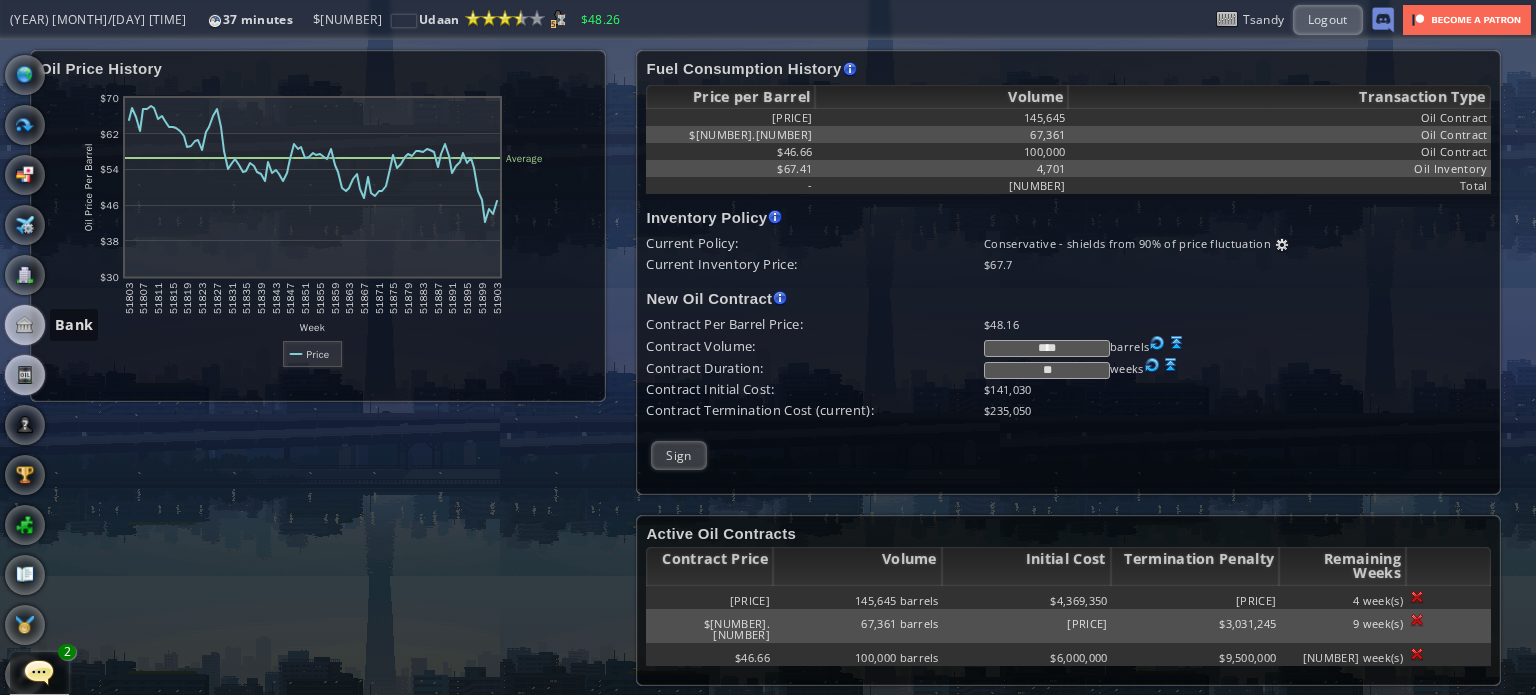 click at bounding box center [25, 325] 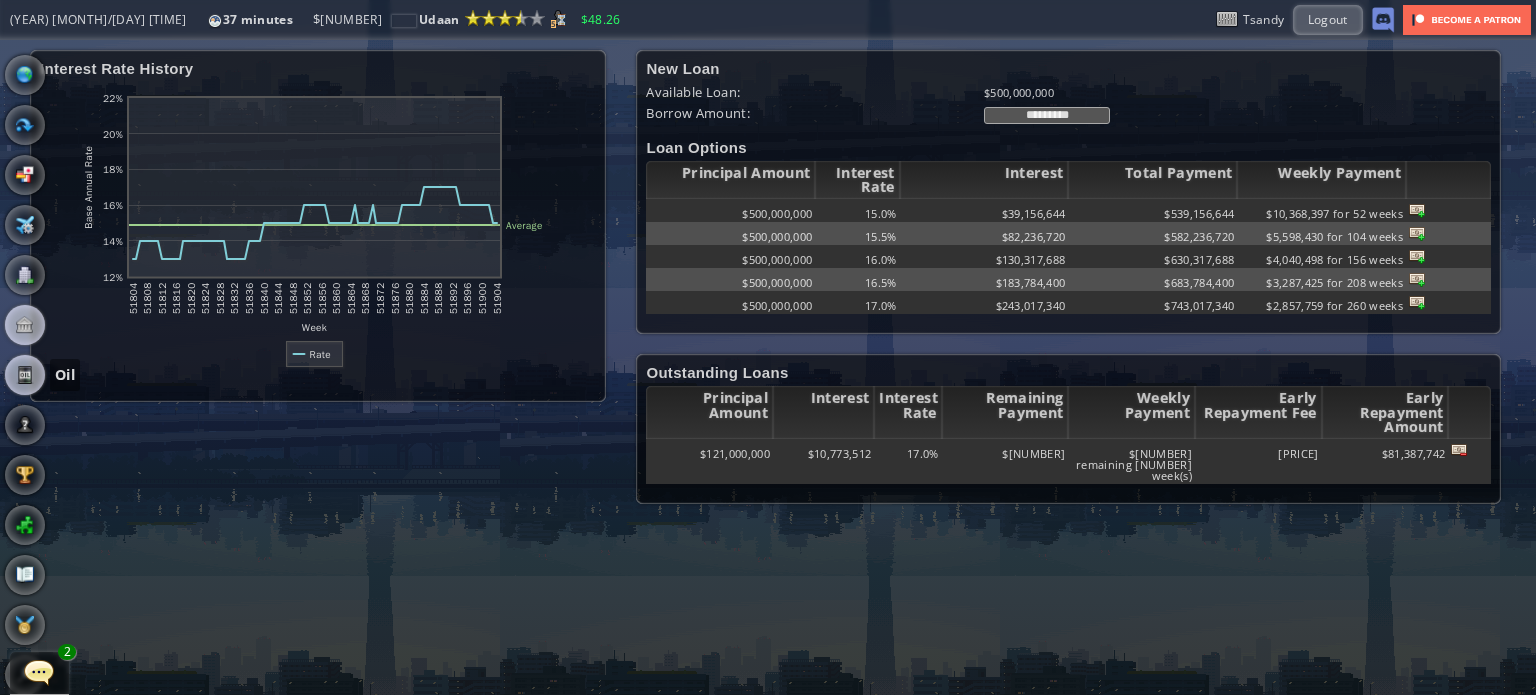 click at bounding box center [25, 375] 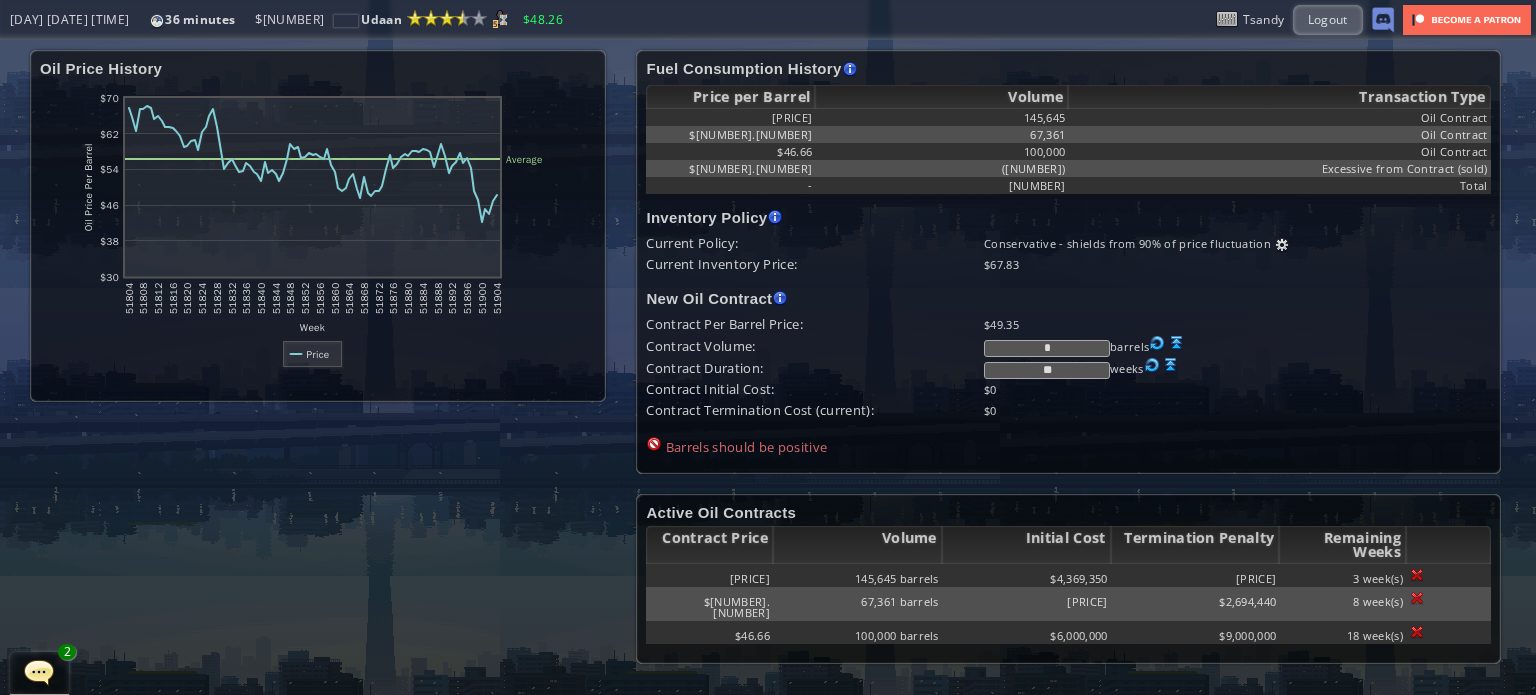 click at bounding box center [1417, 575] 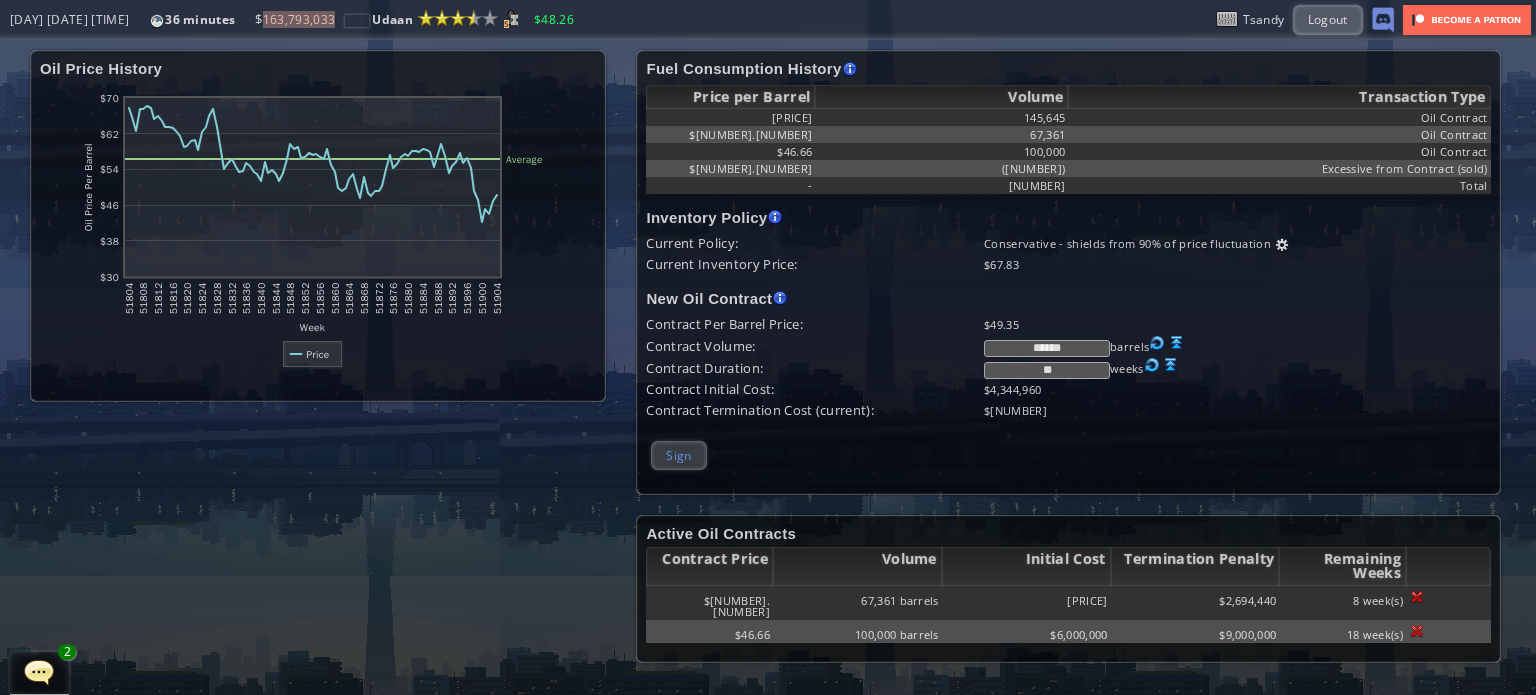 click on "Sign" at bounding box center [678, 455] 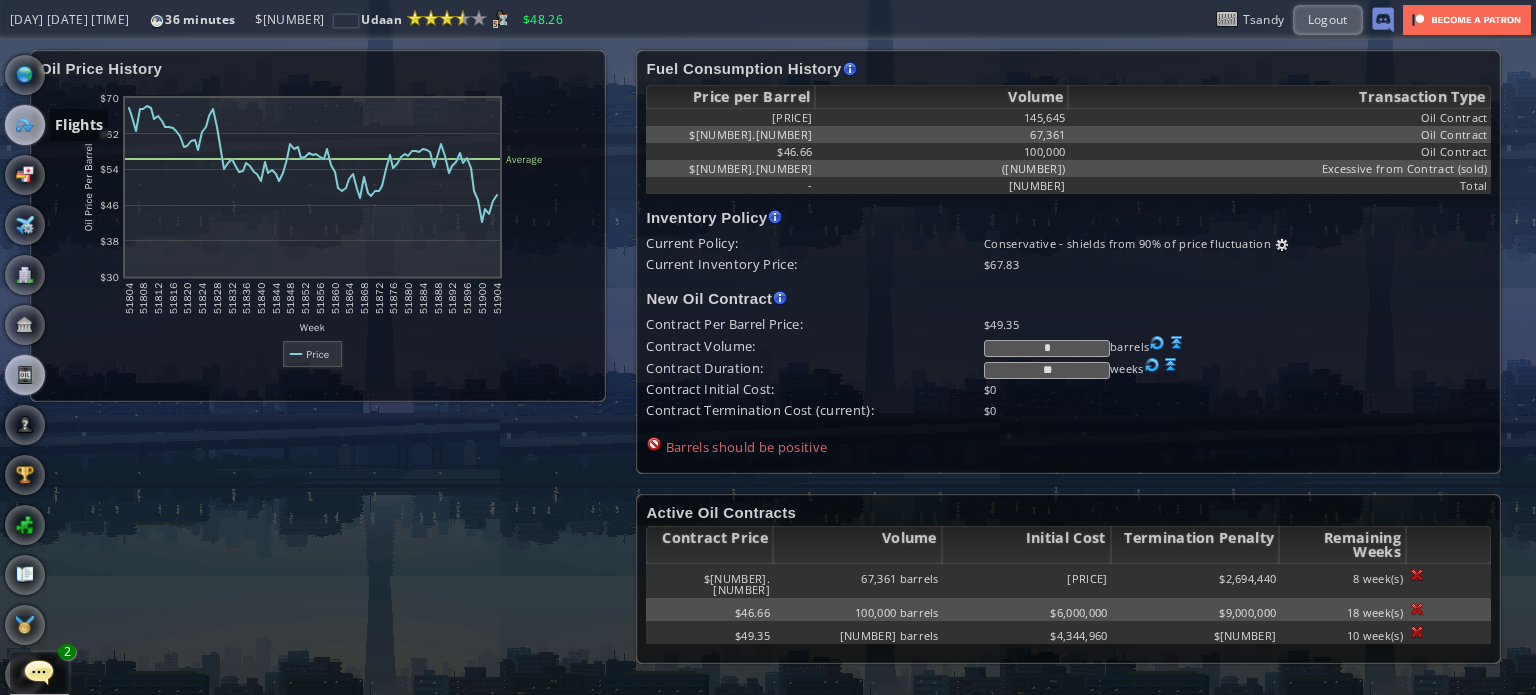 click at bounding box center [25, 125] 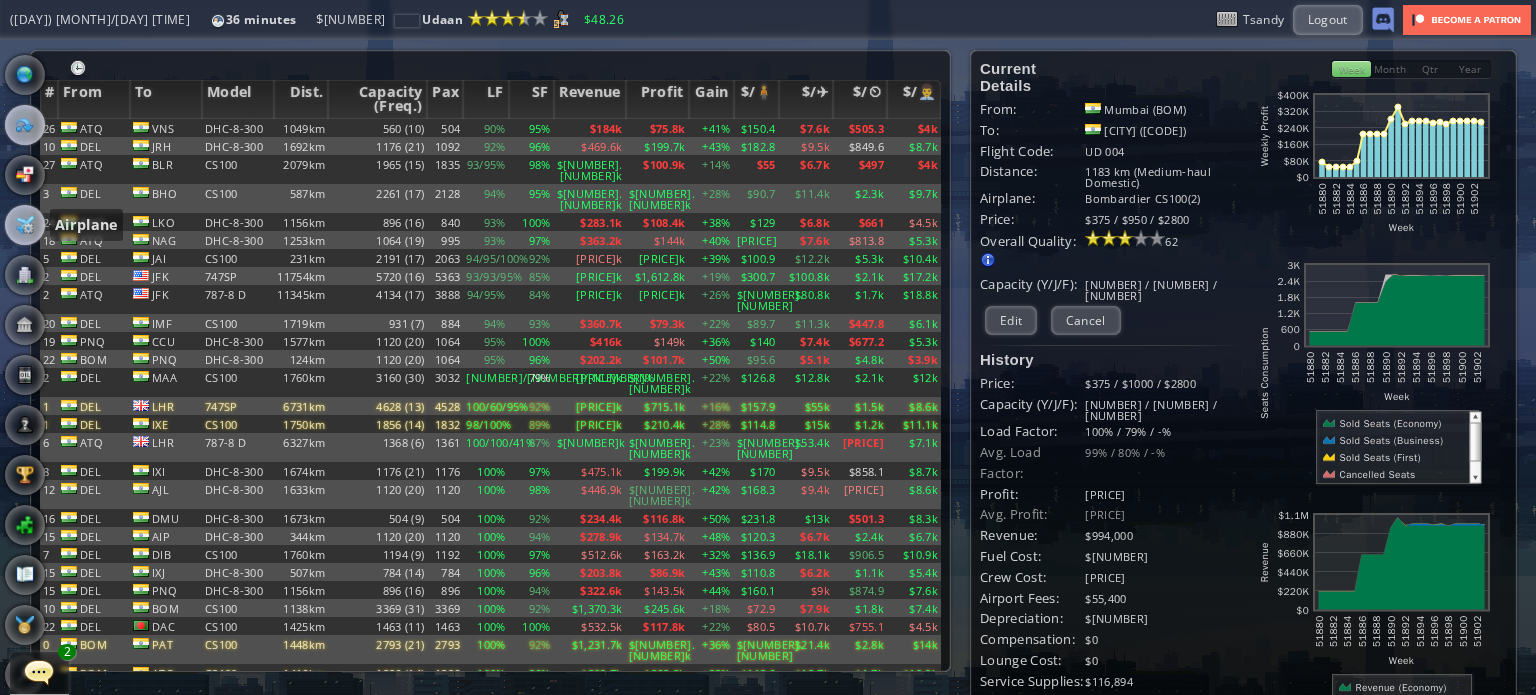 click at bounding box center (25, 225) 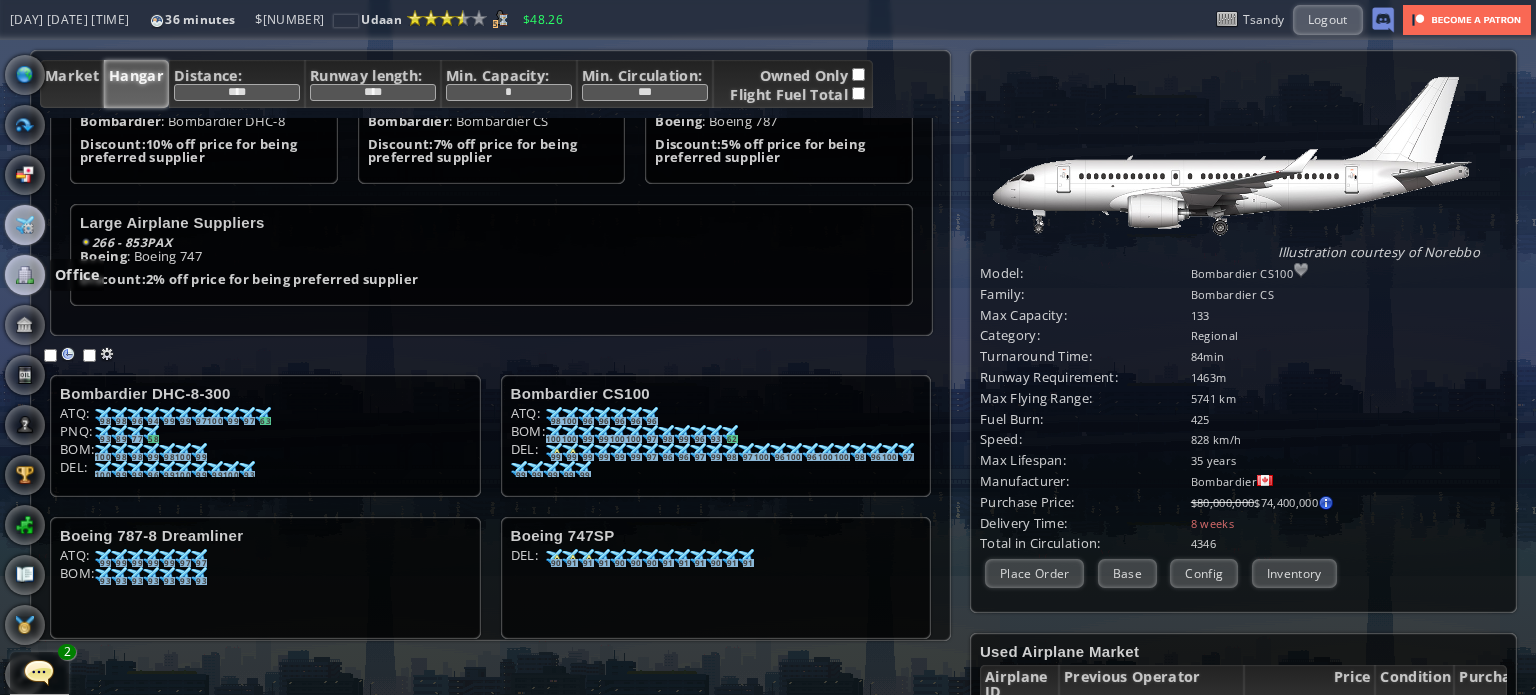 click at bounding box center (25, 275) 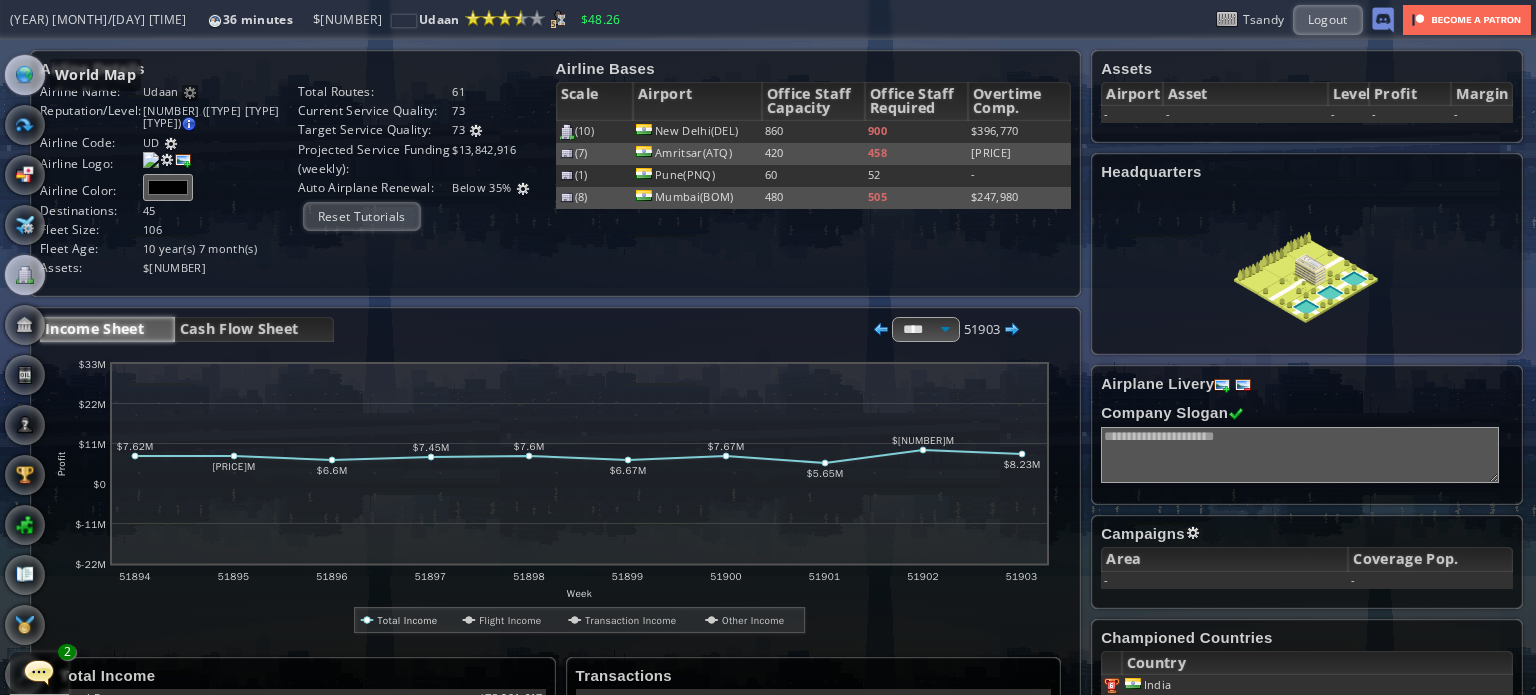 click at bounding box center [25, 75] 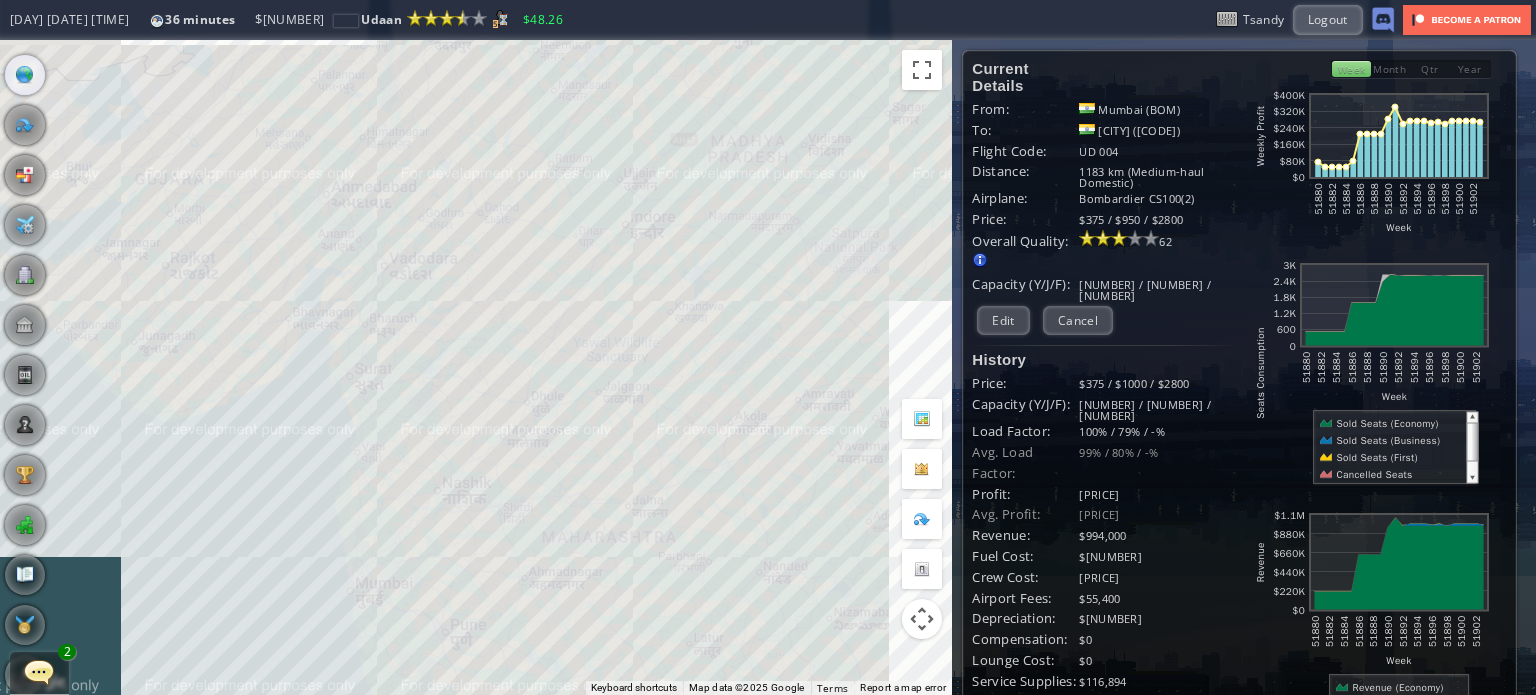 drag, startPoint x: 559, startPoint y: 121, endPoint x: 393, endPoint y: 415, distance: 337.627 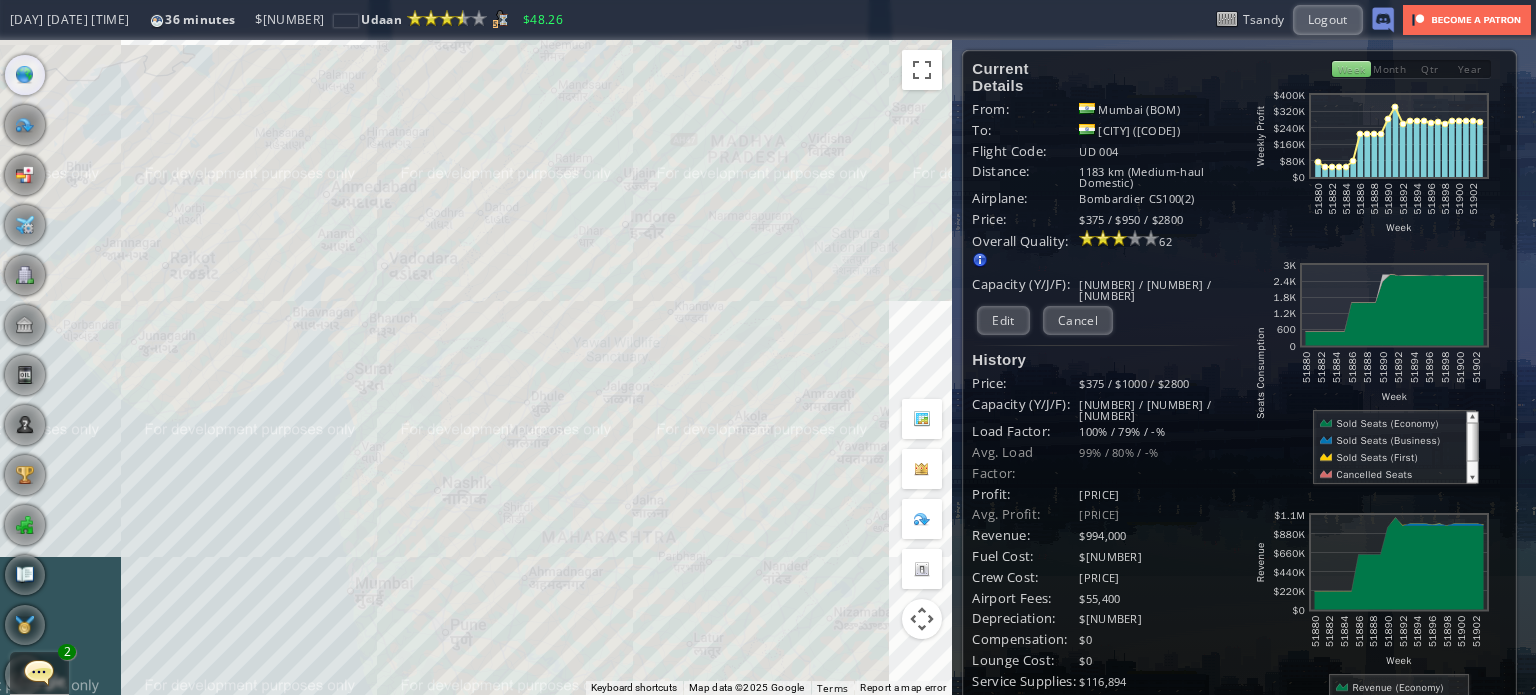 click on "To navigate, press the arrow keys." at bounding box center (476, 367) 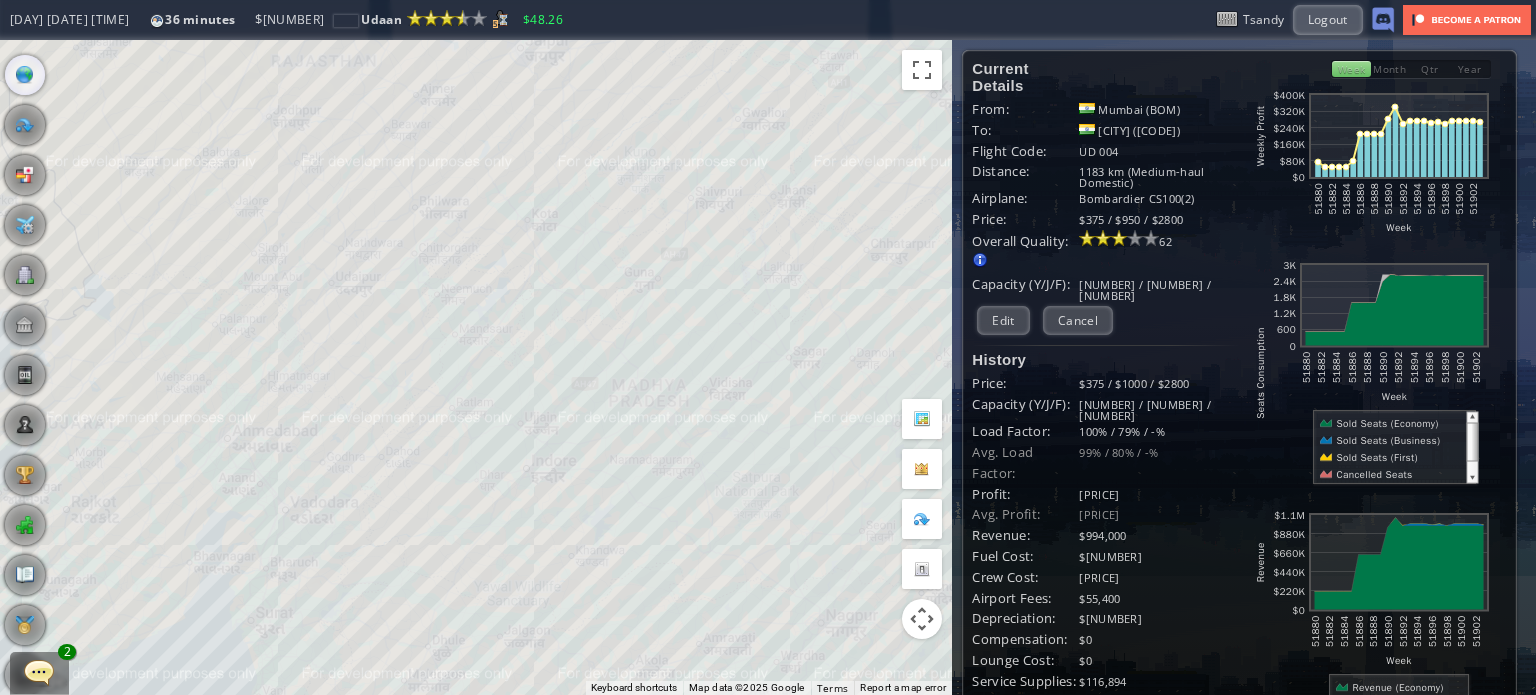 drag, startPoint x: 472, startPoint y: 214, endPoint x: 398, endPoint y: 415, distance: 214.18916 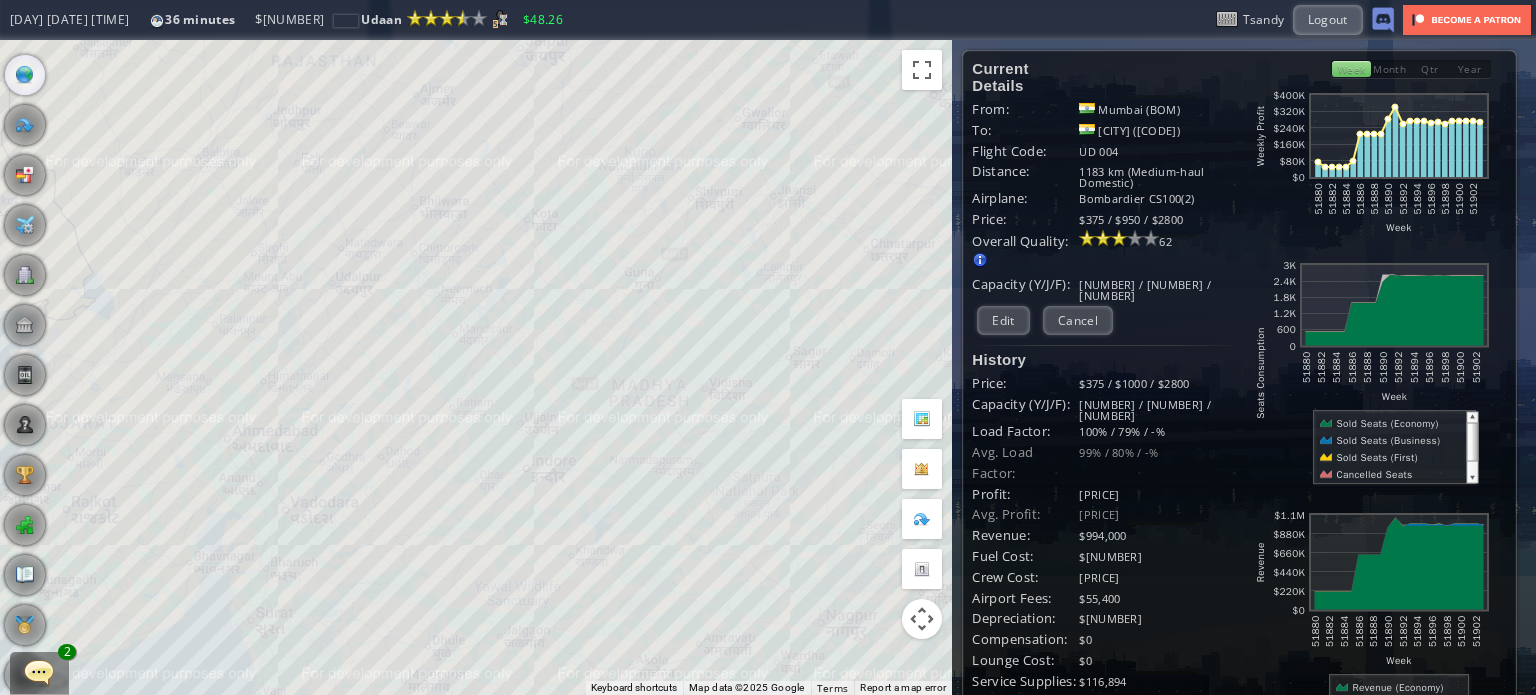 click on "To navigate, press the arrow keys." at bounding box center (476, 367) 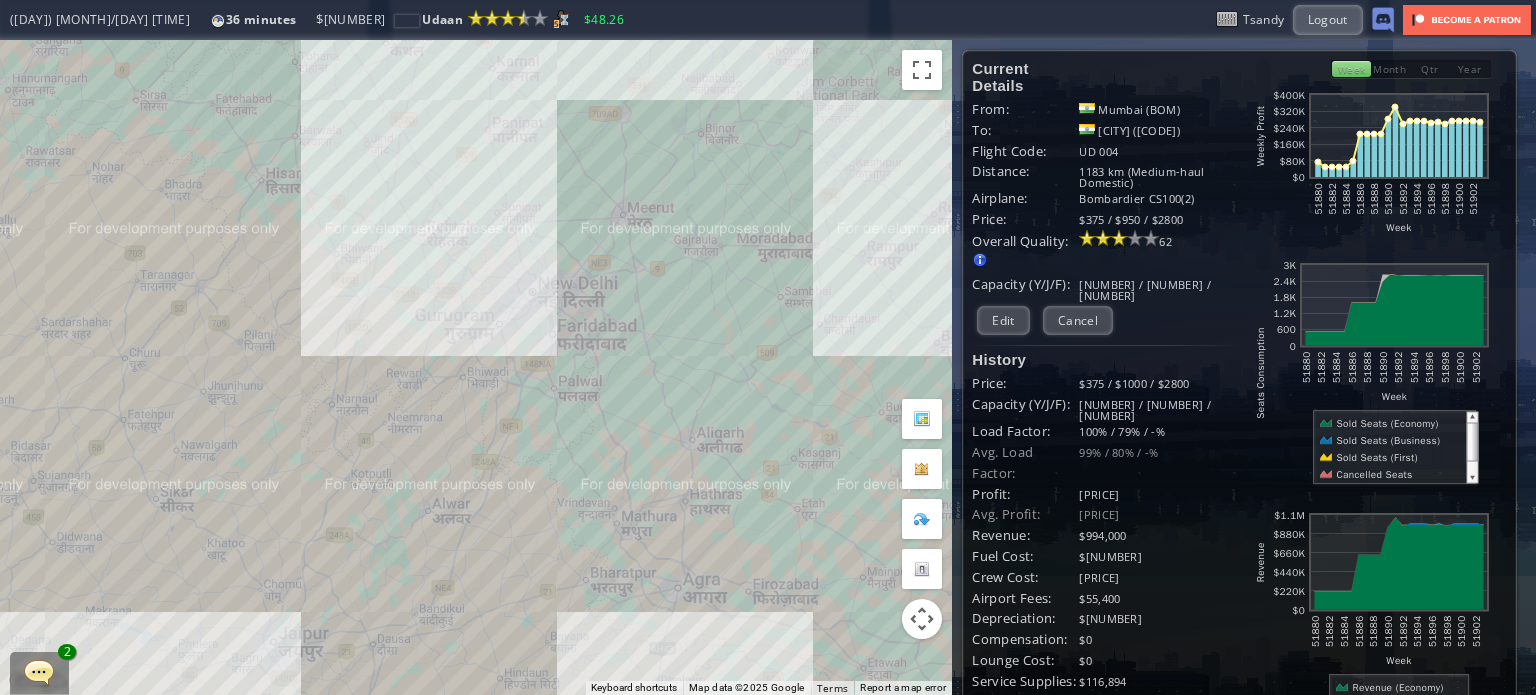 drag, startPoint x: 591, startPoint y: 345, endPoint x: 589, endPoint y: 512, distance: 167.01198 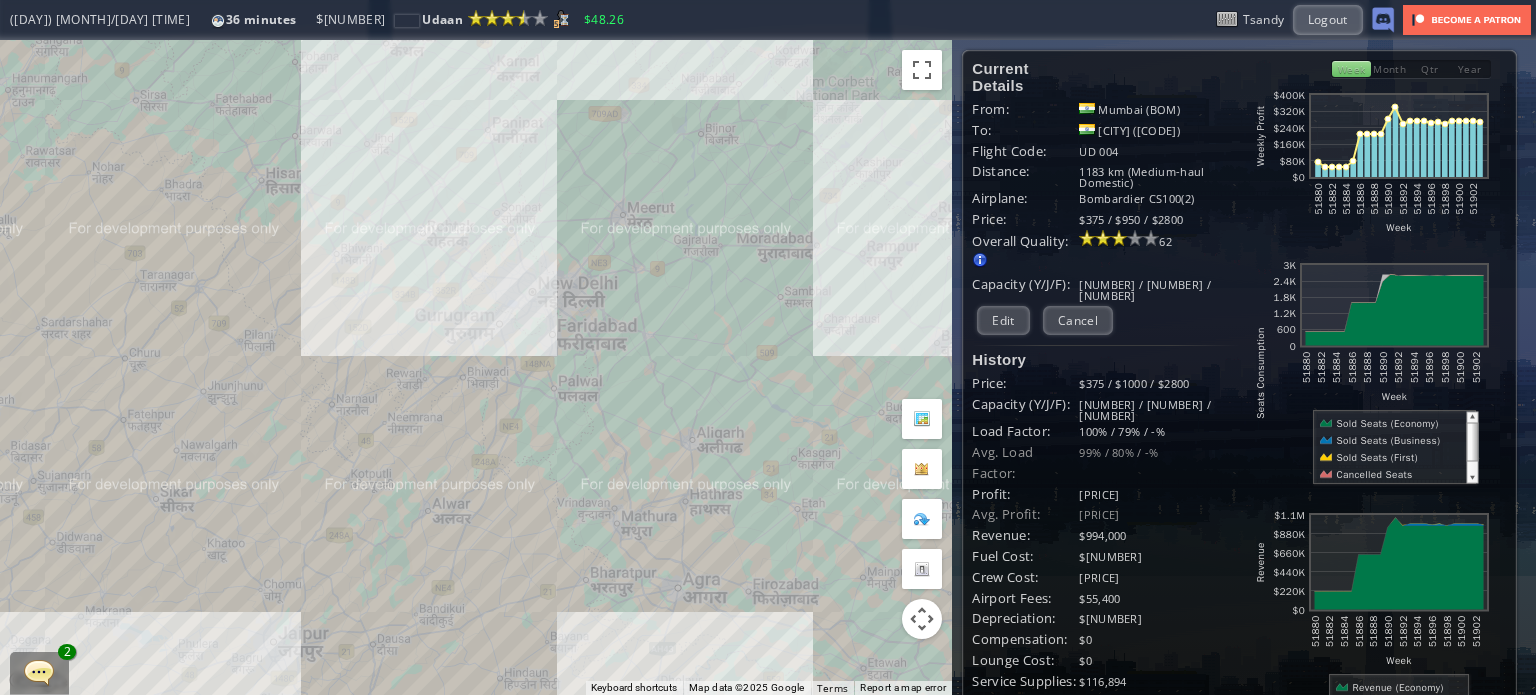 click on "To navigate, press the arrow keys." at bounding box center [476, 367] 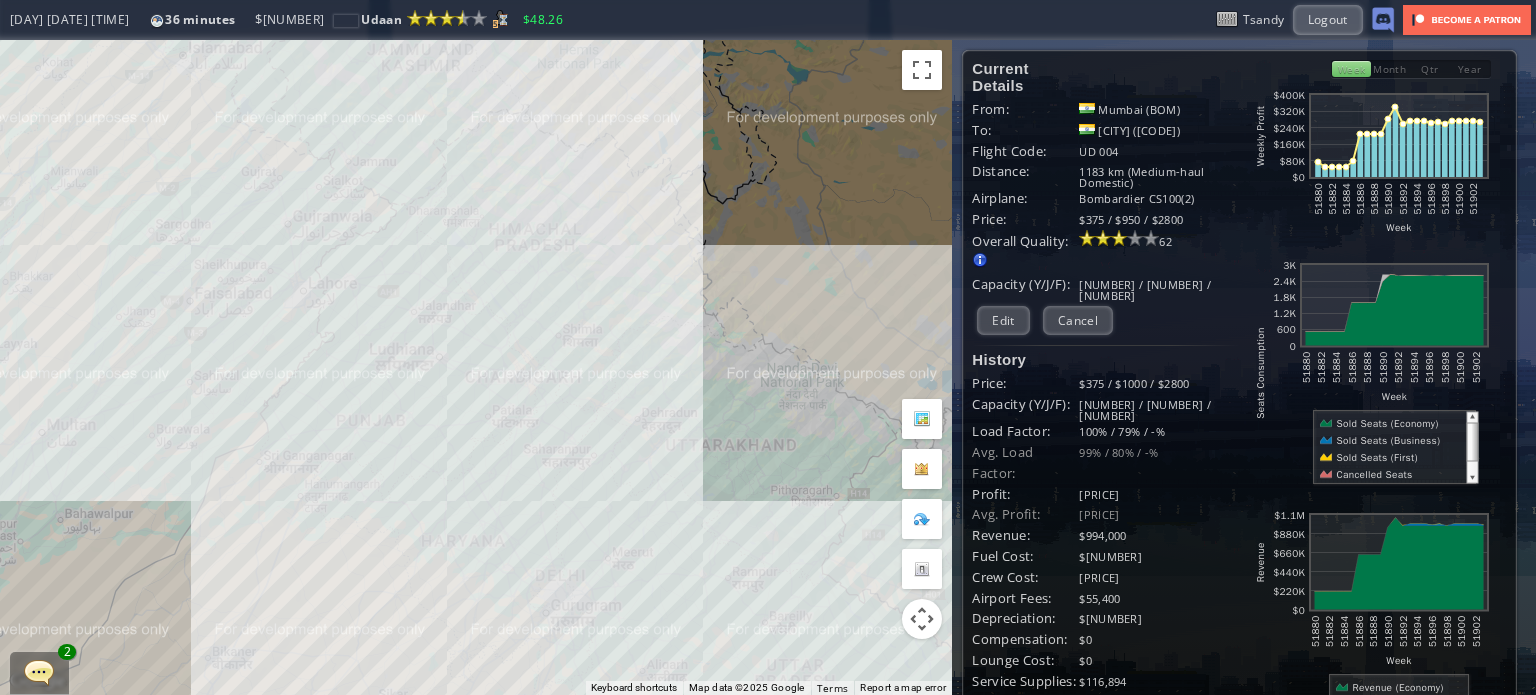 drag, startPoint x: 559, startPoint y: 391, endPoint x: 565, endPoint y: 430, distance: 39.45884 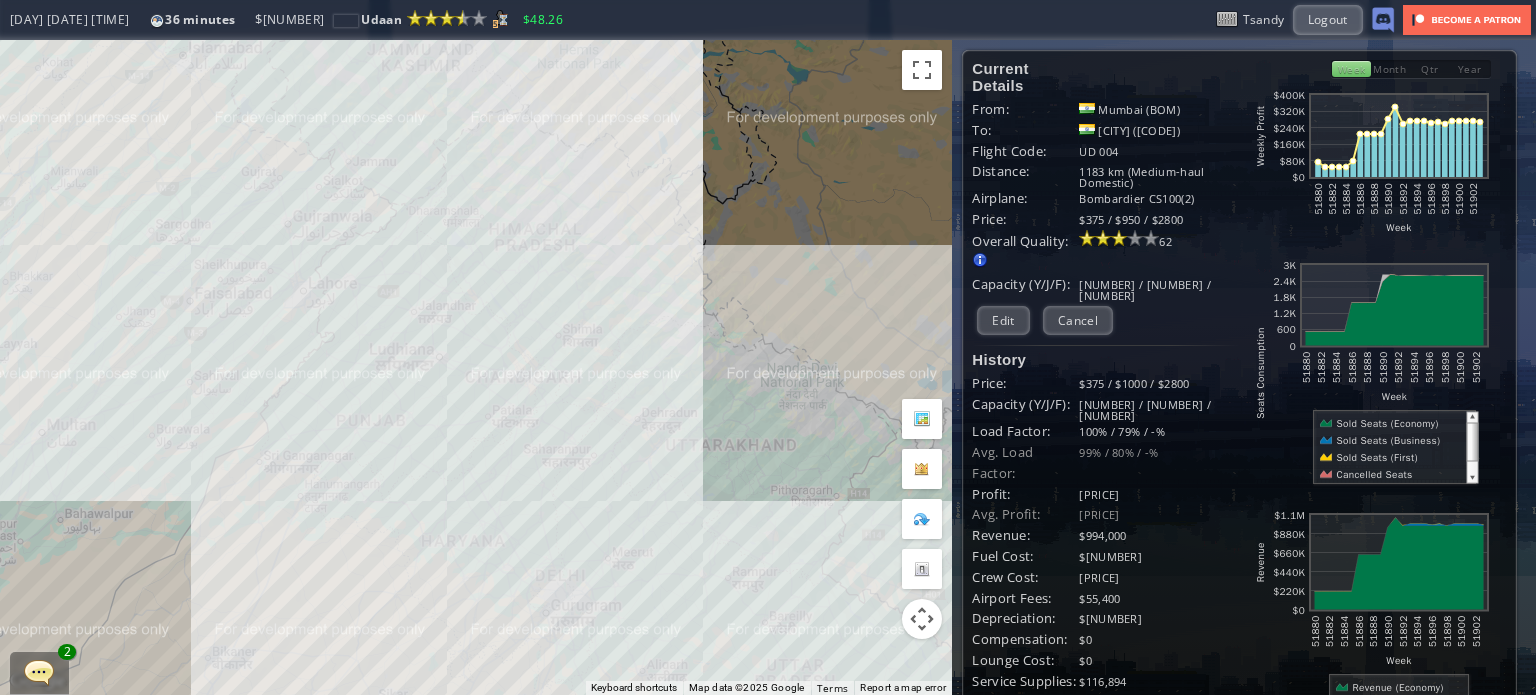 click on "To navigate, press the arrow keys." at bounding box center [476, 367] 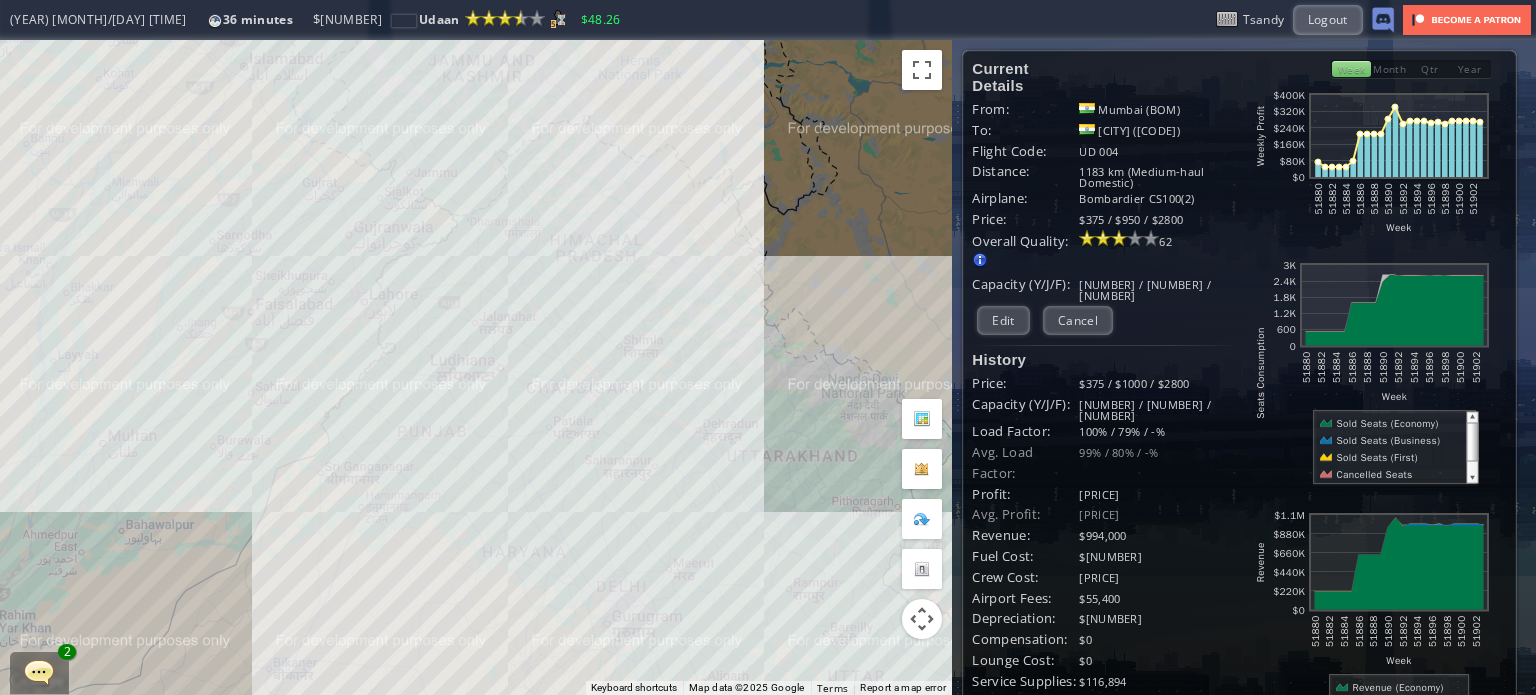 drag, startPoint x: 502, startPoint y: 277, endPoint x: 536, endPoint y: 192, distance: 91.5478 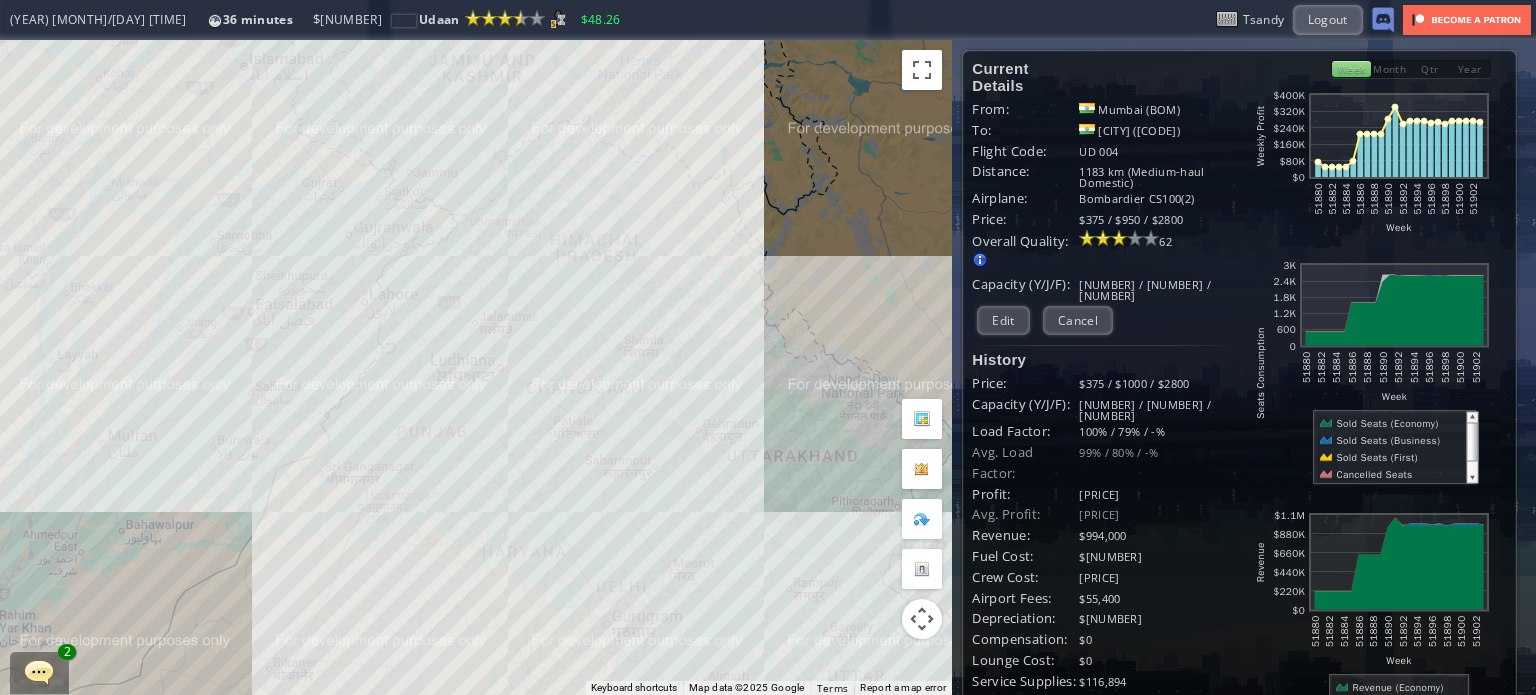 click on "To navigate, press the arrow keys." at bounding box center [476, 367] 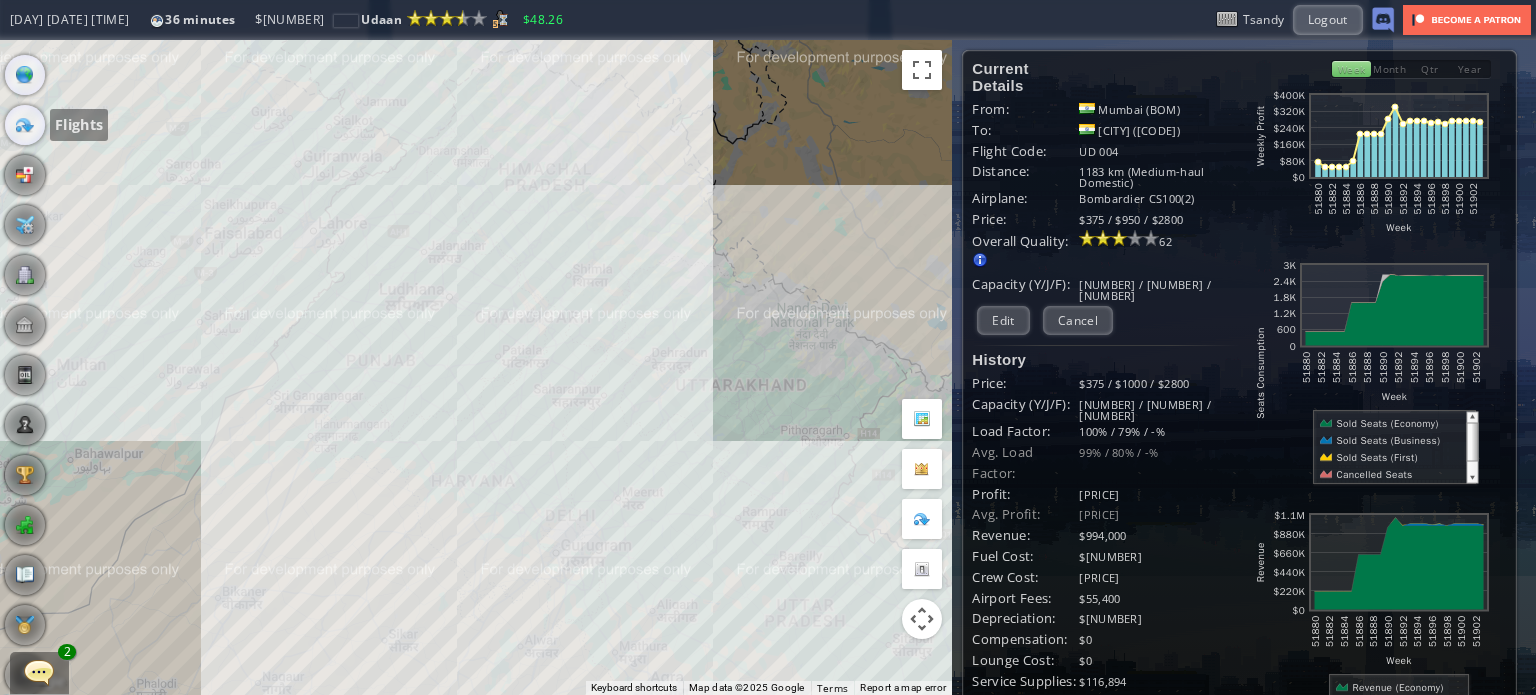click at bounding box center (25, 125) 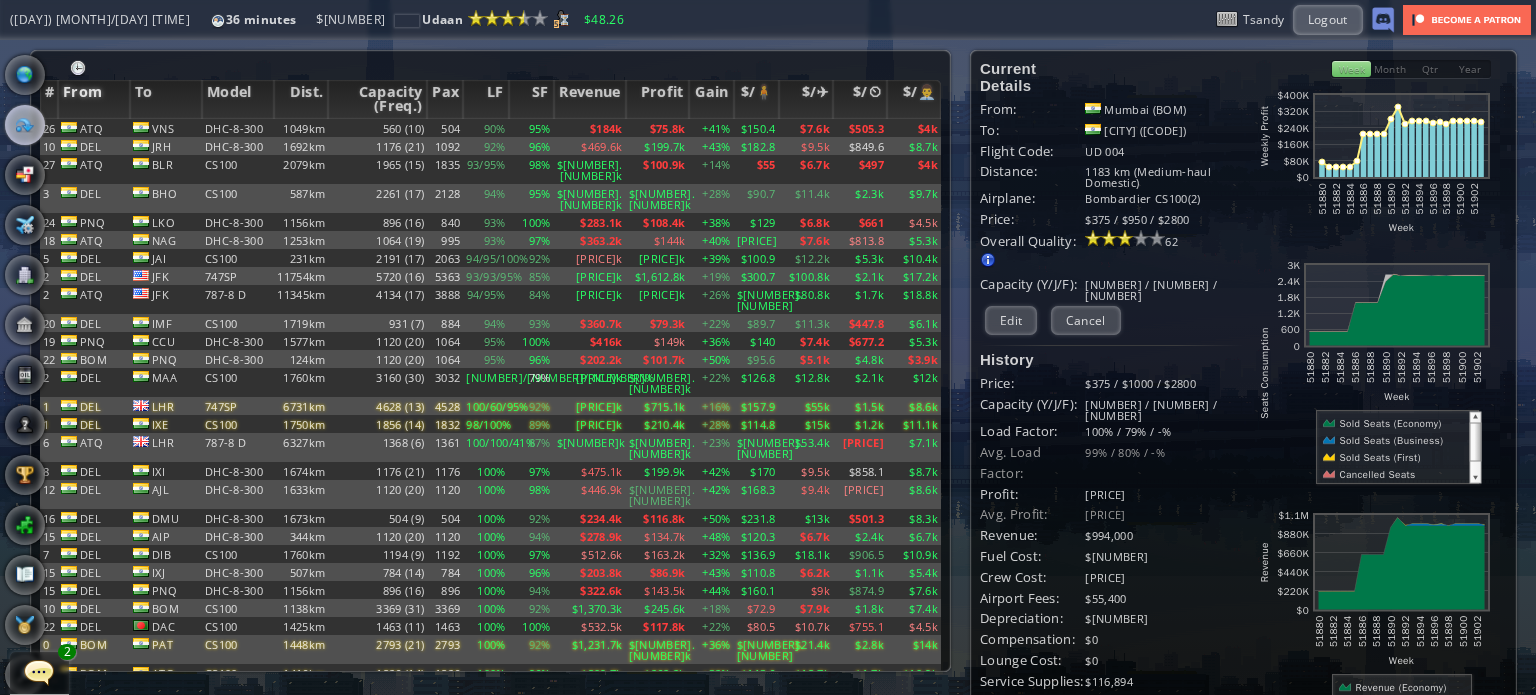 click on "From" at bounding box center (94, 99) 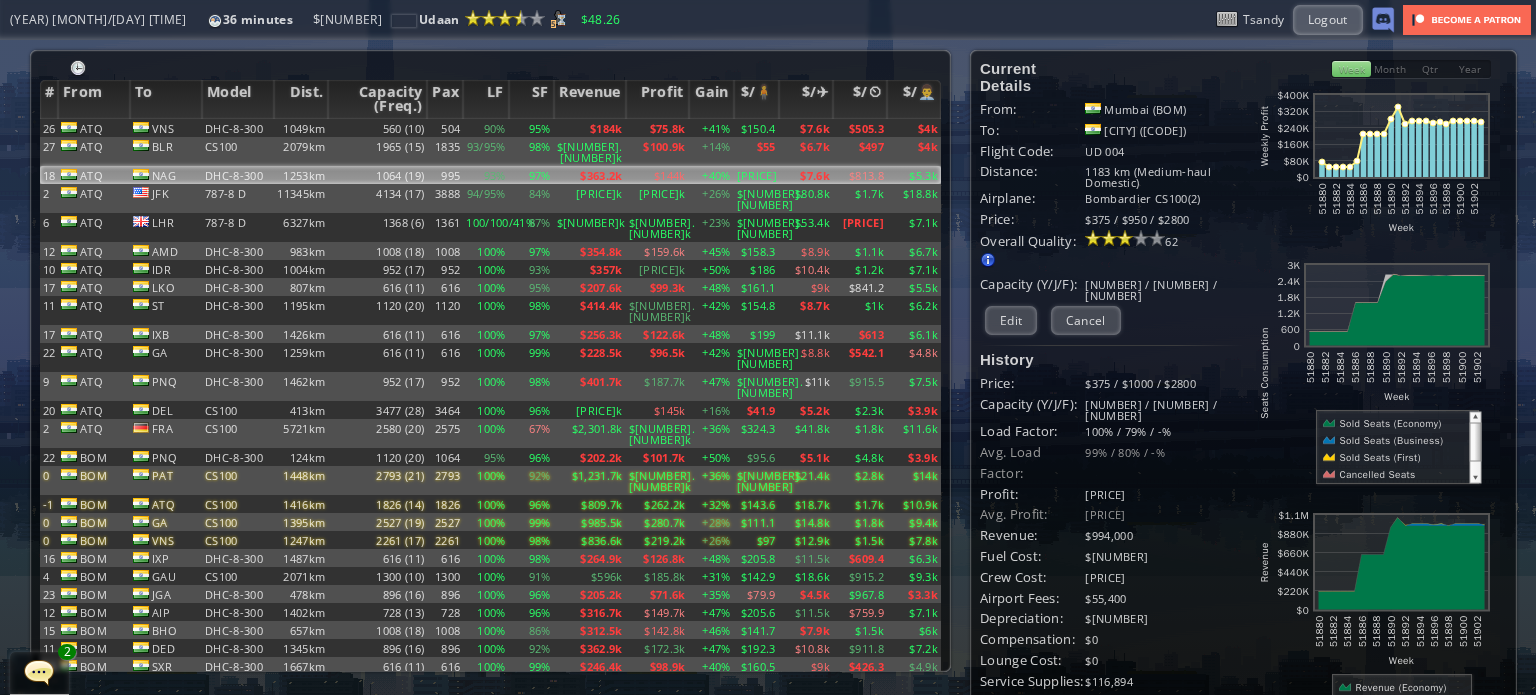 click on "ATQ" at bounding box center [94, 128] 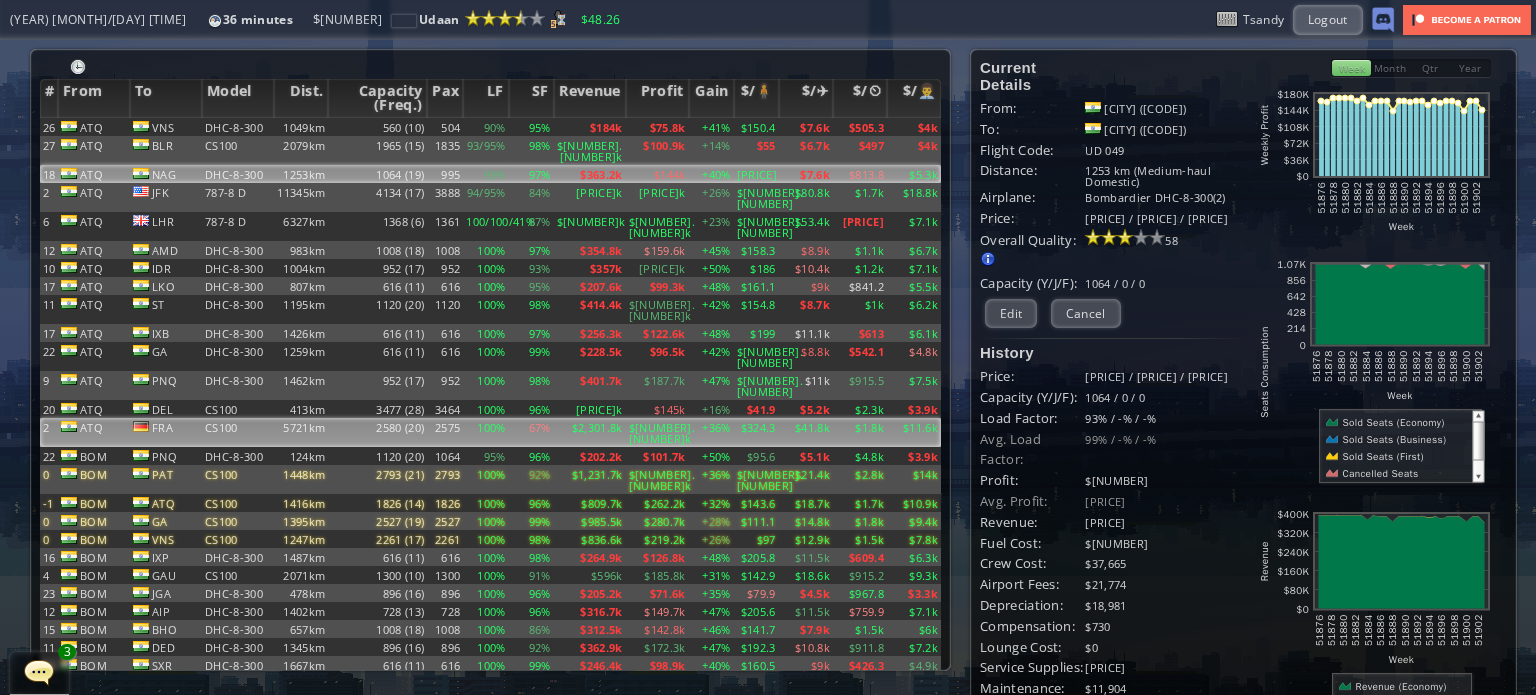 scroll, scrollTop: 0, scrollLeft: 0, axis: both 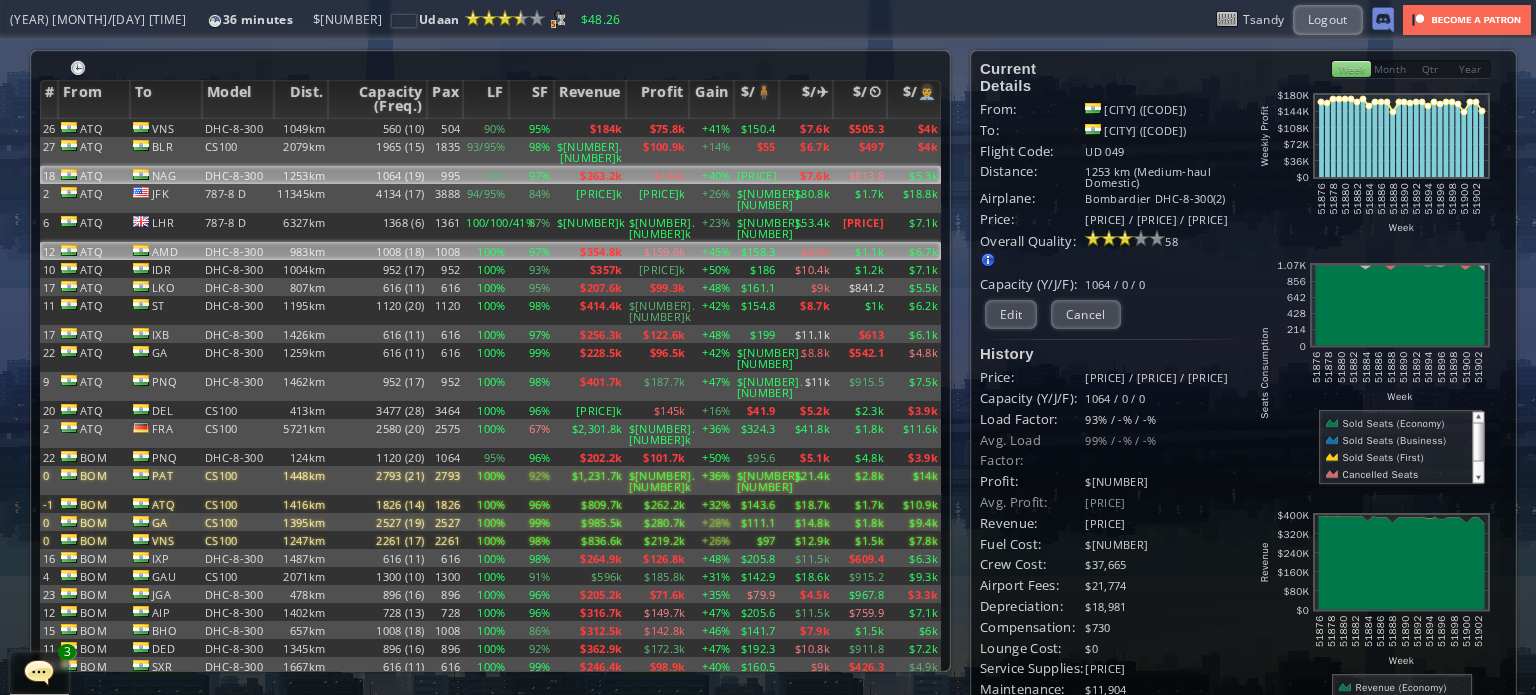 click on "AMD" at bounding box center (166, 128) 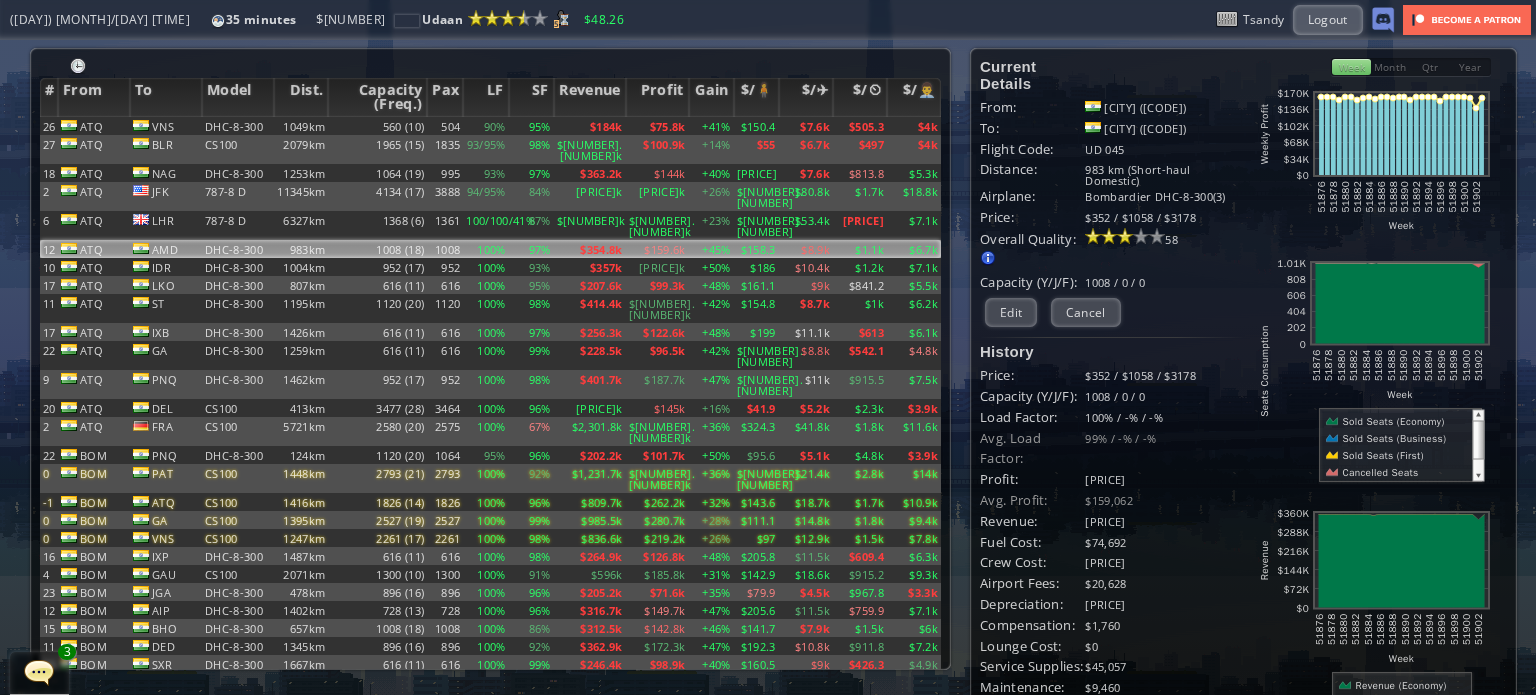 scroll, scrollTop: 0, scrollLeft: 0, axis: both 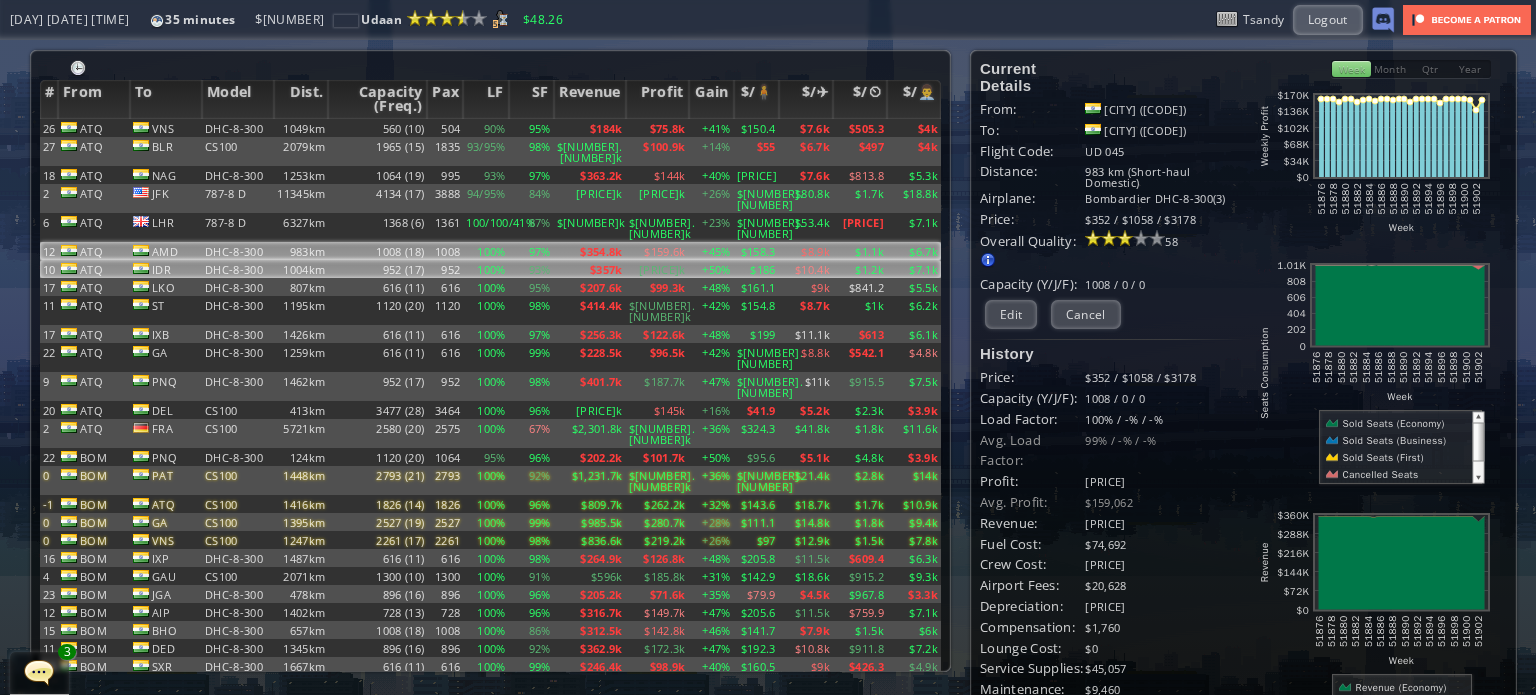 click on "IDR" at bounding box center (166, 128) 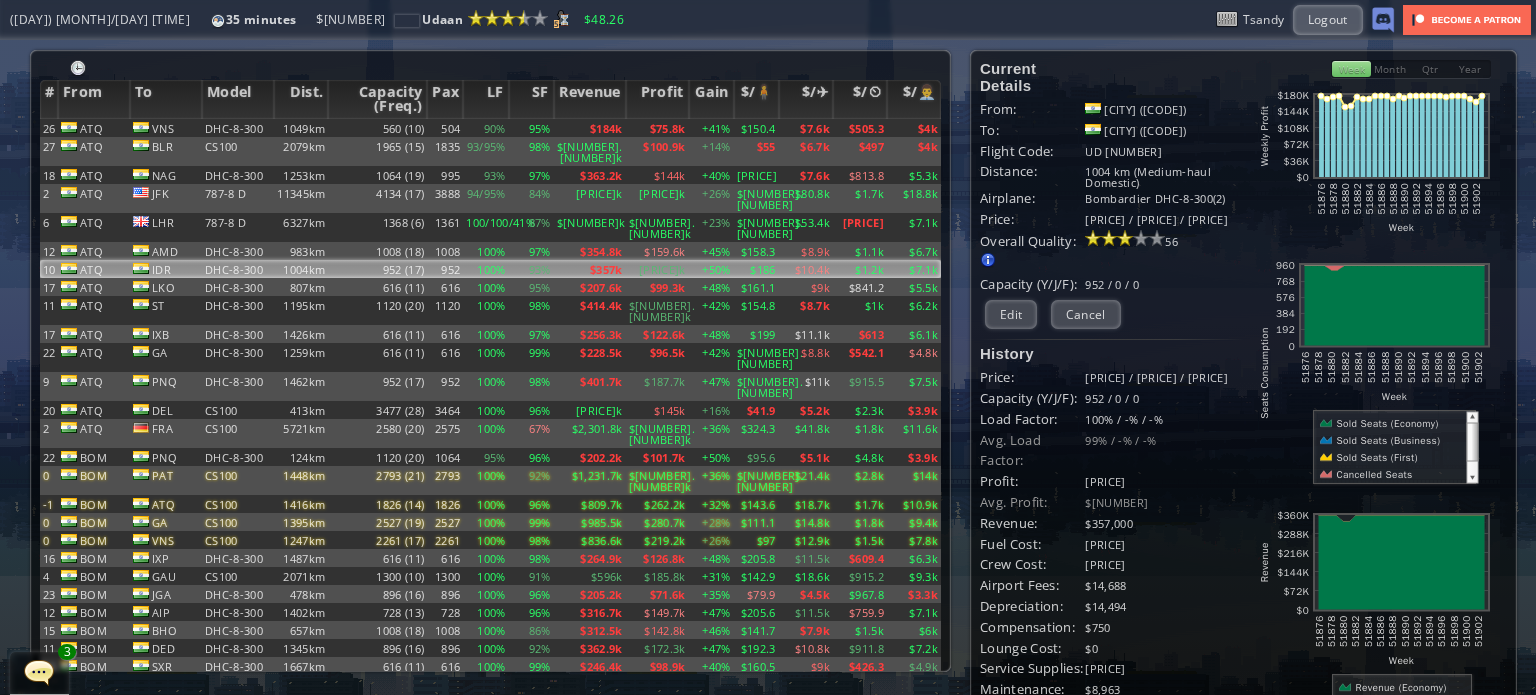 scroll, scrollTop: 0, scrollLeft: 0, axis: both 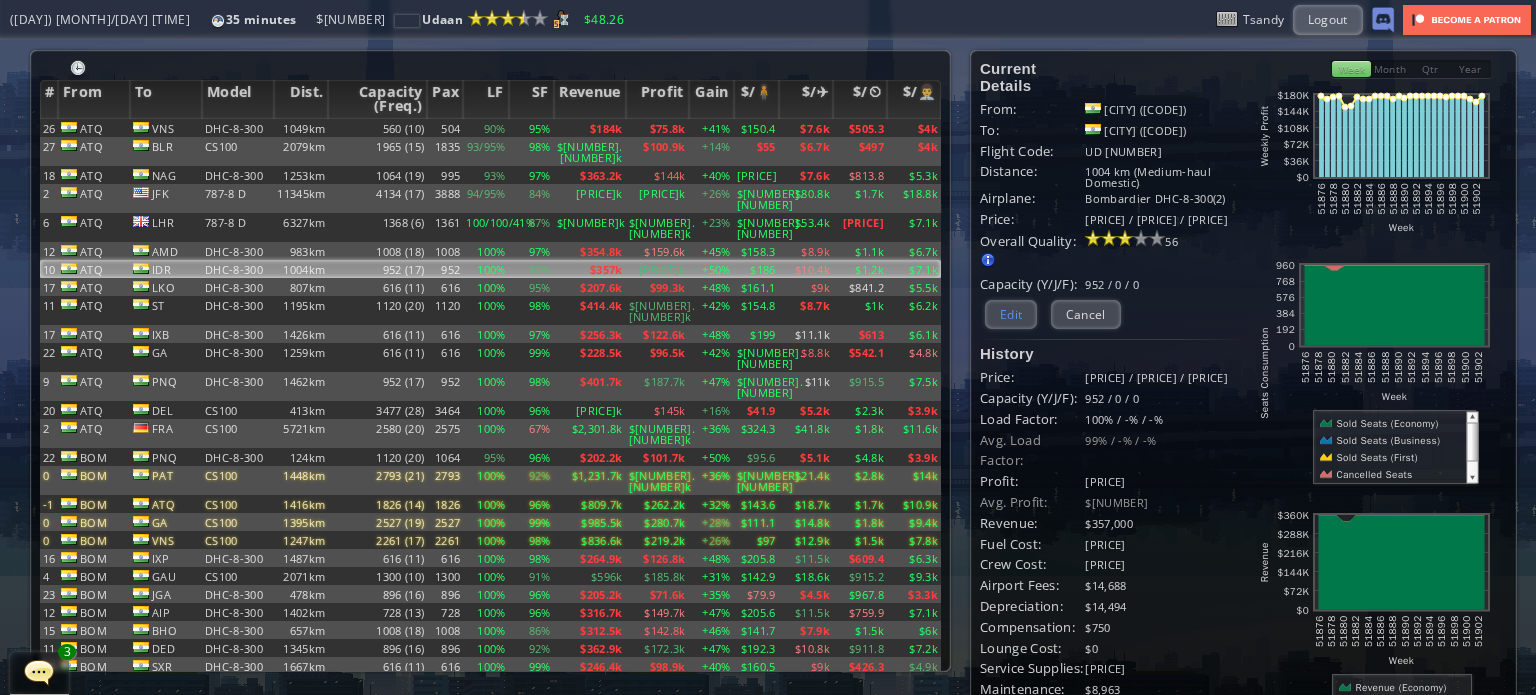 click on "Edit" at bounding box center [1011, 314] 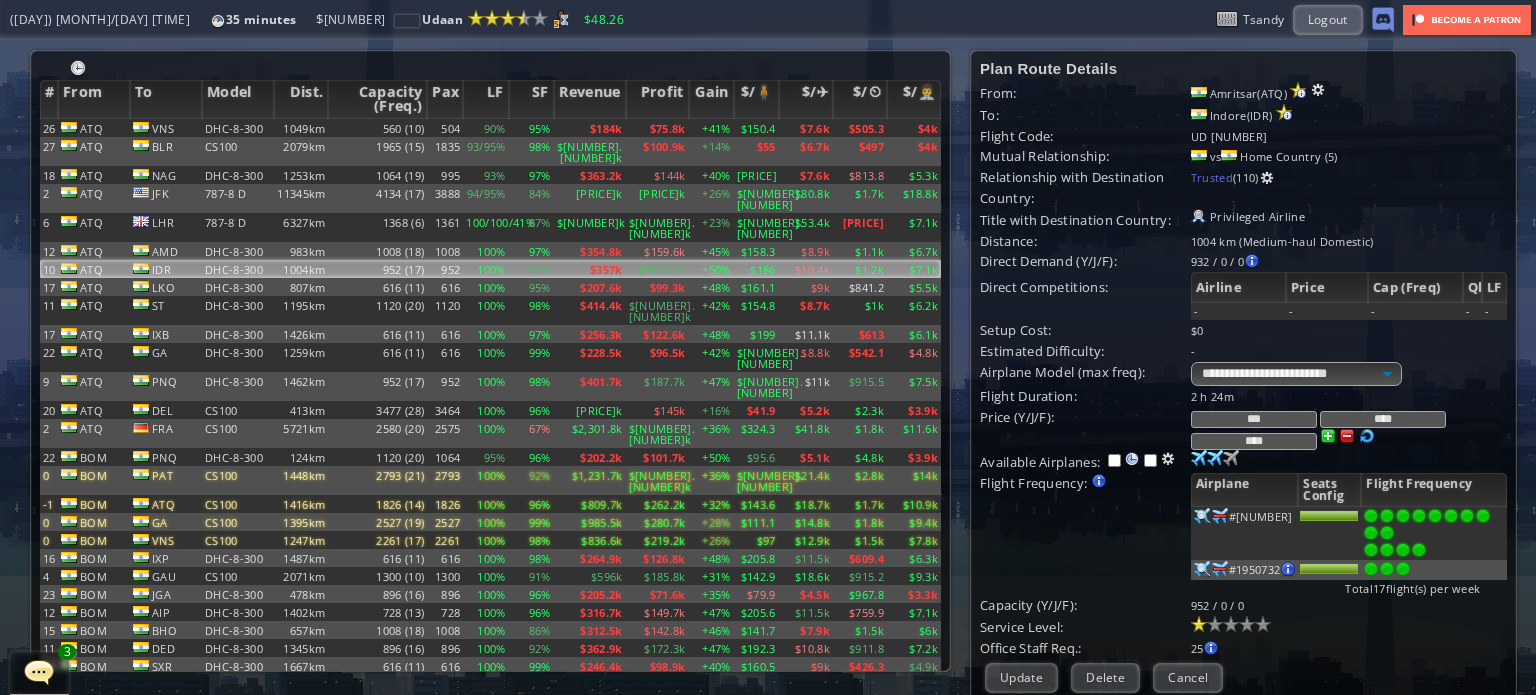 scroll, scrollTop: 100, scrollLeft: 0, axis: vertical 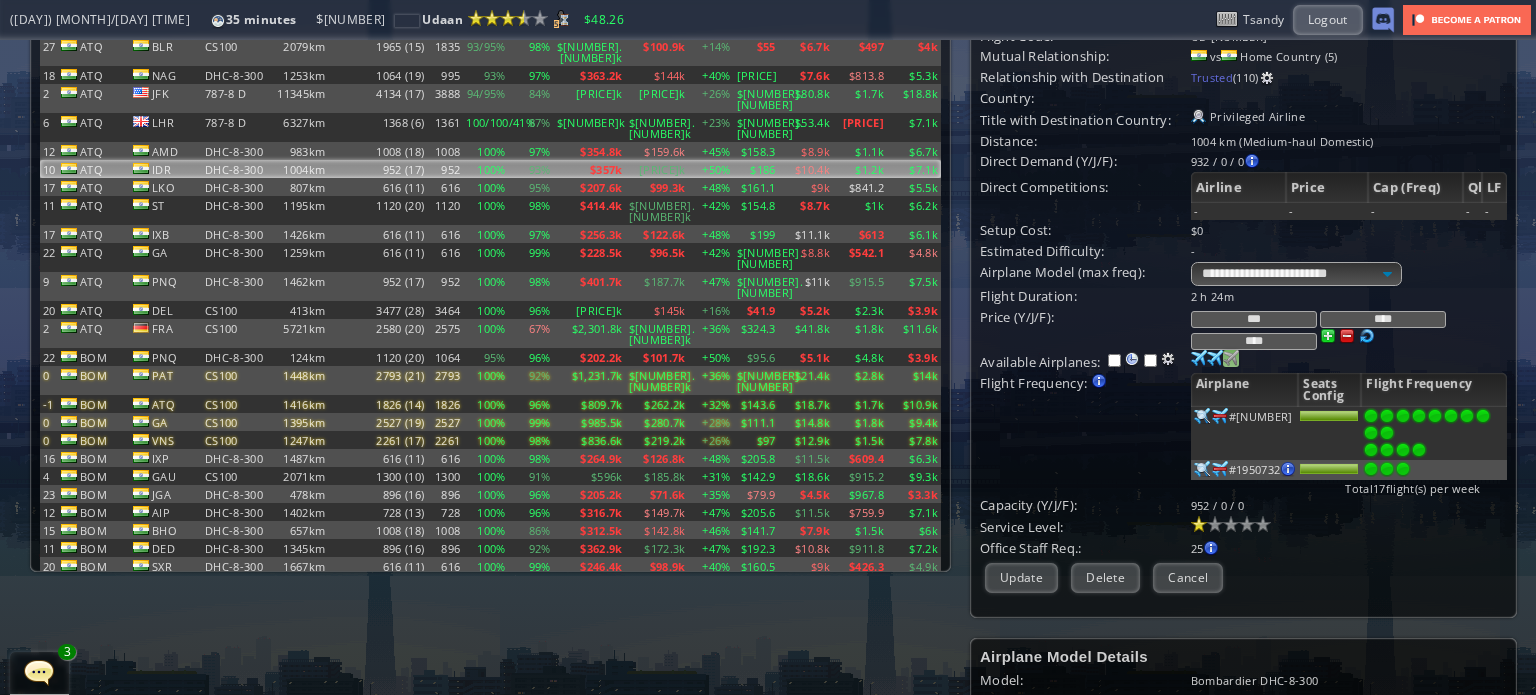 click at bounding box center (1199, 358) 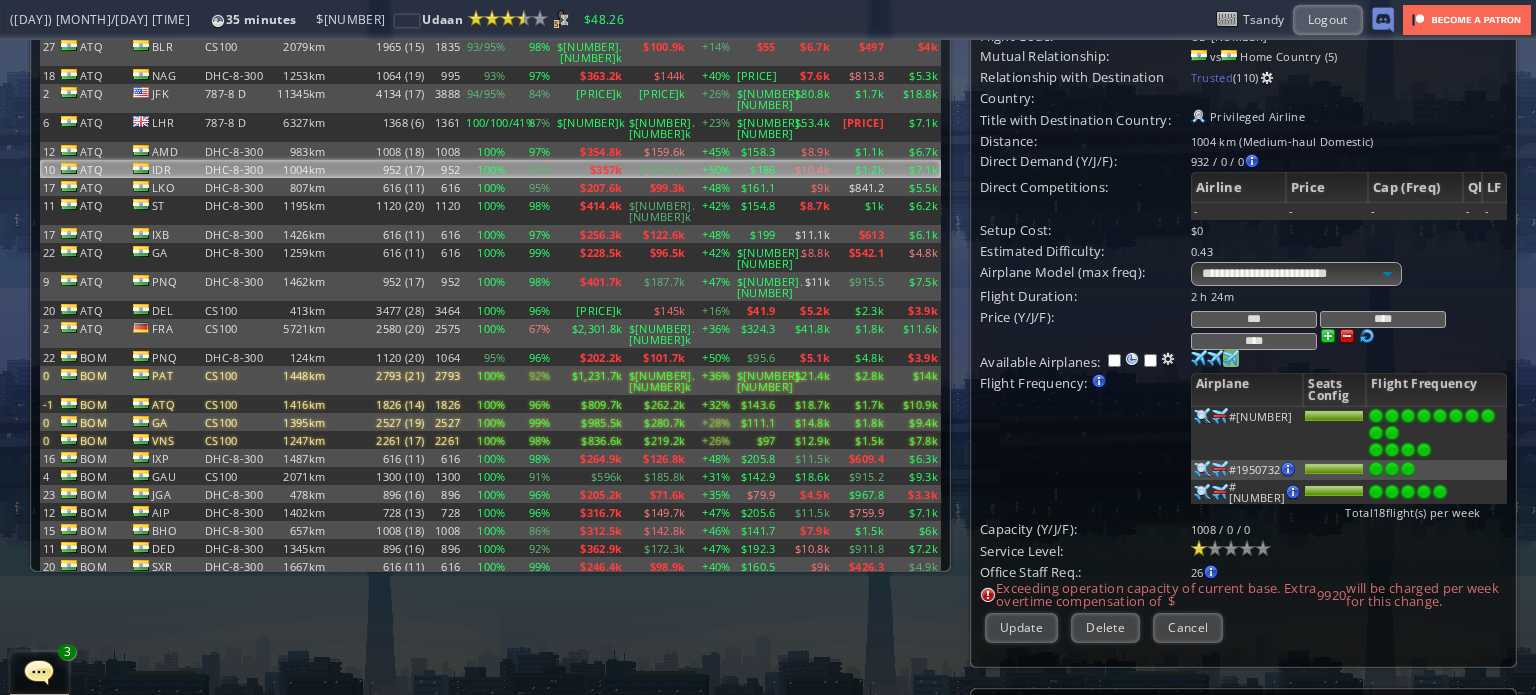 click at bounding box center (1440, 416) 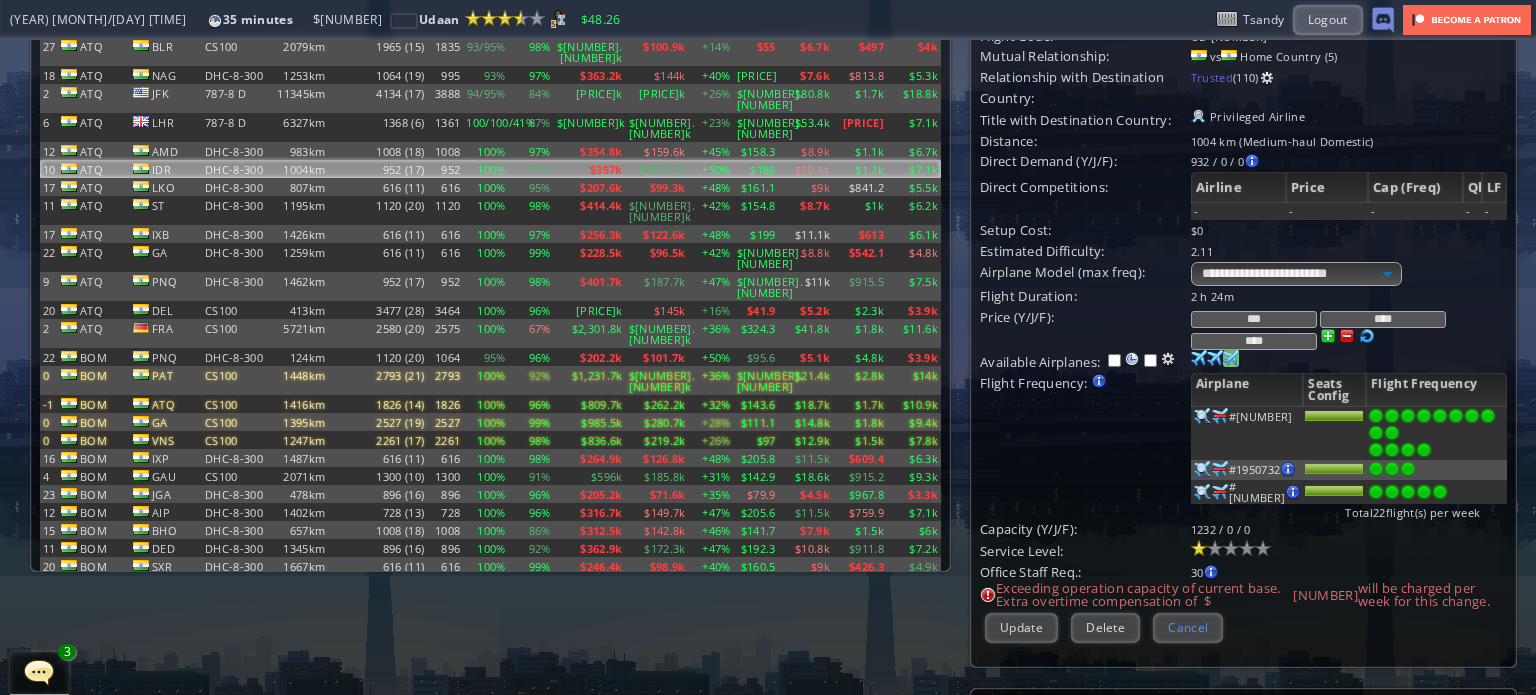 click on "Cancel" at bounding box center (1188, 627) 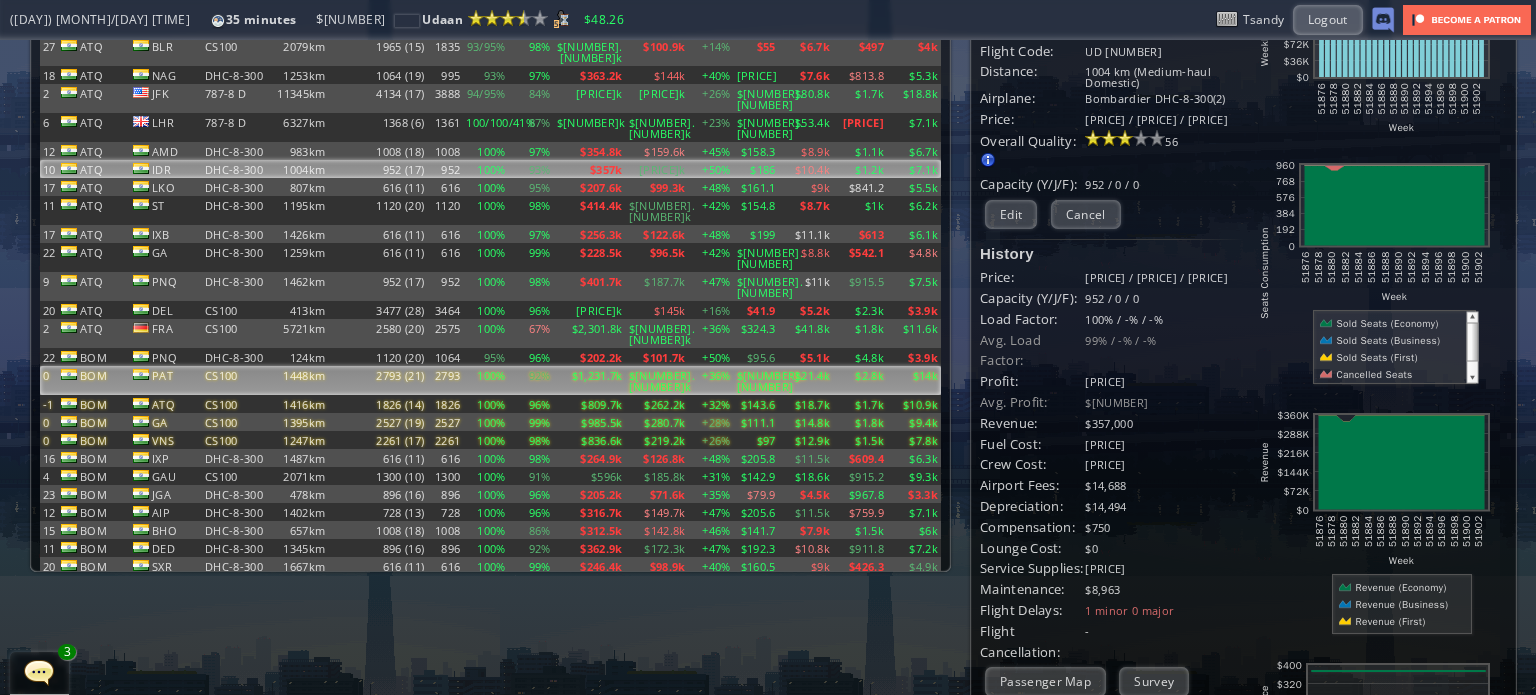 scroll, scrollTop: 0, scrollLeft: 0, axis: both 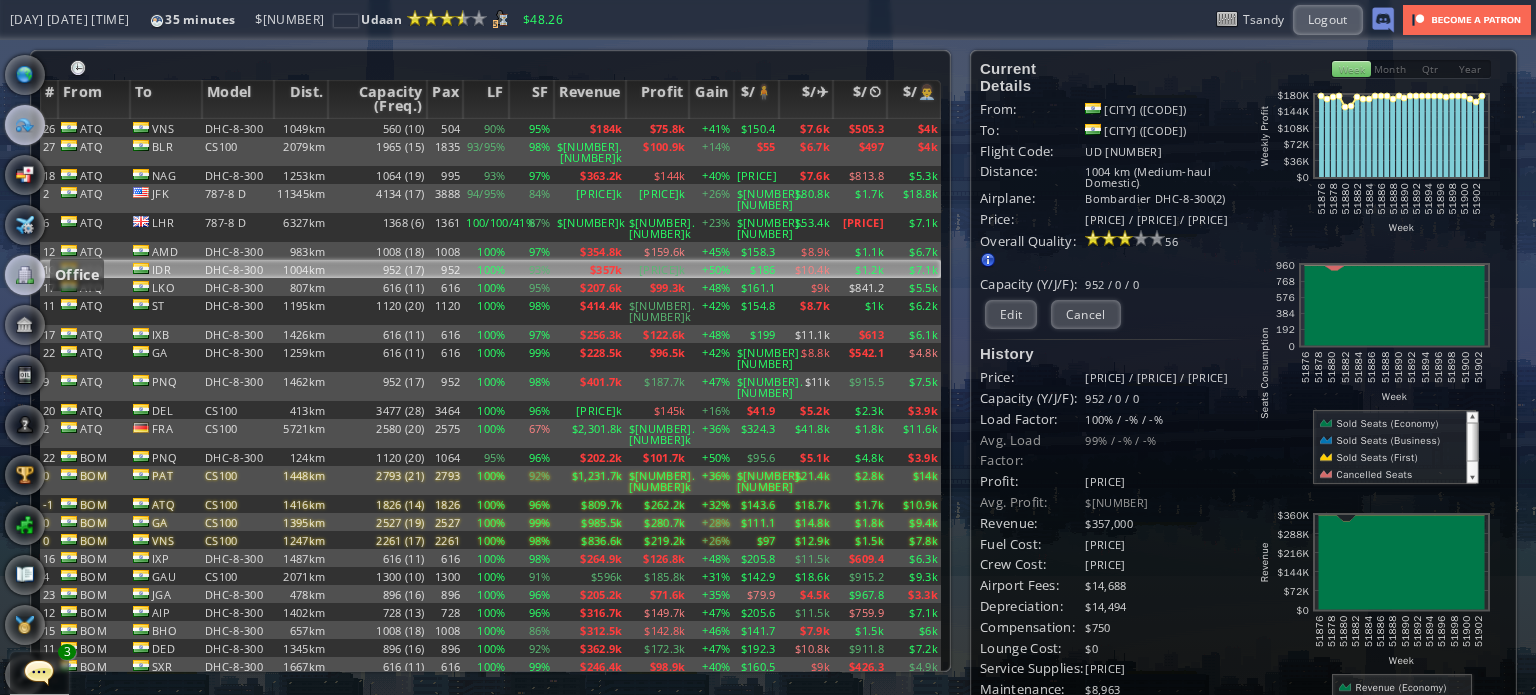 click at bounding box center (25, 275) 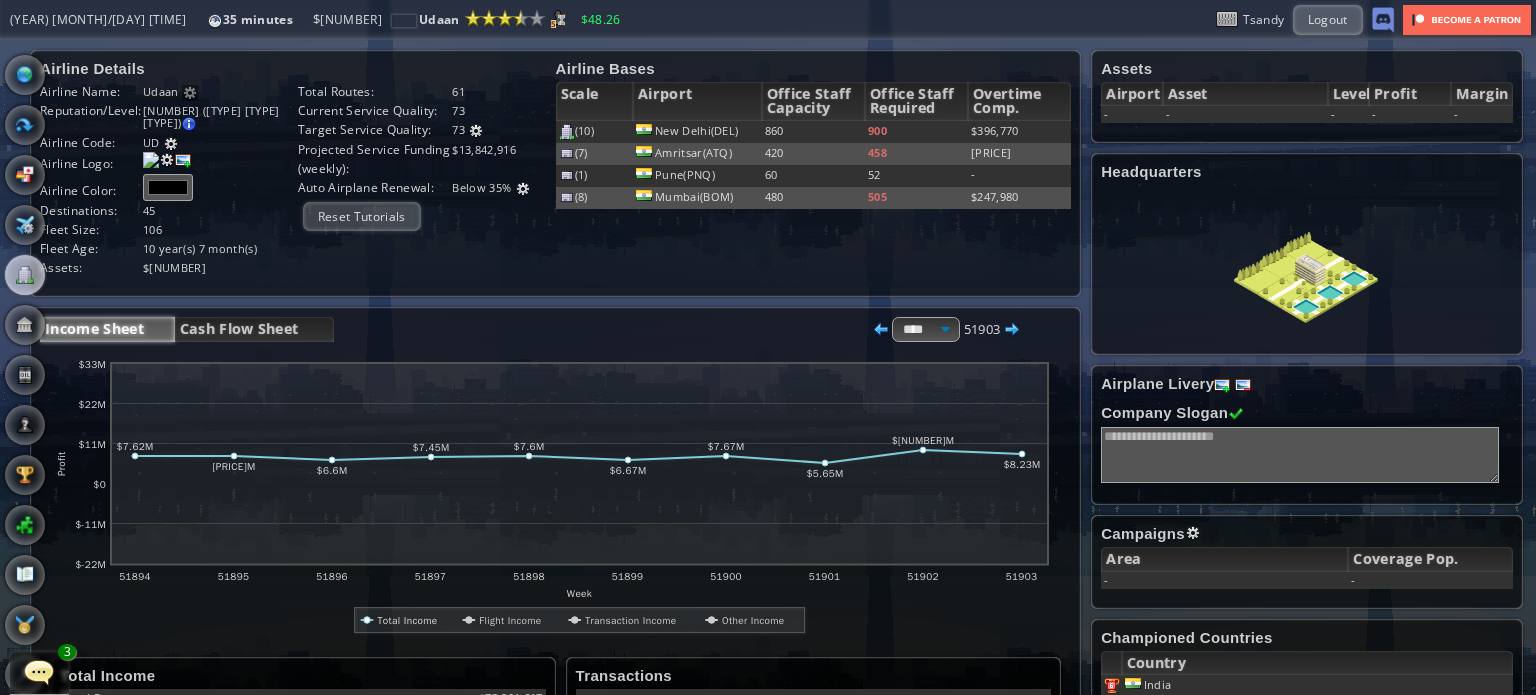 click at bounding box center (39, 672) 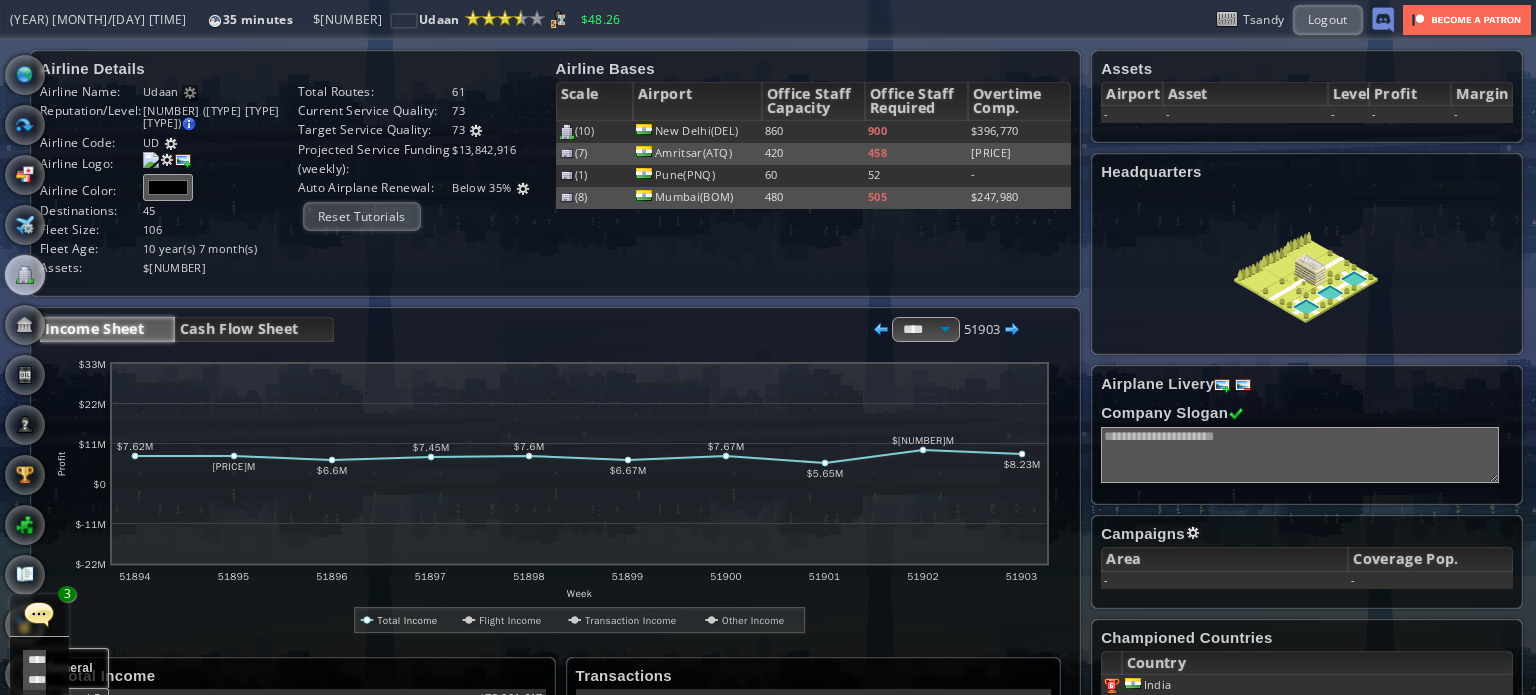 scroll, scrollTop: 578, scrollLeft: 0, axis: vertical 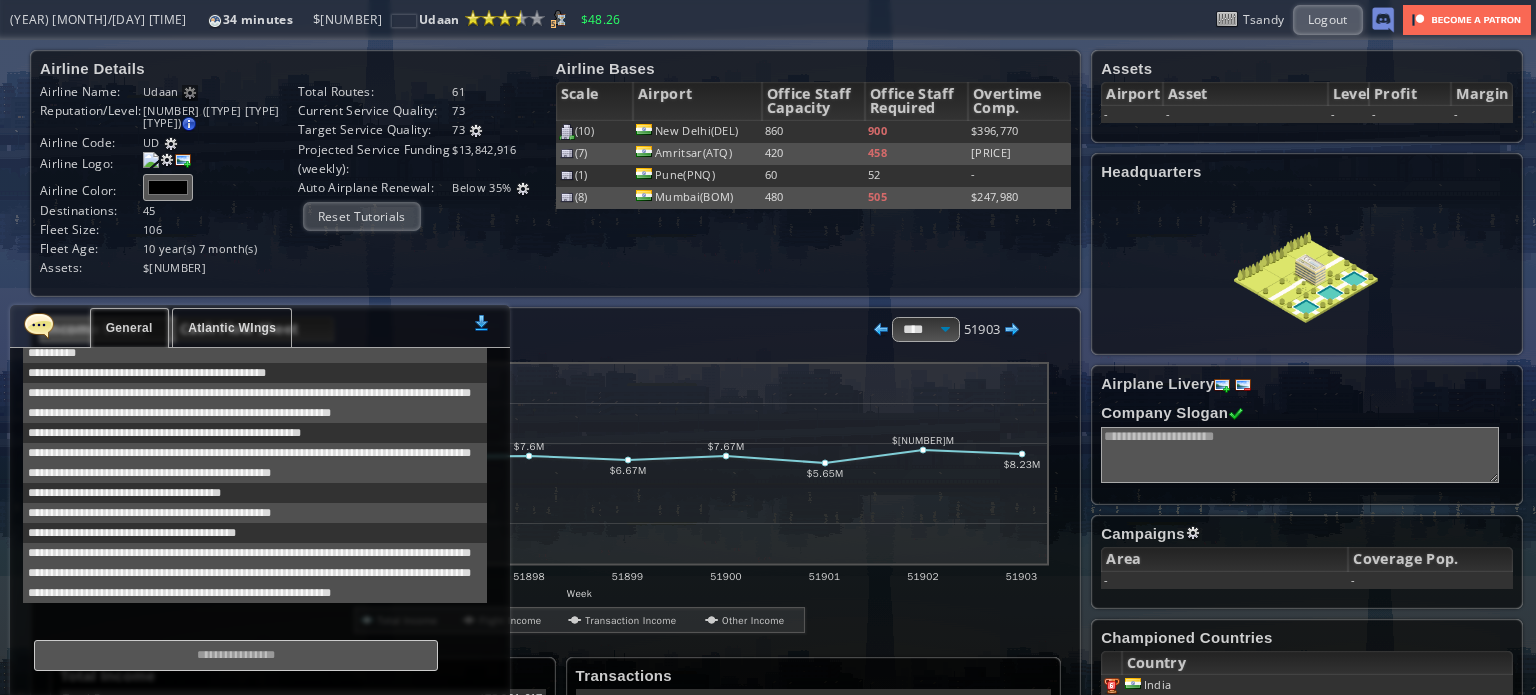 click on "General
Atlantic WIngs
0" at bounding box center (260, 326) 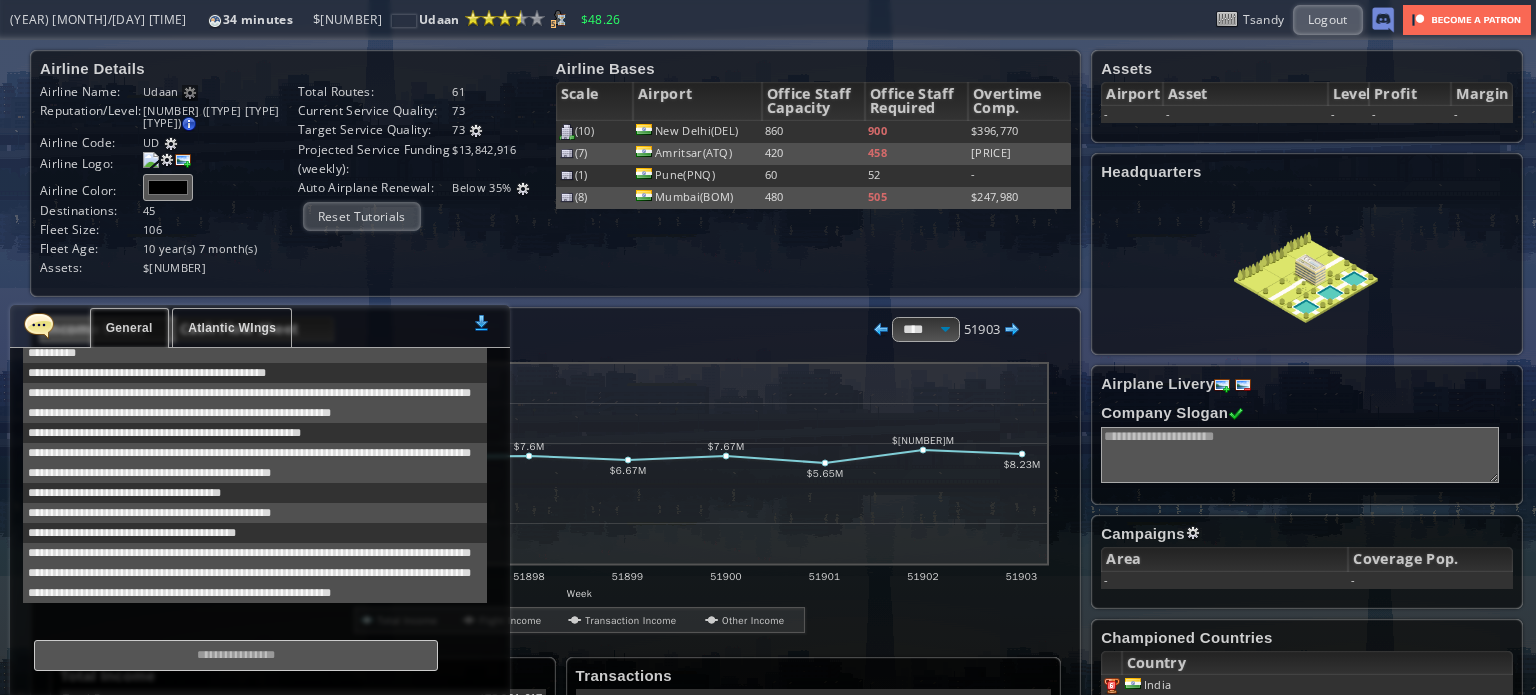 click at bounding box center (39, 325) 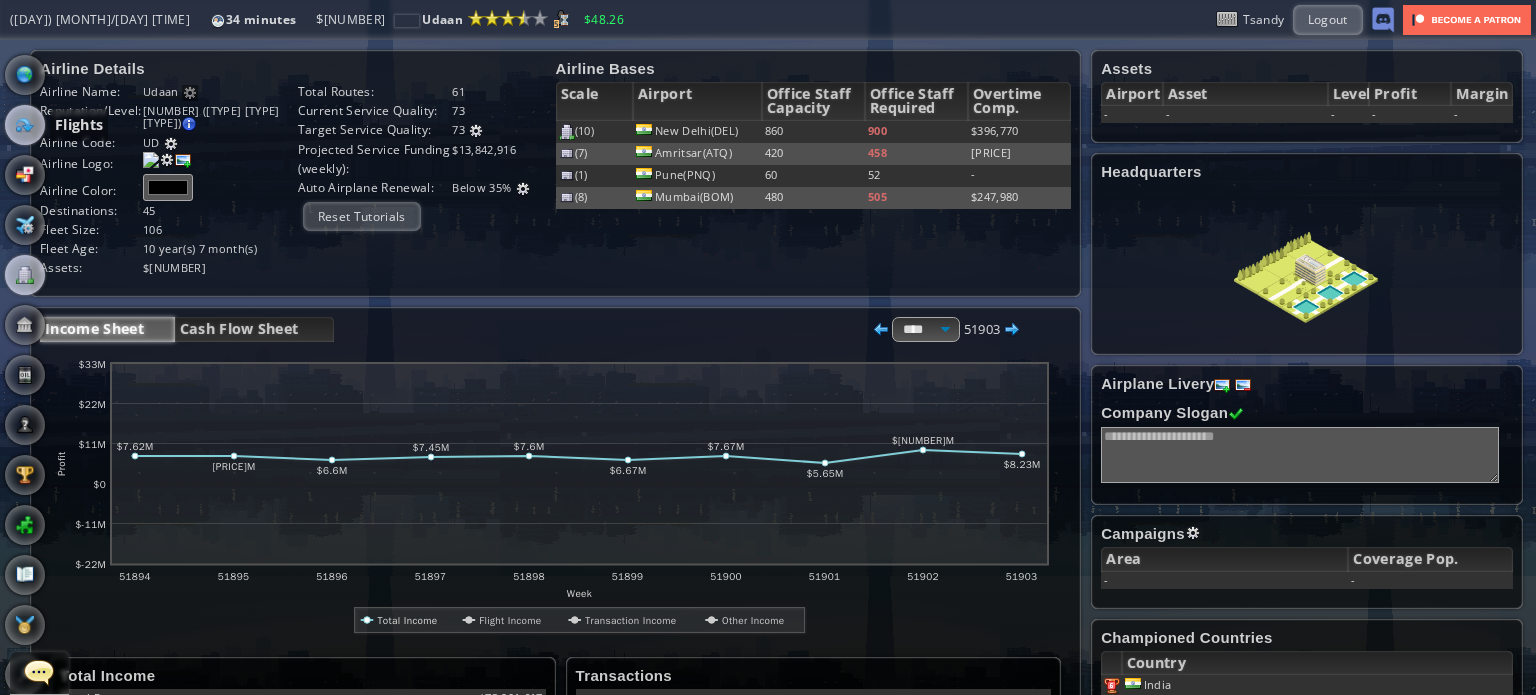 click at bounding box center [25, 125] 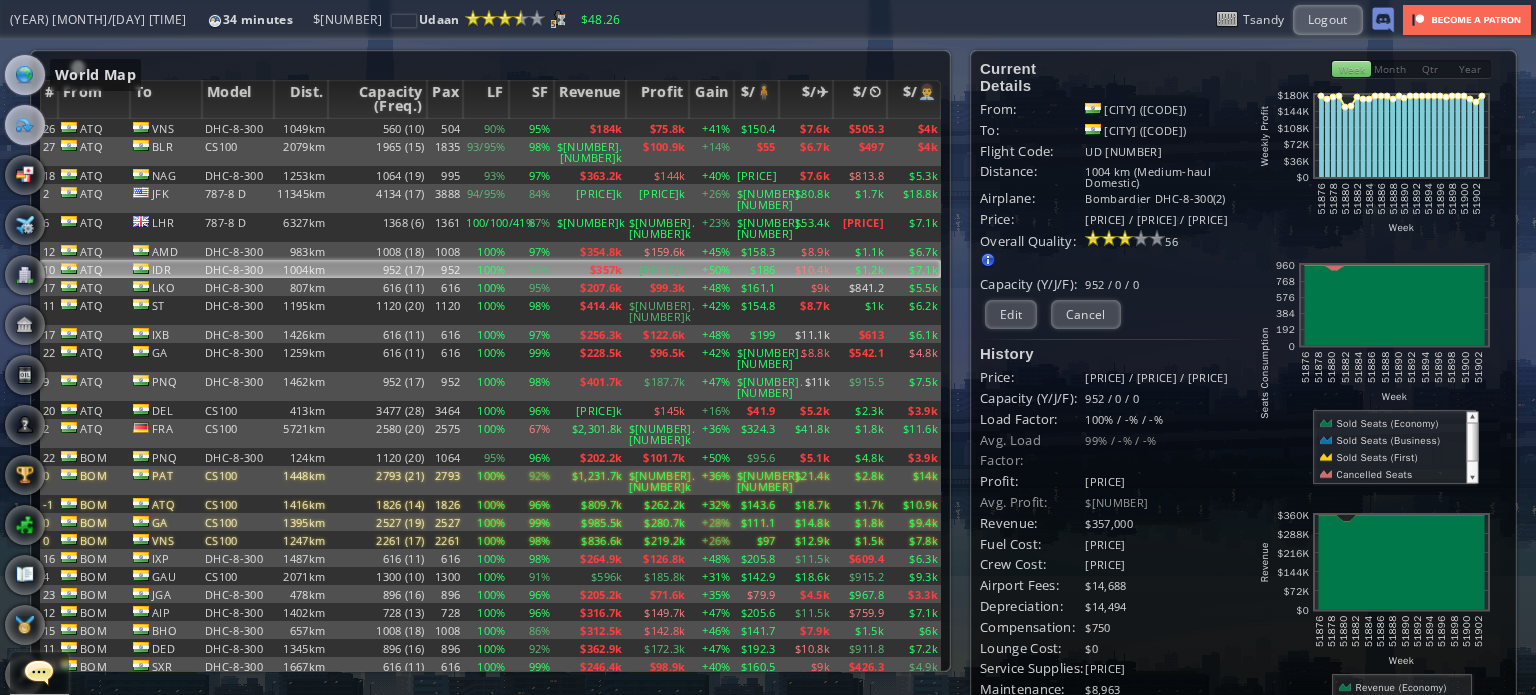 click at bounding box center (25, 75) 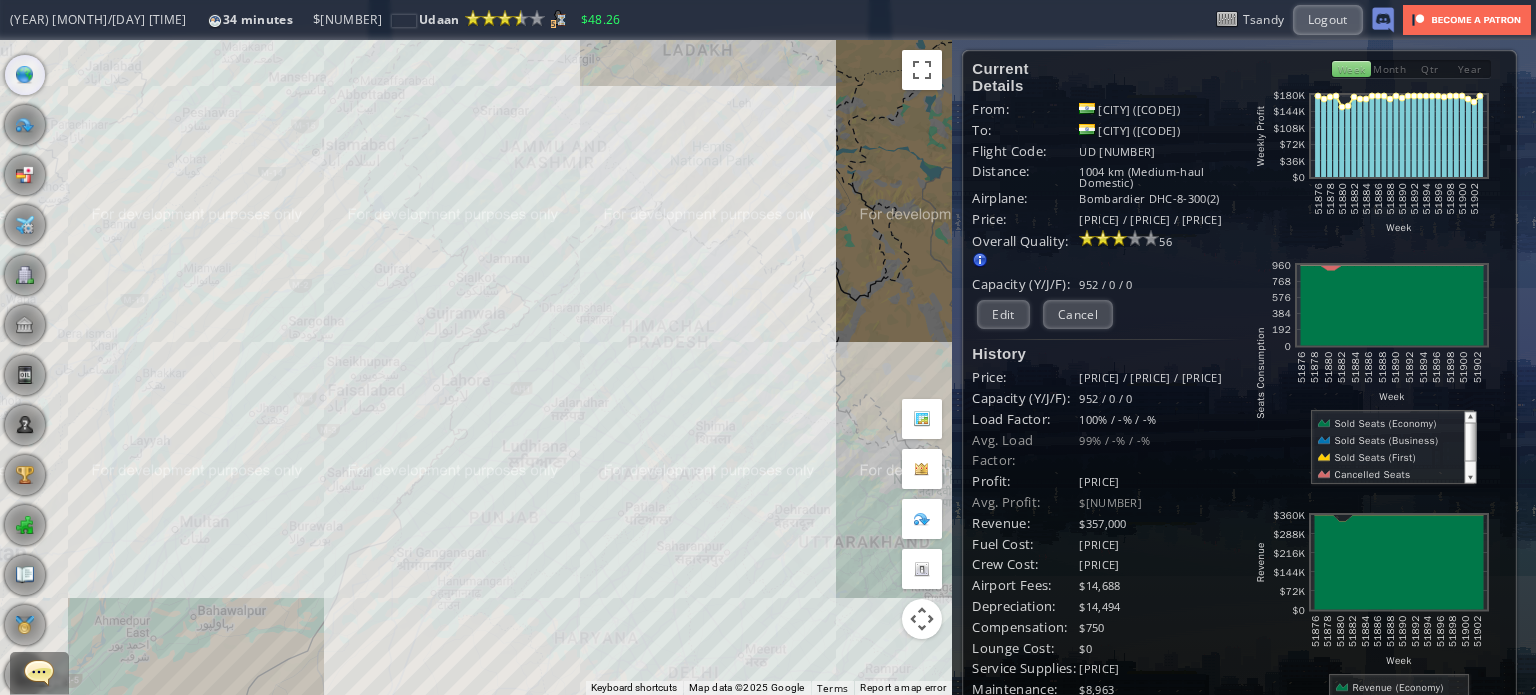 drag, startPoint x: 652, startPoint y: 263, endPoint x: 588, endPoint y: 189, distance: 97.8366 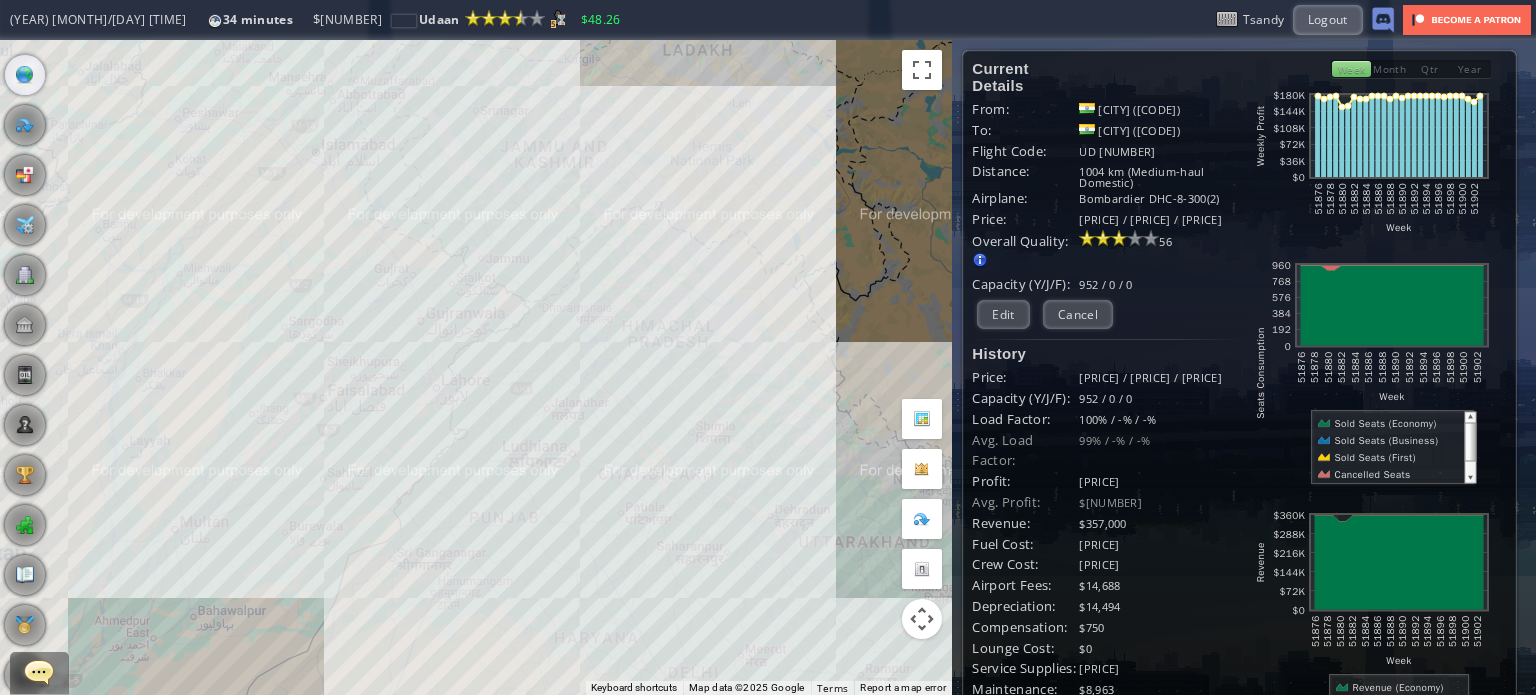 click on "To navigate, press the arrow keys." at bounding box center (476, 367) 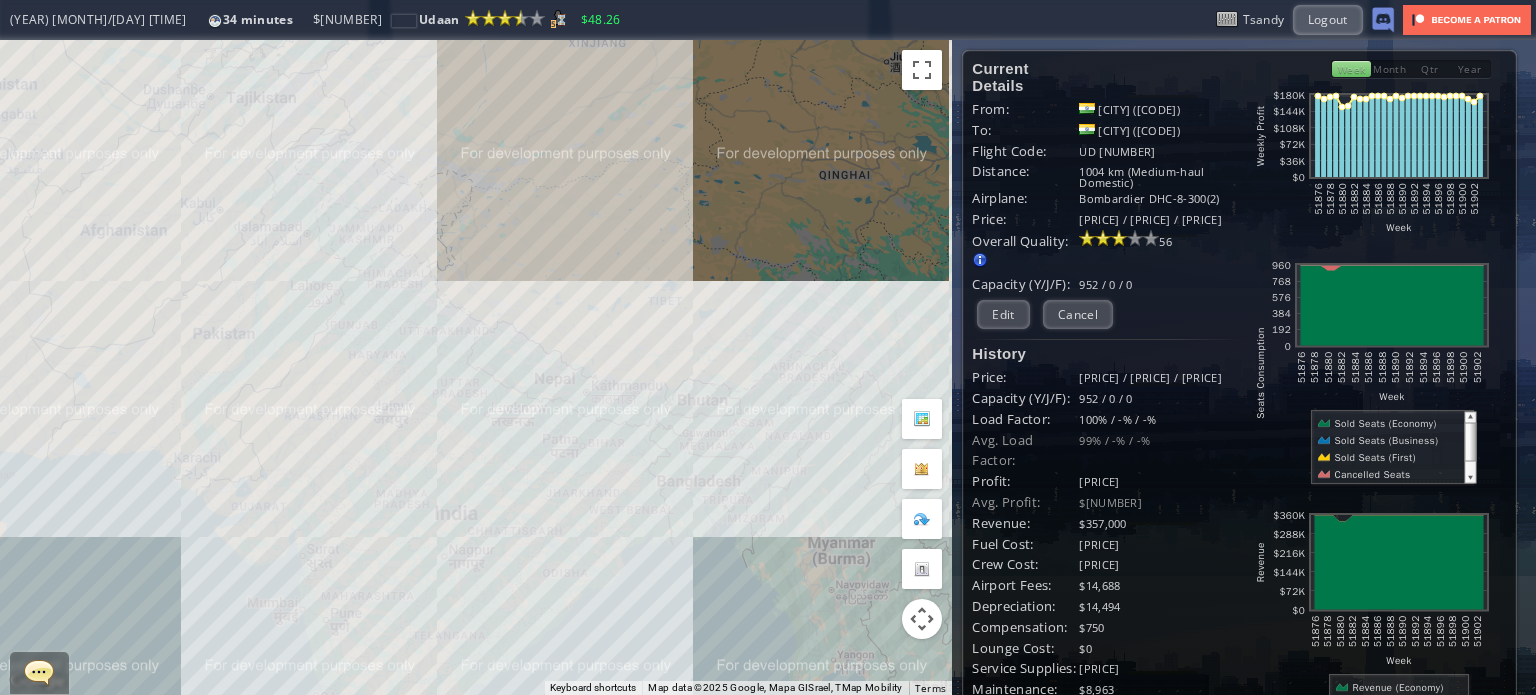 drag, startPoint x: 506, startPoint y: 543, endPoint x: 583, endPoint y: 410, distance: 153.68149 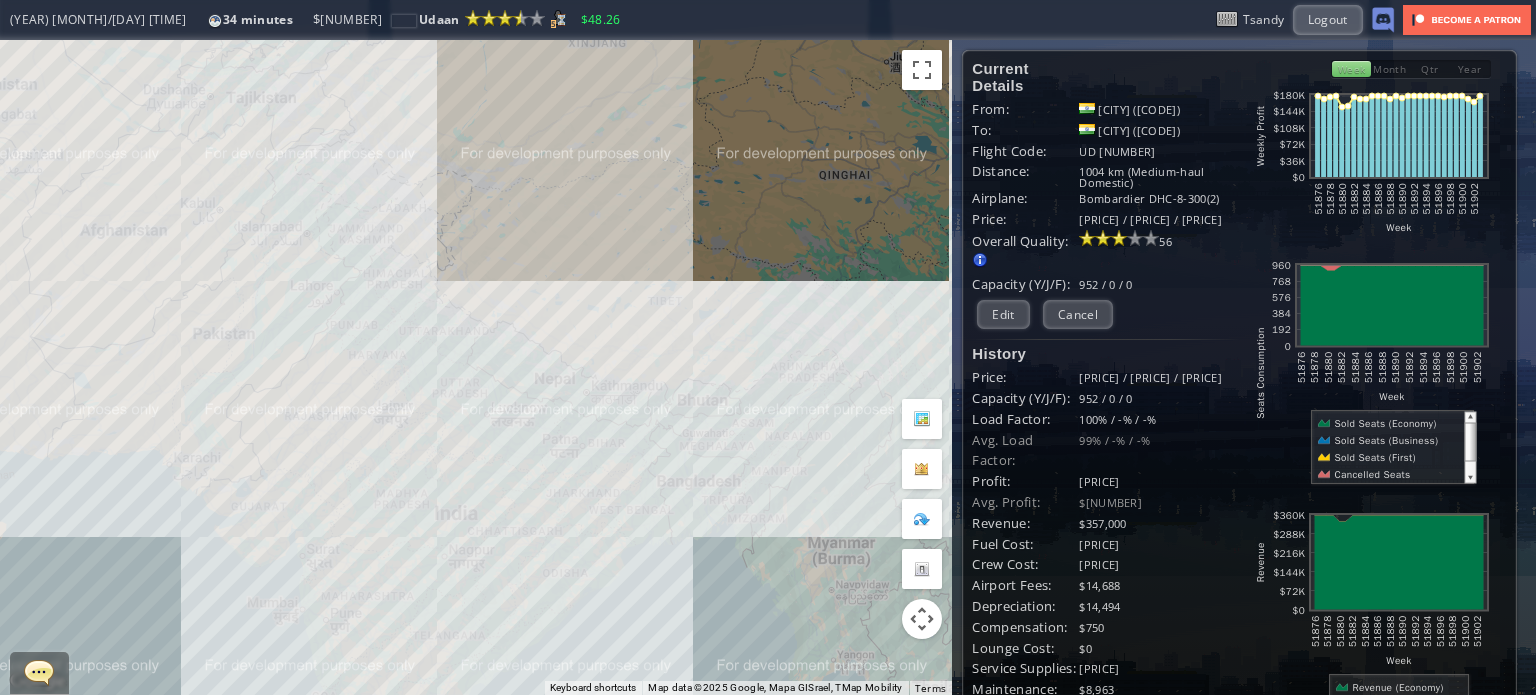click on "To navigate, press the arrow keys." at bounding box center [476, 367] 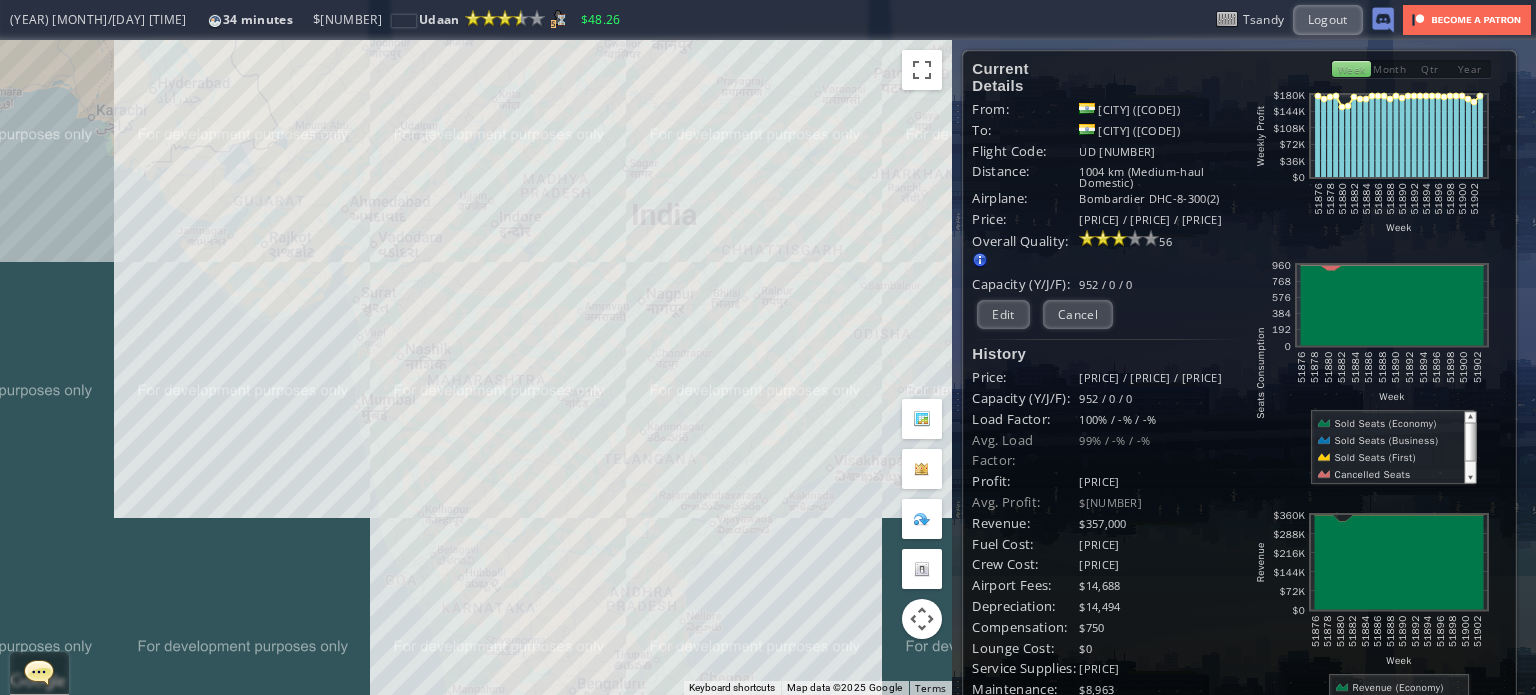 drag, startPoint x: 647, startPoint y: 321, endPoint x: 638, endPoint y: 495, distance: 174.2326 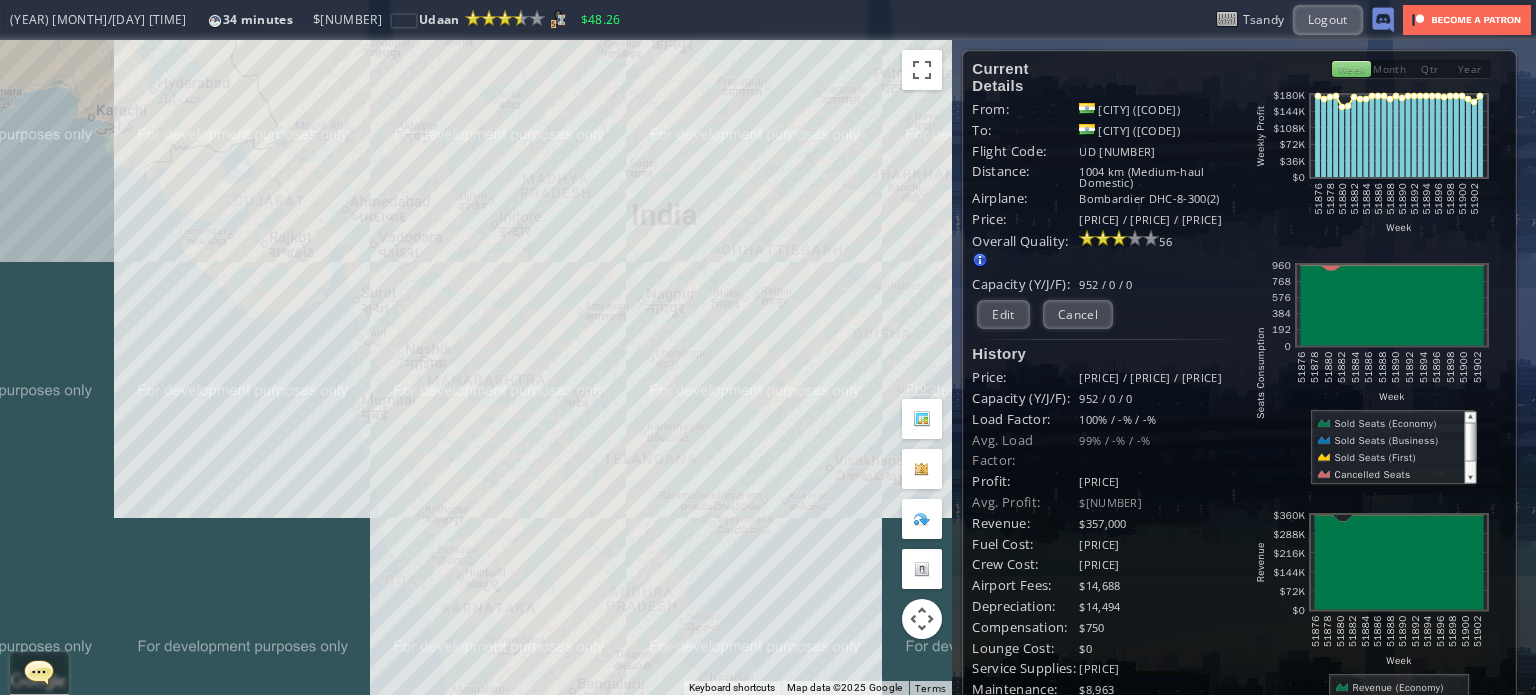 click on "To navigate, press the arrow keys." at bounding box center (476, 367) 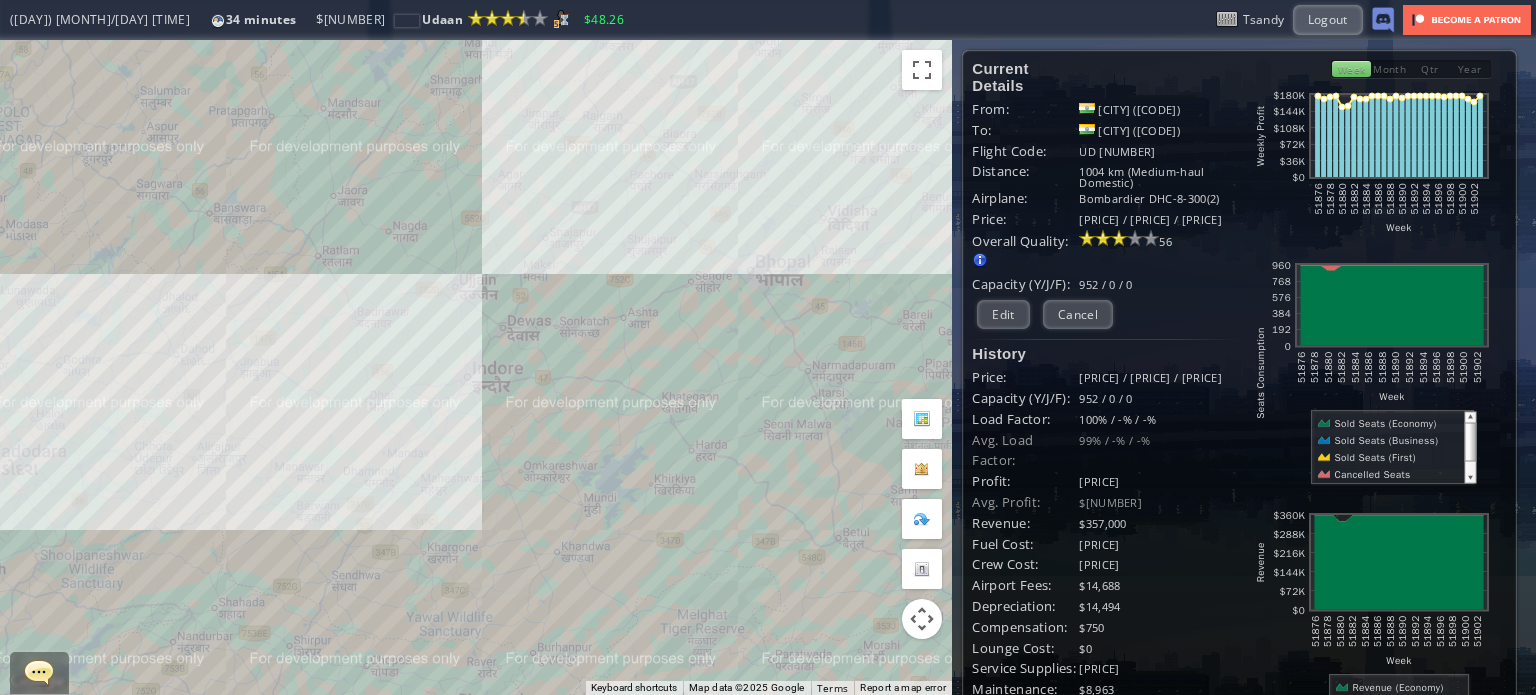 click on "To navigate, press the arrow keys." at bounding box center [476, 367] 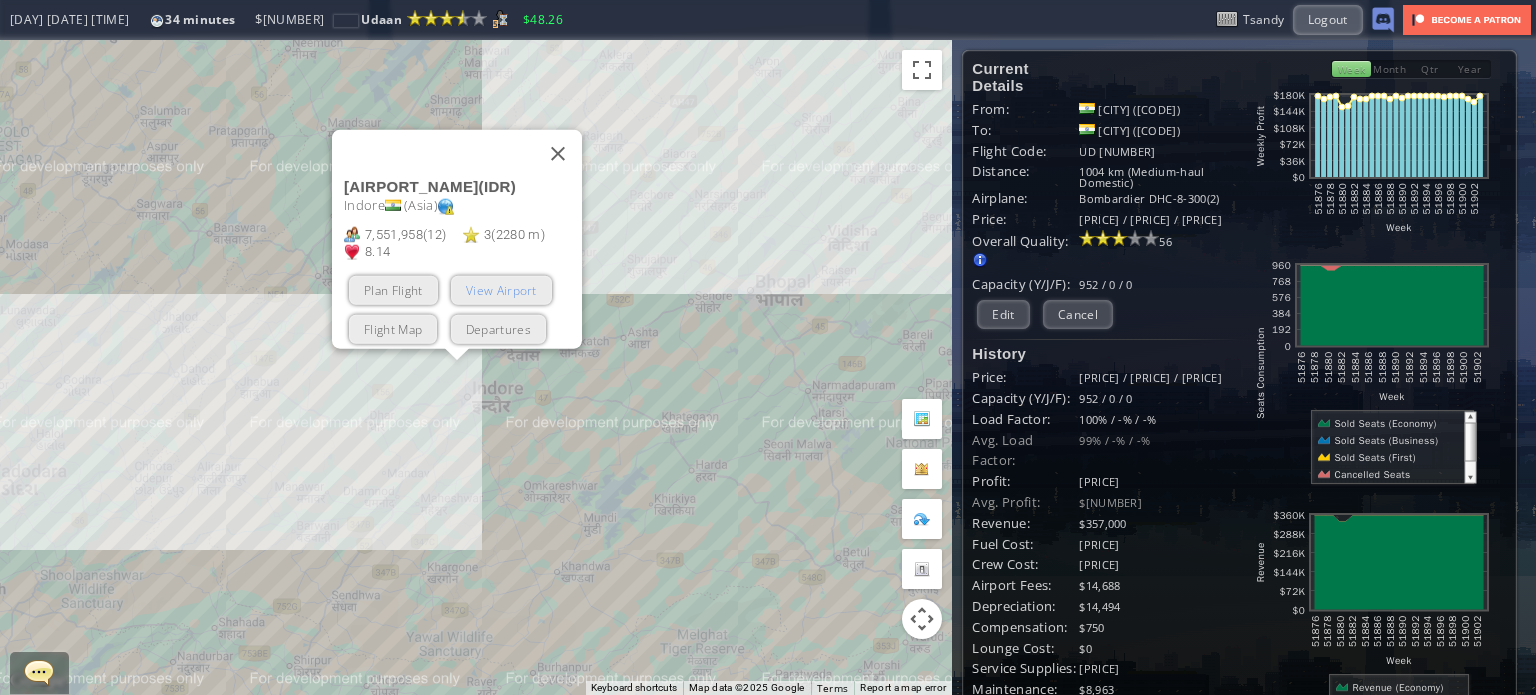 click on "View Airport" at bounding box center [501, 289] 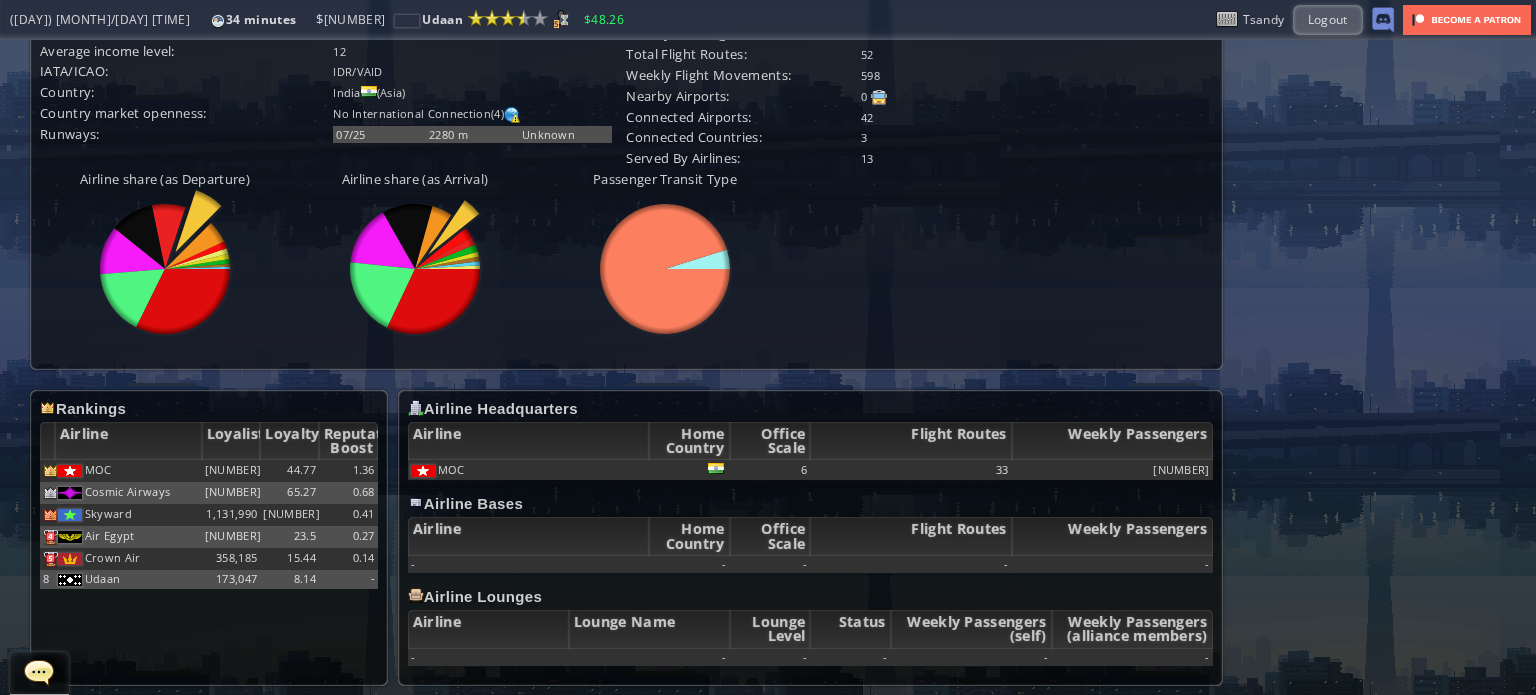 scroll, scrollTop: 577, scrollLeft: 0, axis: vertical 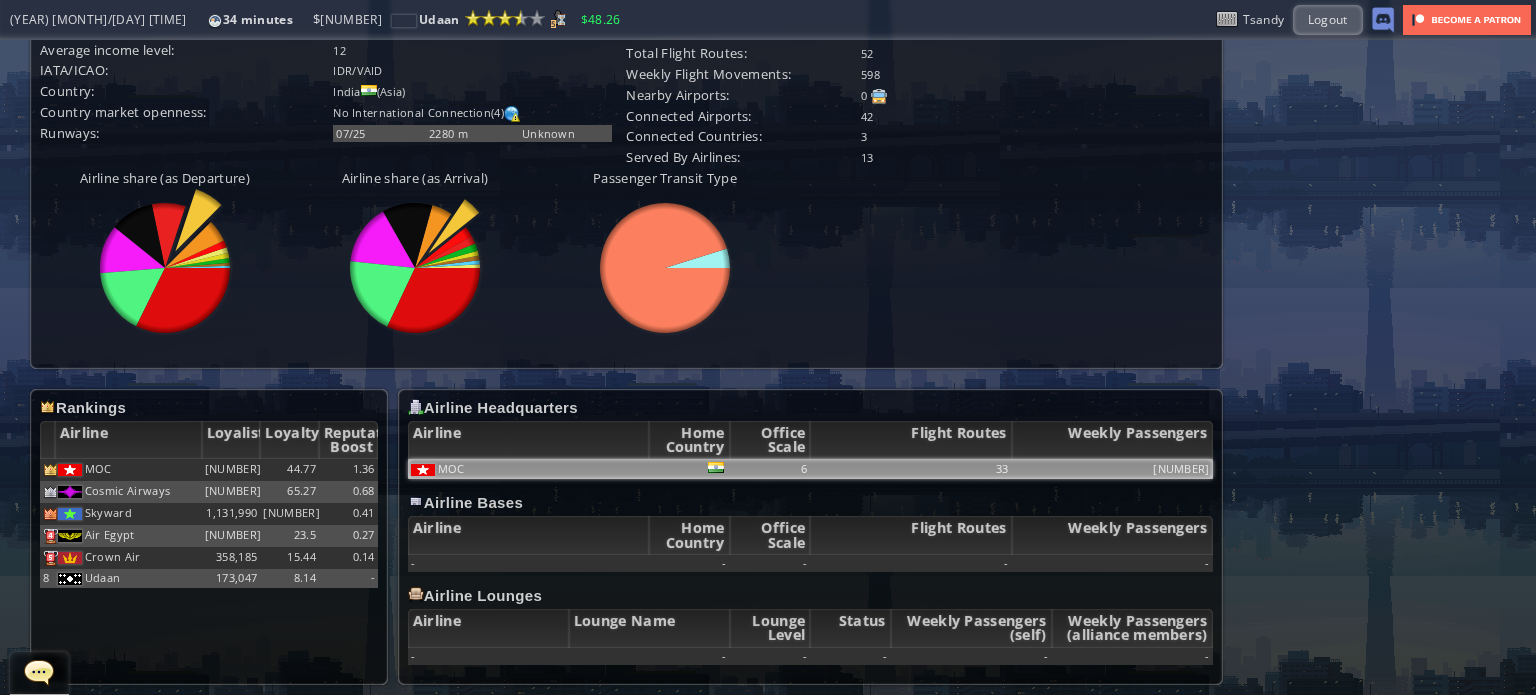 click on "MOC" at bounding box center [528, 469] 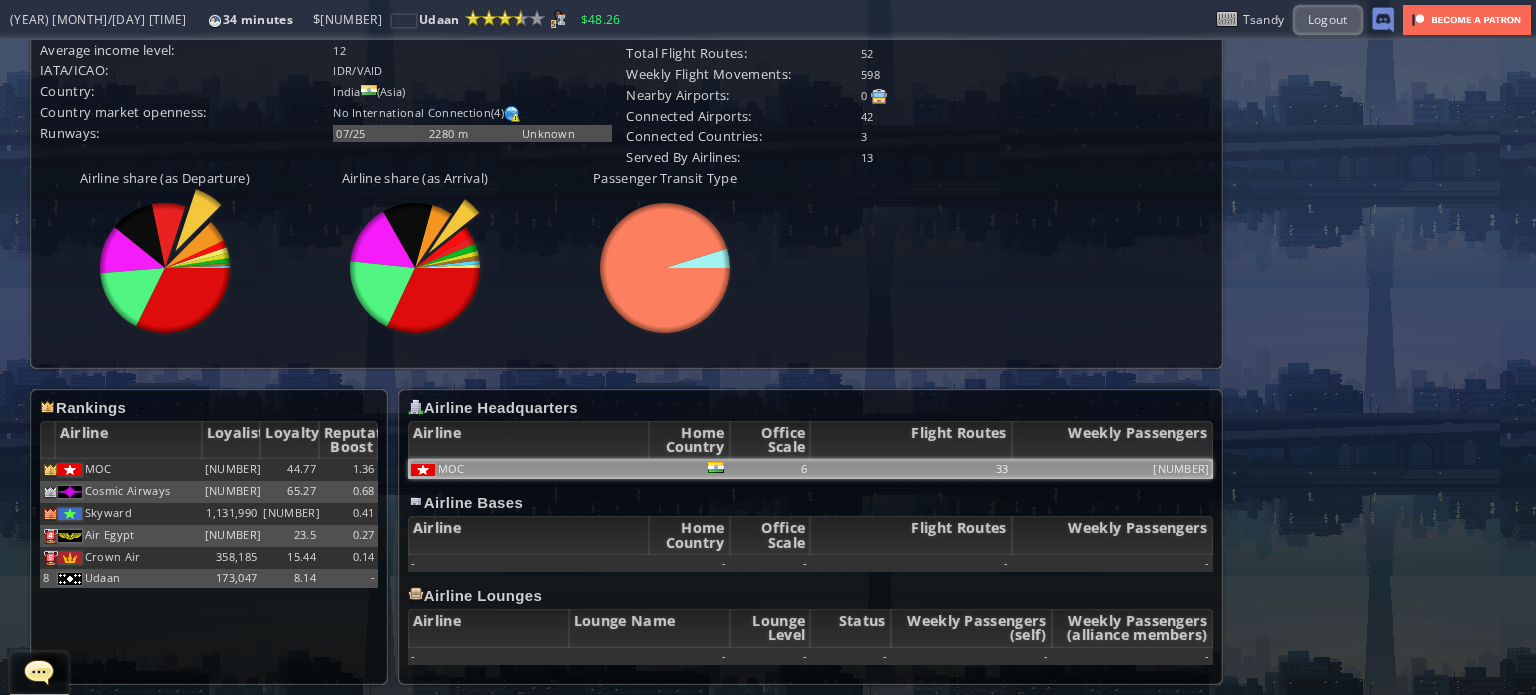 scroll, scrollTop: 0, scrollLeft: 0, axis: both 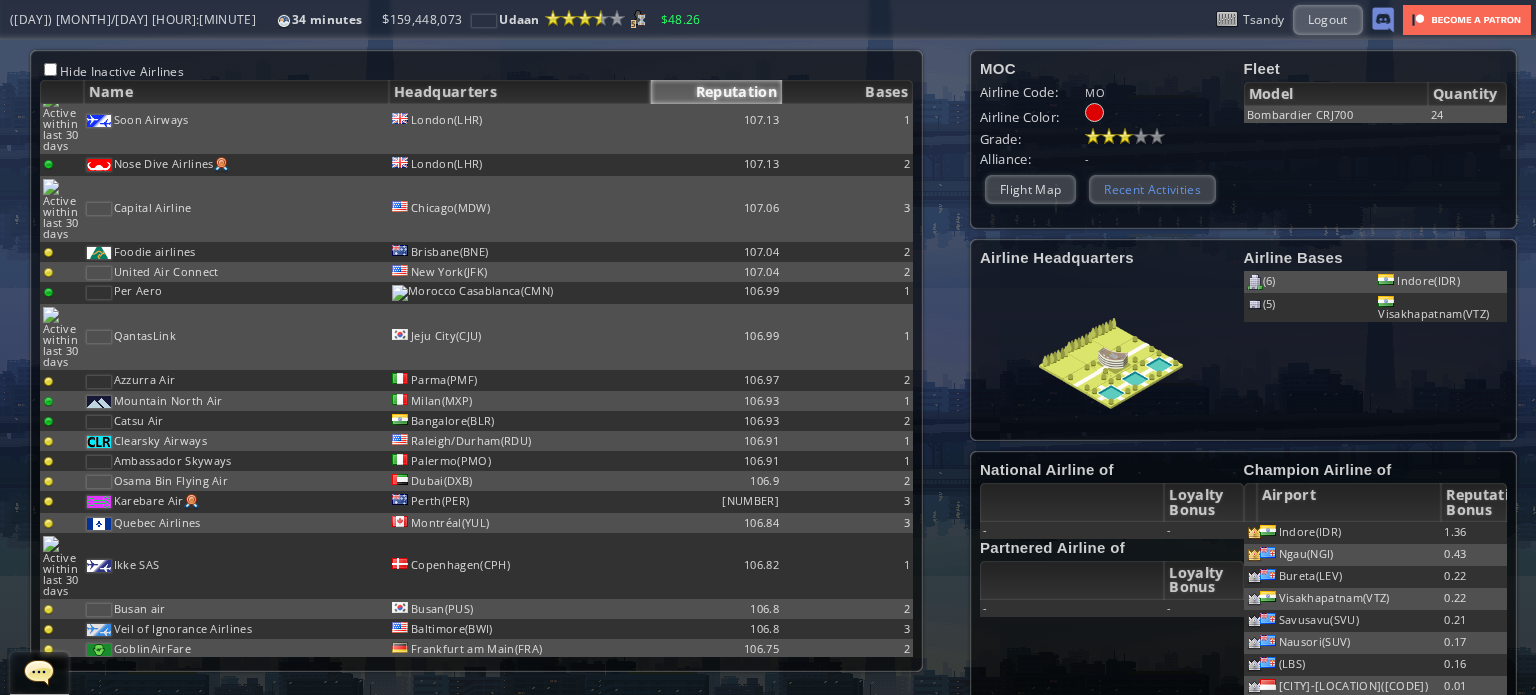click on "Recent Activities" at bounding box center (1152, 189) 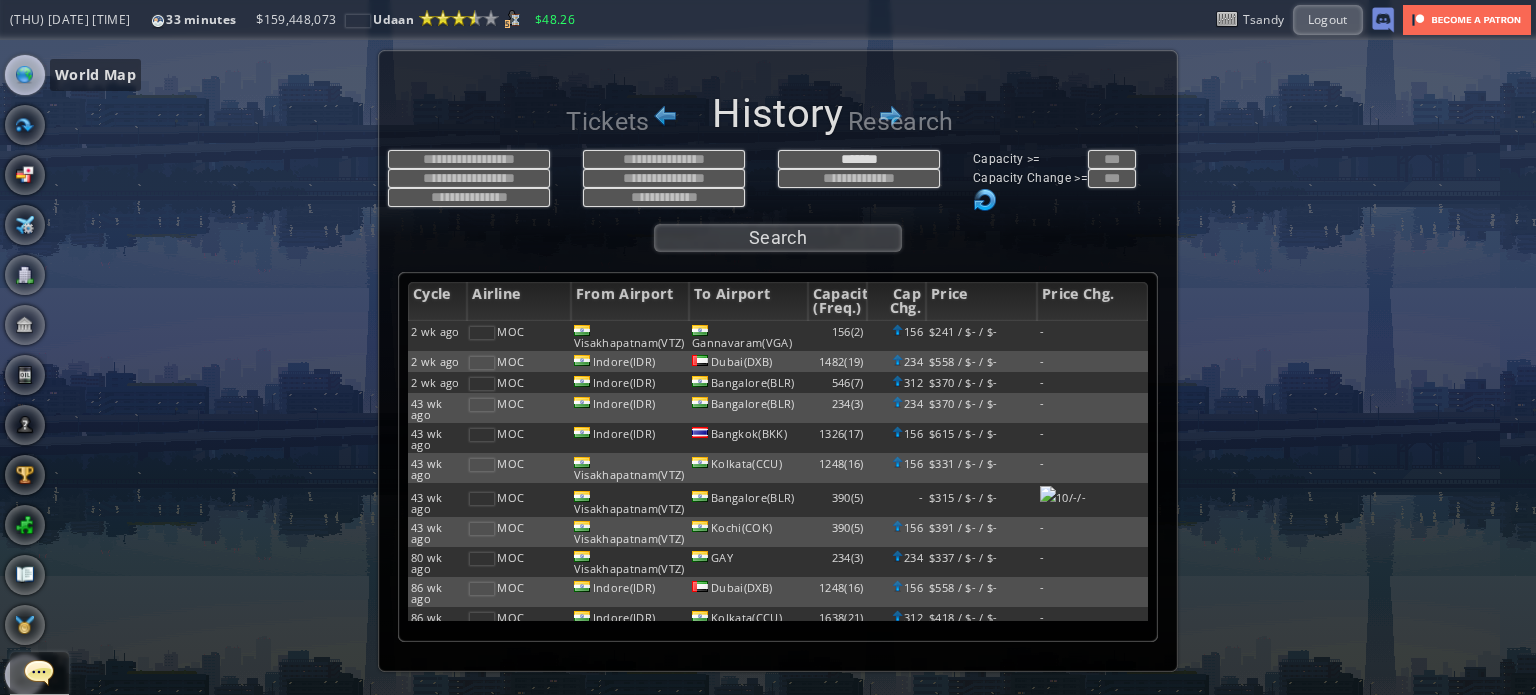 click at bounding box center [25, 75] 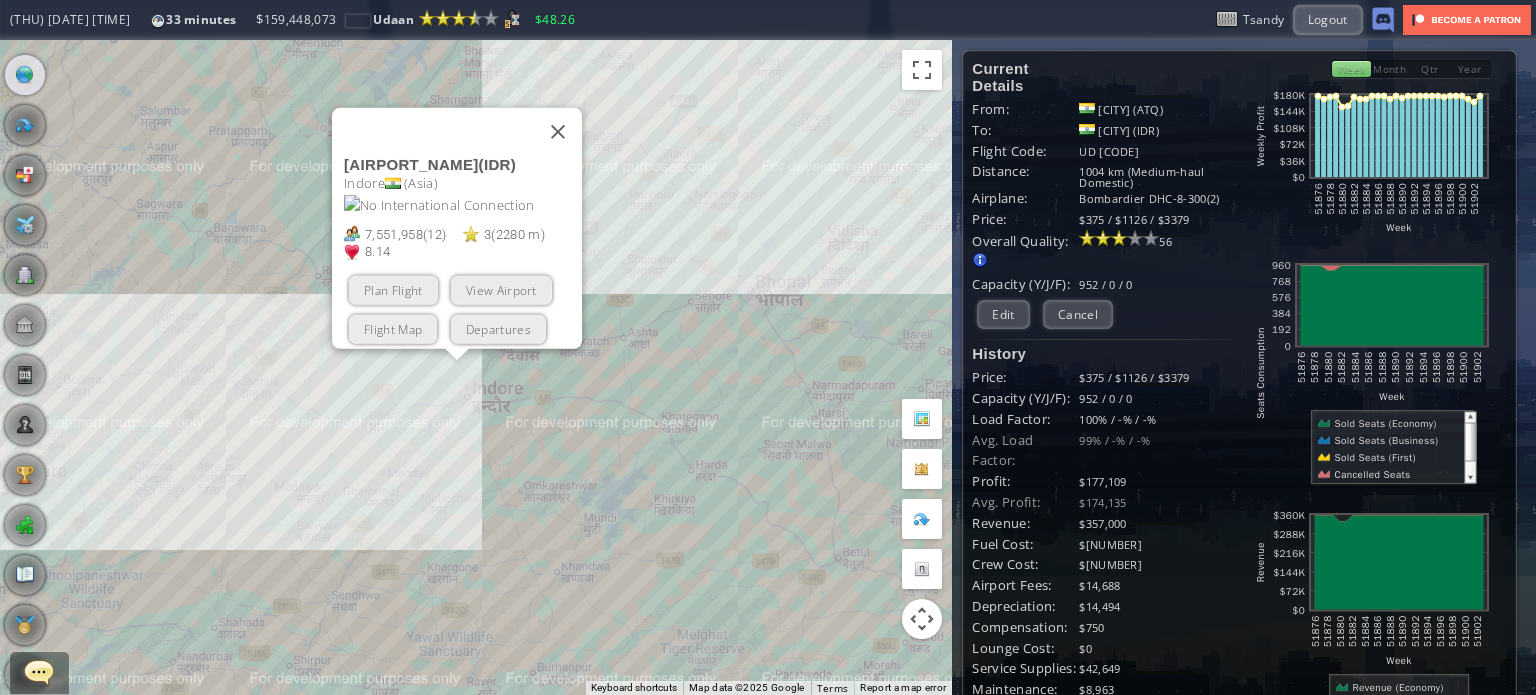 click at bounding box center [558, 131] 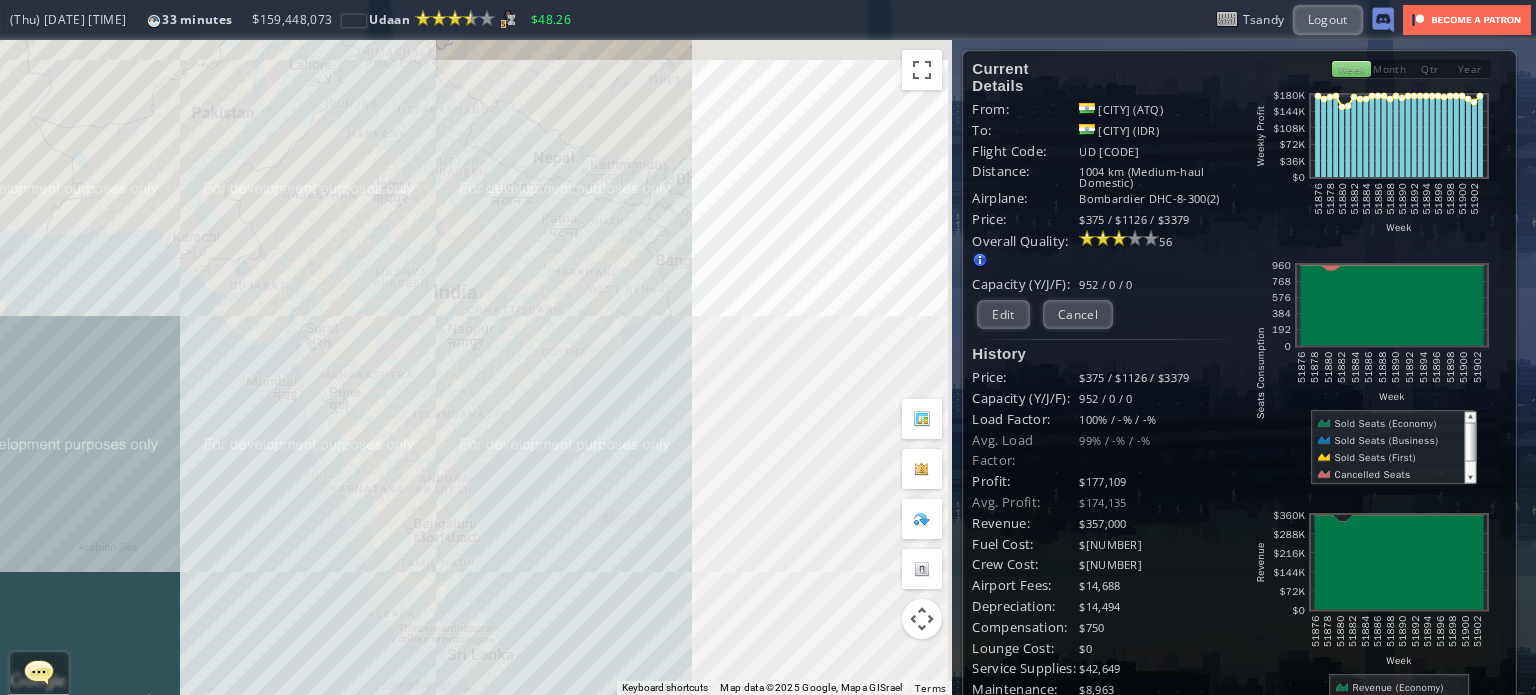 drag, startPoint x: 779, startPoint y: 253, endPoint x: 460, endPoint y: 220, distance: 320.70236 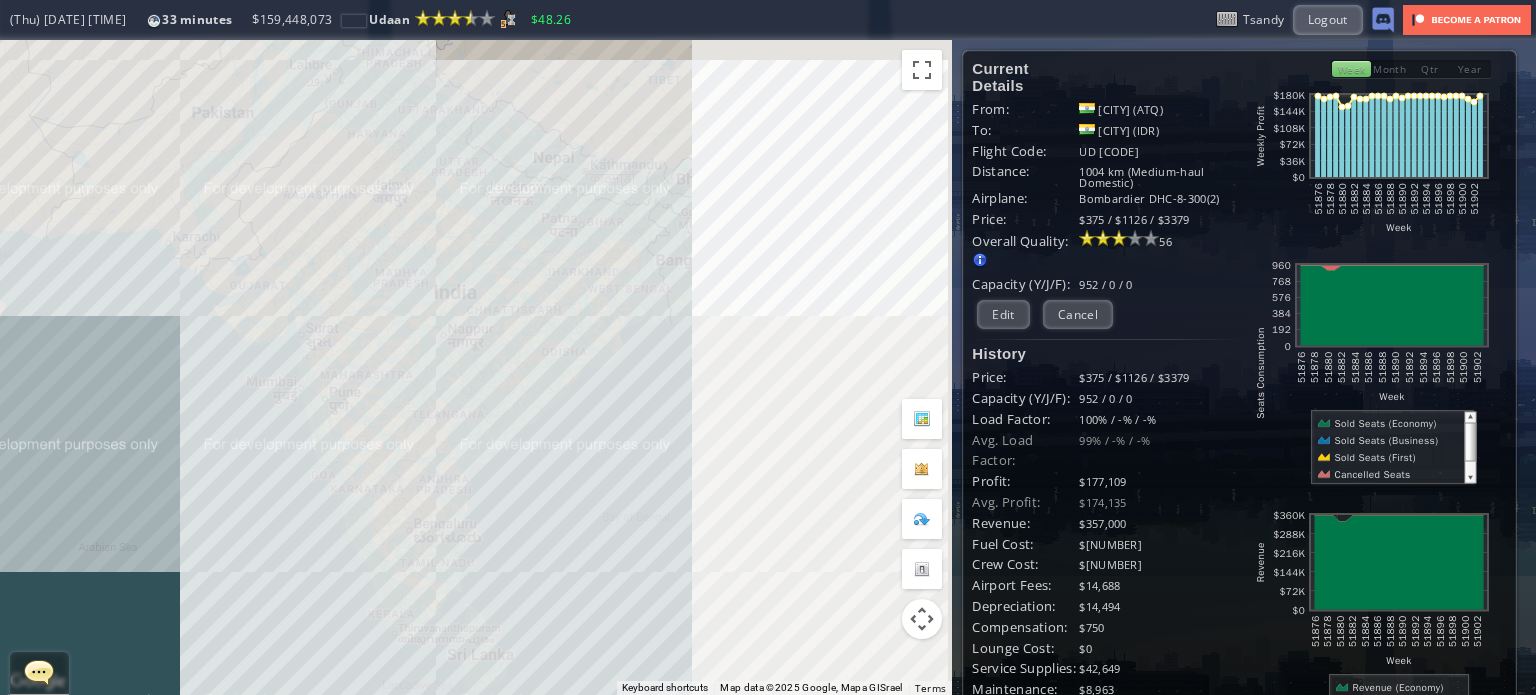 click on "To navigate, press the arrow keys." at bounding box center (476, 367) 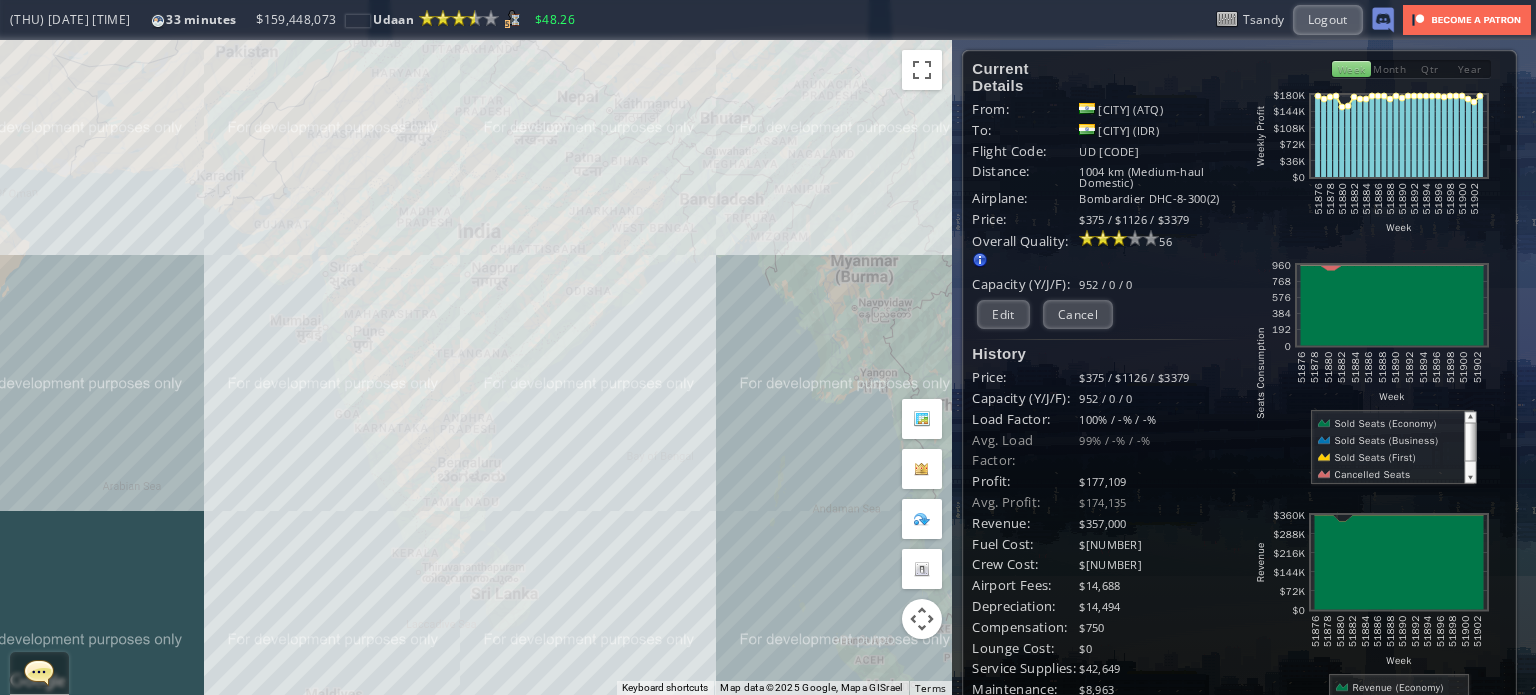 drag, startPoint x: 515, startPoint y: 341, endPoint x: 525, endPoint y: 324, distance: 19.723083 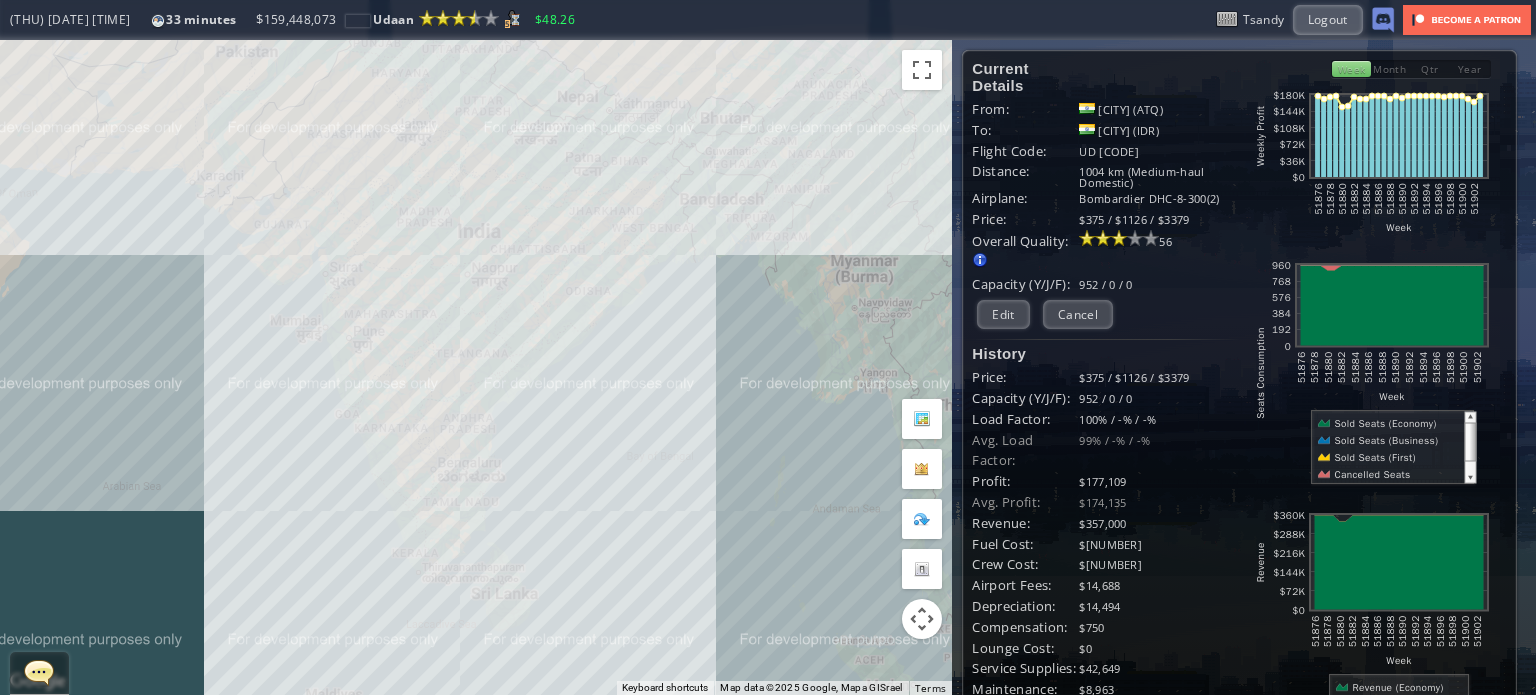 click on "To navigate, press the arrow keys." at bounding box center (476, 367) 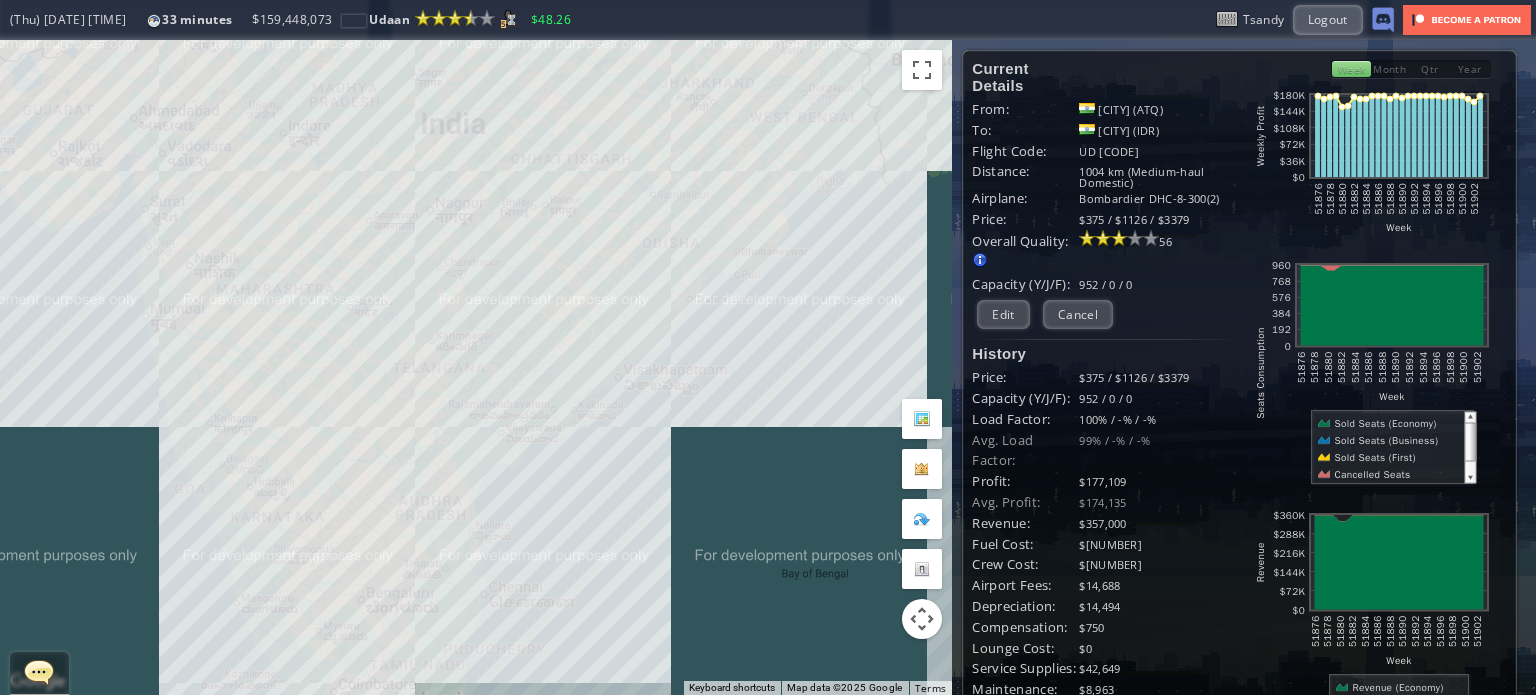 drag, startPoint x: 520, startPoint y: 328, endPoint x: 632, endPoint y: 431, distance: 152.1611 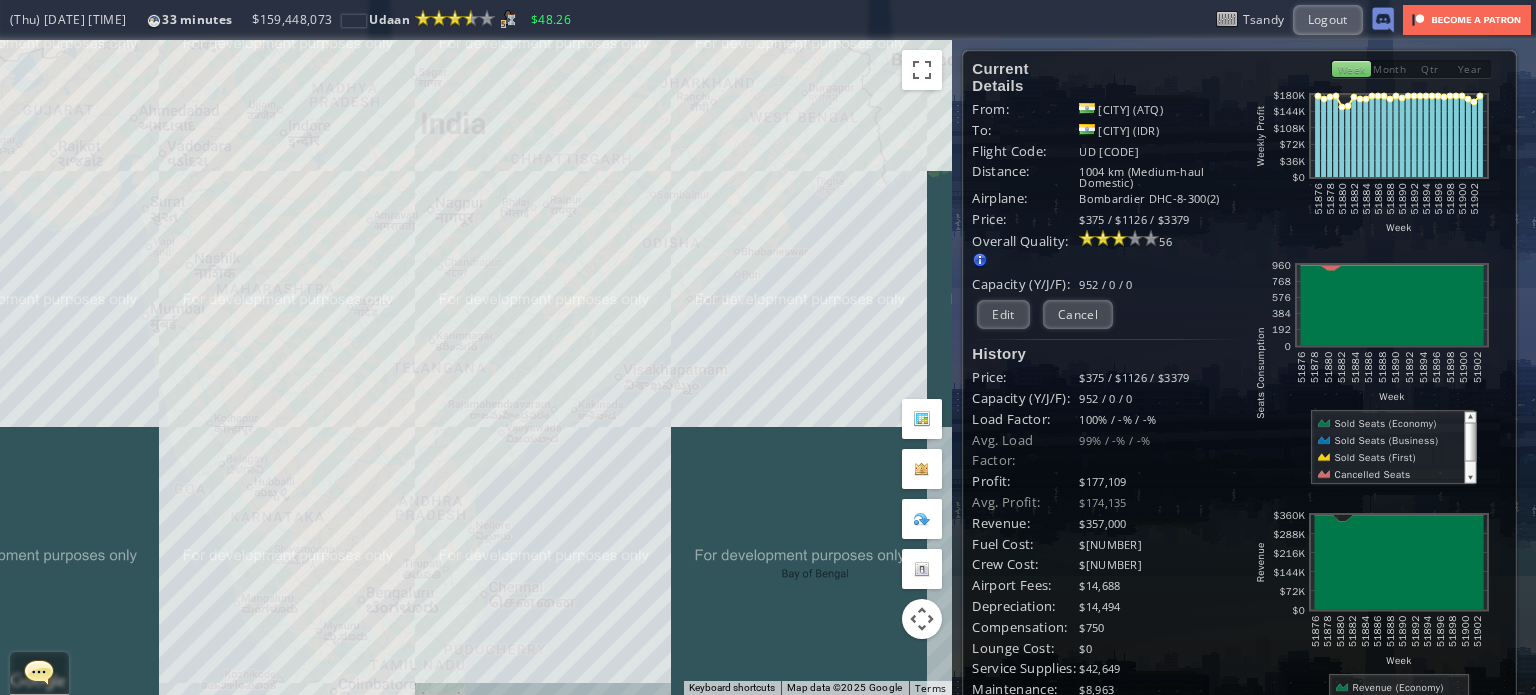click on "To navigate, press the arrow keys." at bounding box center [476, 367] 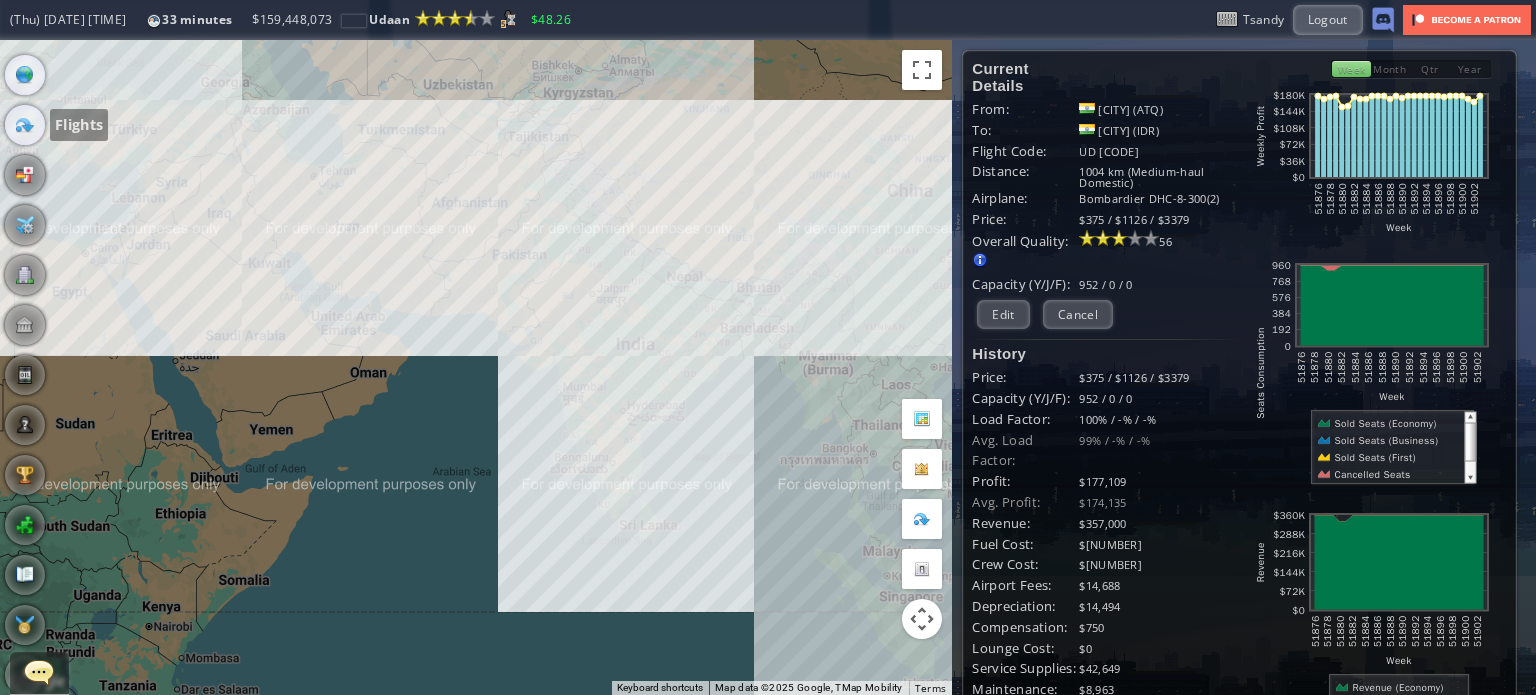 click at bounding box center (25, 125) 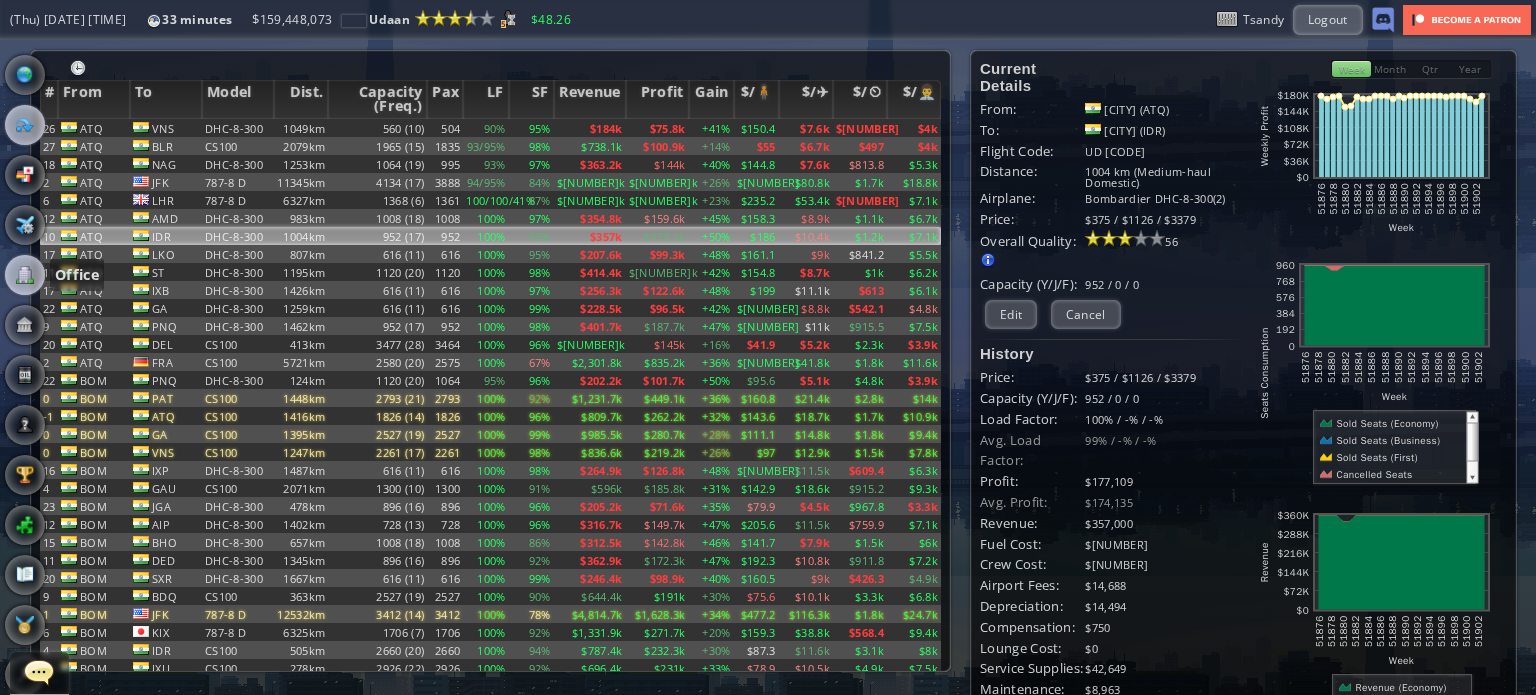 click at bounding box center (25, 275) 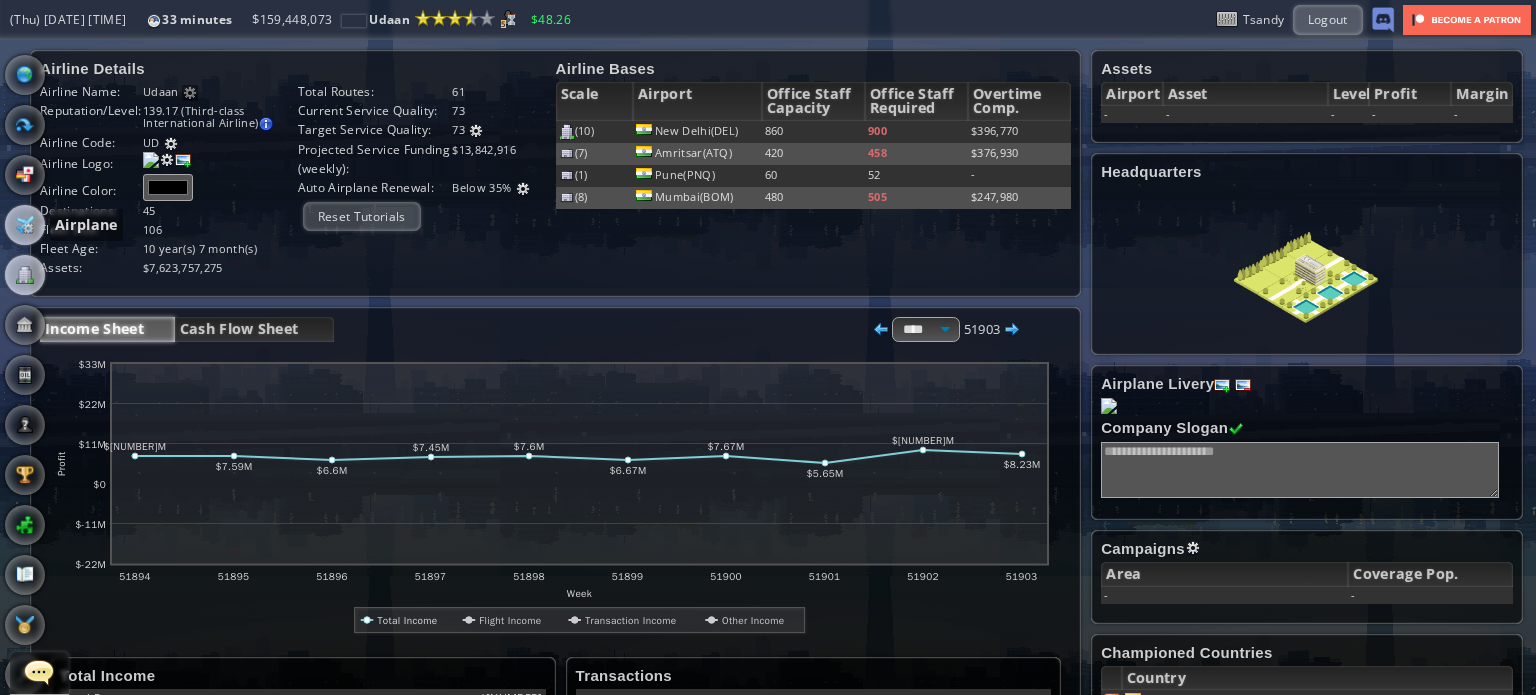 click at bounding box center (25, 225) 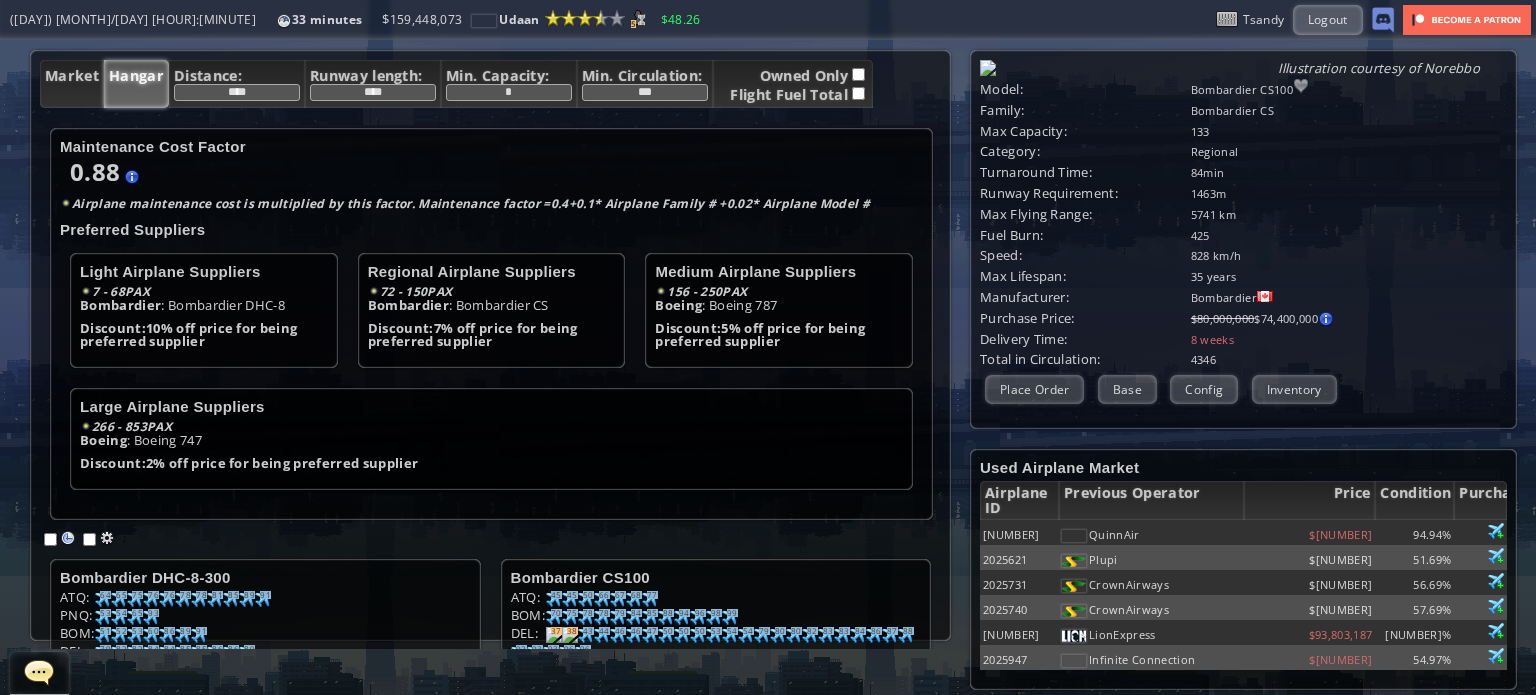 click at bounding box center [103, 599] 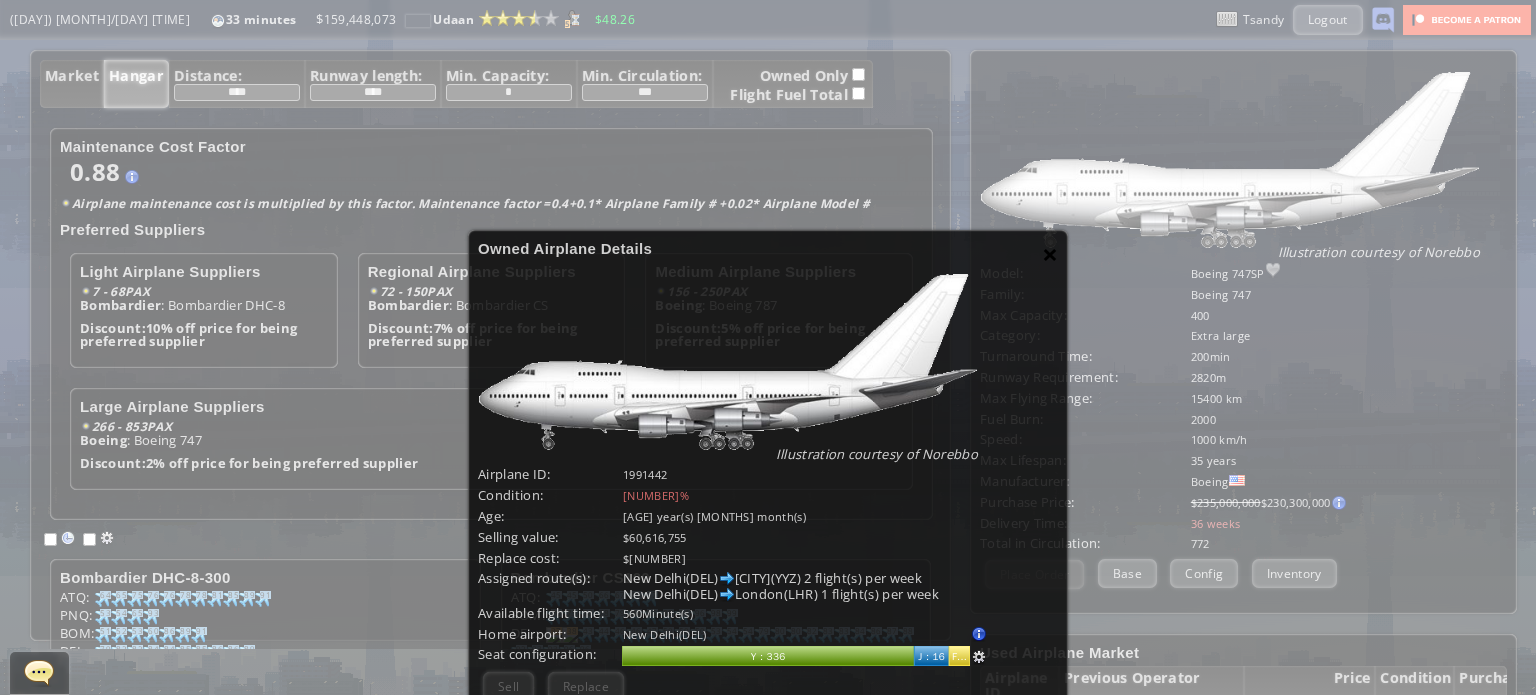 click on "×" at bounding box center (1050, 254) 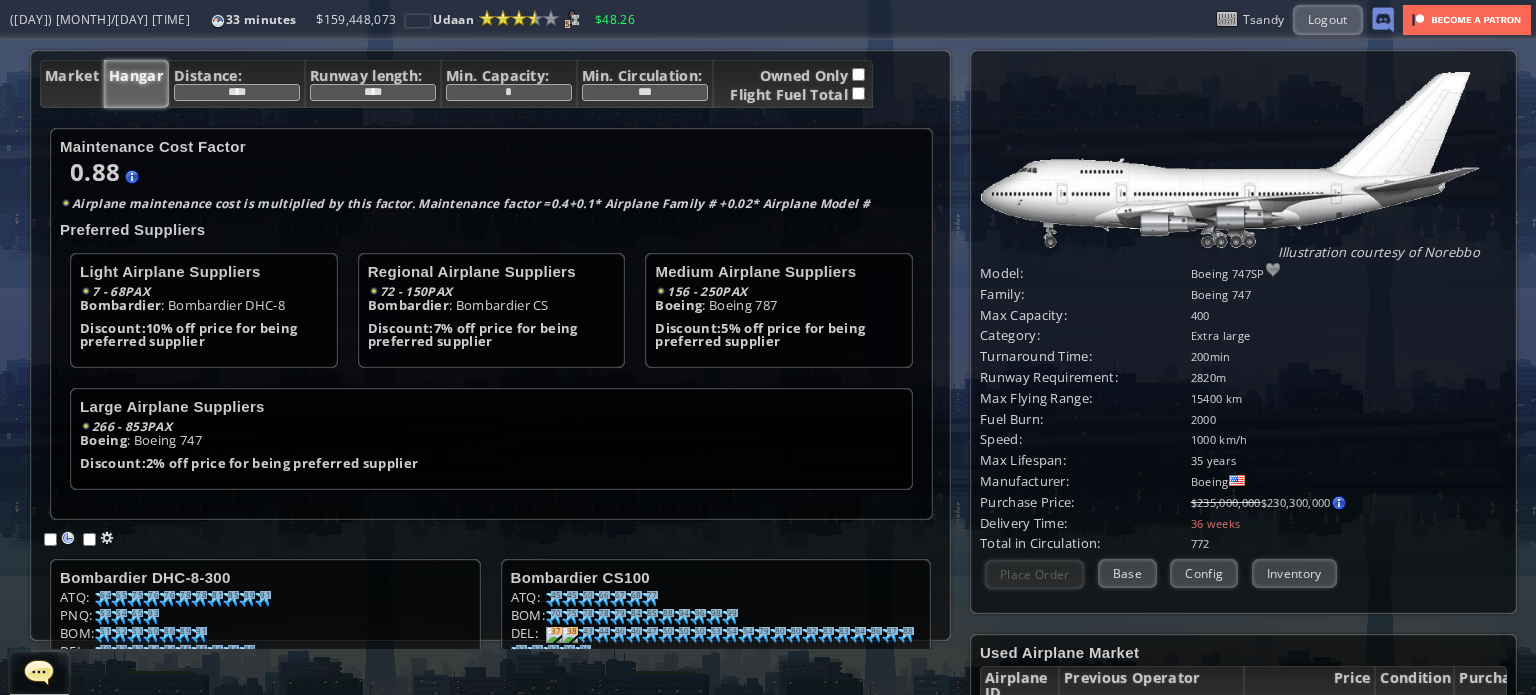 click on "33" at bounding box center [556, 737] 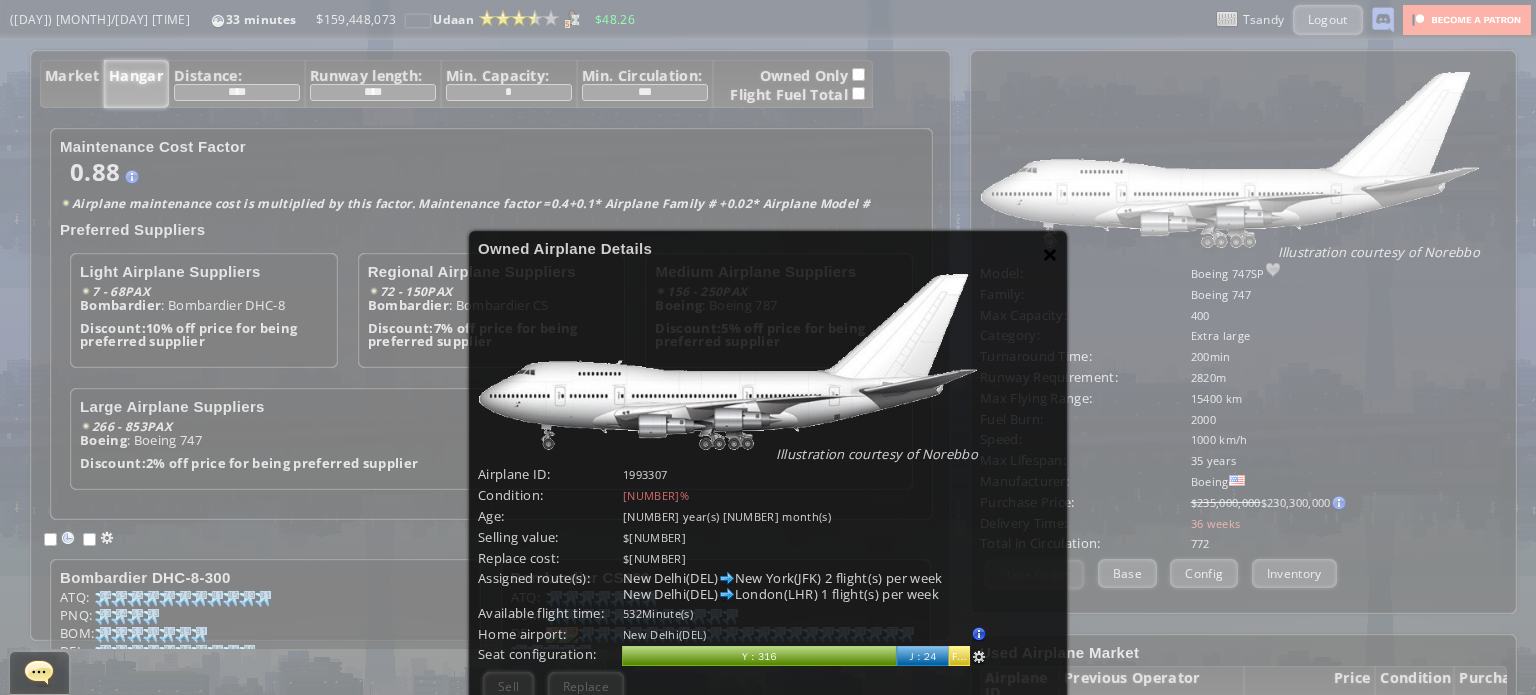 click on "×" at bounding box center (1050, 254) 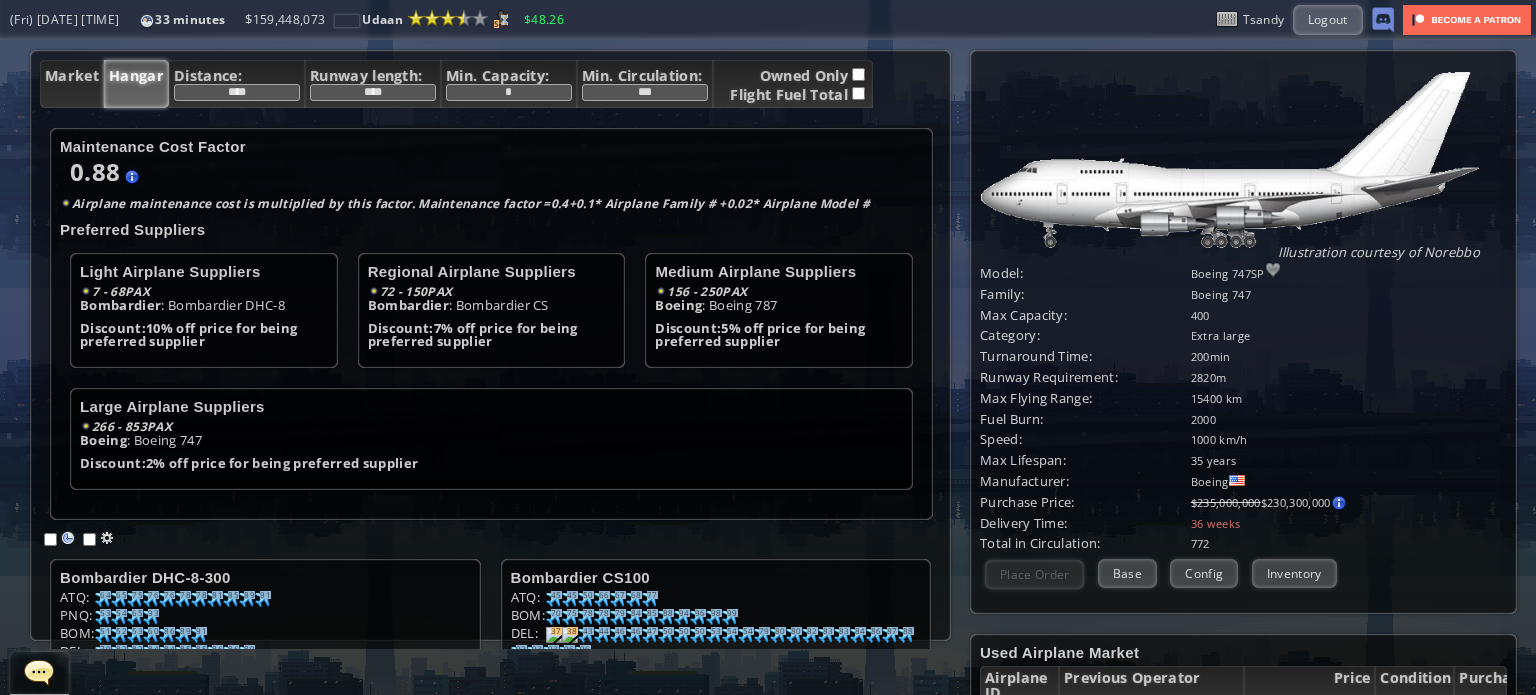 click at bounding box center (554, 741) 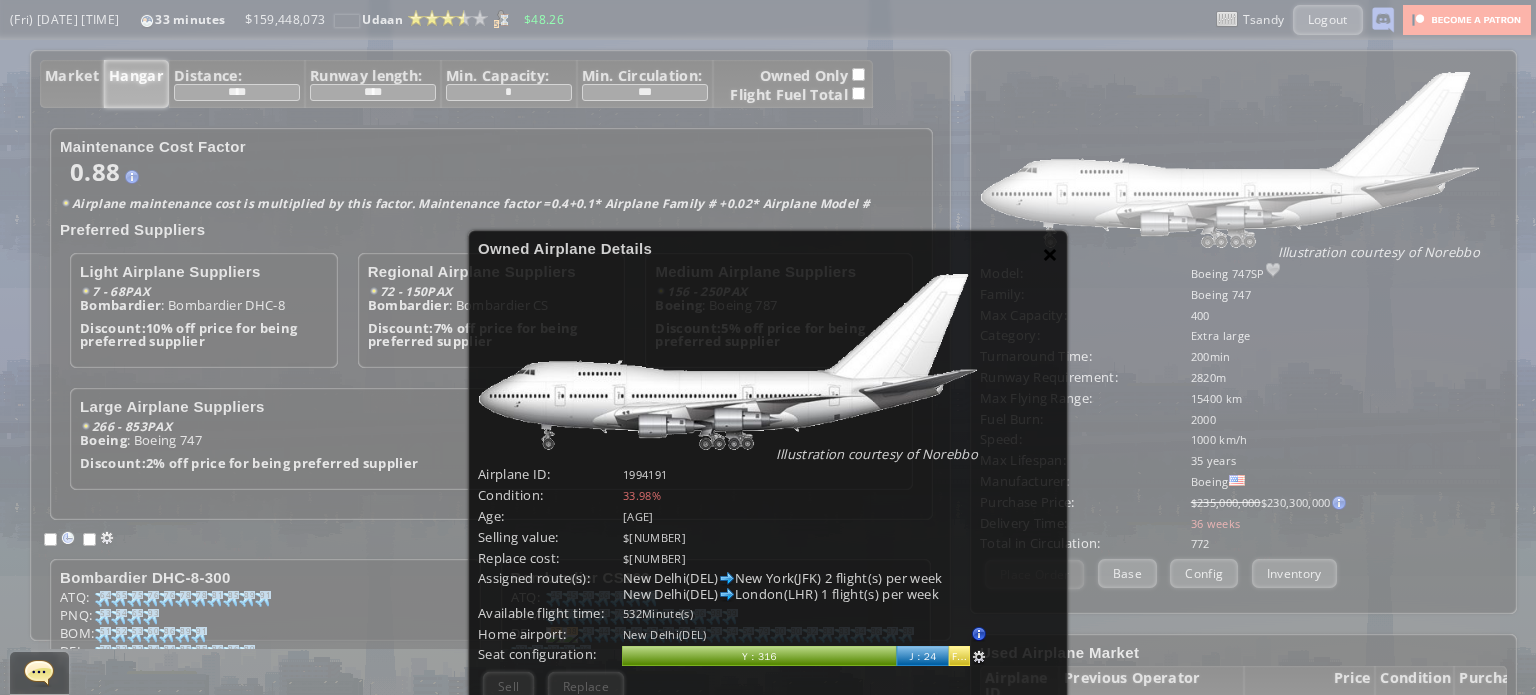 click on "×" at bounding box center (1050, 254) 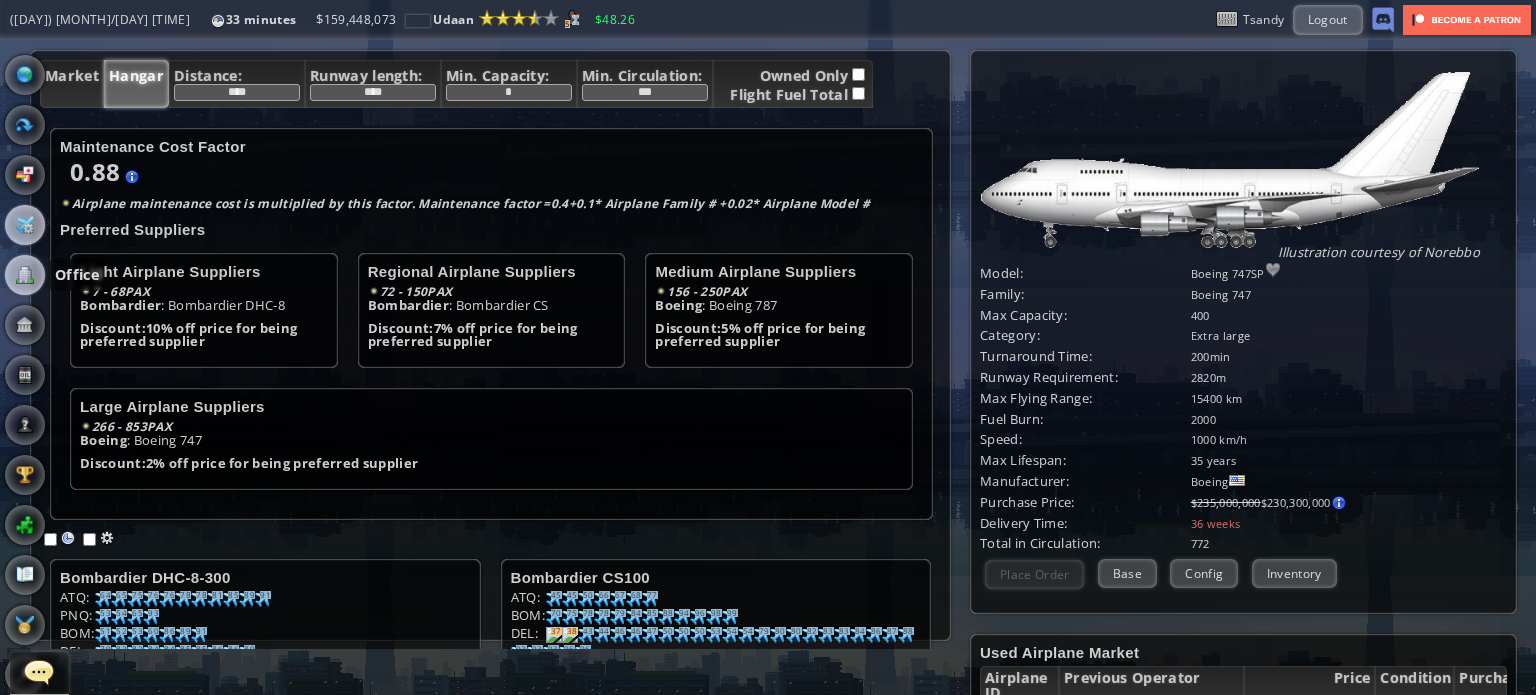 click at bounding box center [25, 275] 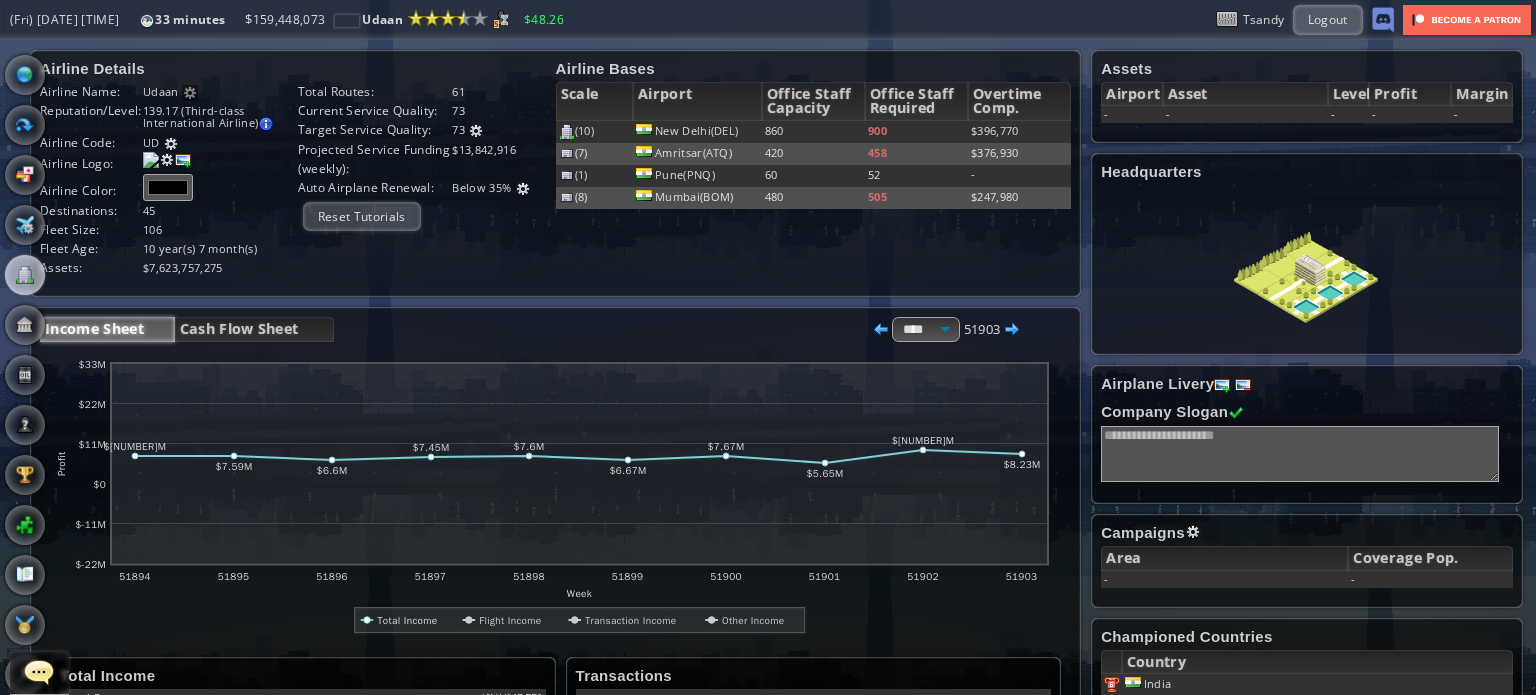click at bounding box center [523, 189] 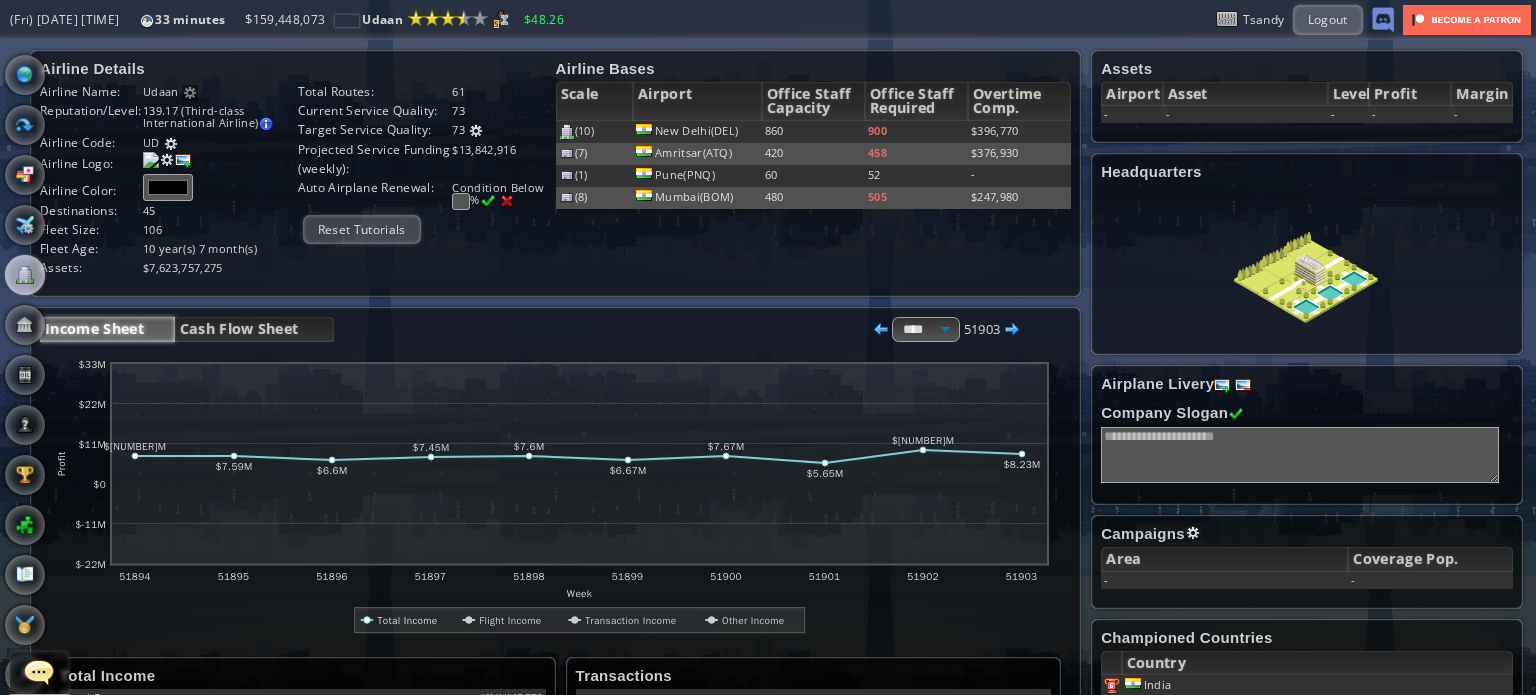 click at bounding box center (461, 201) 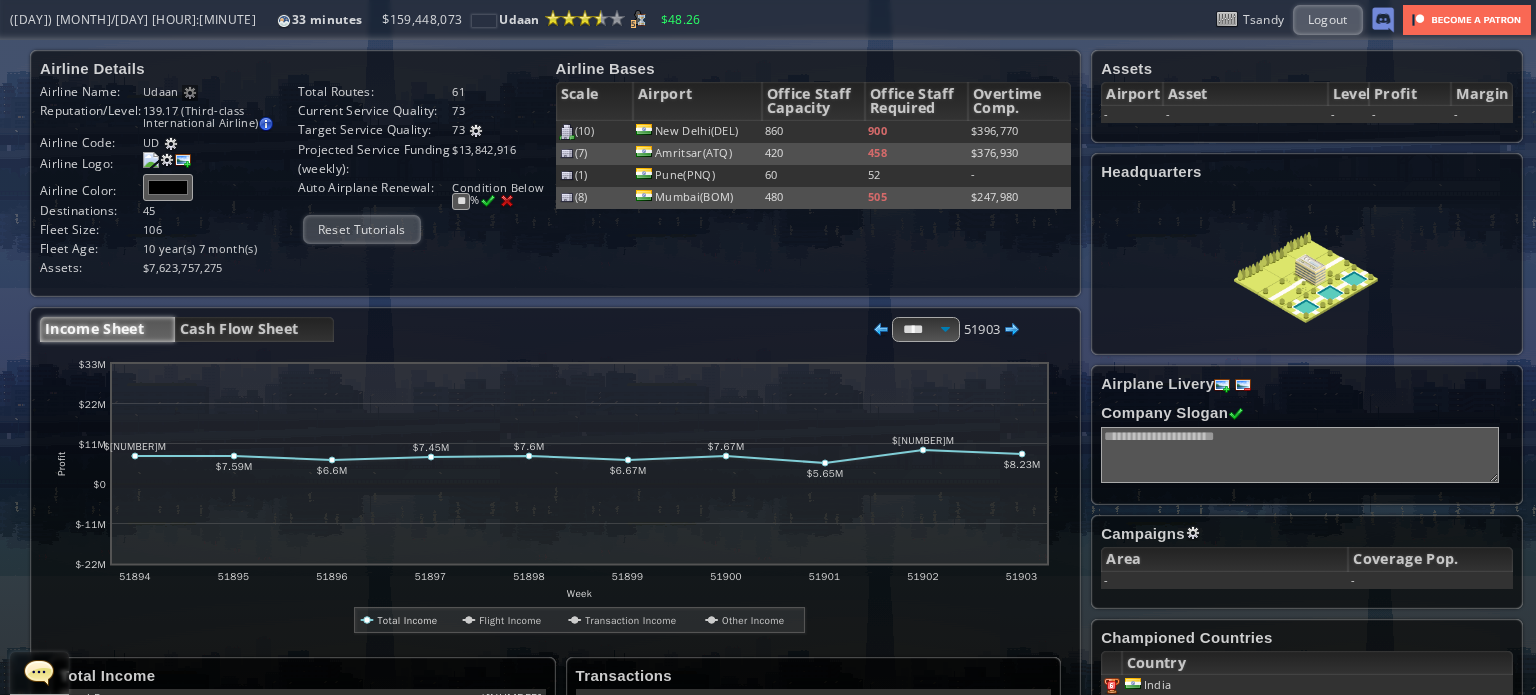 type on "**" 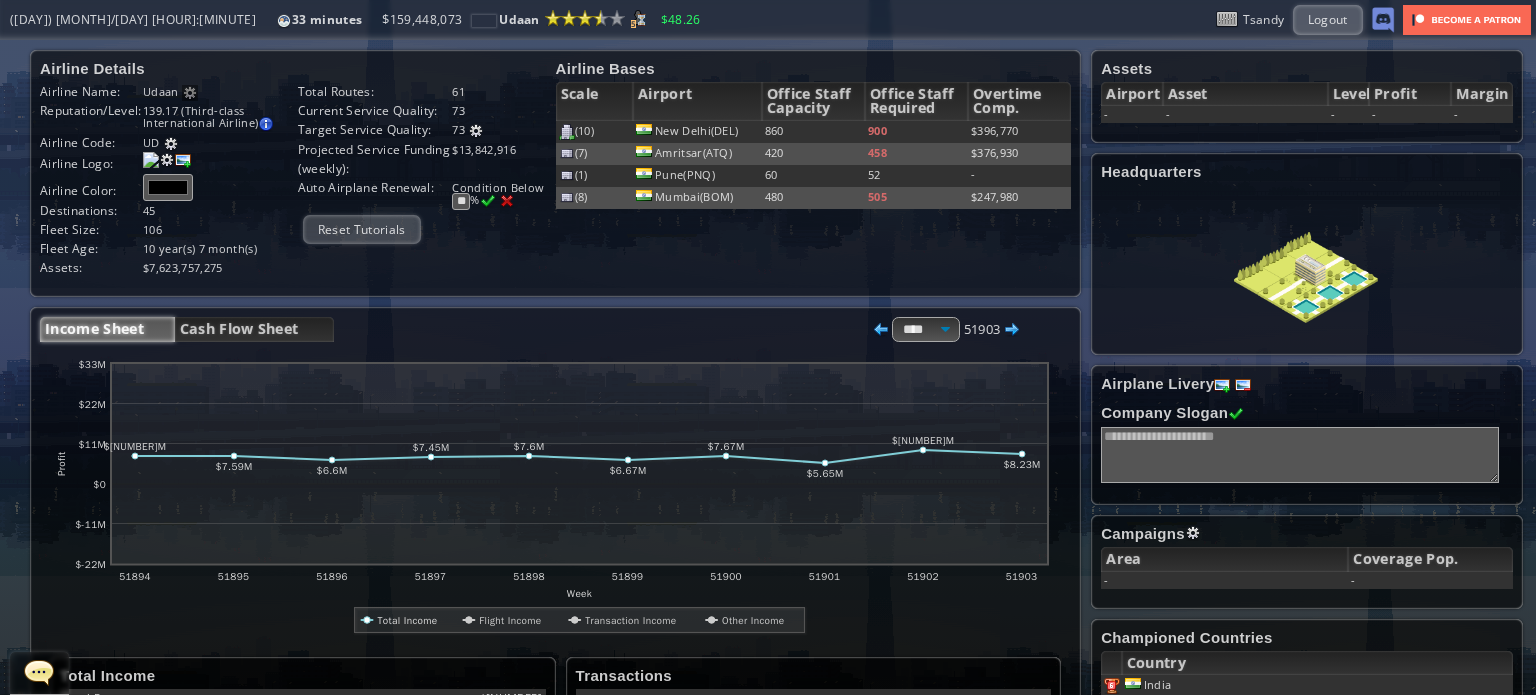 click at bounding box center [488, 201] 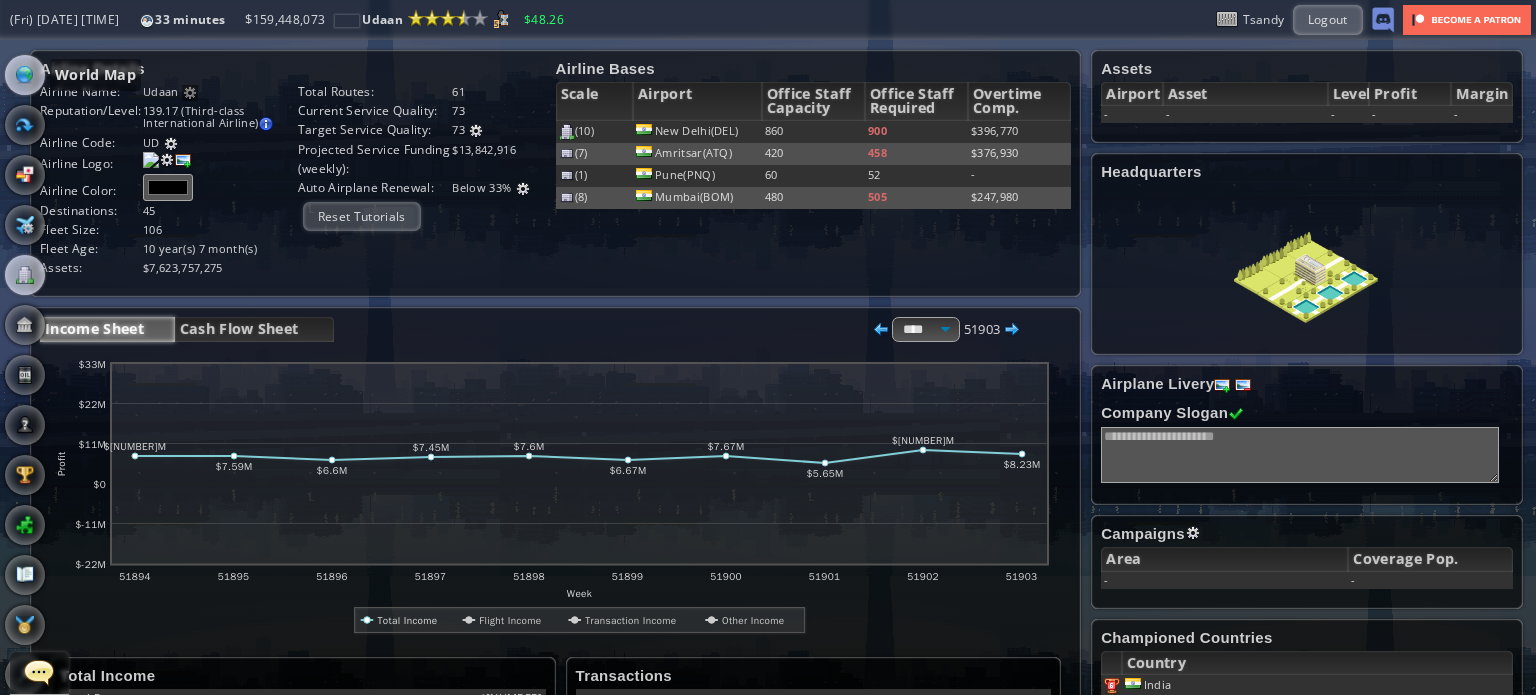 click at bounding box center [25, 75] 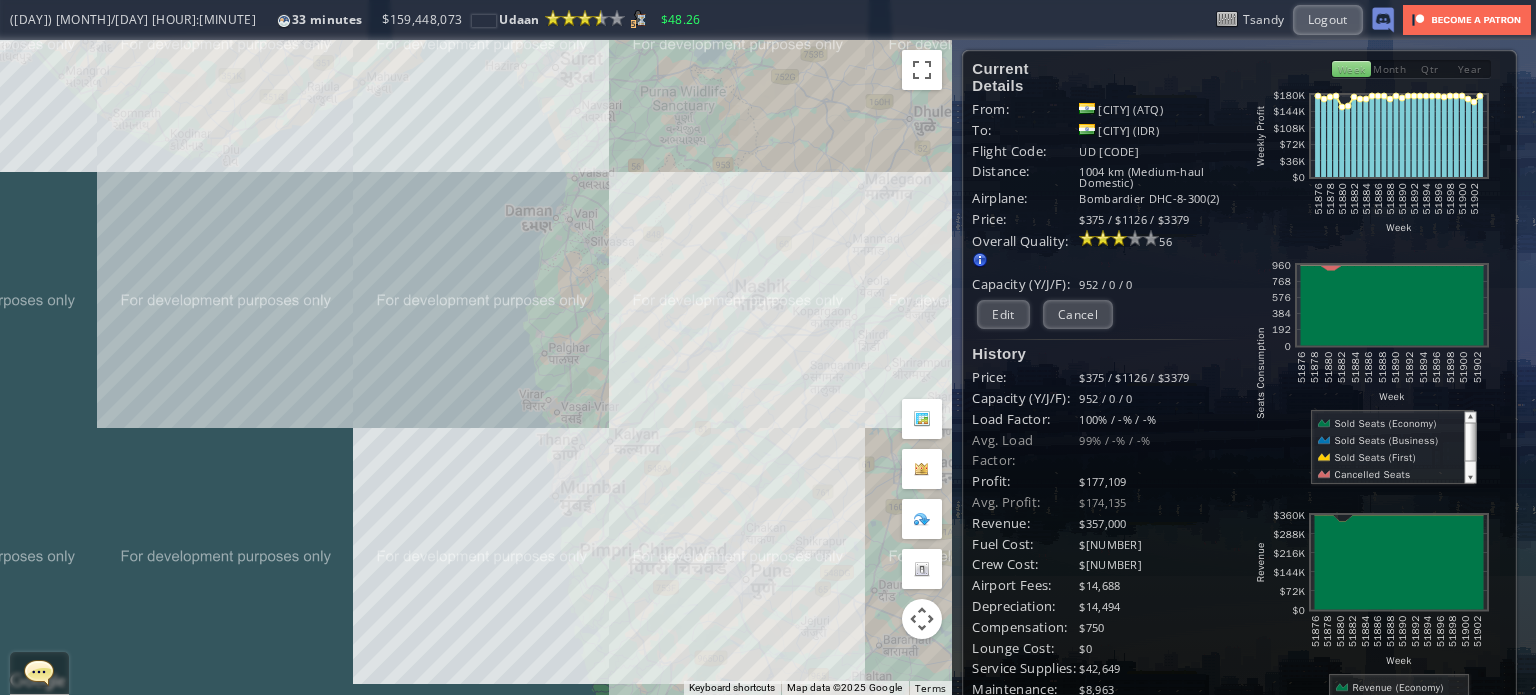 click on "To navigate, press the arrow keys." at bounding box center [476, 367] 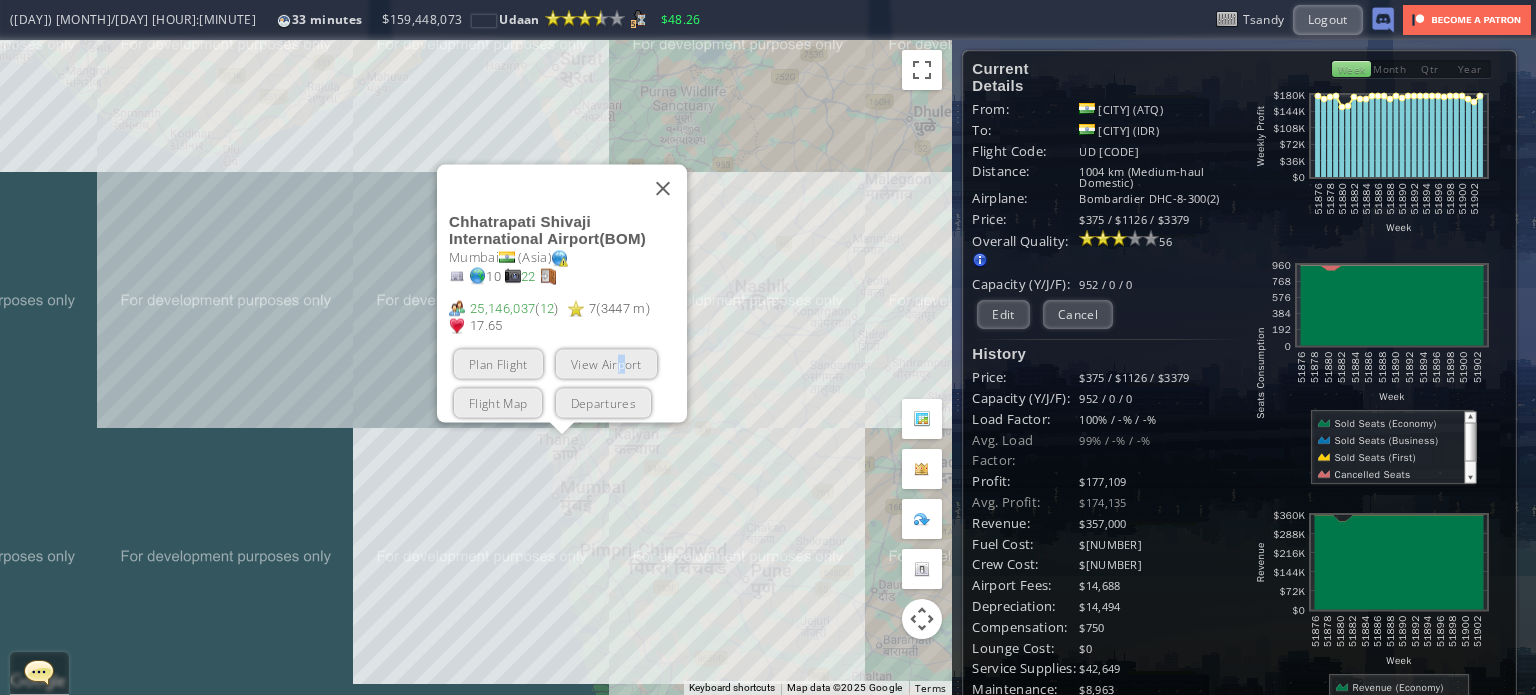 click on "View Airport" at bounding box center [606, 363] 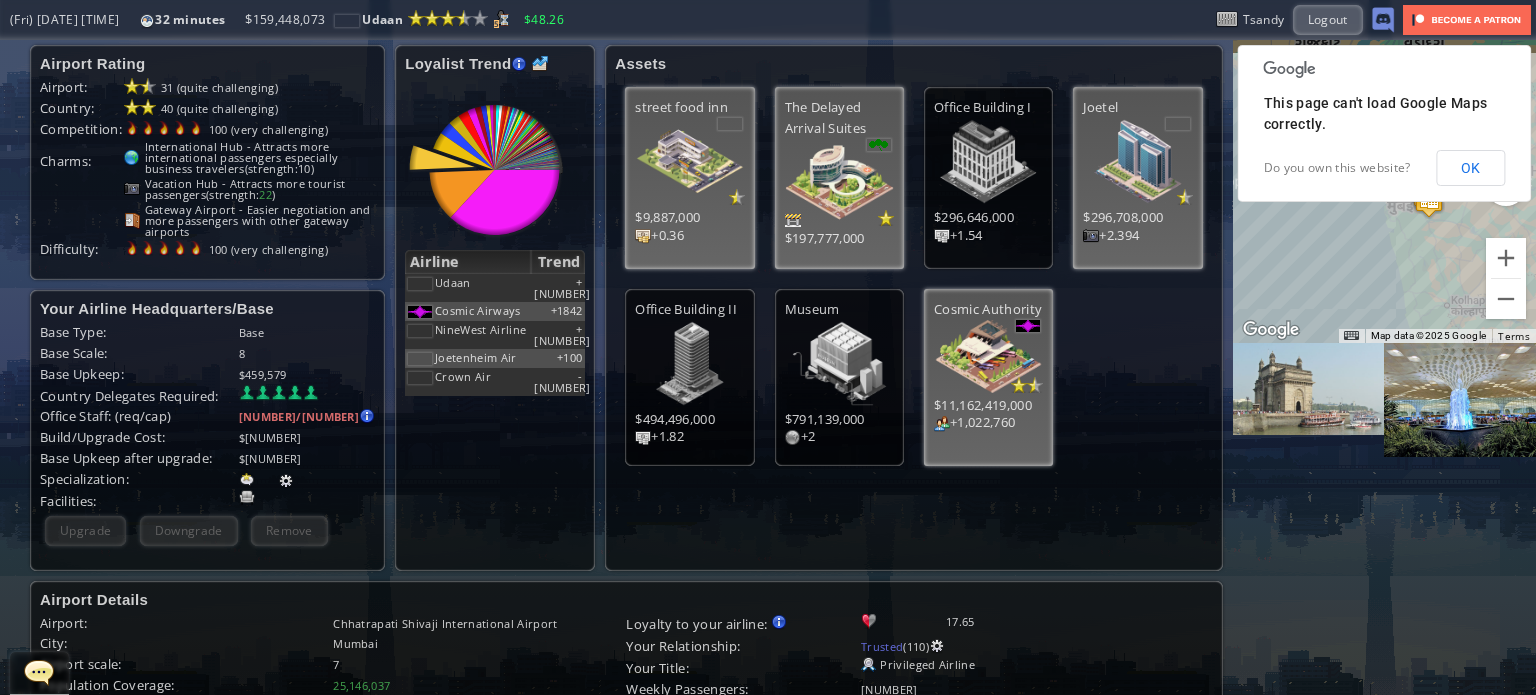 scroll, scrollTop: 200, scrollLeft: 0, axis: vertical 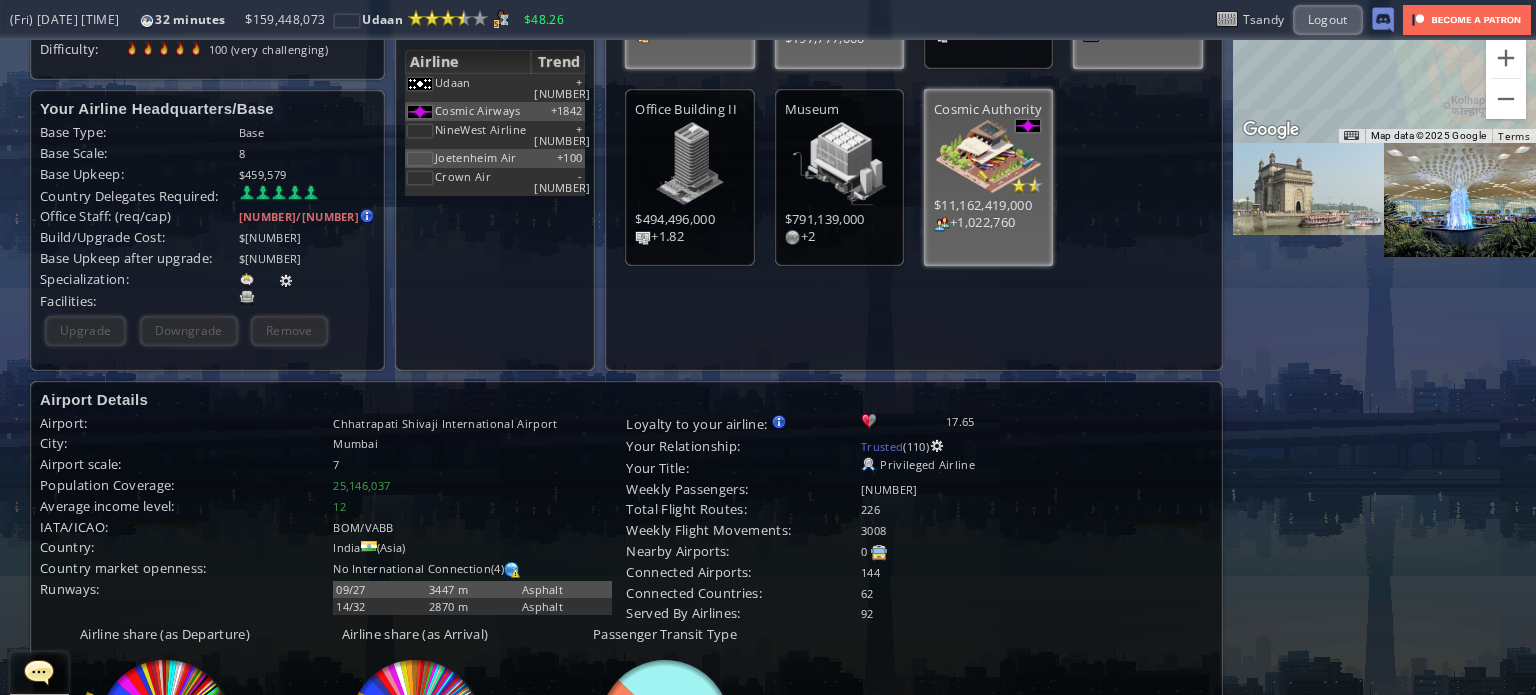click at bounding box center [286, 281] 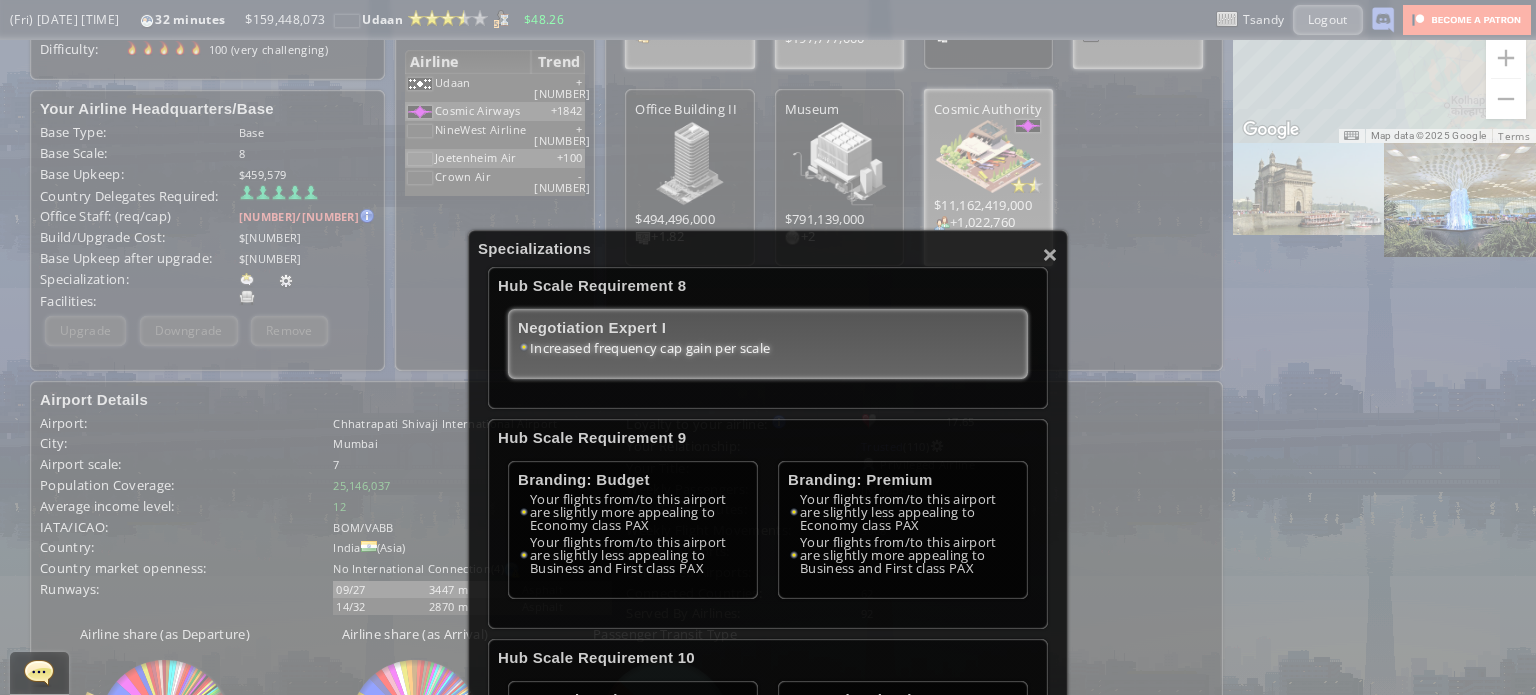 click on "Negotiation Expert I" at bounding box center (768, 327) 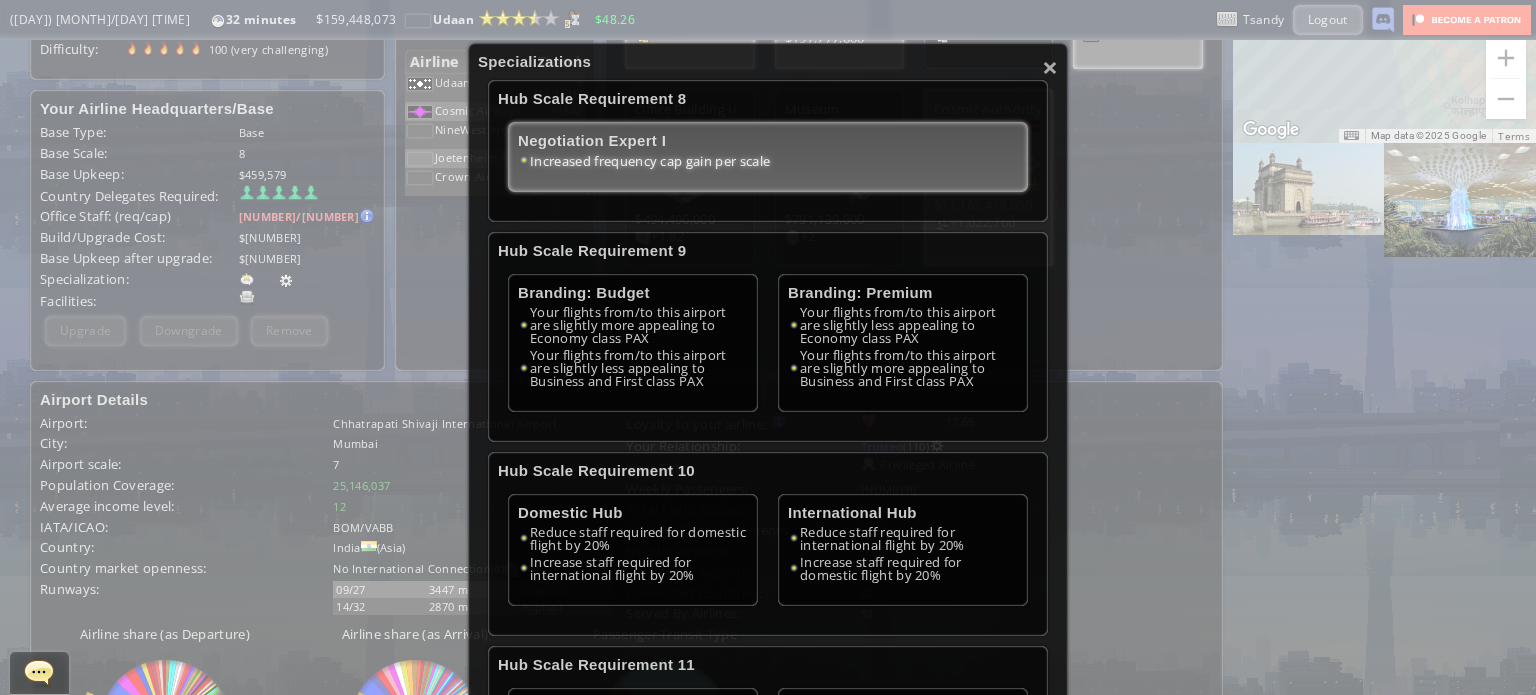 scroll, scrollTop: 0, scrollLeft: 0, axis: both 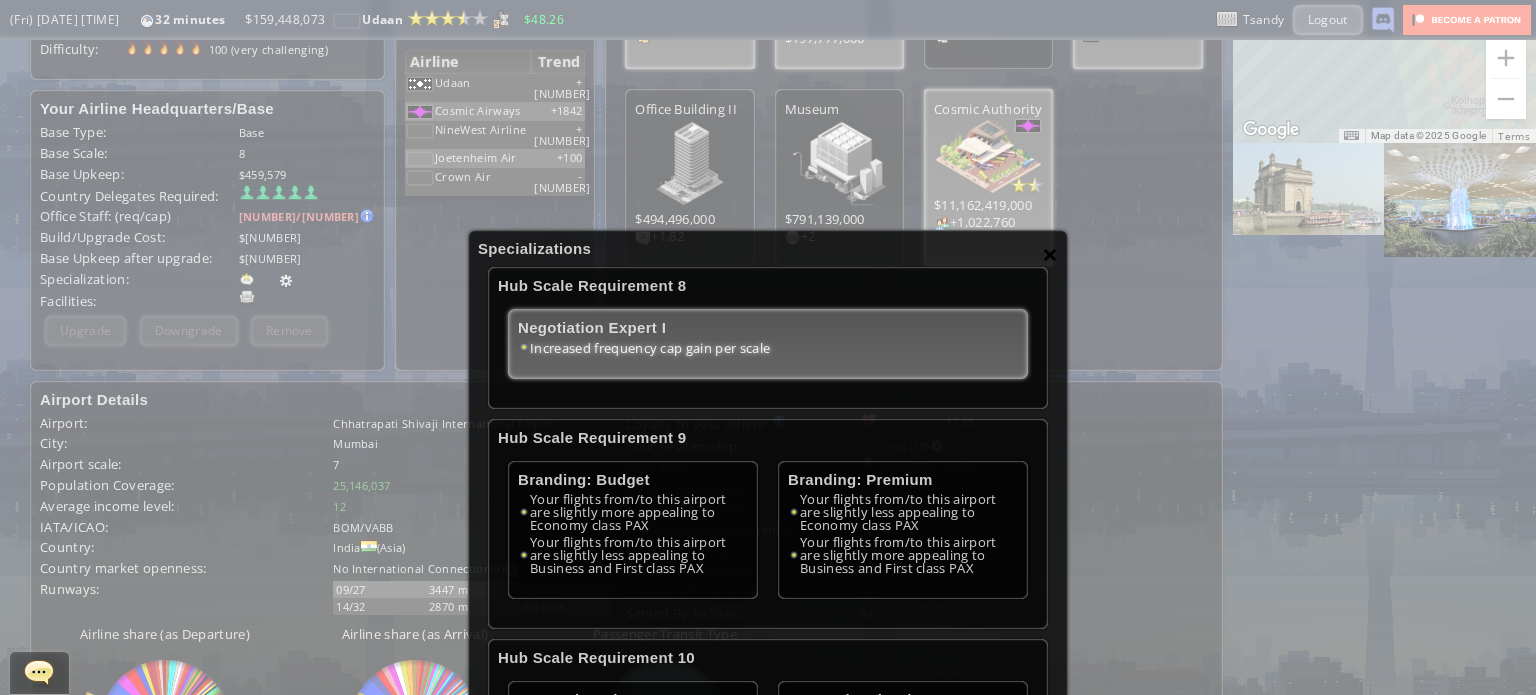 click on "×" at bounding box center (1050, 254) 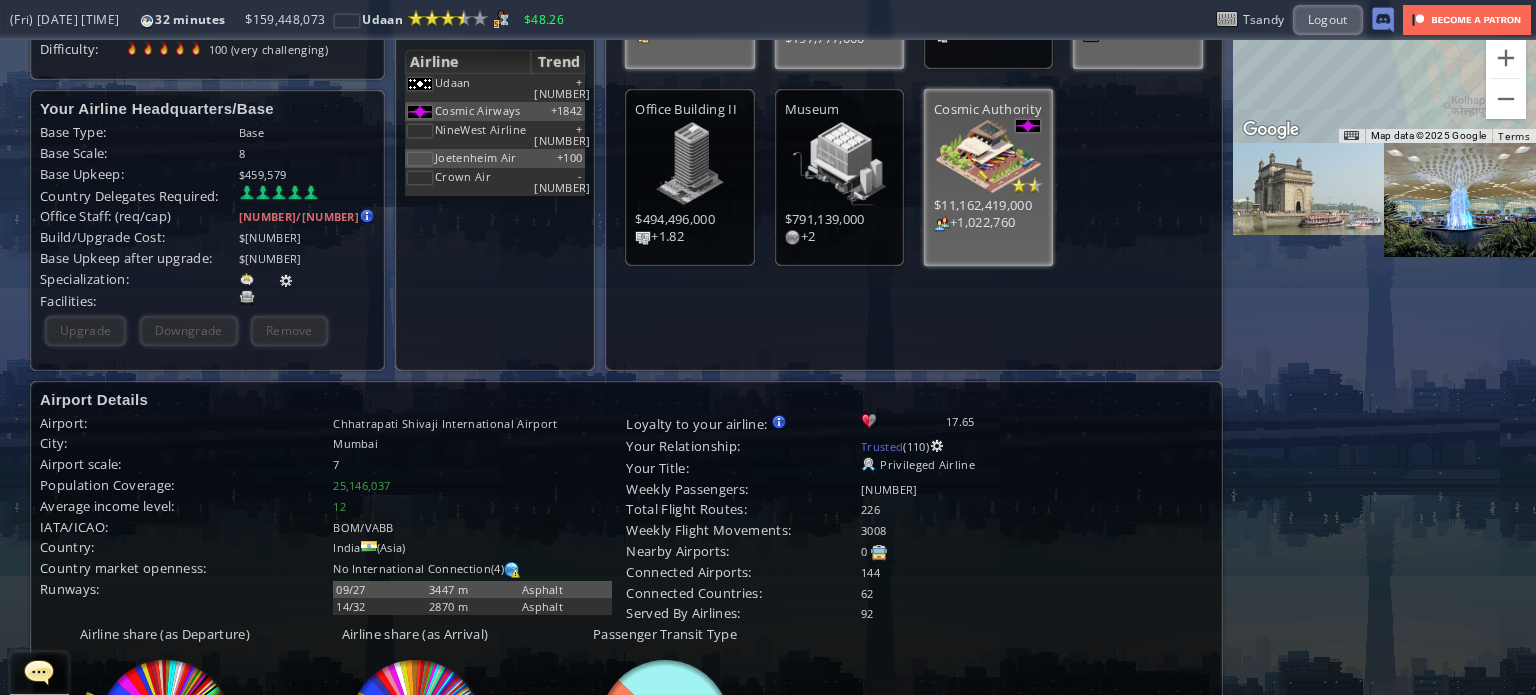 scroll, scrollTop: 0, scrollLeft: 0, axis: both 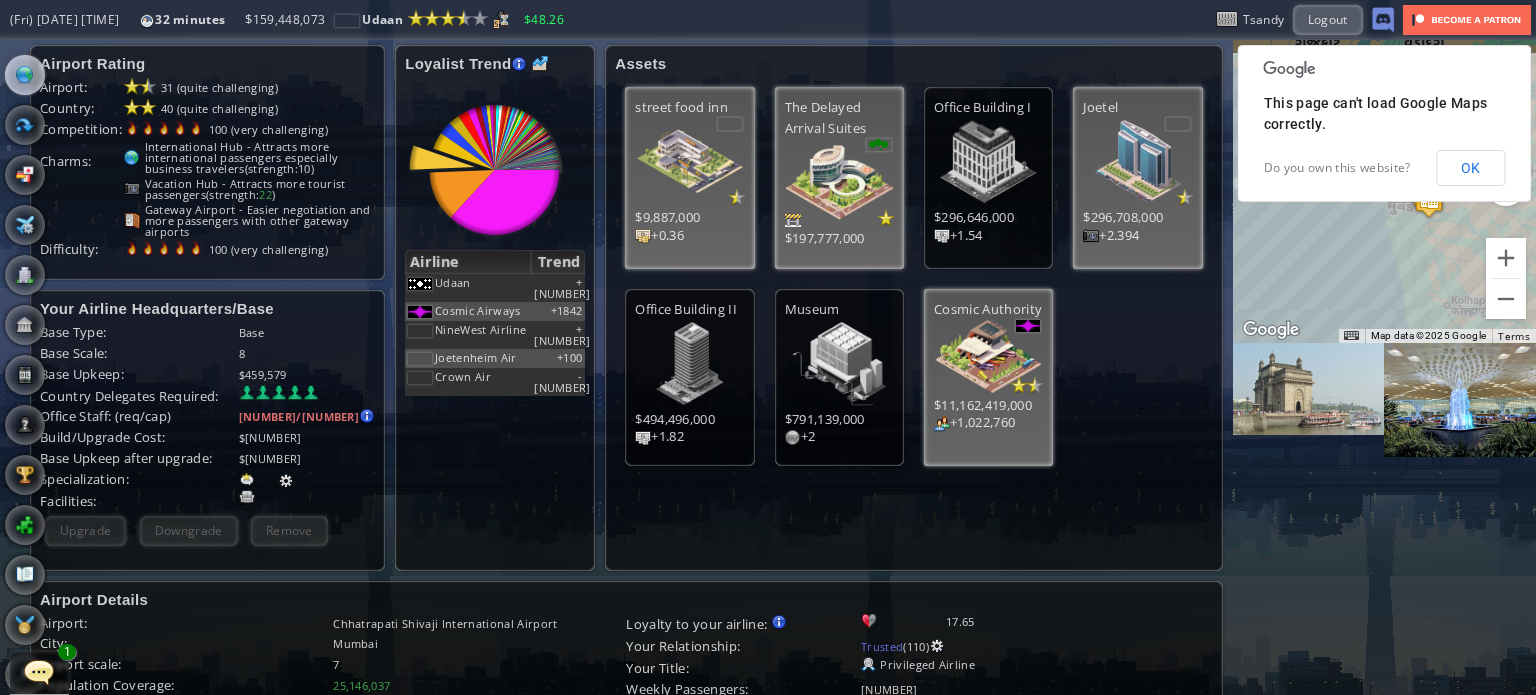 click at bounding box center (25, 75) 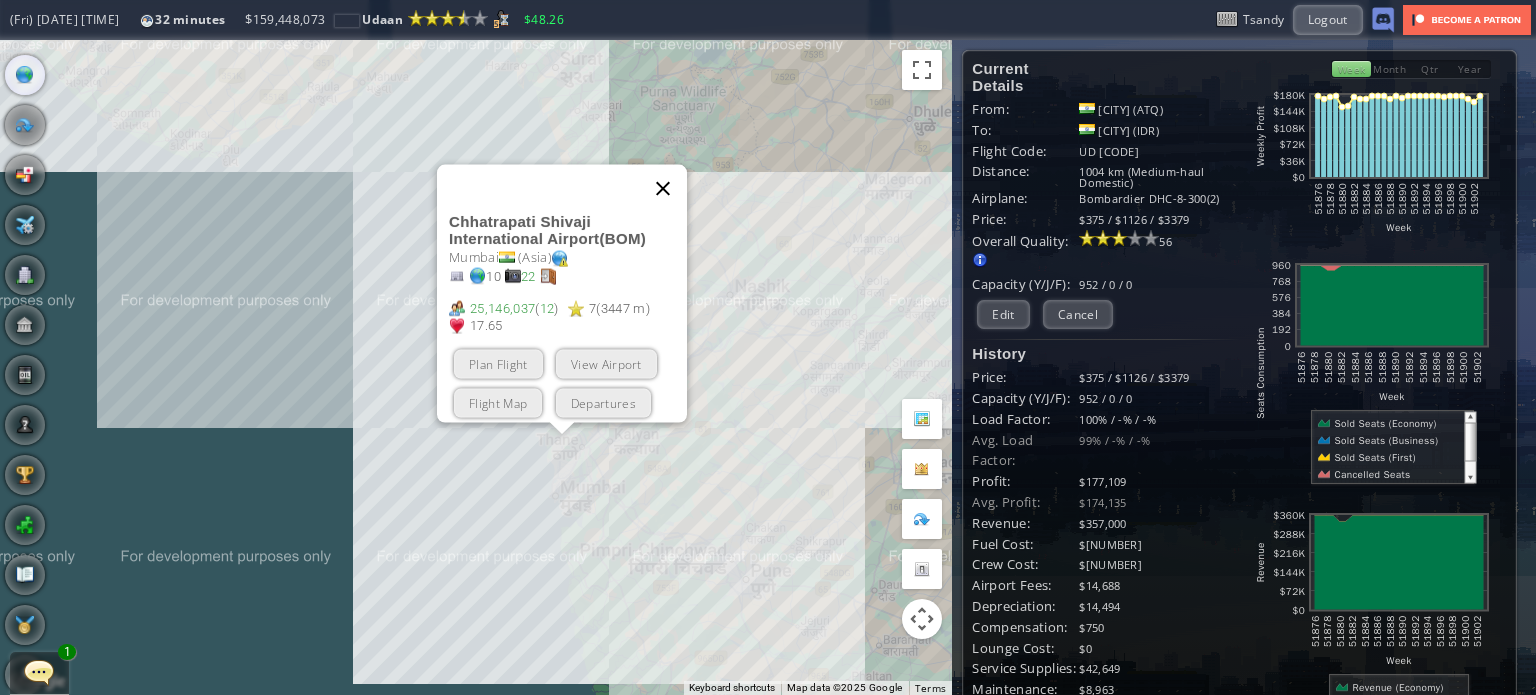 click at bounding box center (663, 188) 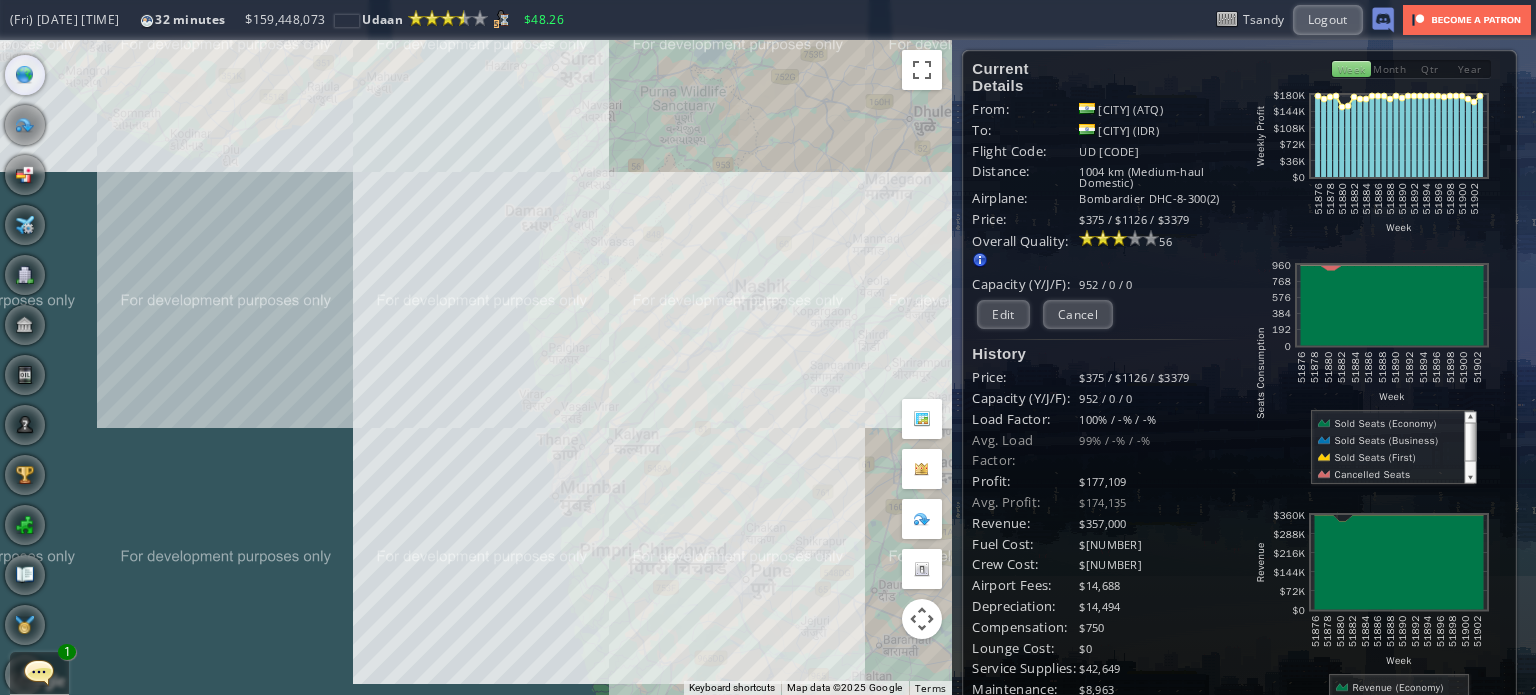 drag, startPoint x: 653, startPoint y: 130, endPoint x: 480, endPoint y: 483, distance: 393.11322 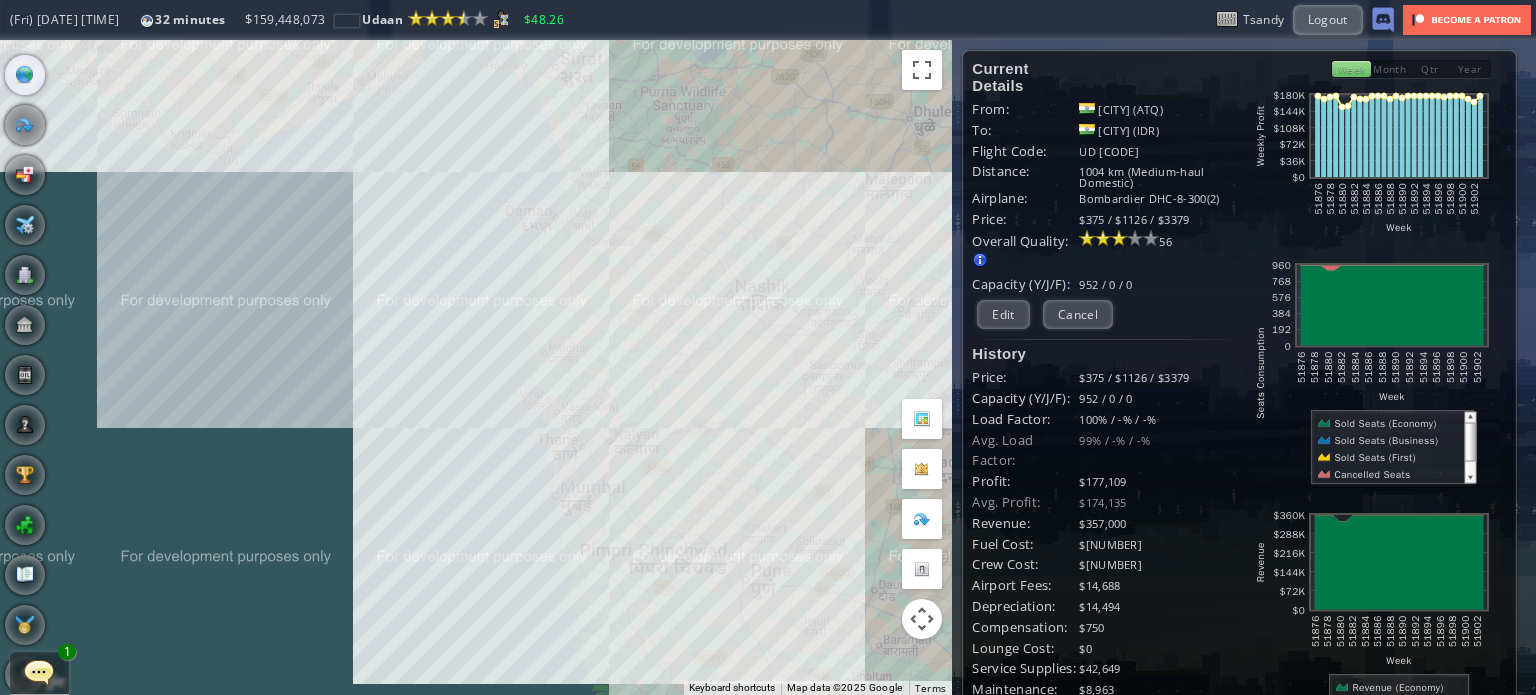 click on "To navigate, press the arrow keys." at bounding box center [476, 367] 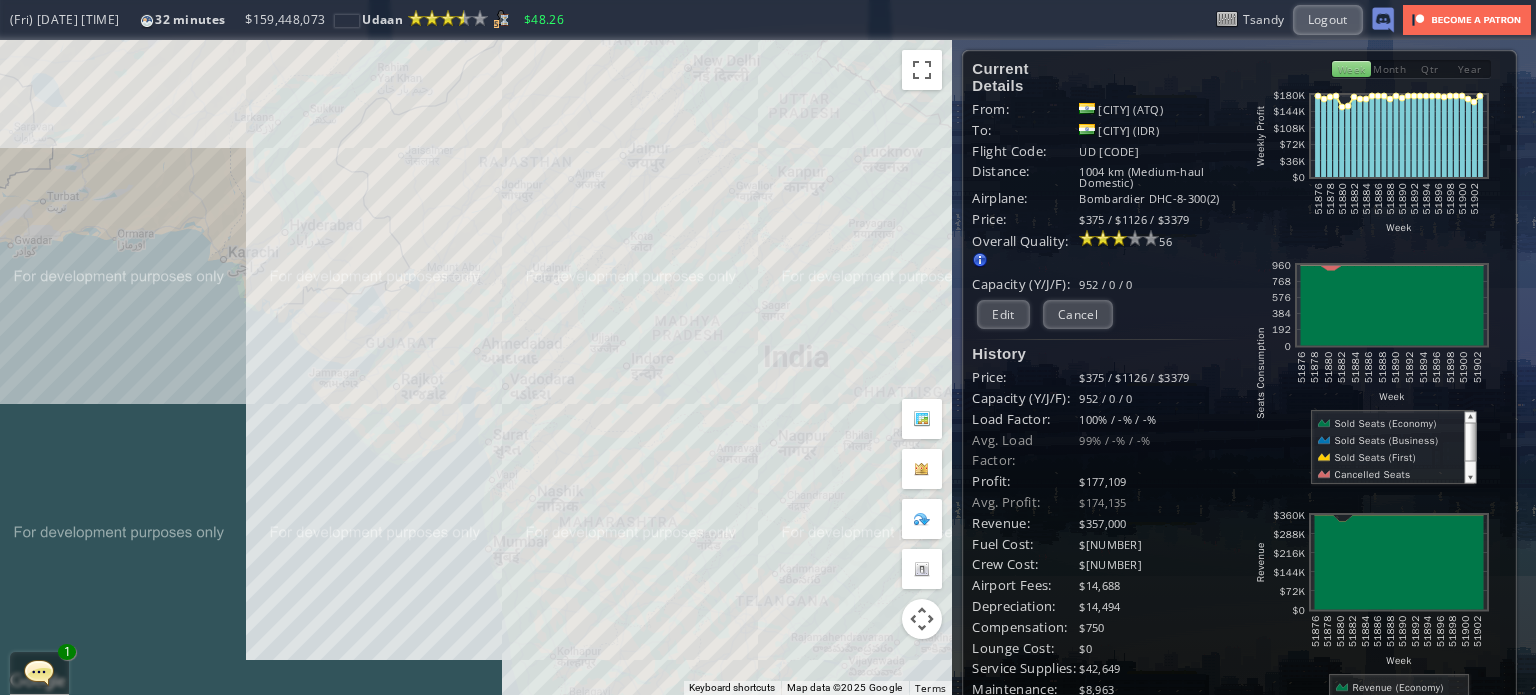 drag, startPoint x: 608, startPoint y: 161, endPoint x: 508, endPoint y: 407, distance: 265.5485 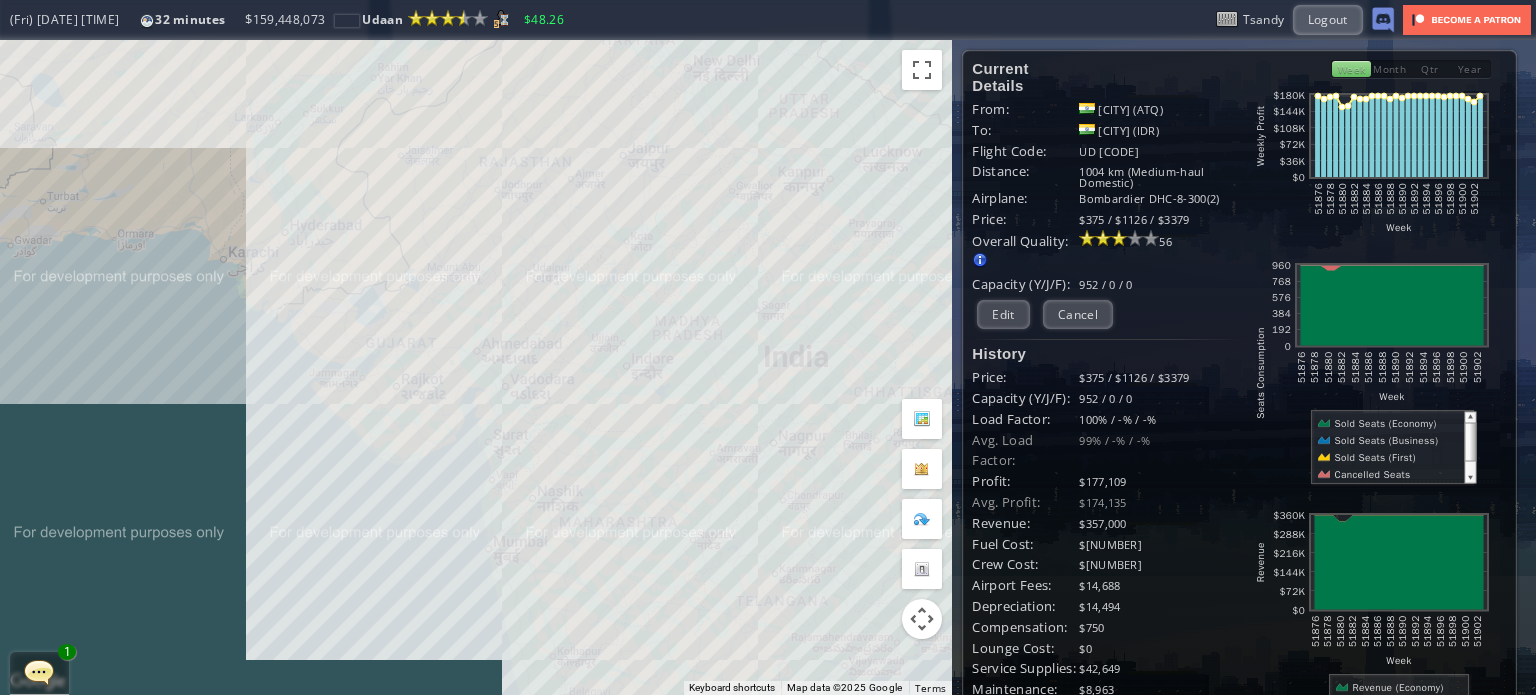 click on "To navigate, press the arrow keys." at bounding box center [476, 367] 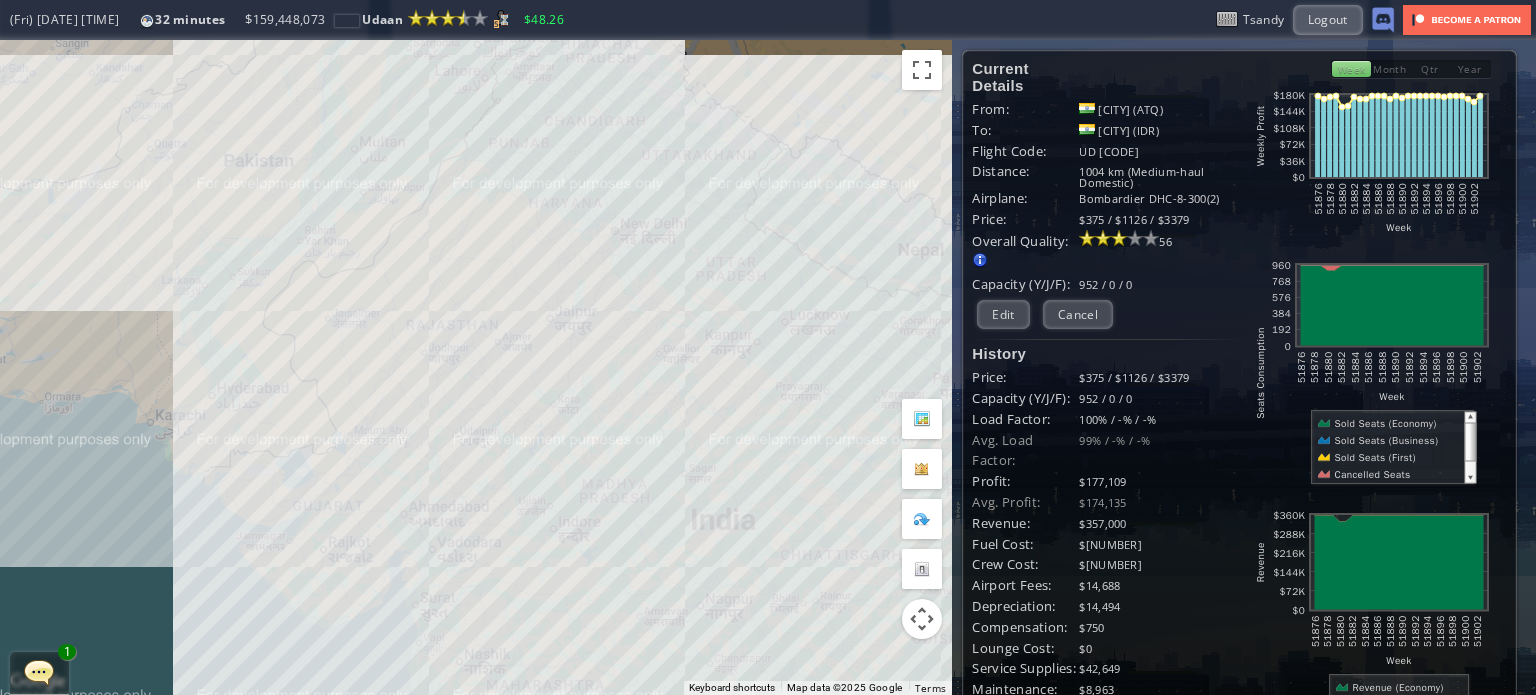 click on "To navigate, press the arrow keys." at bounding box center [476, 367] 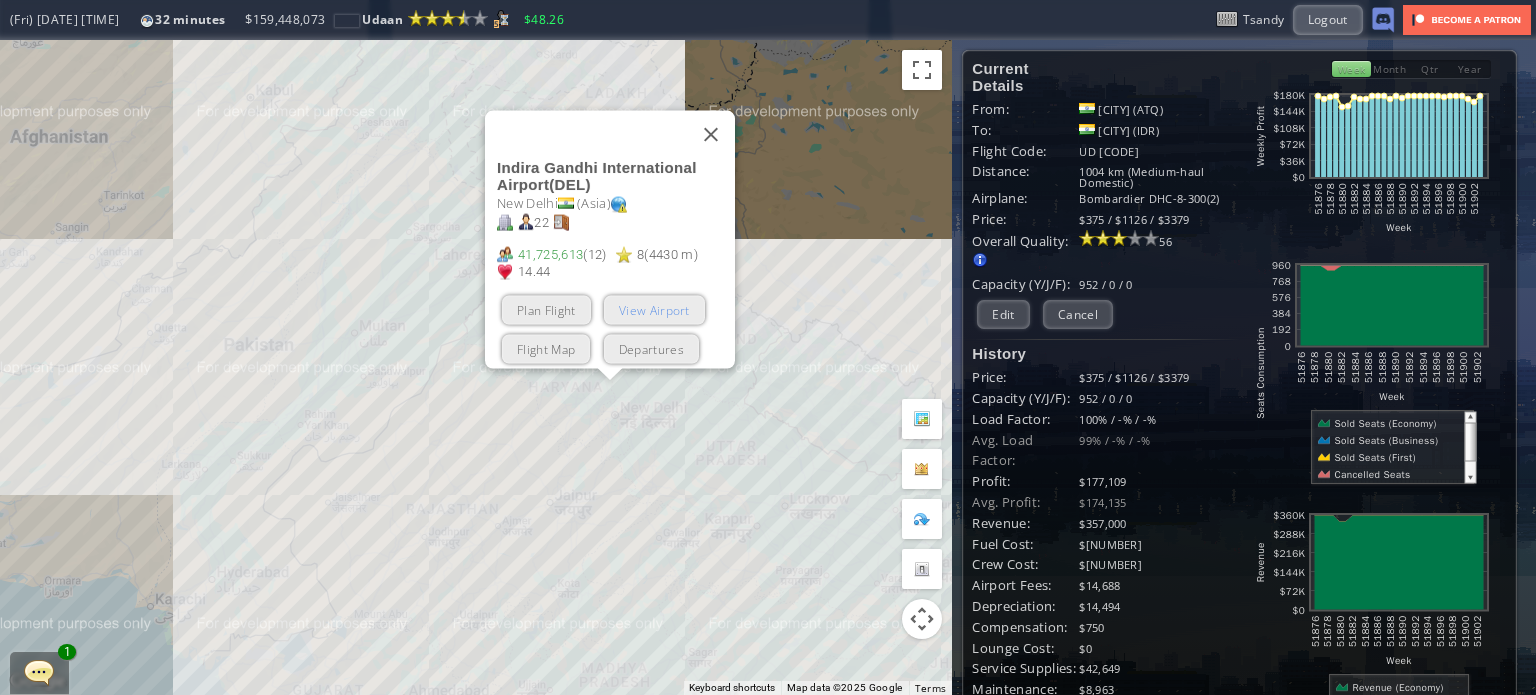 click on "View Airport" at bounding box center [654, 309] 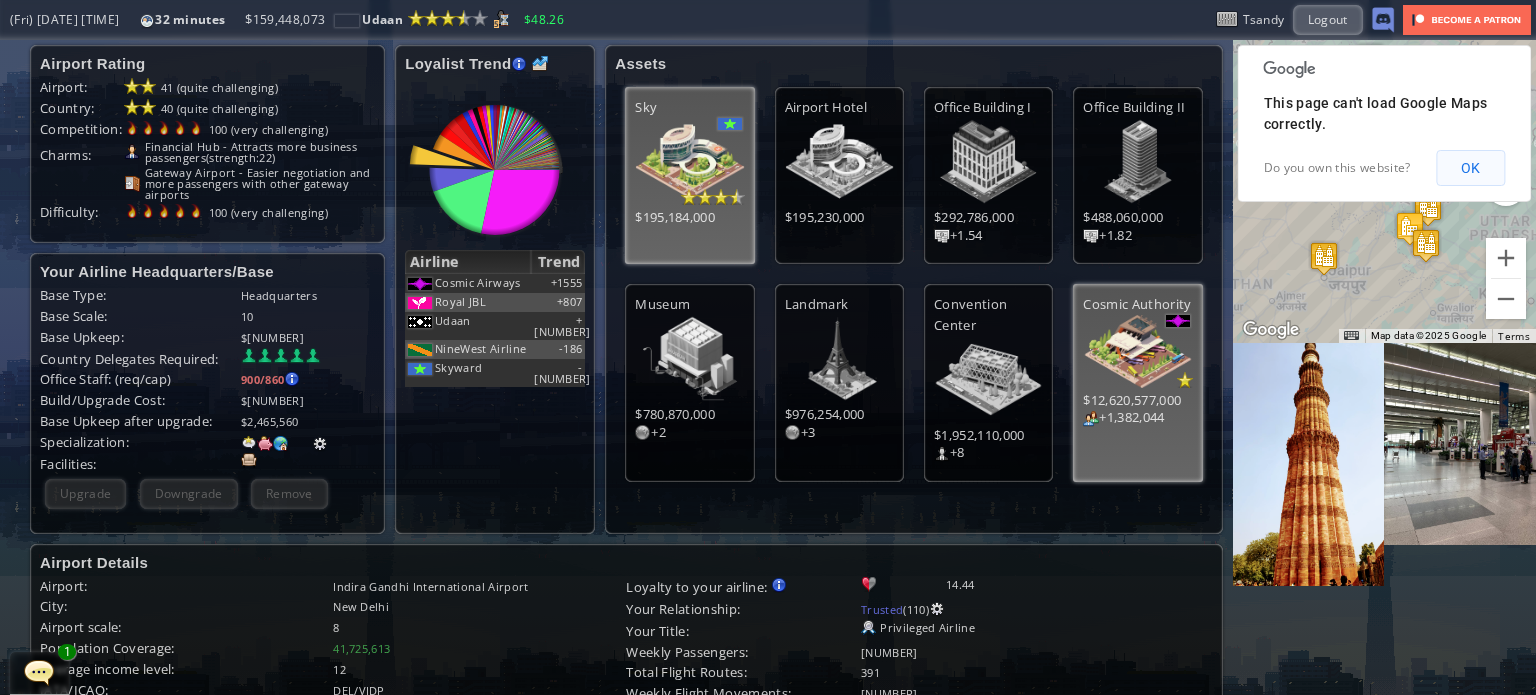 click on "OK" at bounding box center [1470, 168] 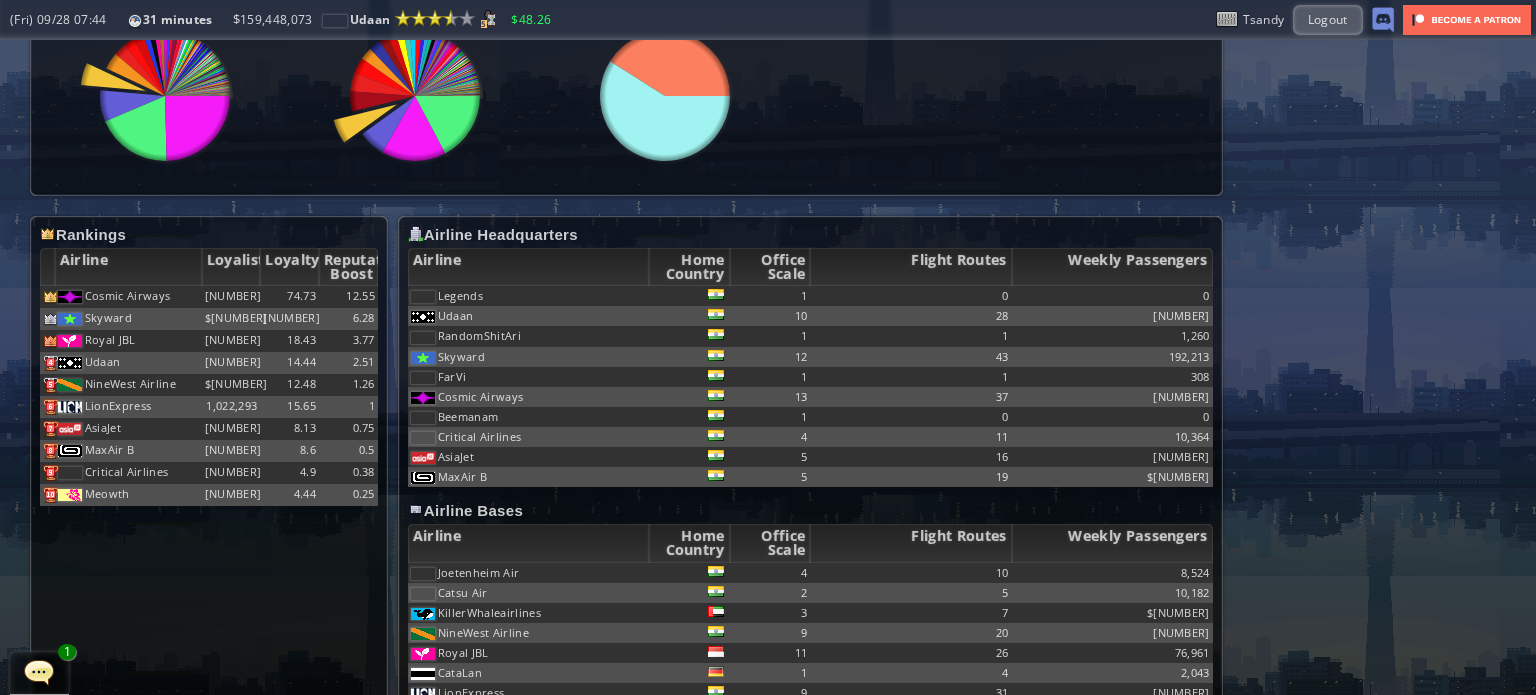 scroll, scrollTop: 900, scrollLeft: 0, axis: vertical 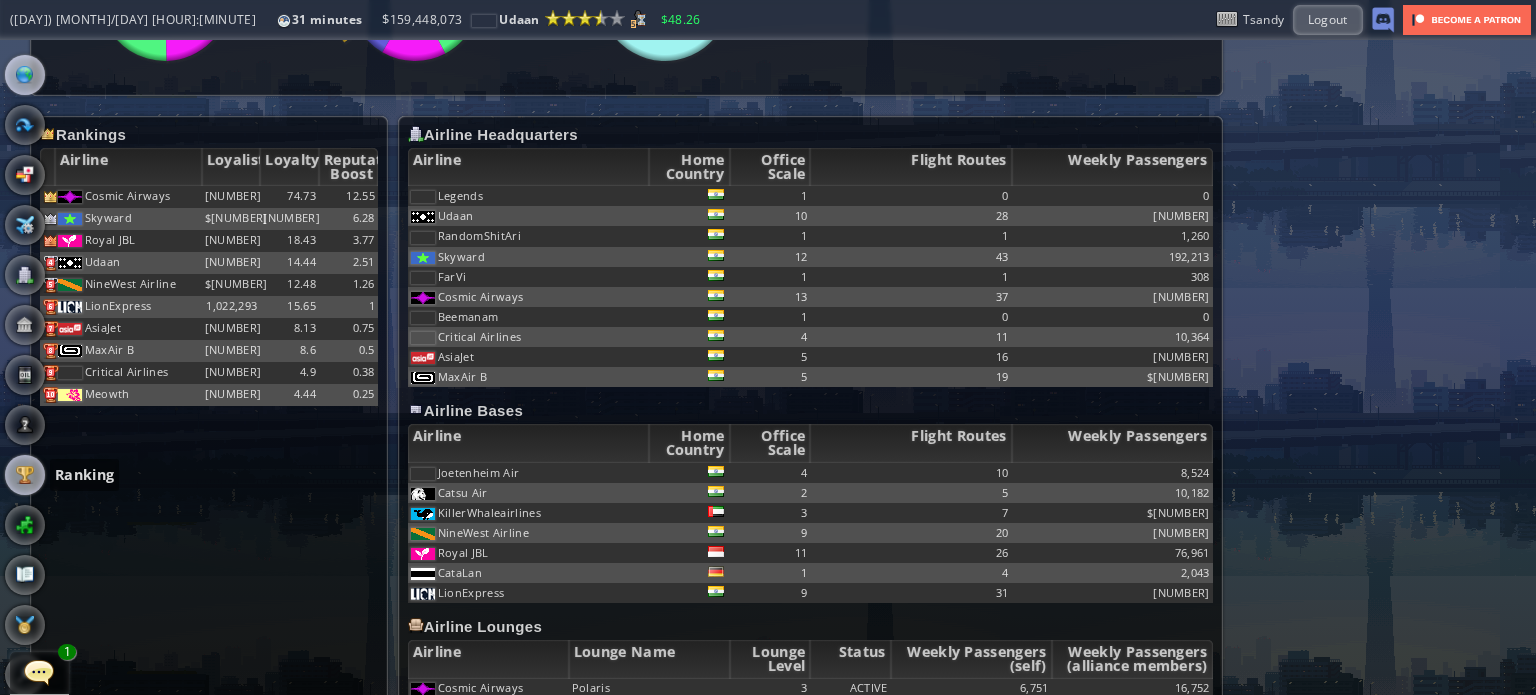click at bounding box center [25, 475] 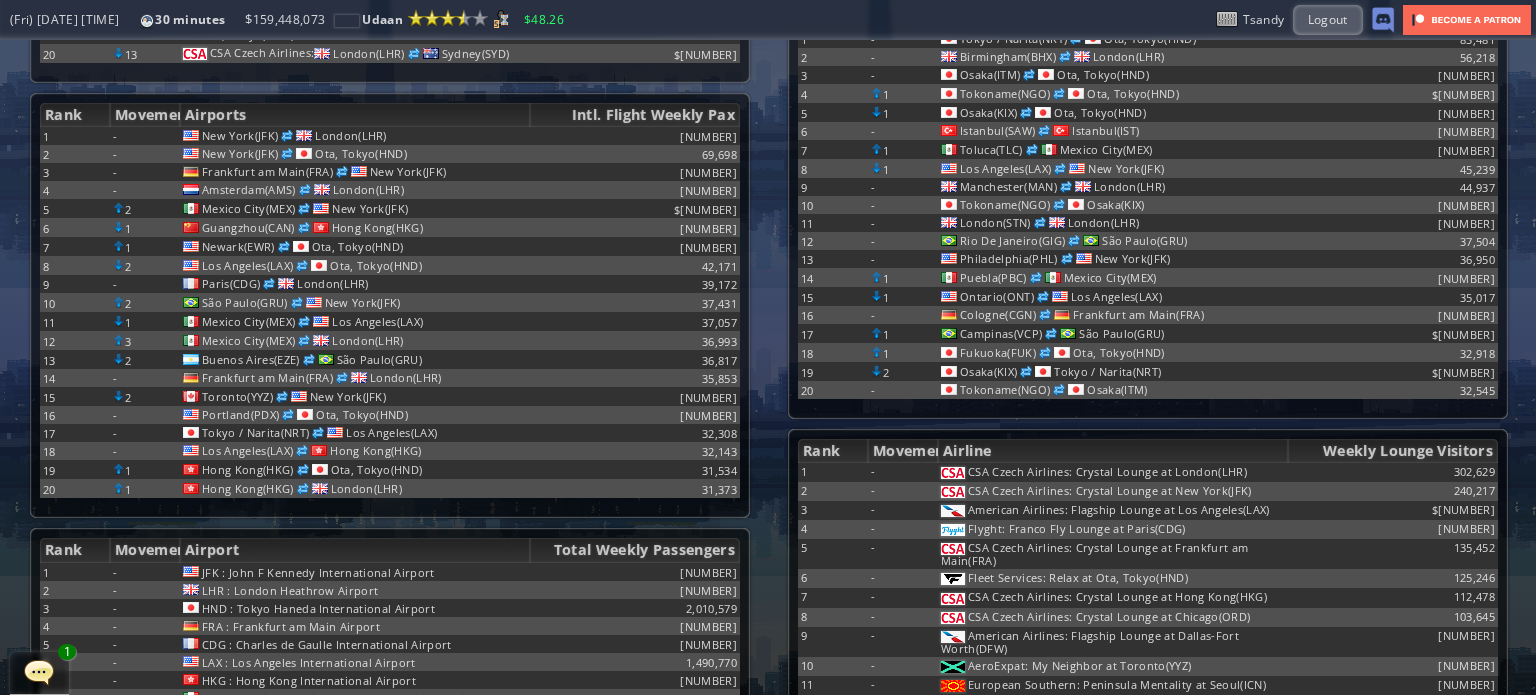 scroll, scrollTop: 900, scrollLeft: 0, axis: vertical 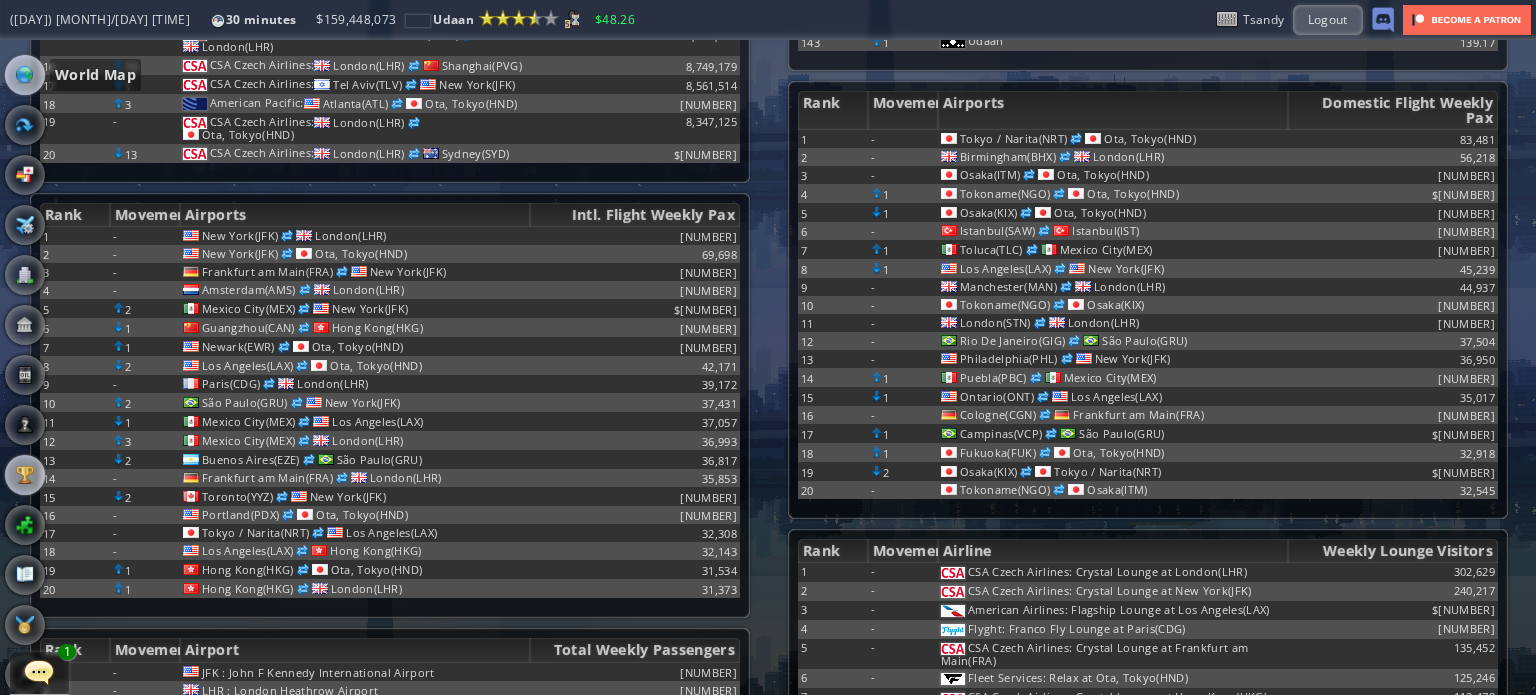 click at bounding box center [25, 75] 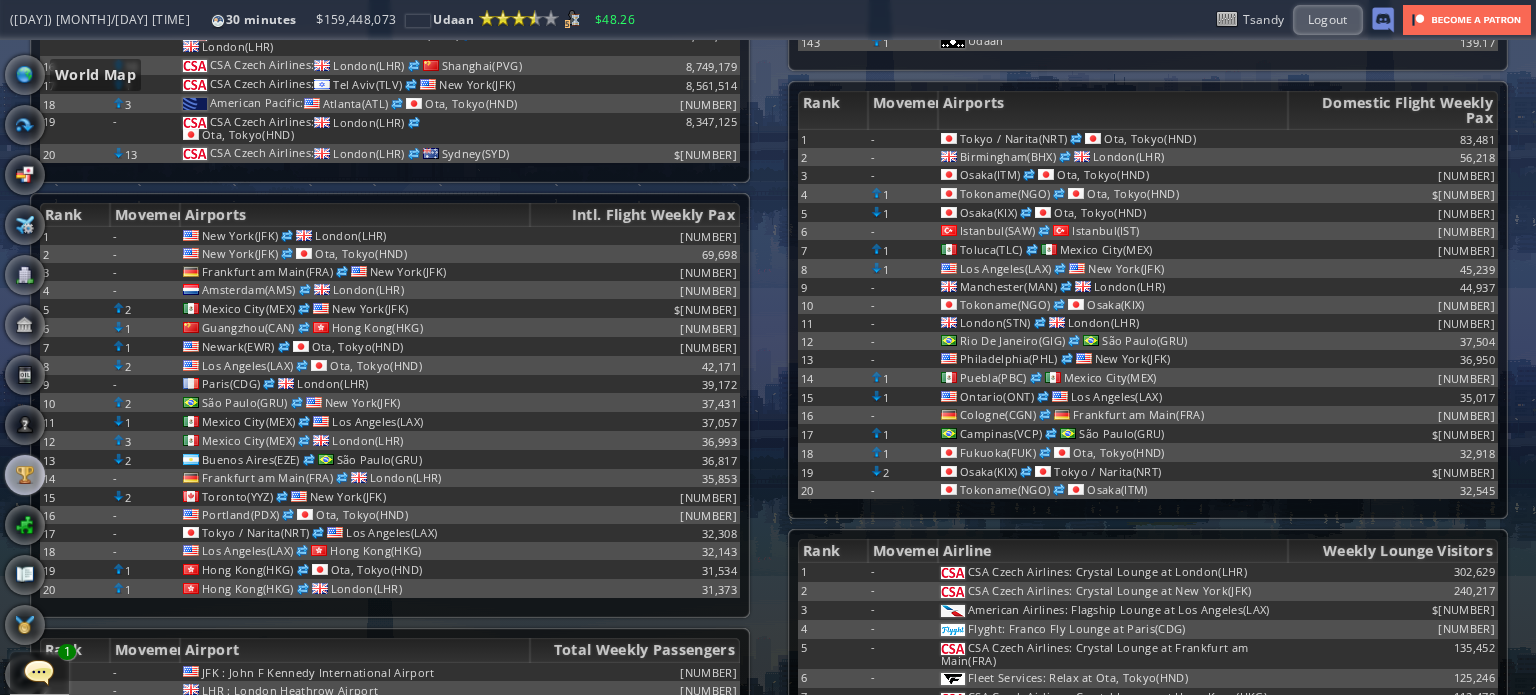 scroll, scrollTop: 423, scrollLeft: 0, axis: vertical 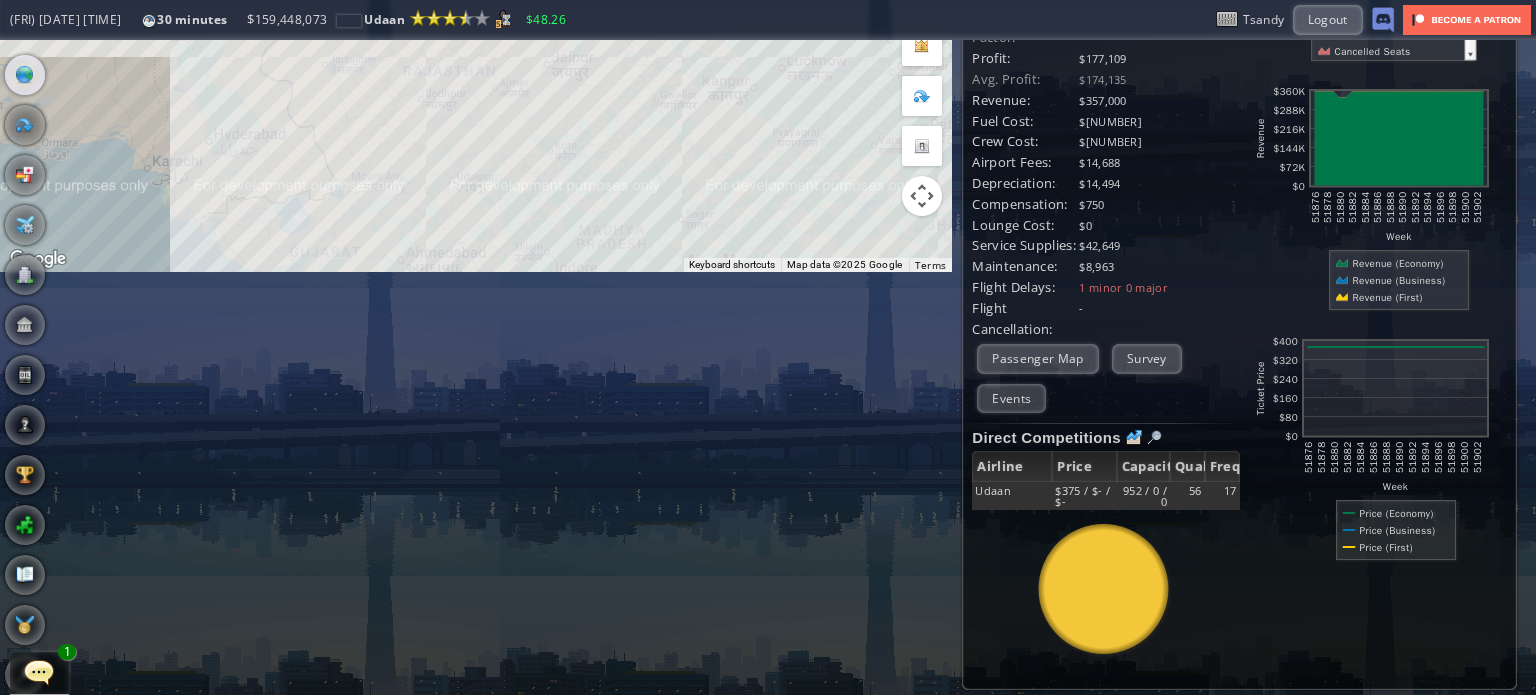 drag, startPoint x: 379, startPoint y: 166, endPoint x: 376, endPoint y: 149, distance: 17.262676 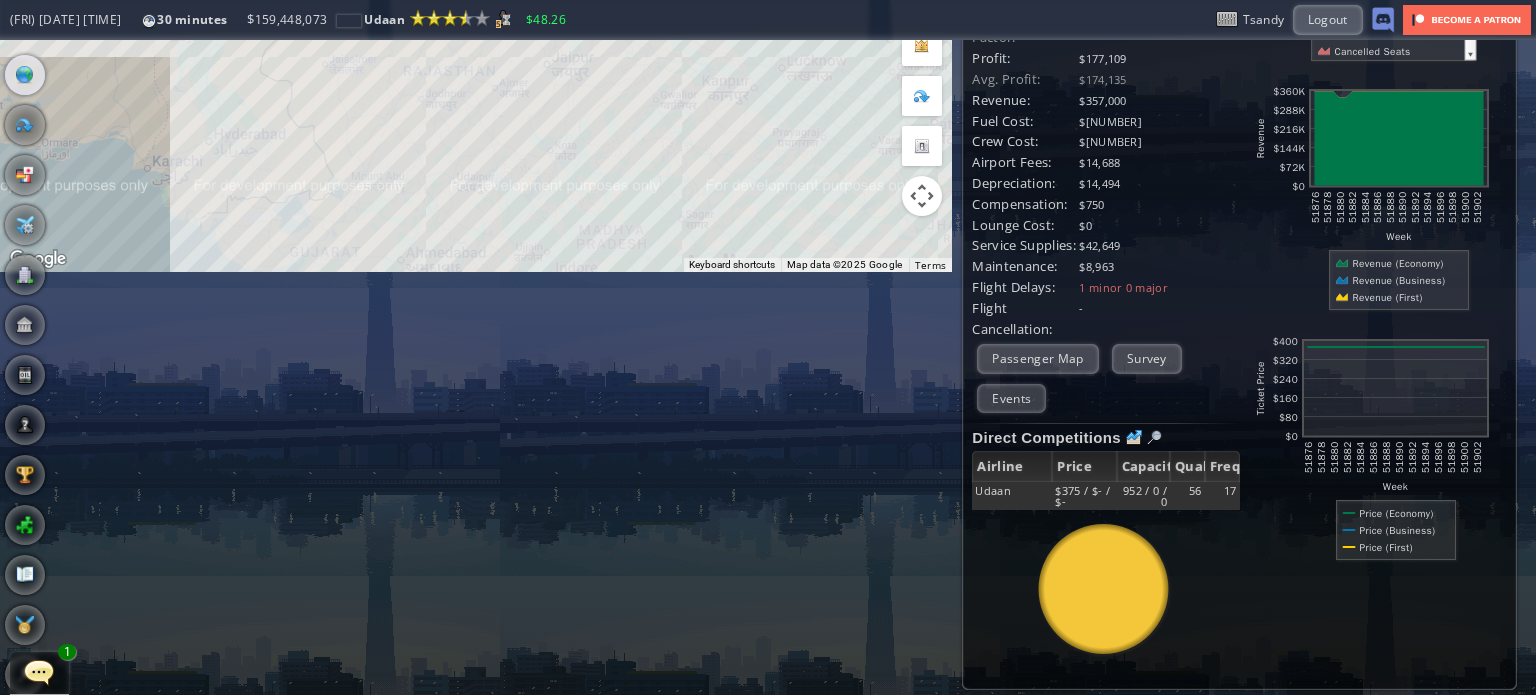 click on "To navigate, press the arrow keys.
[AIRPORT_NAME]  ([CODE])
[CITY]  ([CONTINENT])
[NUMBER]
[NUMBER]  ([NUMBER])
[NUMBER]  ([NUMBER] m)
[NUMBER]
Plan Flight
View Airport
Flight Map
Departures" at bounding box center (476, -56) 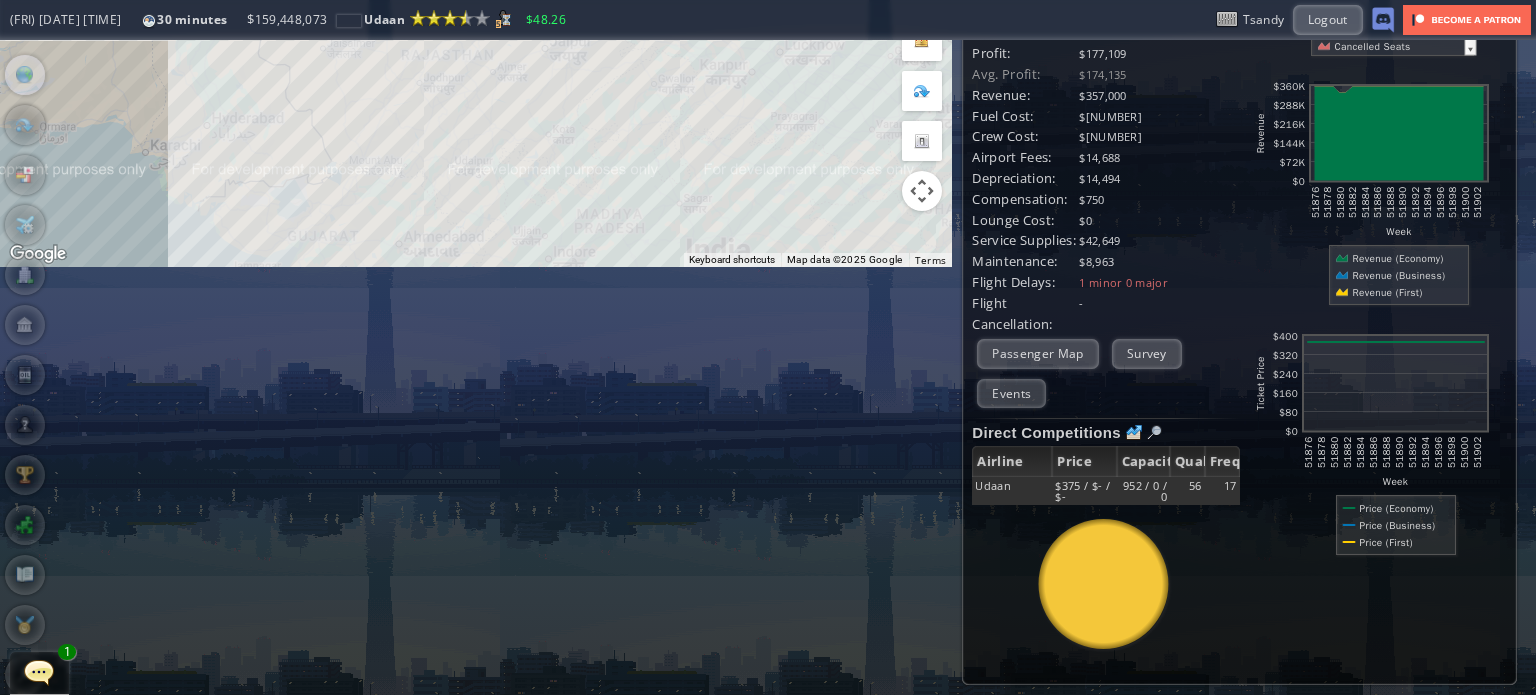 scroll, scrollTop: 0, scrollLeft: 0, axis: both 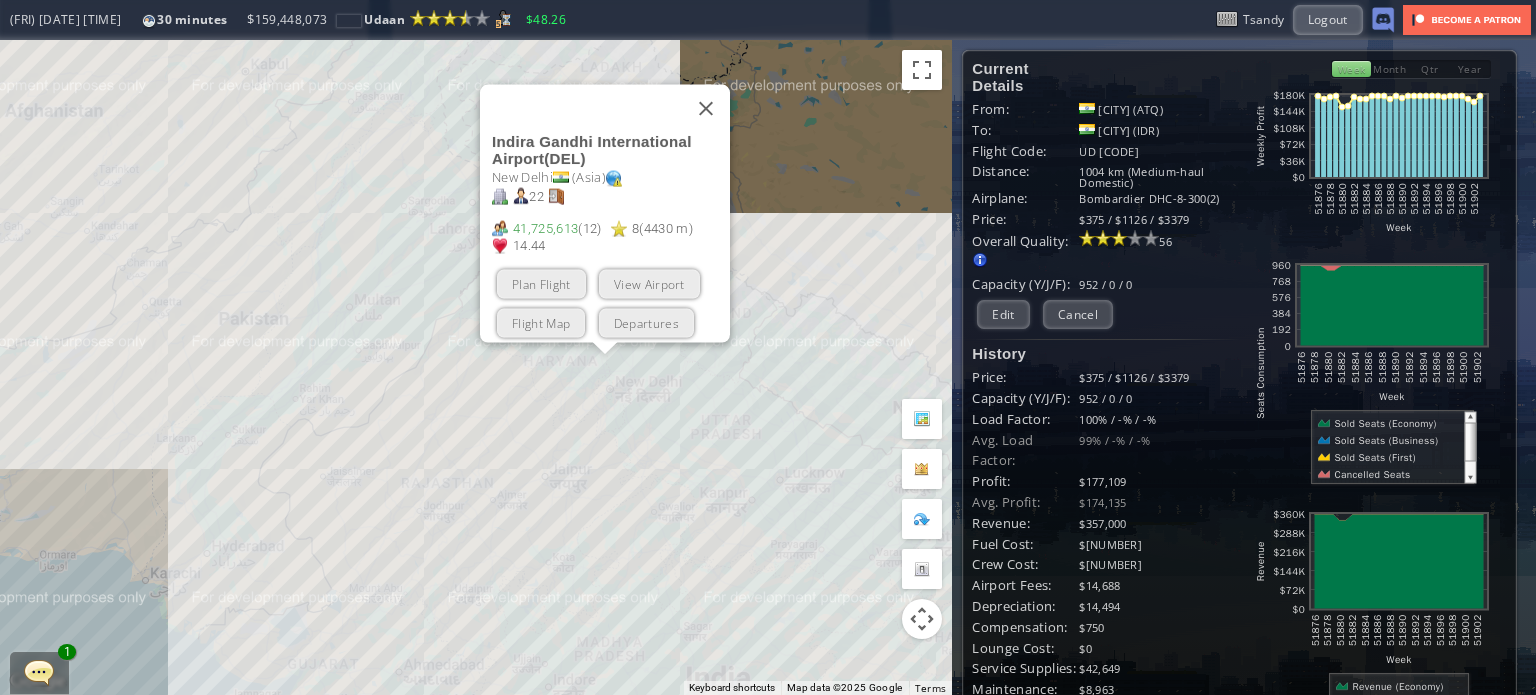 drag, startPoint x: 378, startPoint y: 499, endPoint x: 382, endPoint y: 338, distance: 161.04968 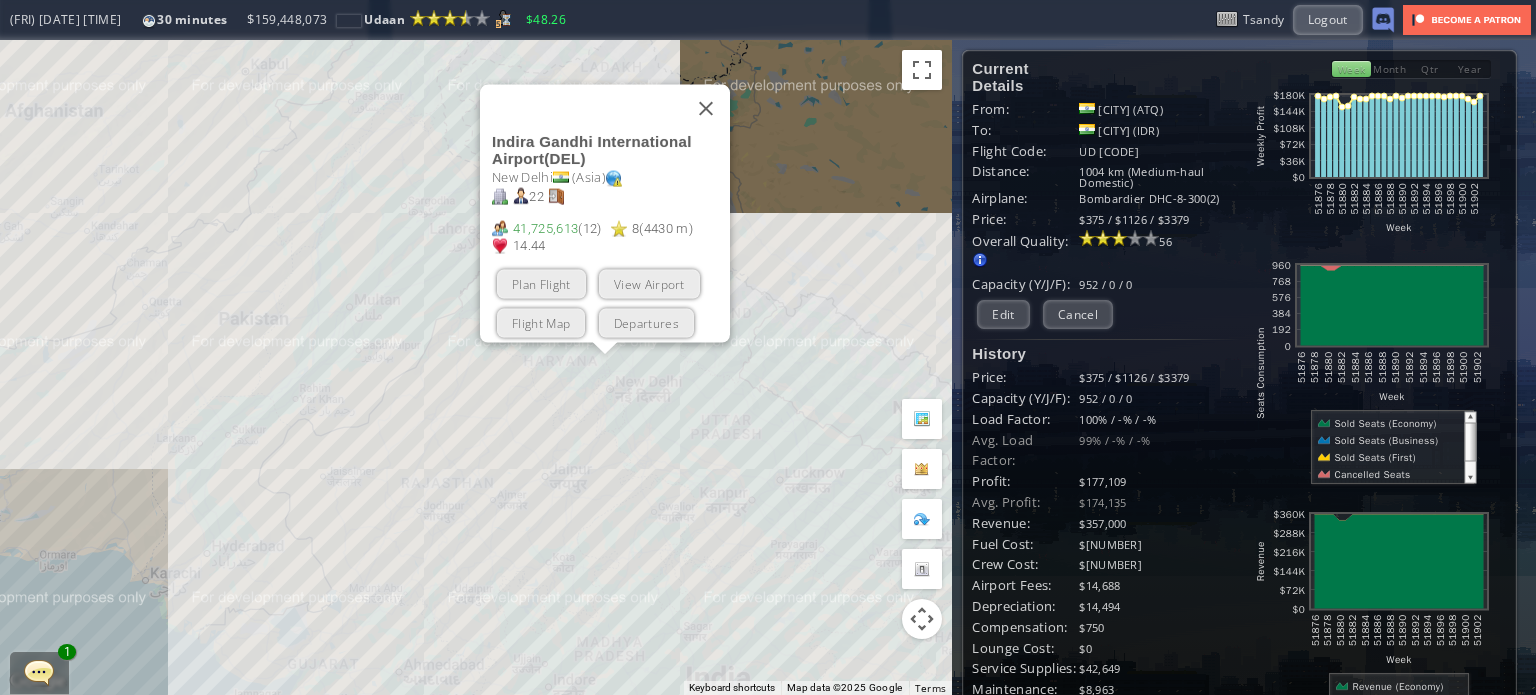click on "To navigate, press the arrow keys.
[AIRPORT_NAME]  ([CODE])
[CITY]  ([CONTINENT])
[NUMBER]
[NUMBER]  ([NUMBER])
[NUMBER]  ([NUMBER] m)
[NUMBER]
Plan Flight
View Airport
Flight Map
Departures" at bounding box center [476, 367] 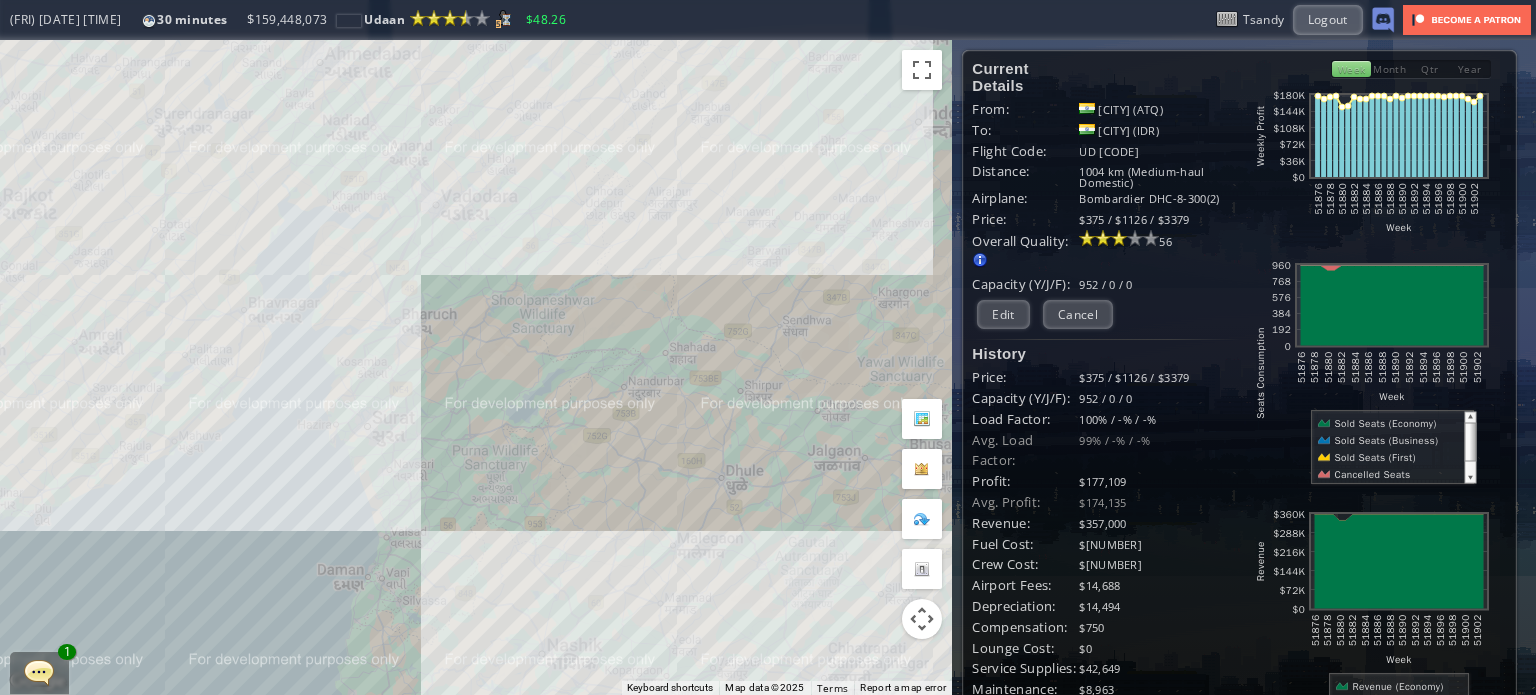 click on "To navigate, press the arrow keys.
[AIRPORT_NAME]  ([CODE])
[CITY]  ([CONTINENT])
[NUMBER]
[NUMBER]  ([NUMBER])
[NUMBER]  ([NUMBER] m)
[NUMBER]
Plan Flight
View Airport
Flight Map
Departures" at bounding box center (476, 367) 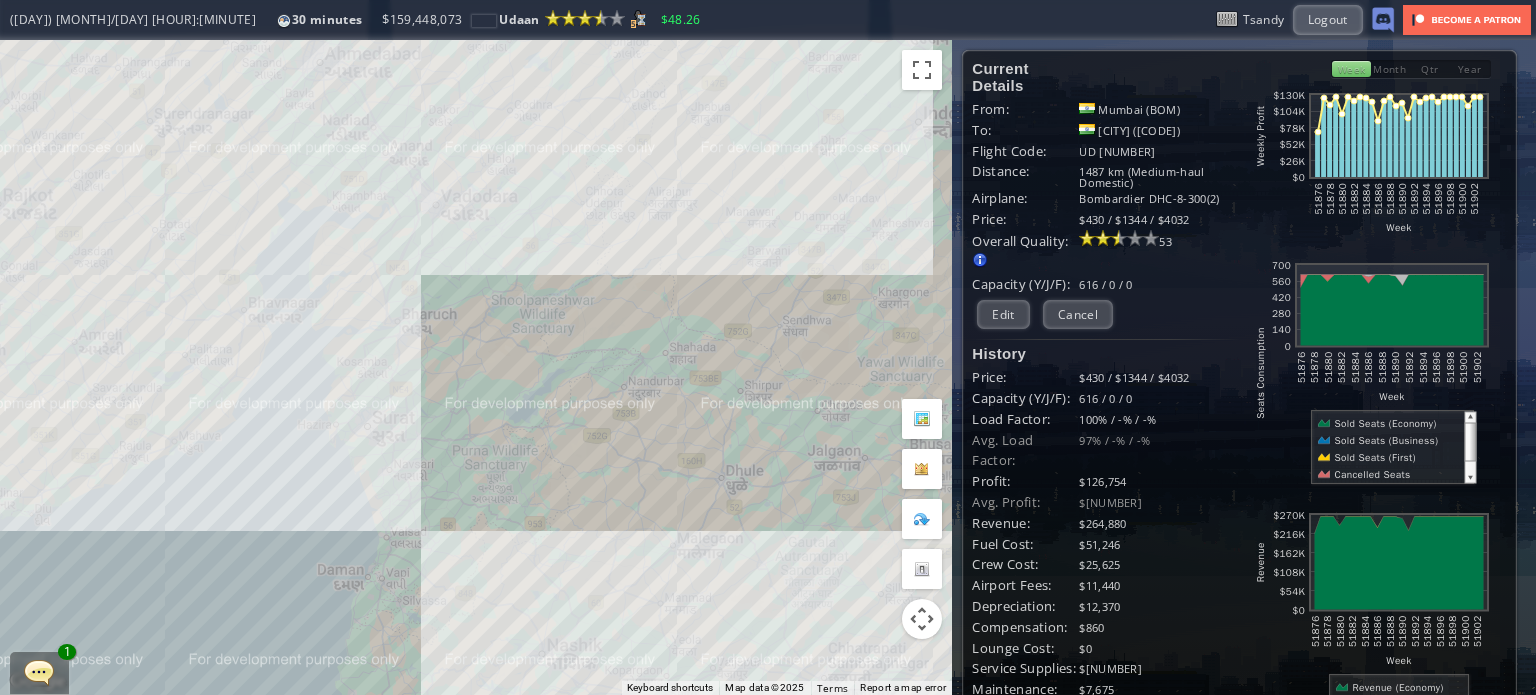 click on "To navigate, press the arrow keys.
[AIRPORT_NAME]  ([CODE])
[CITY]  ([CONTINENT])
[NUMBER]
[NUMBER]  ([NUMBER])
[NUMBER]  ([NUMBER] m)
[NUMBER]
Plan Flight
View Airport
Flight Map
Departures" at bounding box center (476, 367) 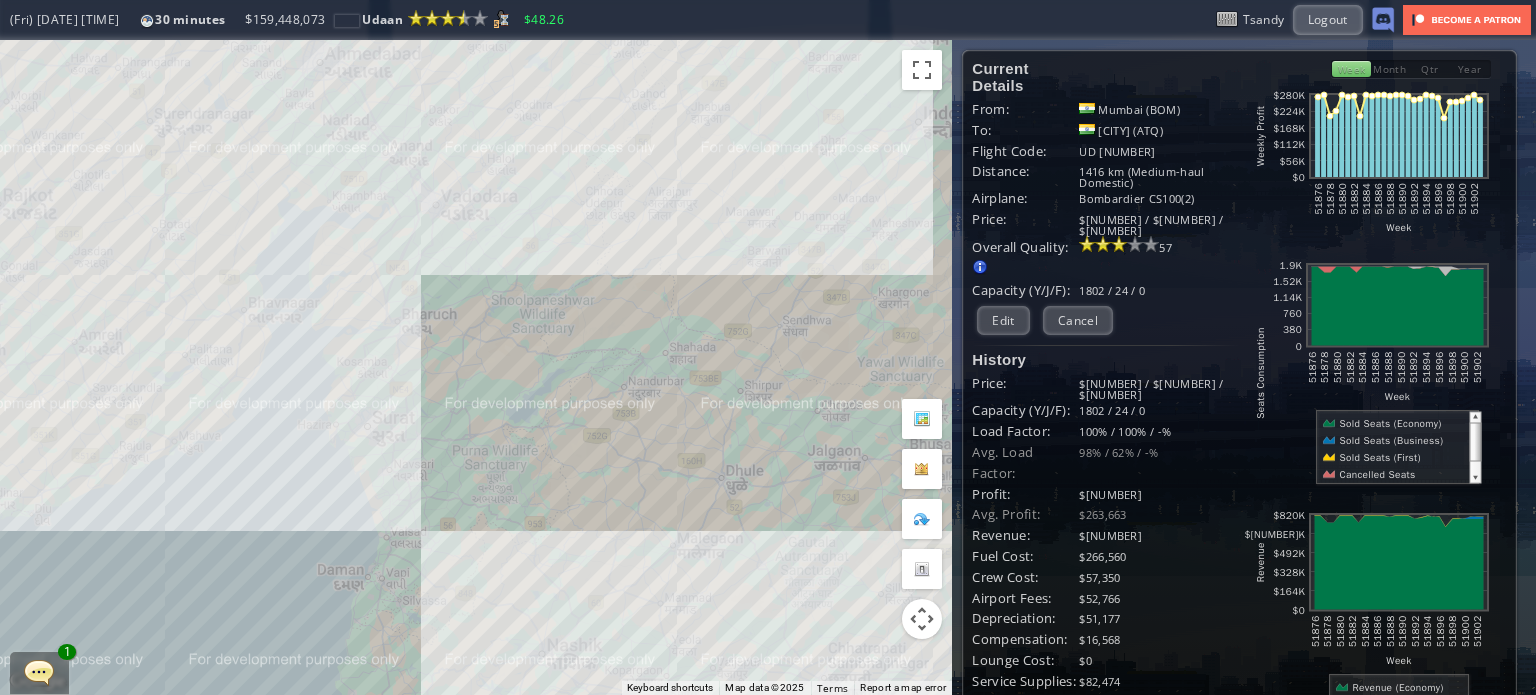 click on "To navigate, press the arrow keys.
[AIRPORT_NAME]  ([CODE])
[CITY]  ([CONTINENT])
[NUMBER]
[NUMBER]  ([NUMBER])
[NUMBER]  ([NUMBER] m)
[NUMBER]
Plan Flight
View Airport
Flight Map
Departures" at bounding box center (476, 367) 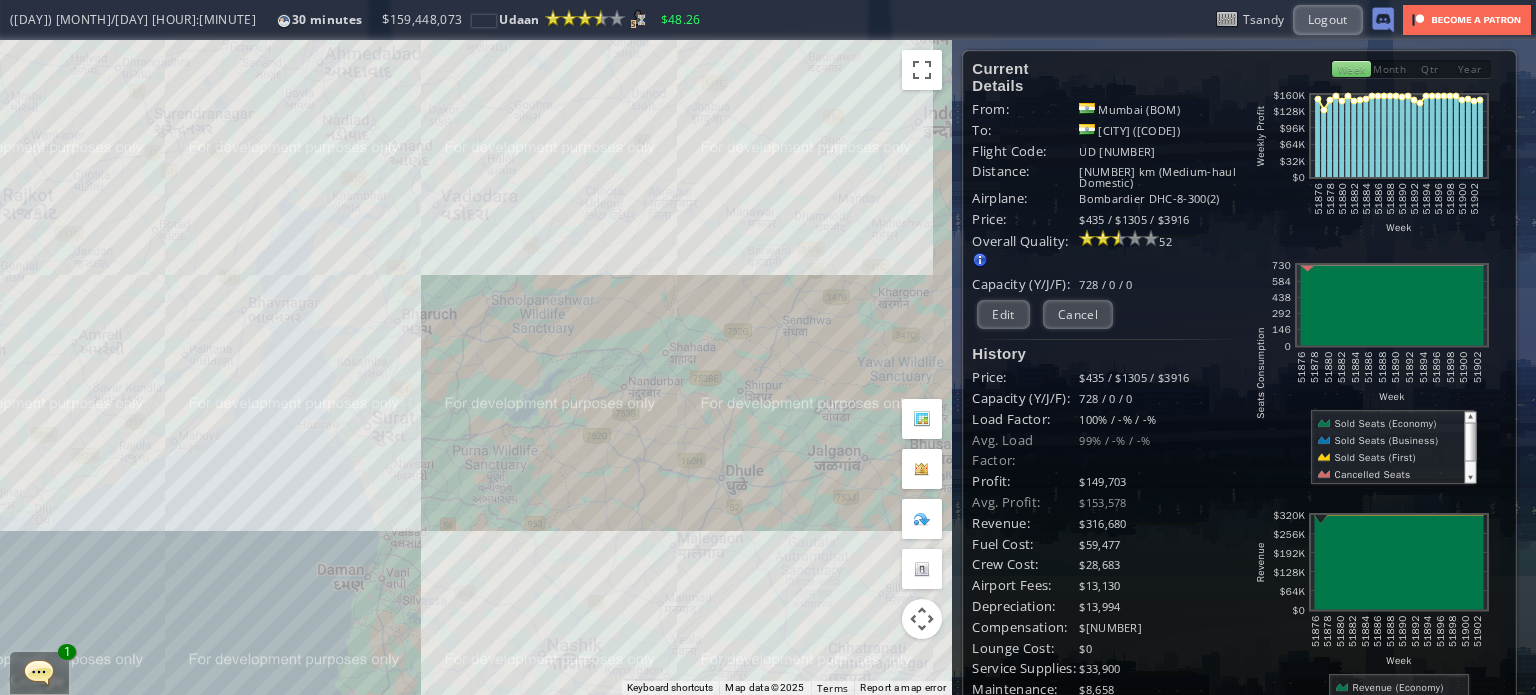 click on "To navigate, press the arrow keys.
[AIRPORT_NAME]  ([CODE])
[CITY]  ([CONTINENT])
[NUMBER]
[NUMBER]  ([NUMBER])
[NUMBER]  ([NUMBER] m)
[NUMBER]
Plan Flight
View Airport
Flight Map
Departures" at bounding box center [476, 367] 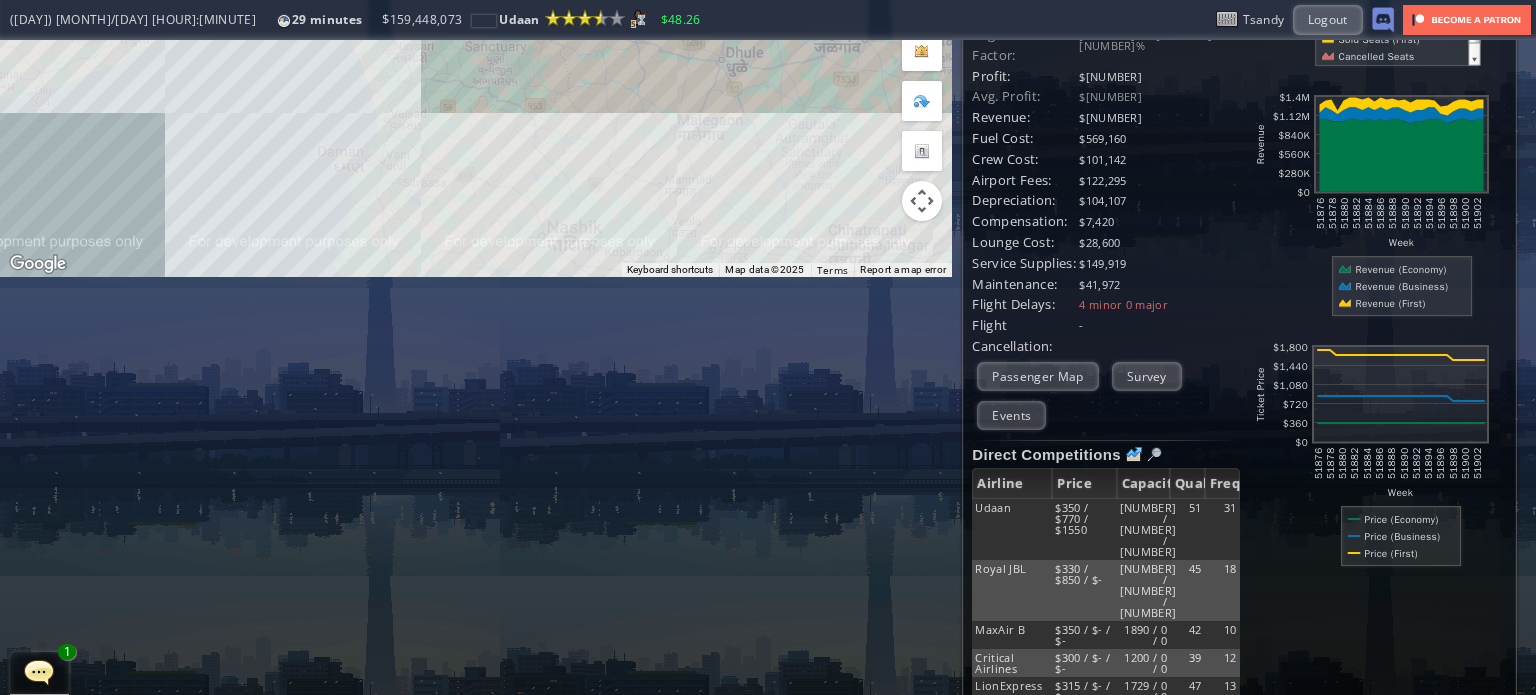 scroll, scrollTop: 480, scrollLeft: 0, axis: vertical 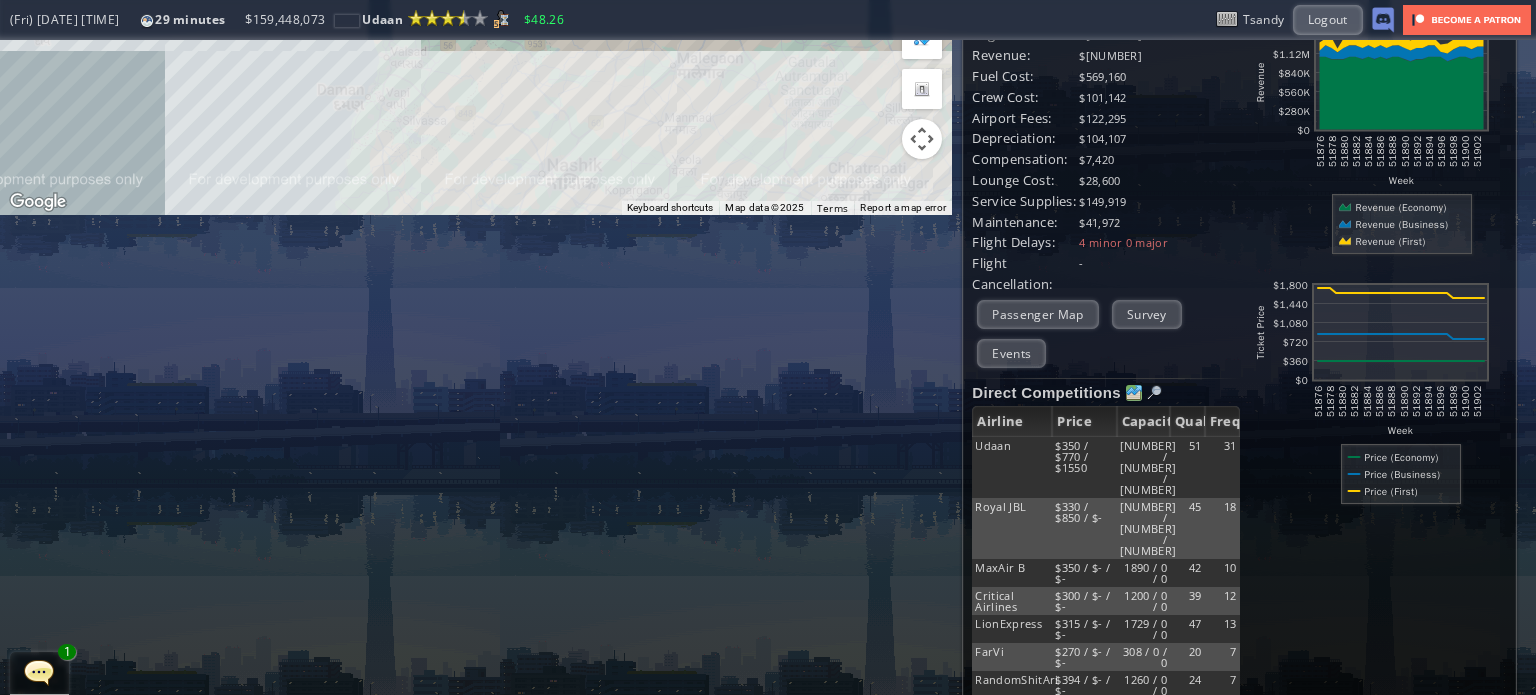 click at bounding box center [1134, 393] 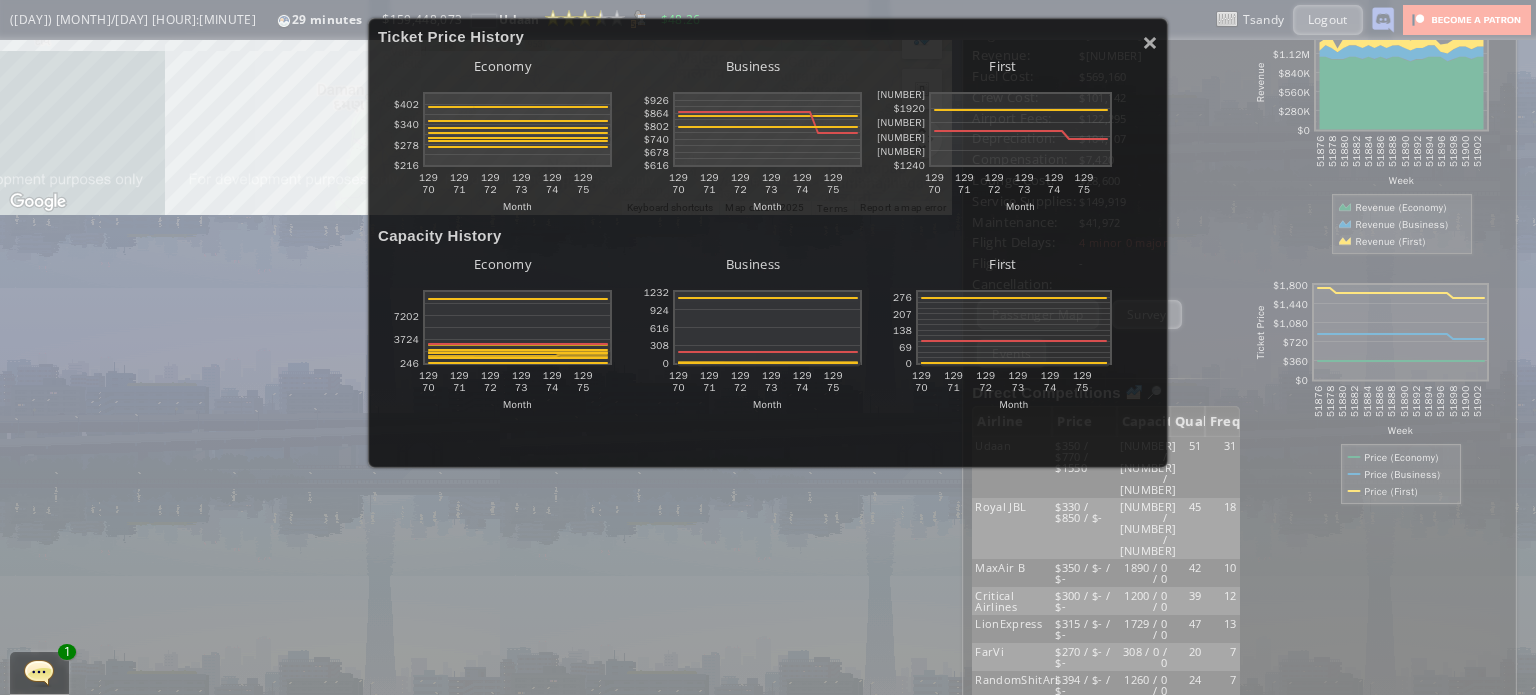scroll, scrollTop: 0, scrollLeft: 0, axis: both 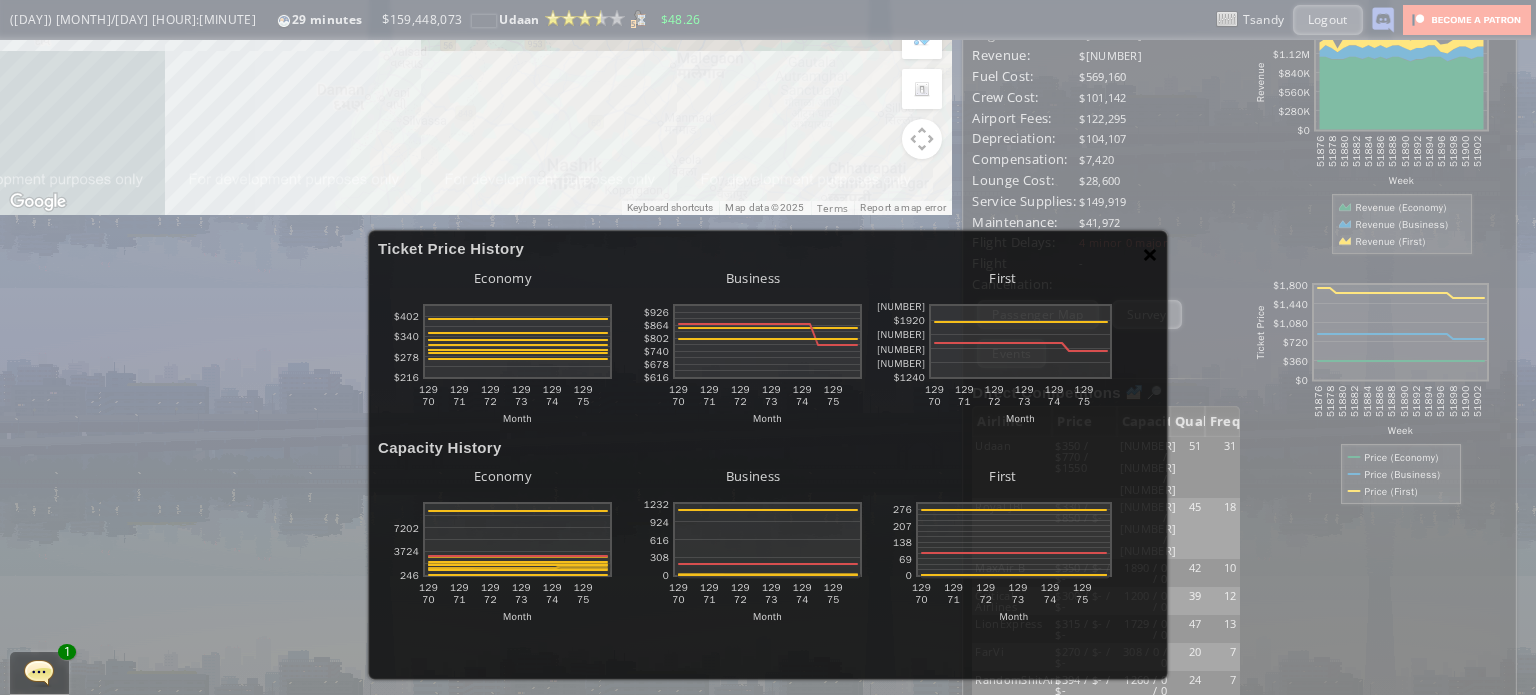 click on "×" at bounding box center [1150, 254] 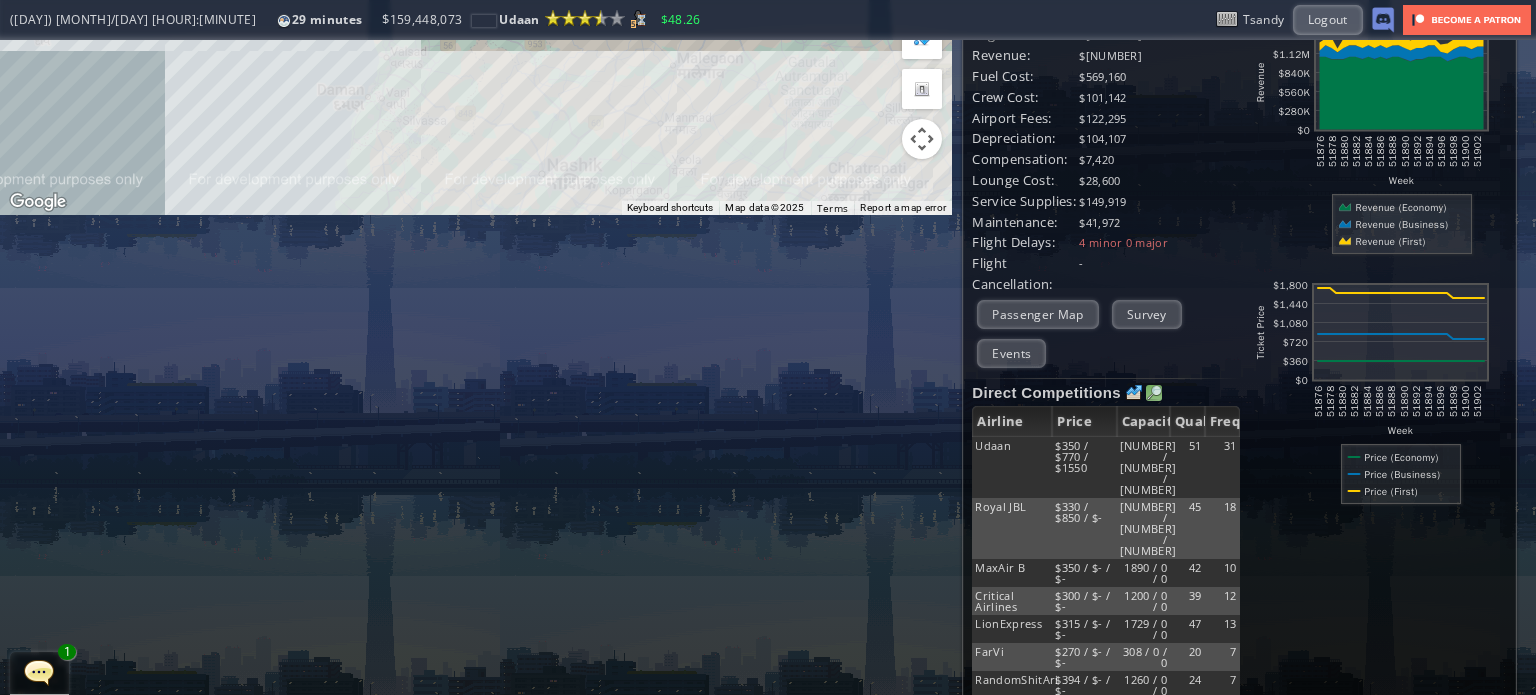 click at bounding box center (1154, 393) 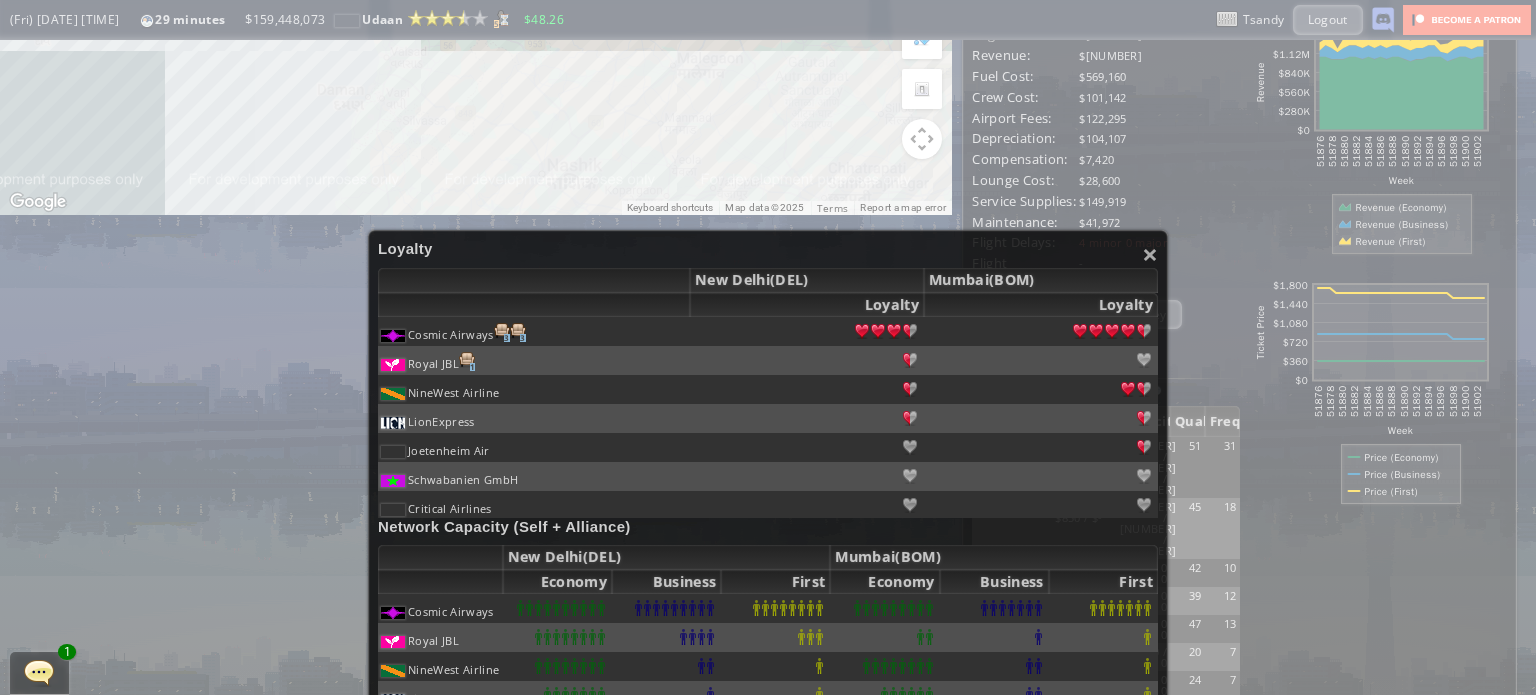 scroll, scrollTop: 151, scrollLeft: 0, axis: vertical 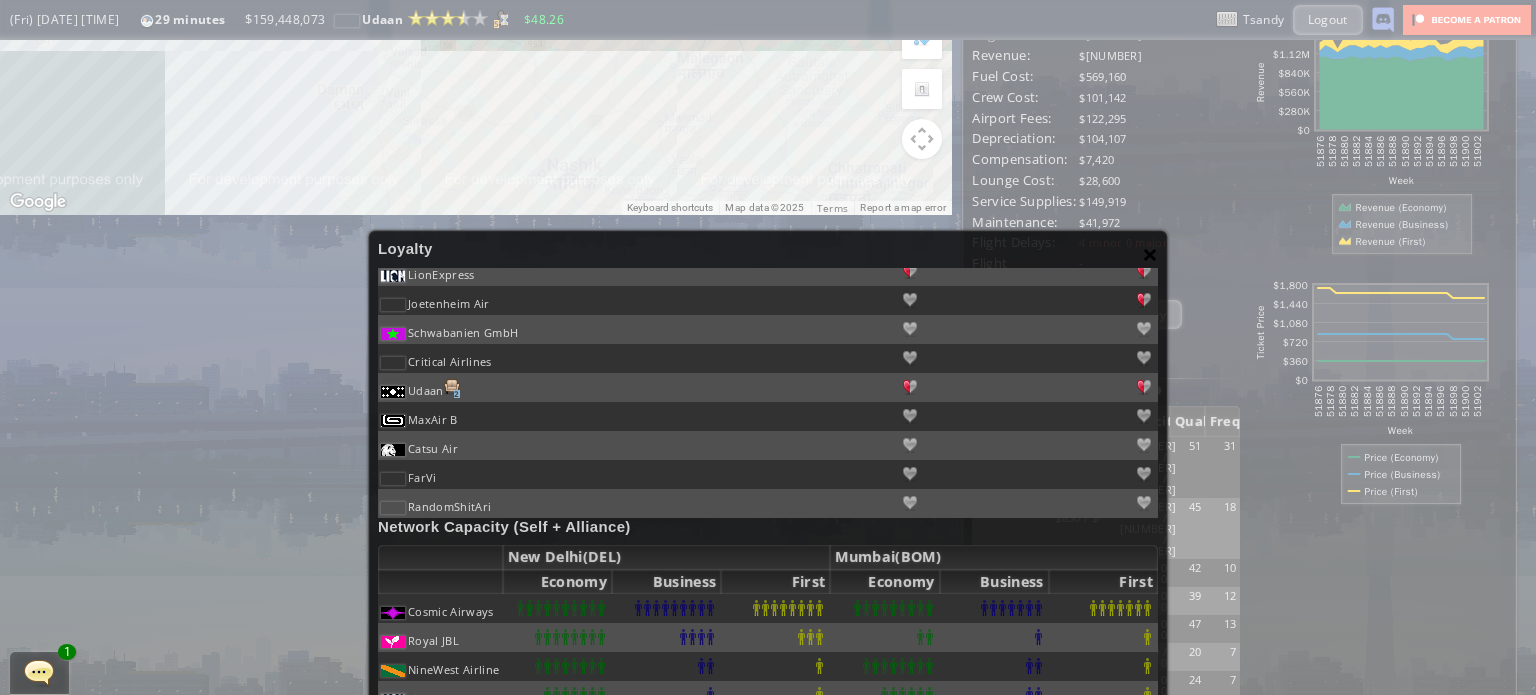 click on "×" at bounding box center (1150, 254) 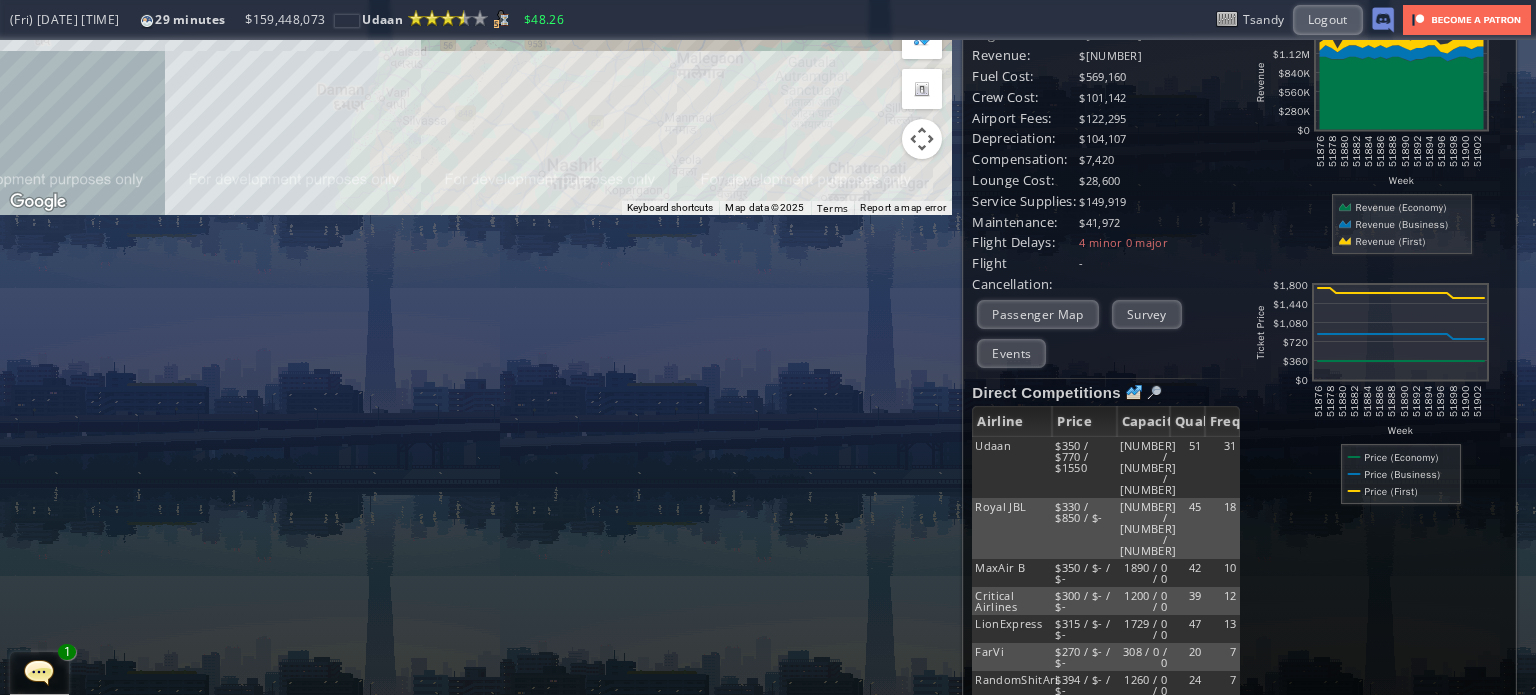 scroll, scrollTop: 0, scrollLeft: 0, axis: both 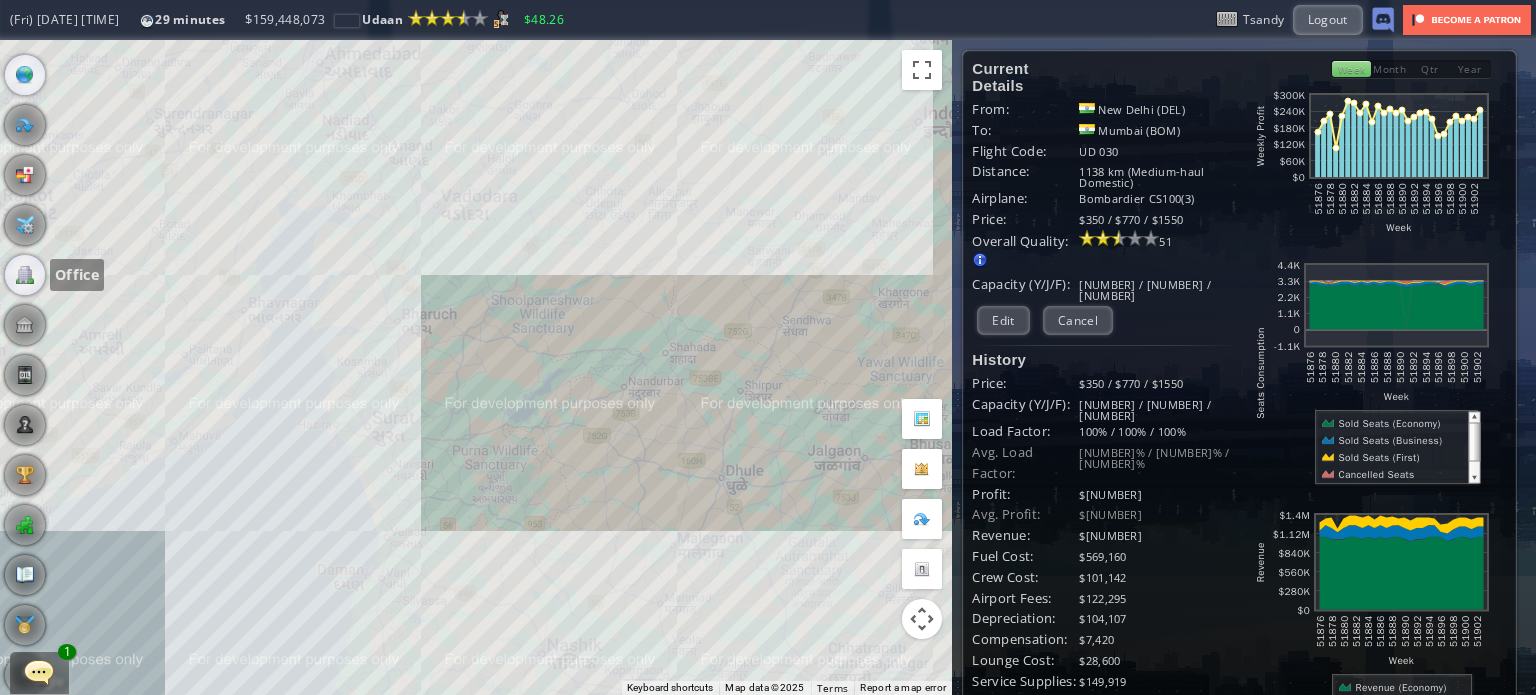 click at bounding box center [25, 275] 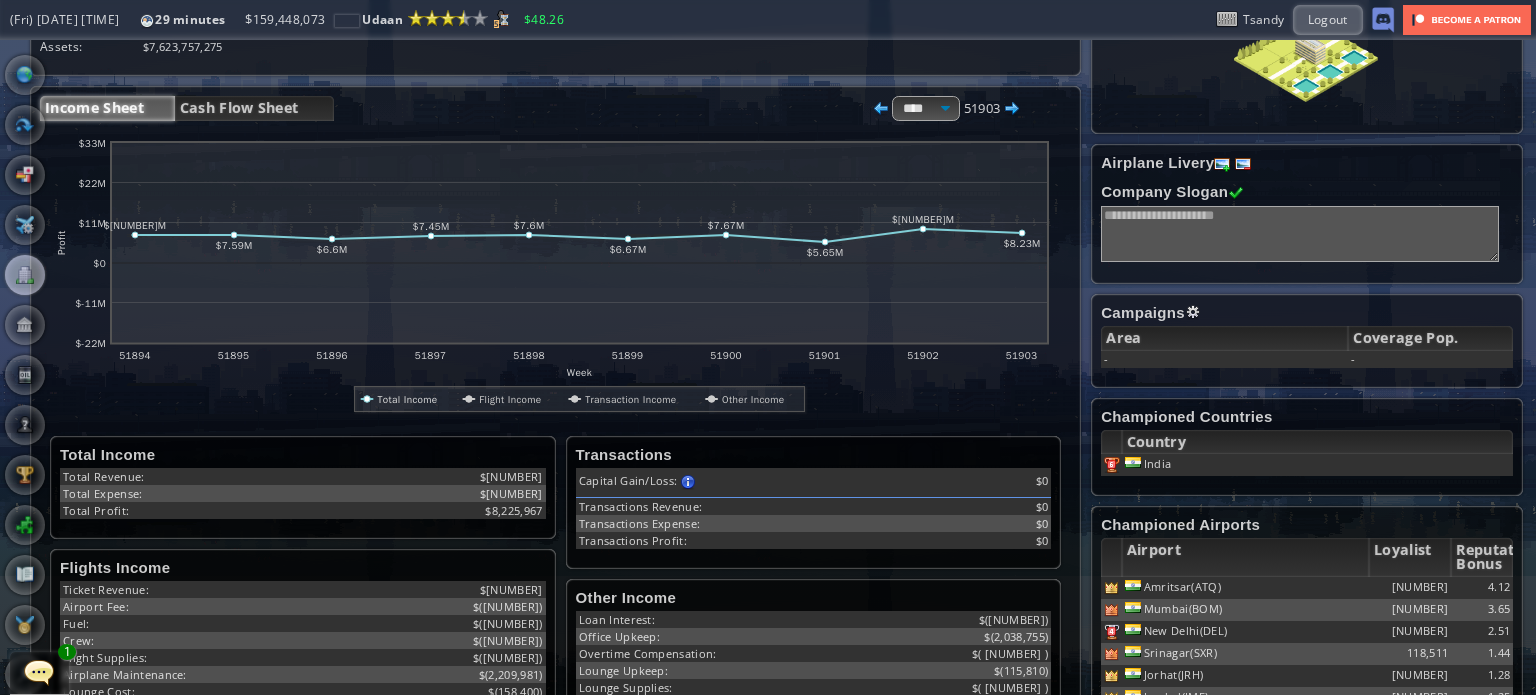 scroll, scrollTop: 400, scrollLeft: 0, axis: vertical 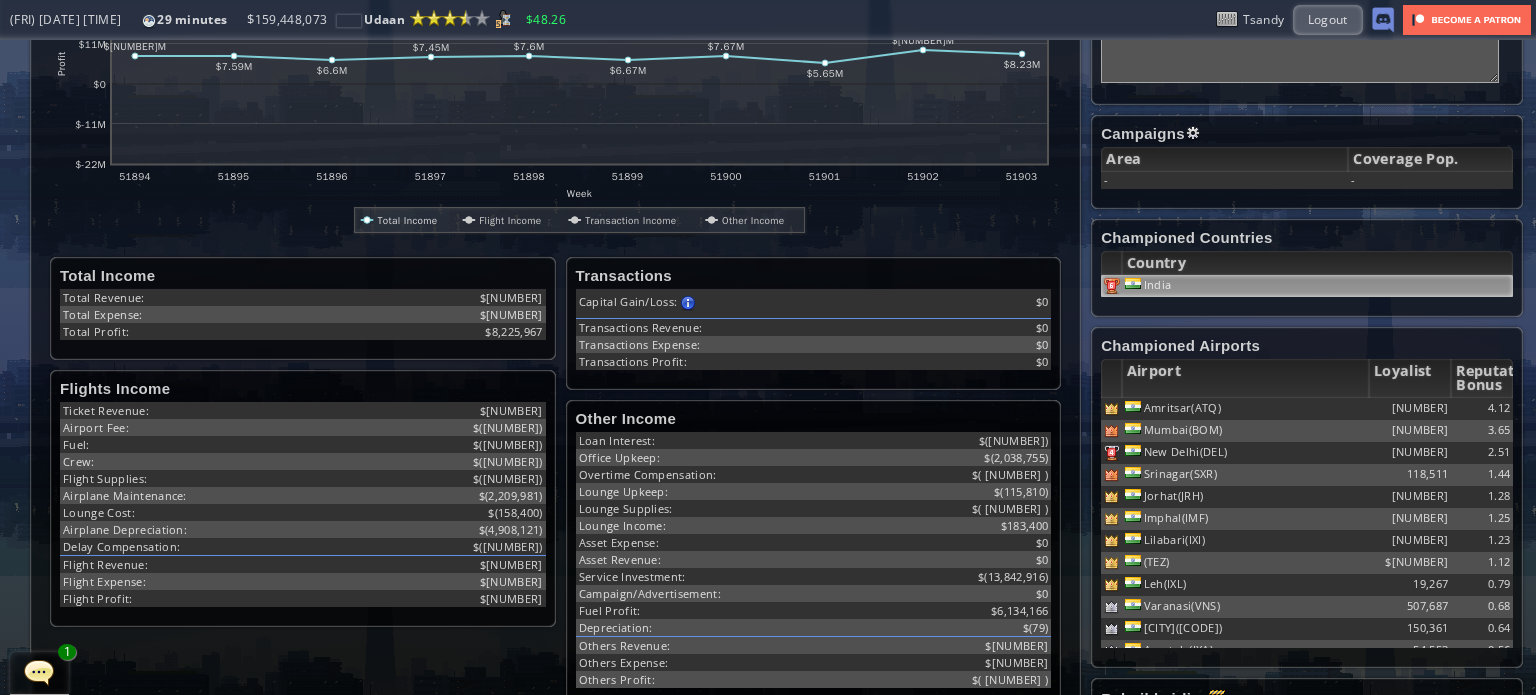 click on "India" at bounding box center (1317, 286) 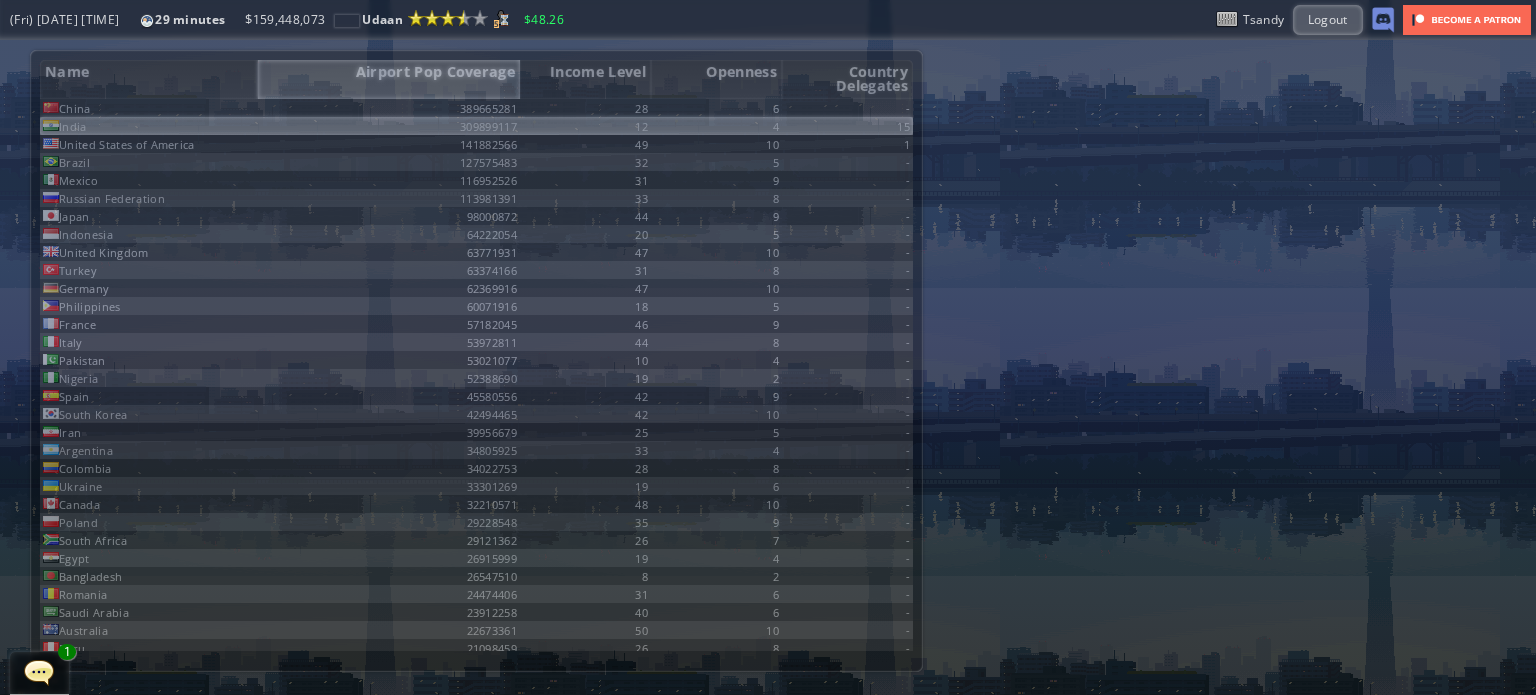 scroll, scrollTop: 0, scrollLeft: 0, axis: both 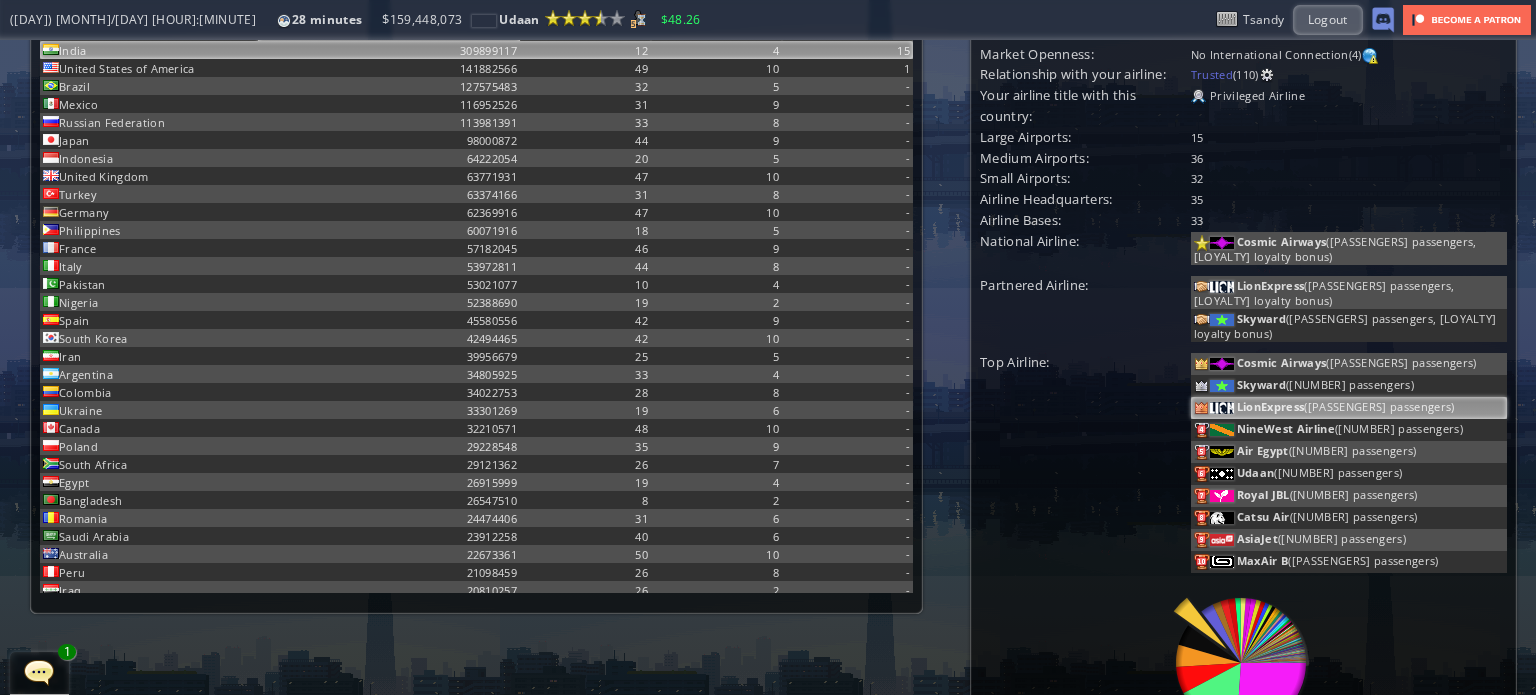 click on "[BRAND]  ([NUMBER] passengers)" at bounding box center (1349, 364) 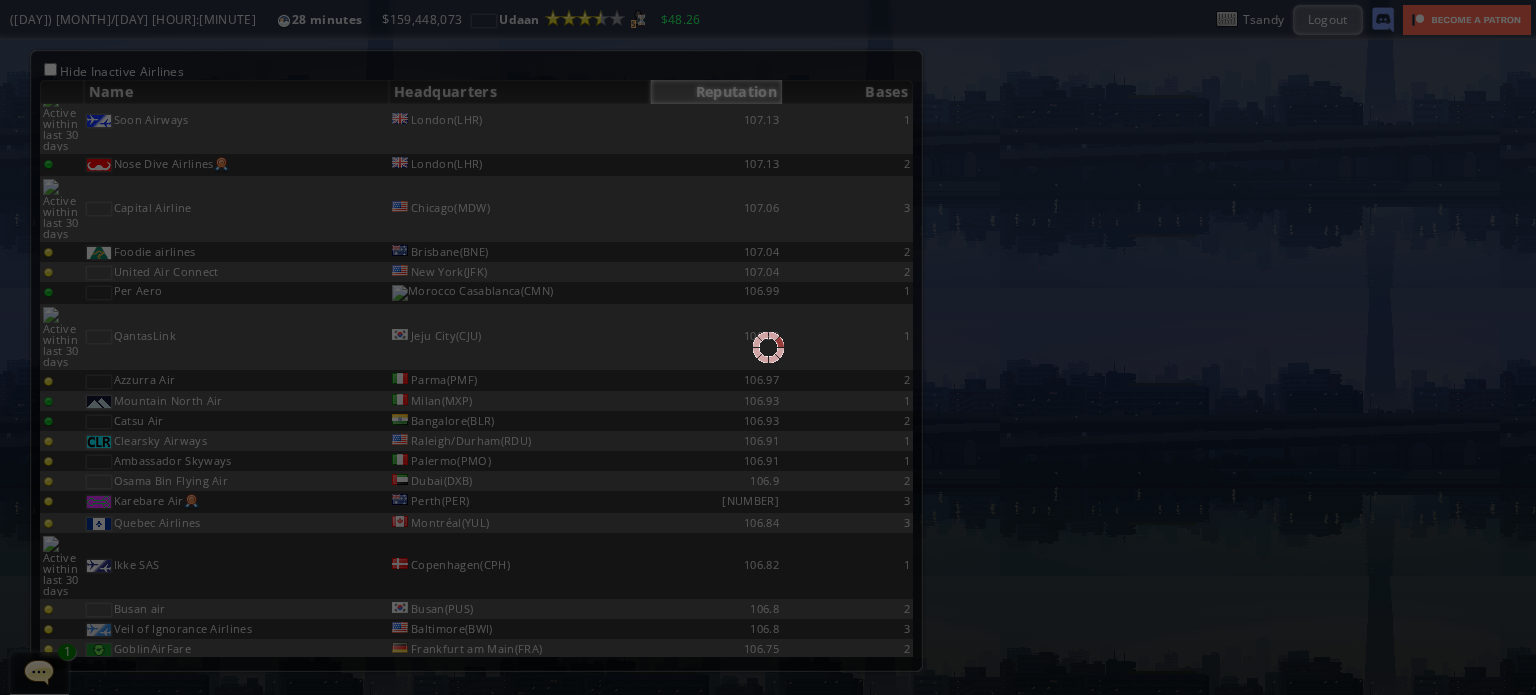 scroll, scrollTop: 0, scrollLeft: 0, axis: both 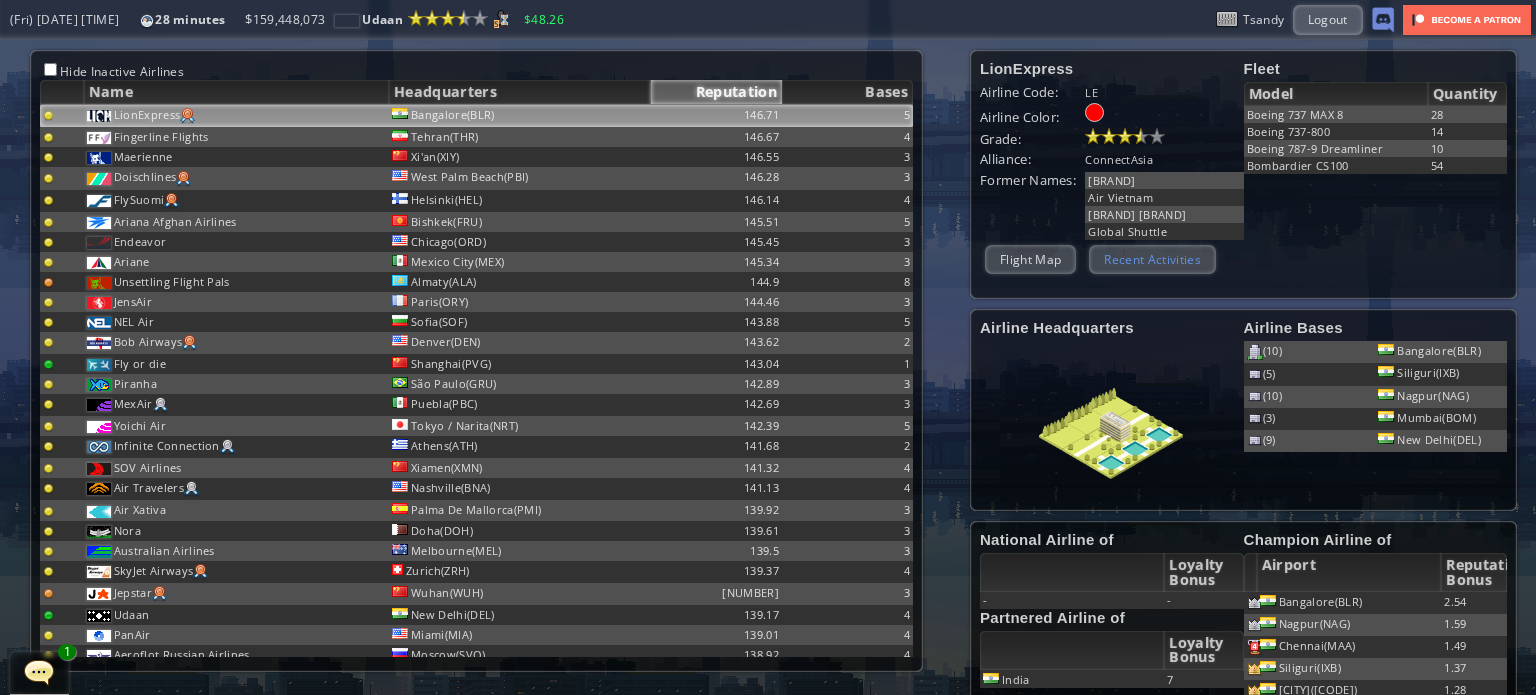 click on "Recent Activities" at bounding box center (1152, 259) 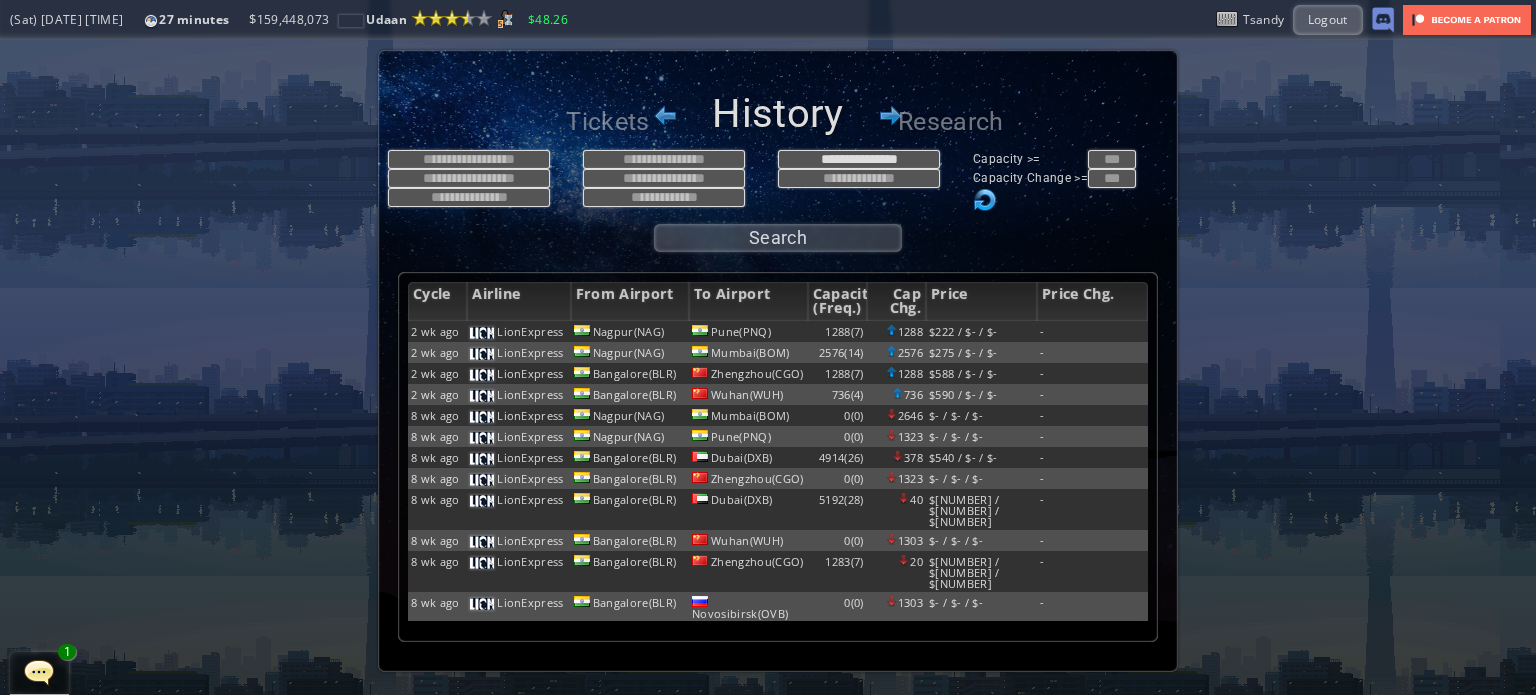 scroll, scrollTop: 100, scrollLeft: 0, axis: vertical 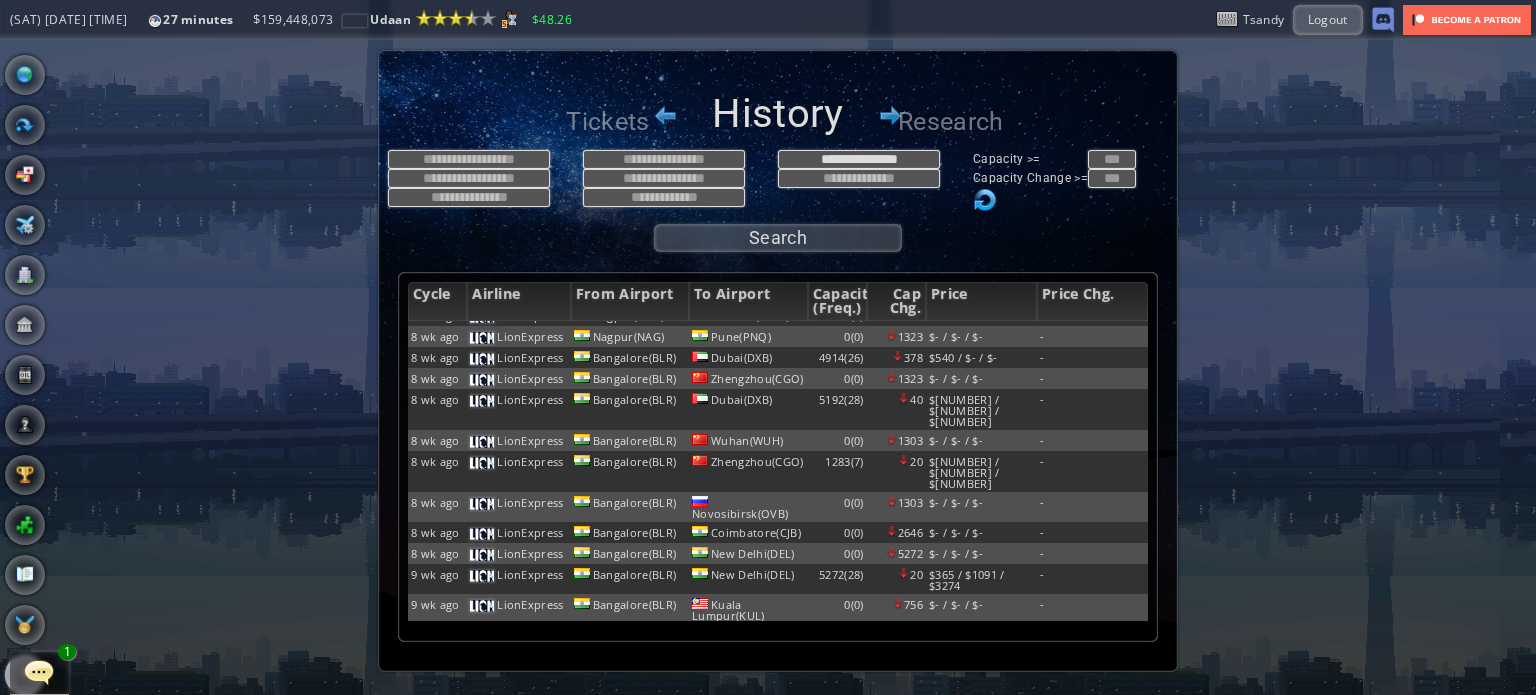 click at bounding box center [7, 347] 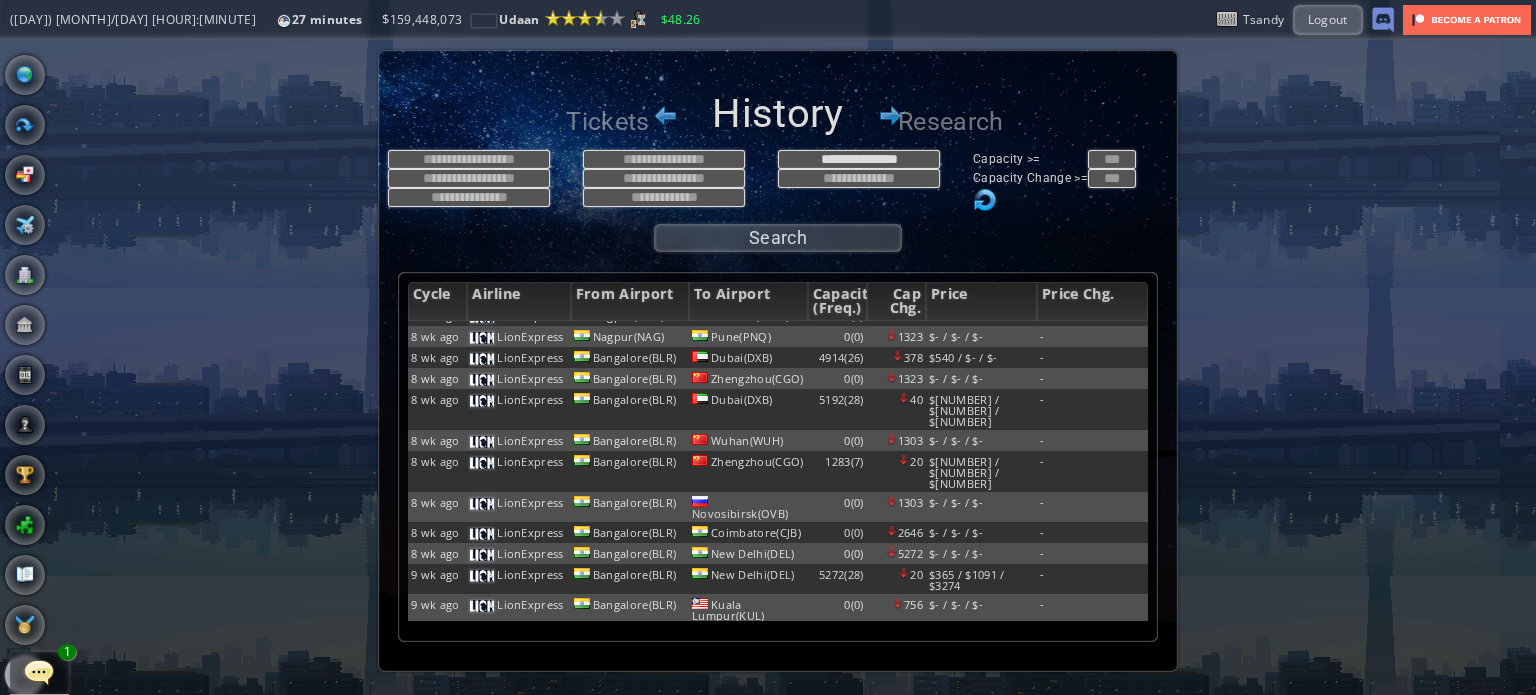 click at bounding box center (7, 347) 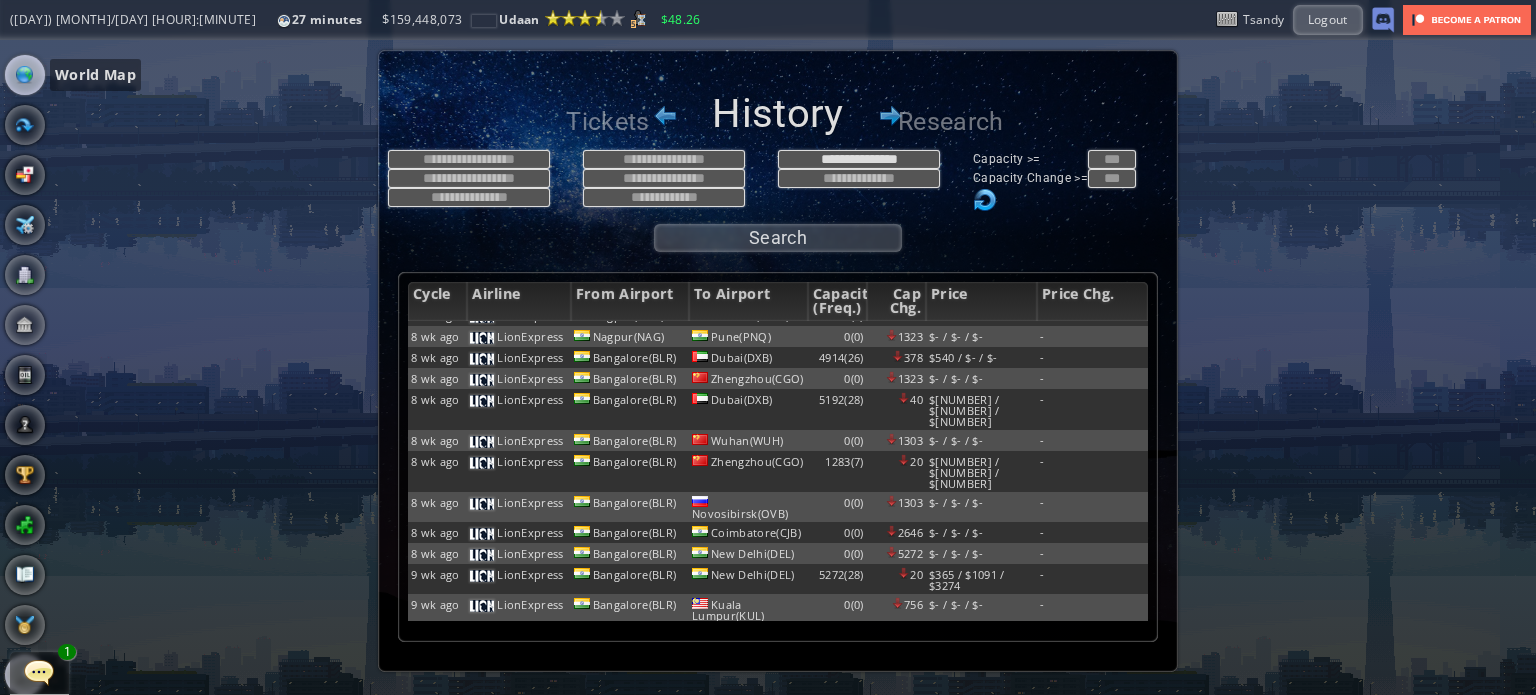 click at bounding box center [25, 75] 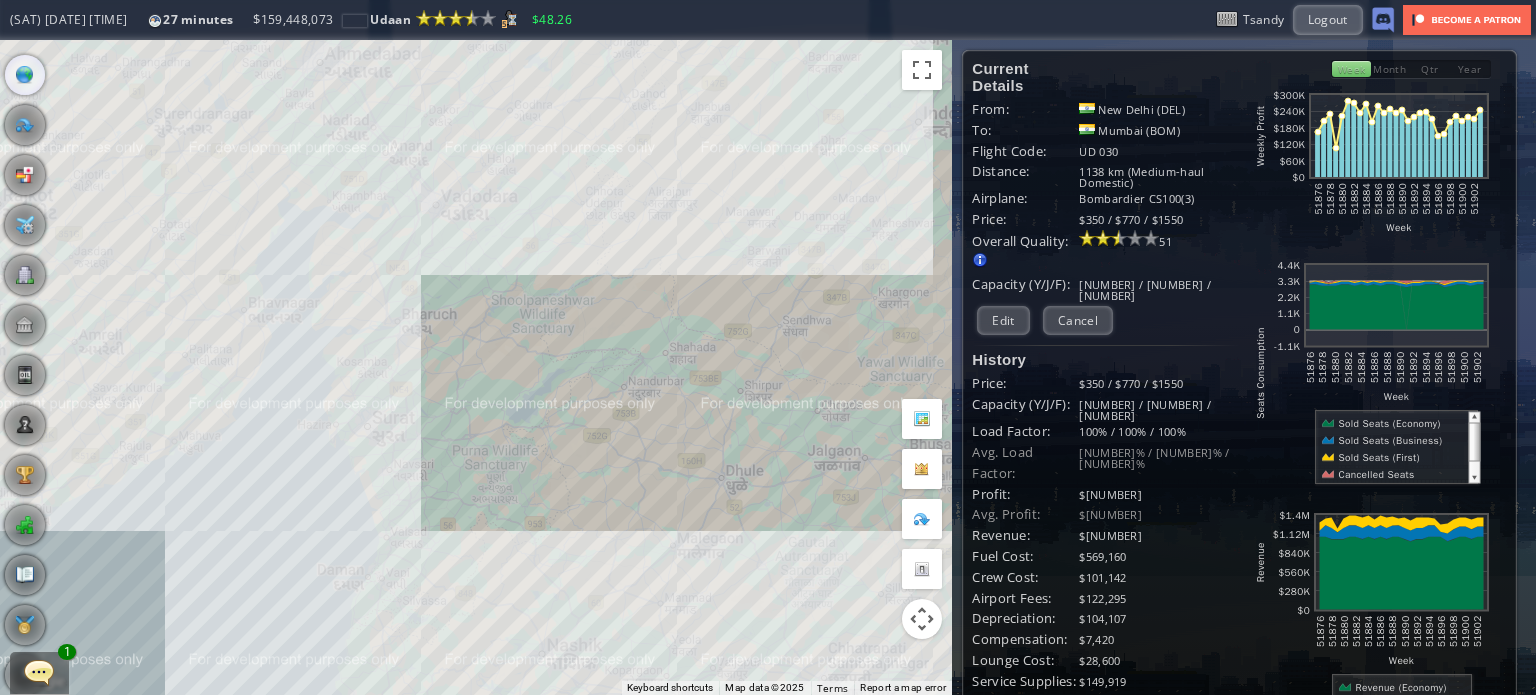 click on "To navigate, press the arrow keys.
[AIRPORT_NAME]  ([CODE])
[CITY]  ([CONTINENT])
[NUMBER]
[NUMBER]  ([NUMBER])
[NUMBER]  ([NUMBER] m)
[NUMBER]
Plan Flight
View Airport
Flight Map
Departures" at bounding box center (476, 367) 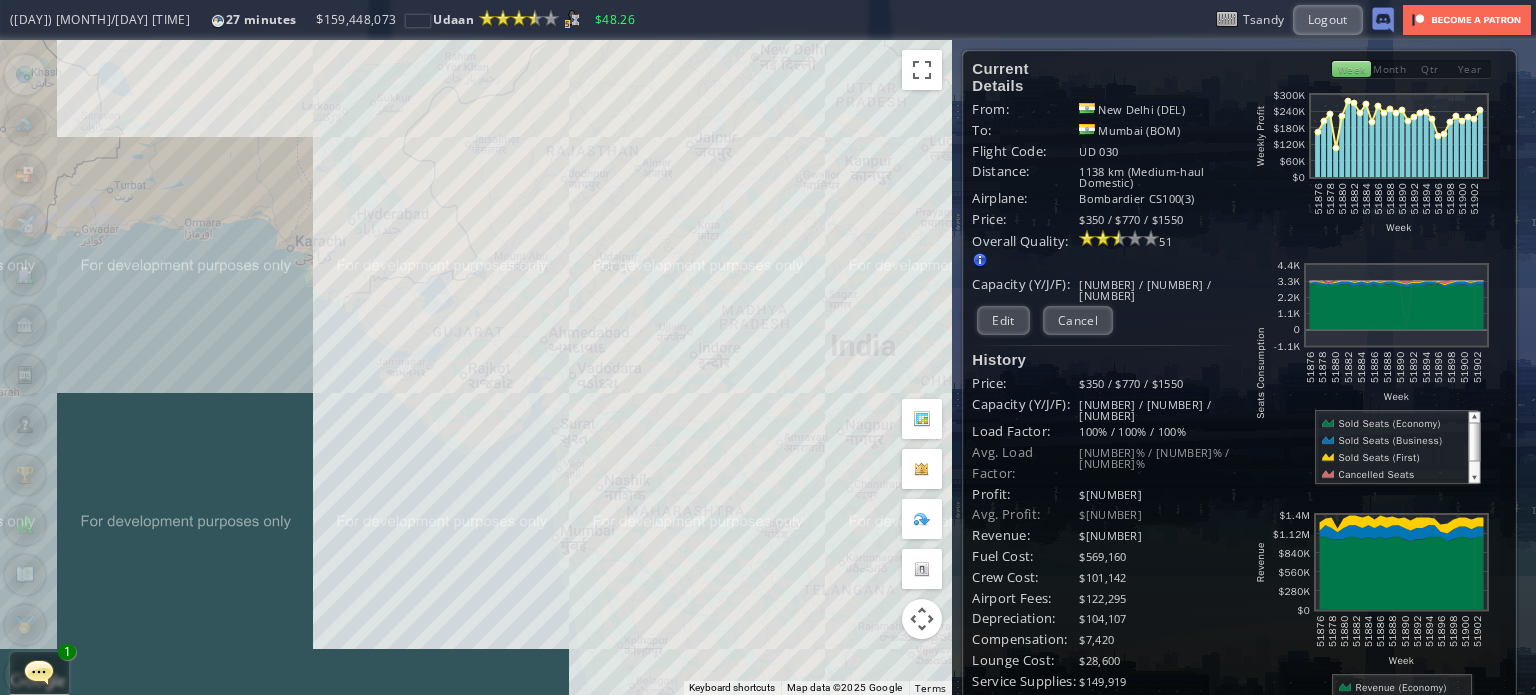 drag, startPoint x: 708, startPoint y: 579, endPoint x: 632, endPoint y: 427, distance: 169.94116 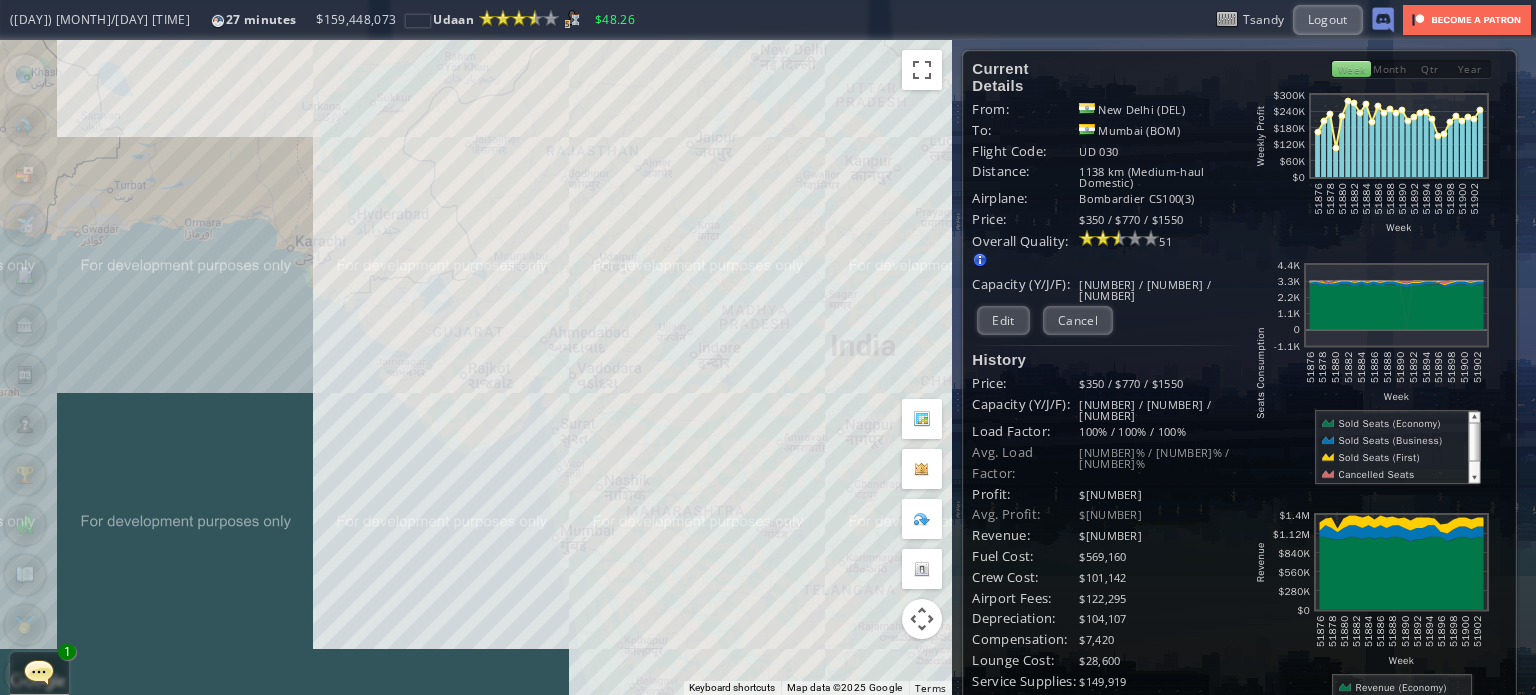 click on "To navigate, press the arrow keys.
[AIRPORT_NAME]  ([CODE])
[CITY]  ([CONTINENT])
[NUMBER]
[NUMBER]  ([NUMBER])
[NUMBER]  ([NUMBER] m)
[NUMBER]
Plan Flight
View Airport
Flight Map
Departures" at bounding box center [476, 367] 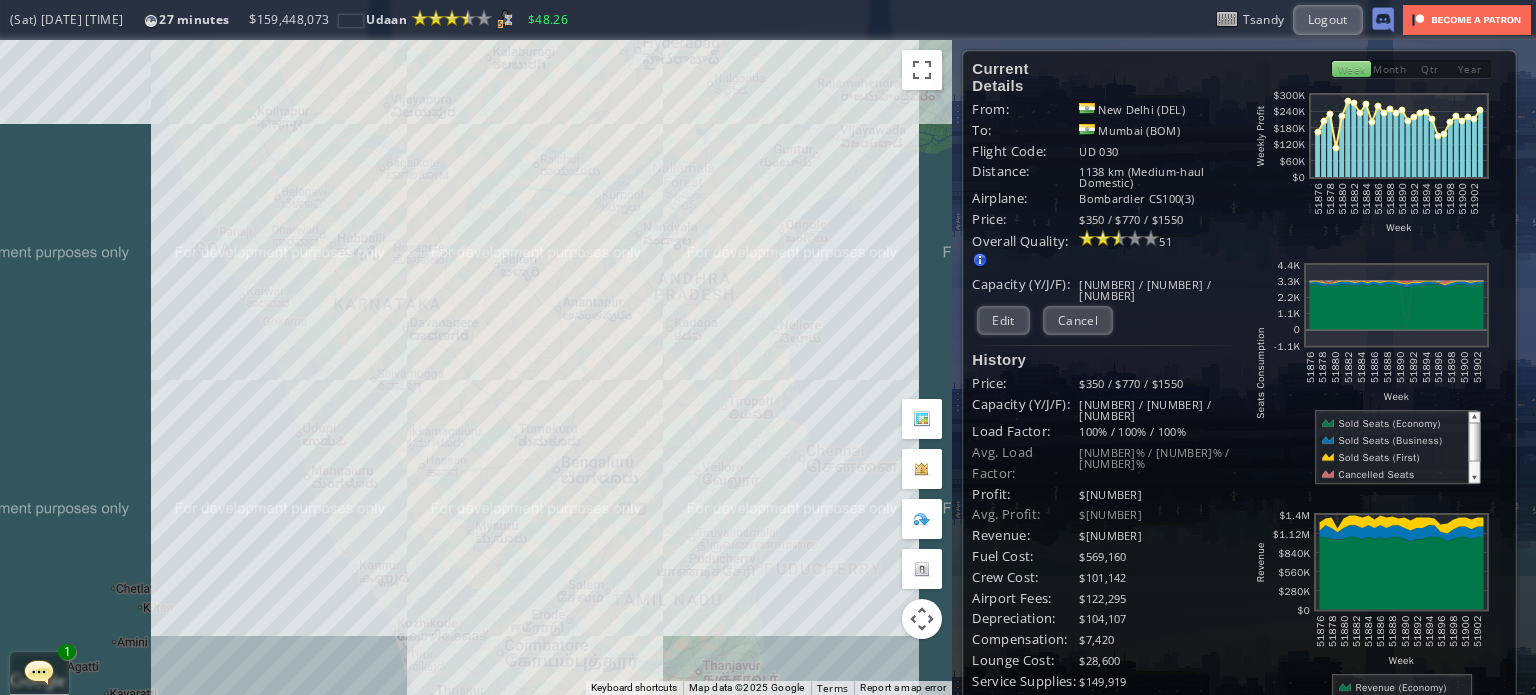 click on "To navigate, press the arrow keys.
[AIRPORT_NAME]  ([CODE])
[CITY]  ([CONTINENT])
[NUMBER]
[NUMBER]  ([NUMBER])
[NUMBER]  ([NUMBER] m)
[NUMBER]
Plan Flight
View Airport
Flight Map
Departures" at bounding box center (476, 367) 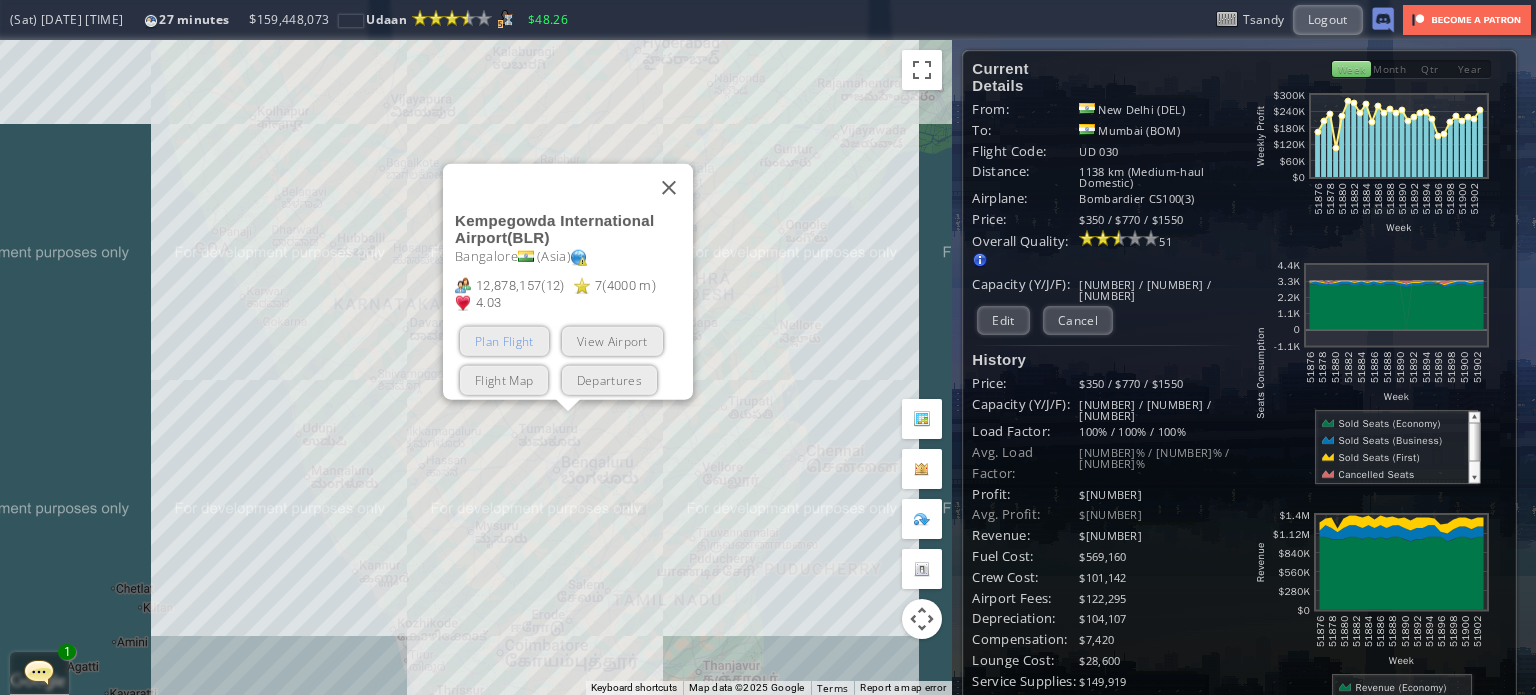 click on "Plan Flight" at bounding box center [504, 340] 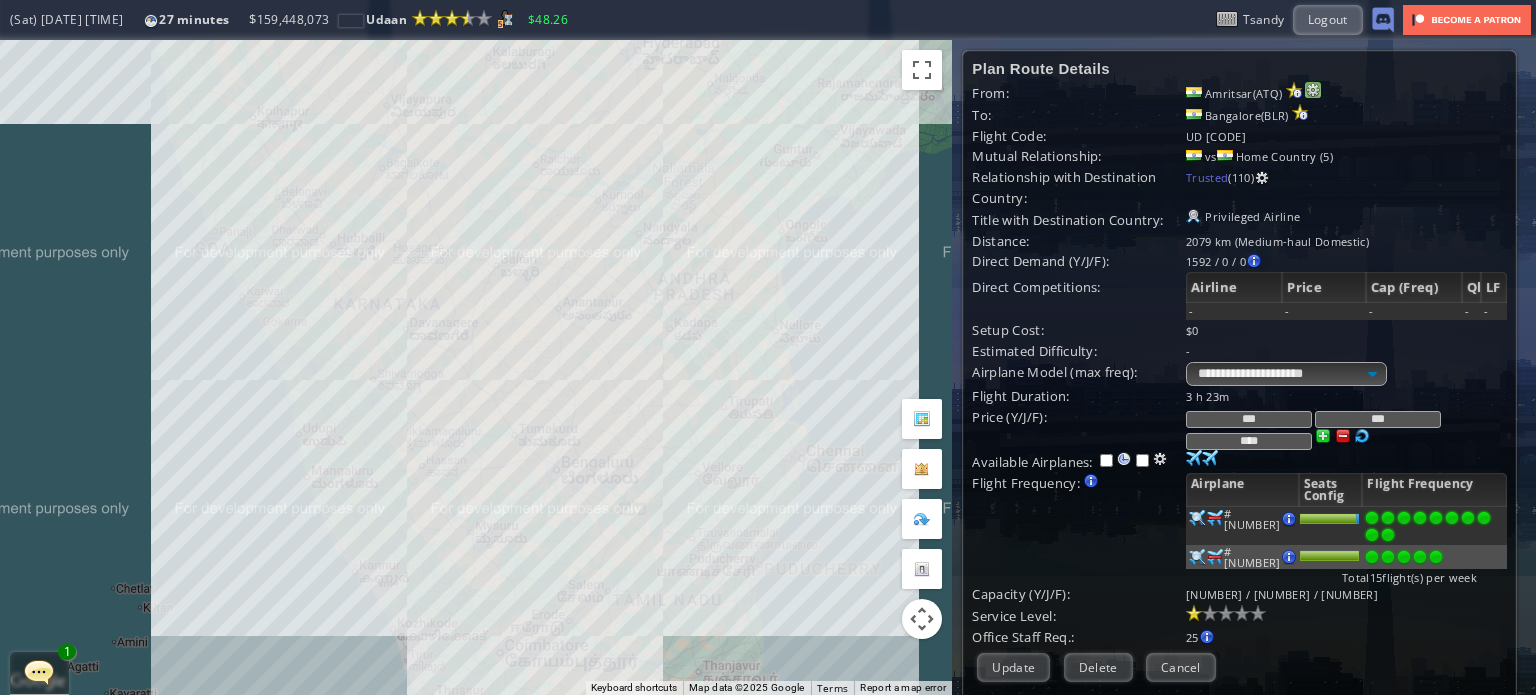 click at bounding box center (1313, 90) 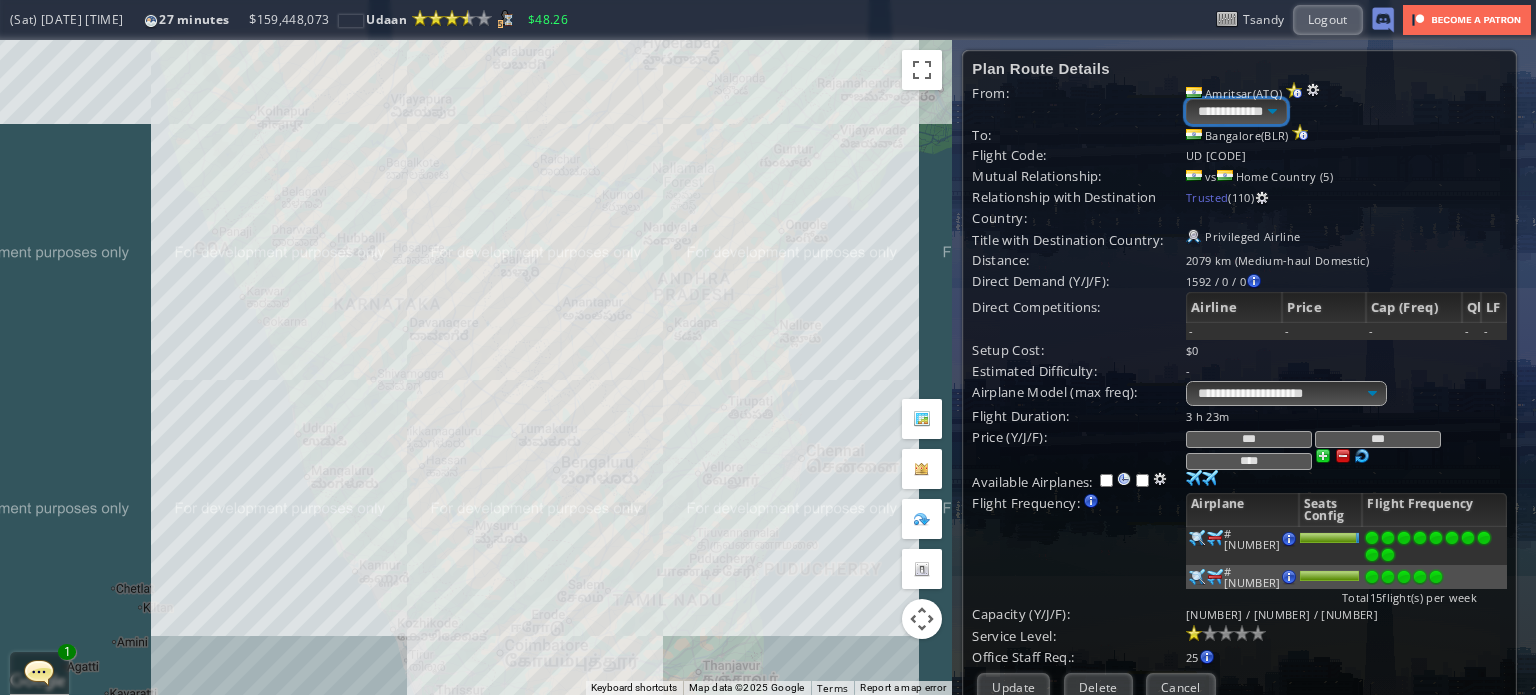 click on "**********" at bounding box center (1236, 111) 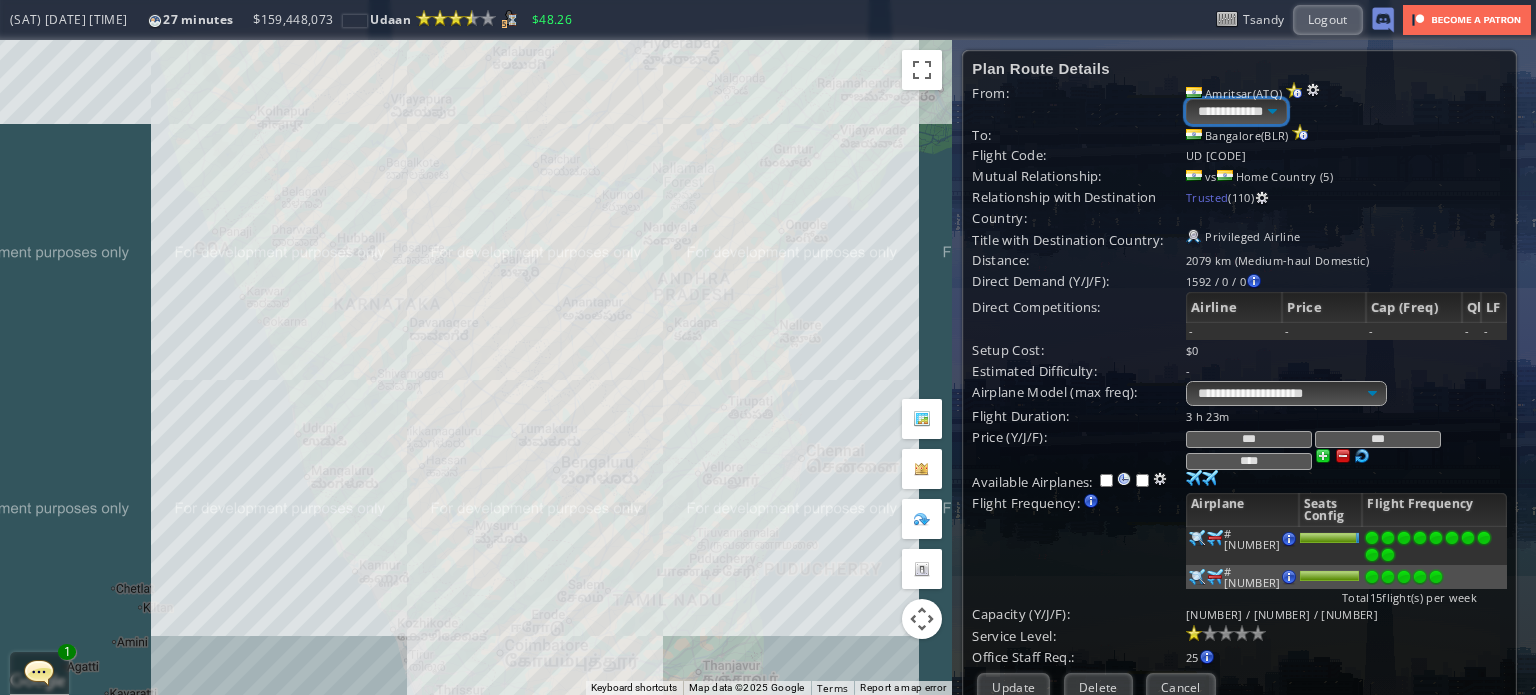 click on "**********" at bounding box center [1236, 111] 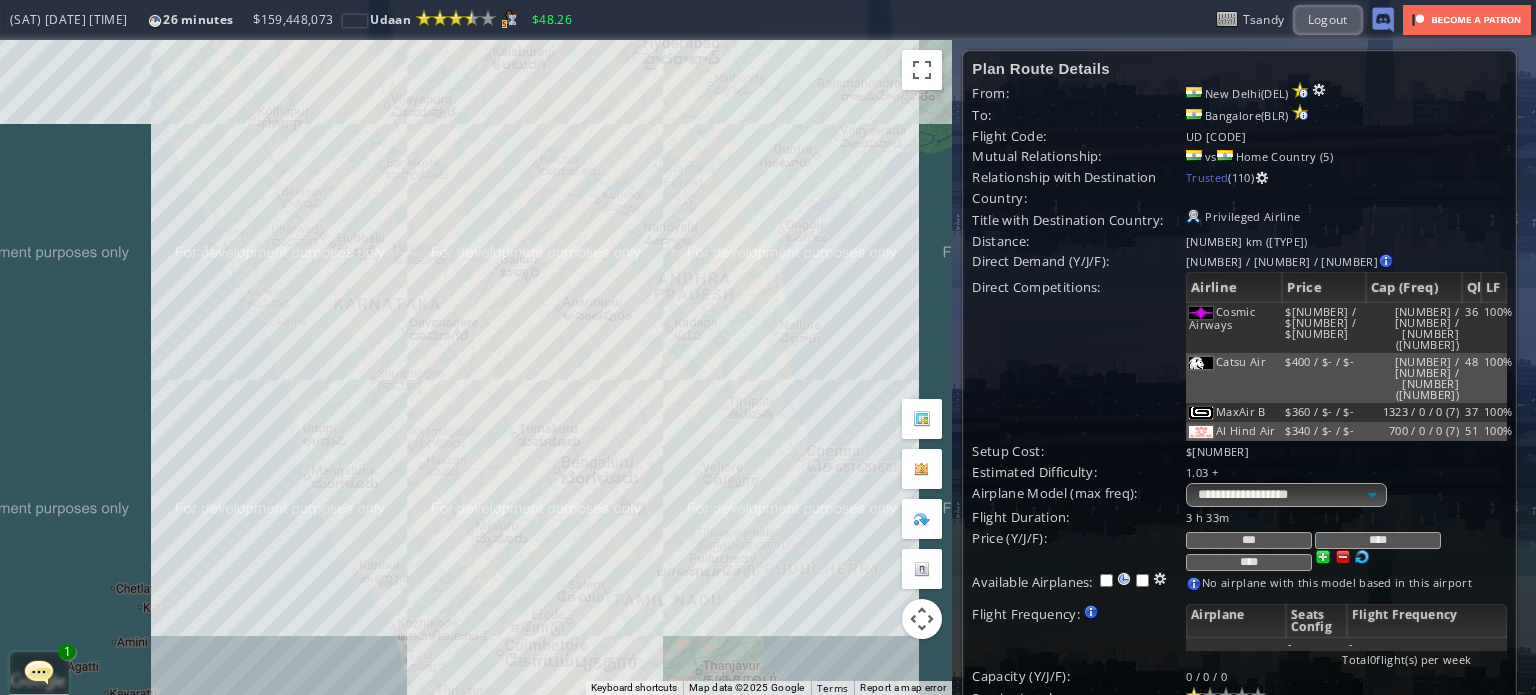 click on "**********" at bounding box center [1346, 93] 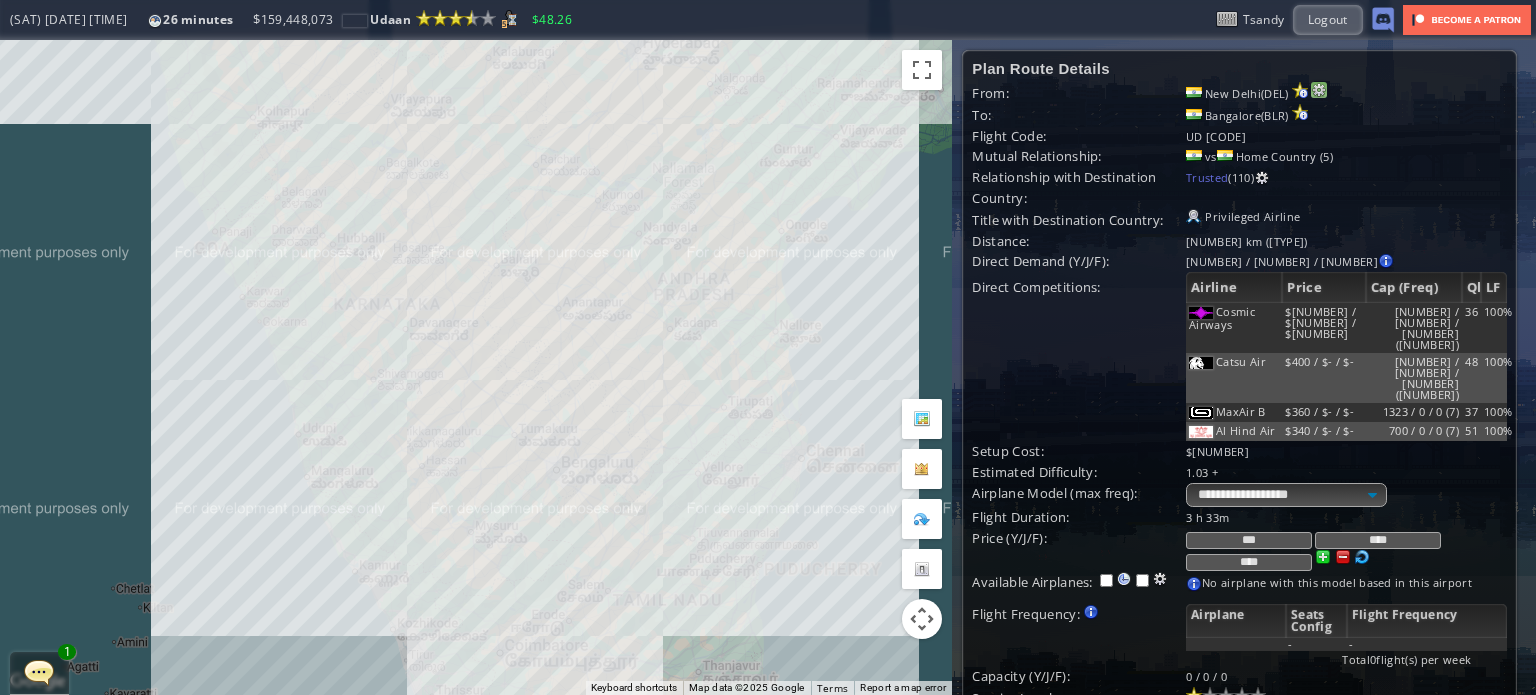 click at bounding box center (1319, 90) 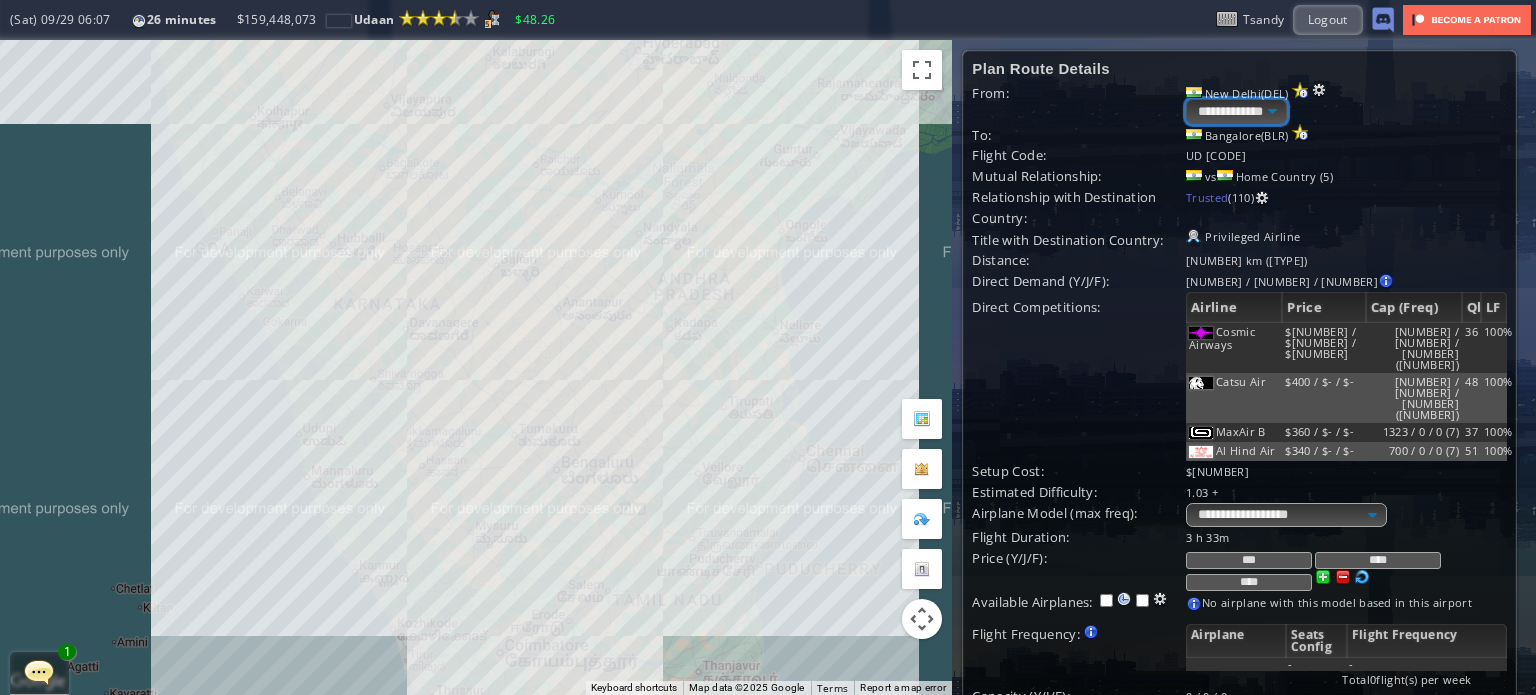 click on "**********" at bounding box center [1236, 111] 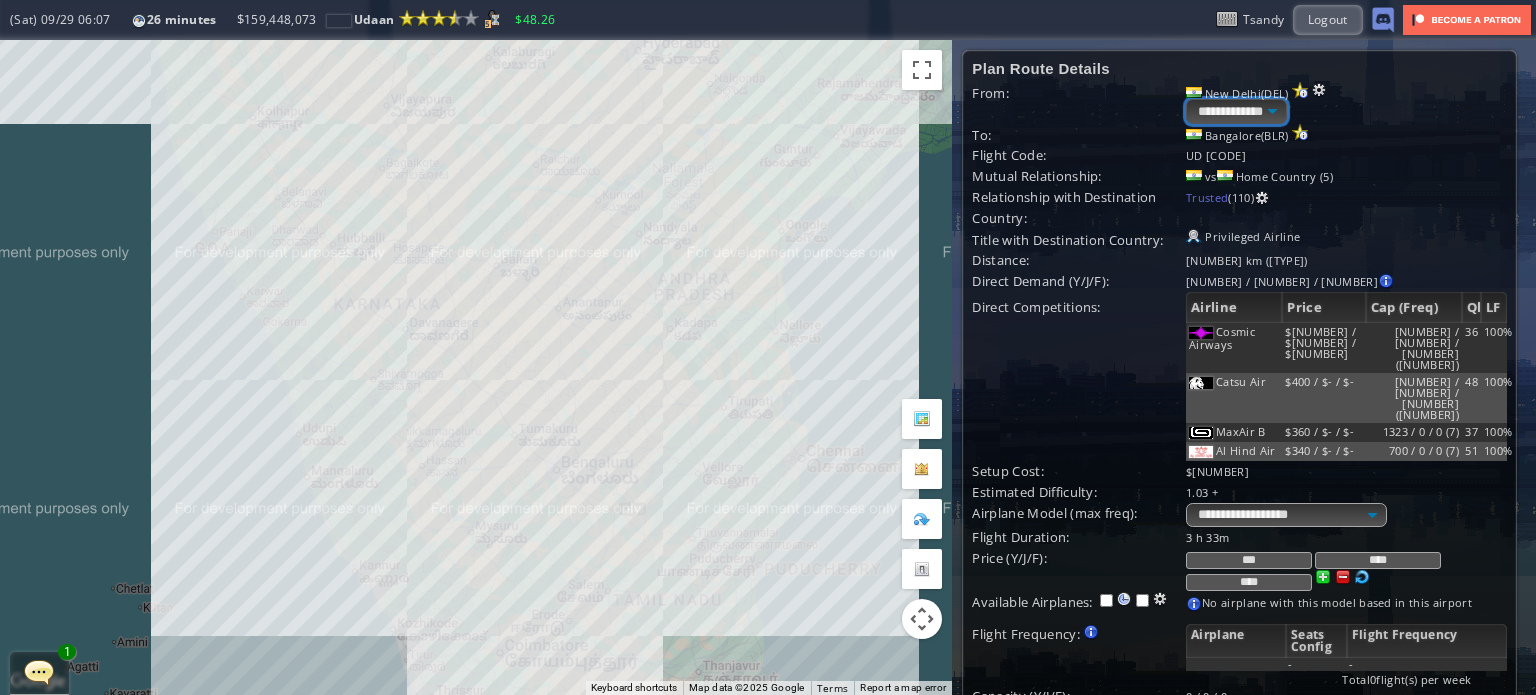 click on "**********" at bounding box center (1236, 111) 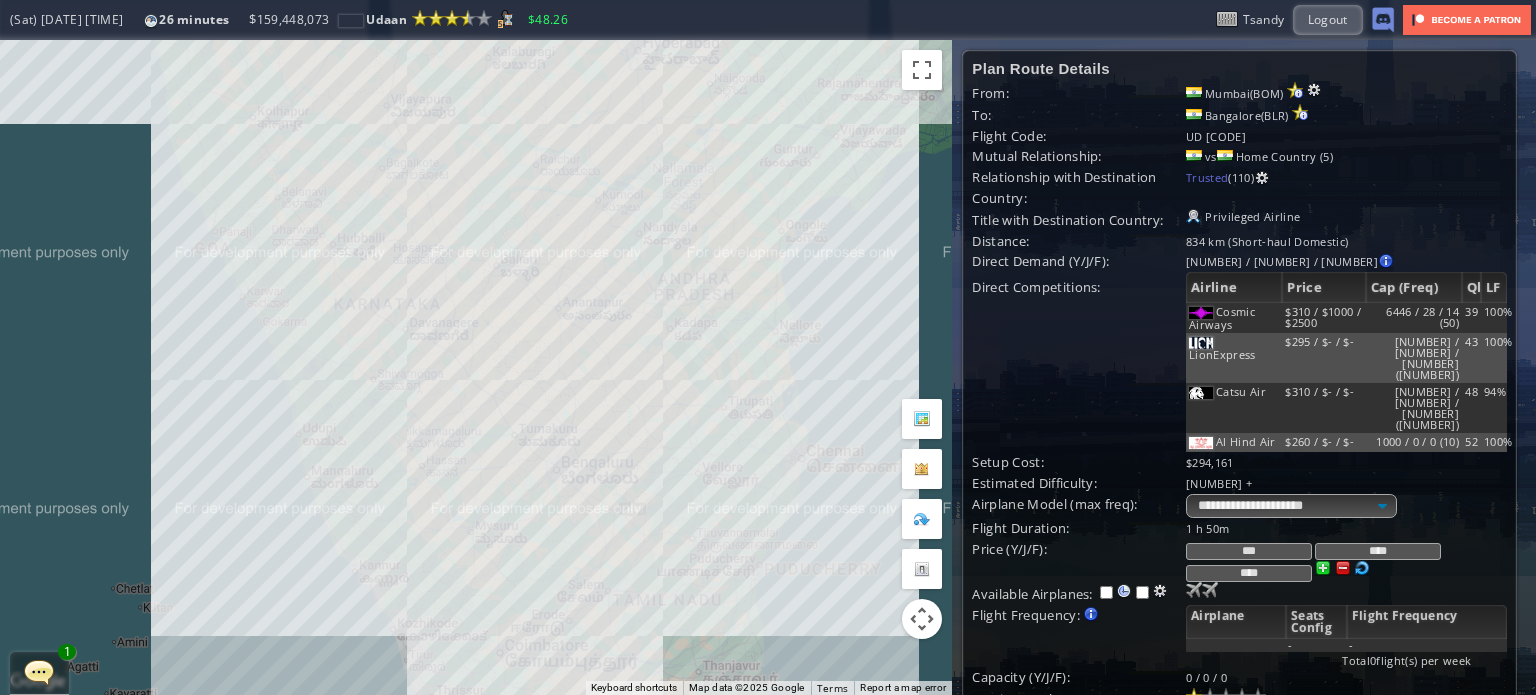 drag, startPoint x: 460, startPoint y: 217, endPoint x: 477, endPoint y: 323, distance: 107.35455 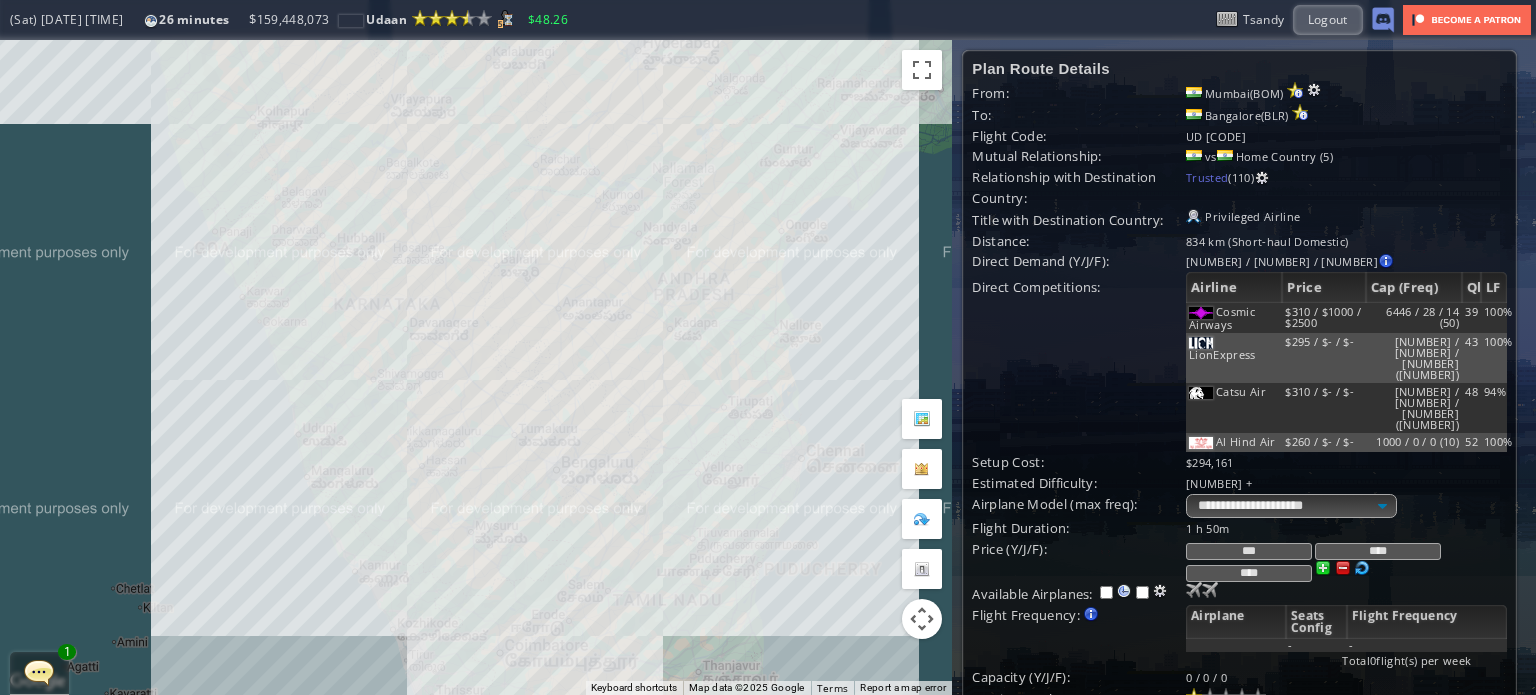 click on "To navigate, press the arrow keys." at bounding box center [476, 367] 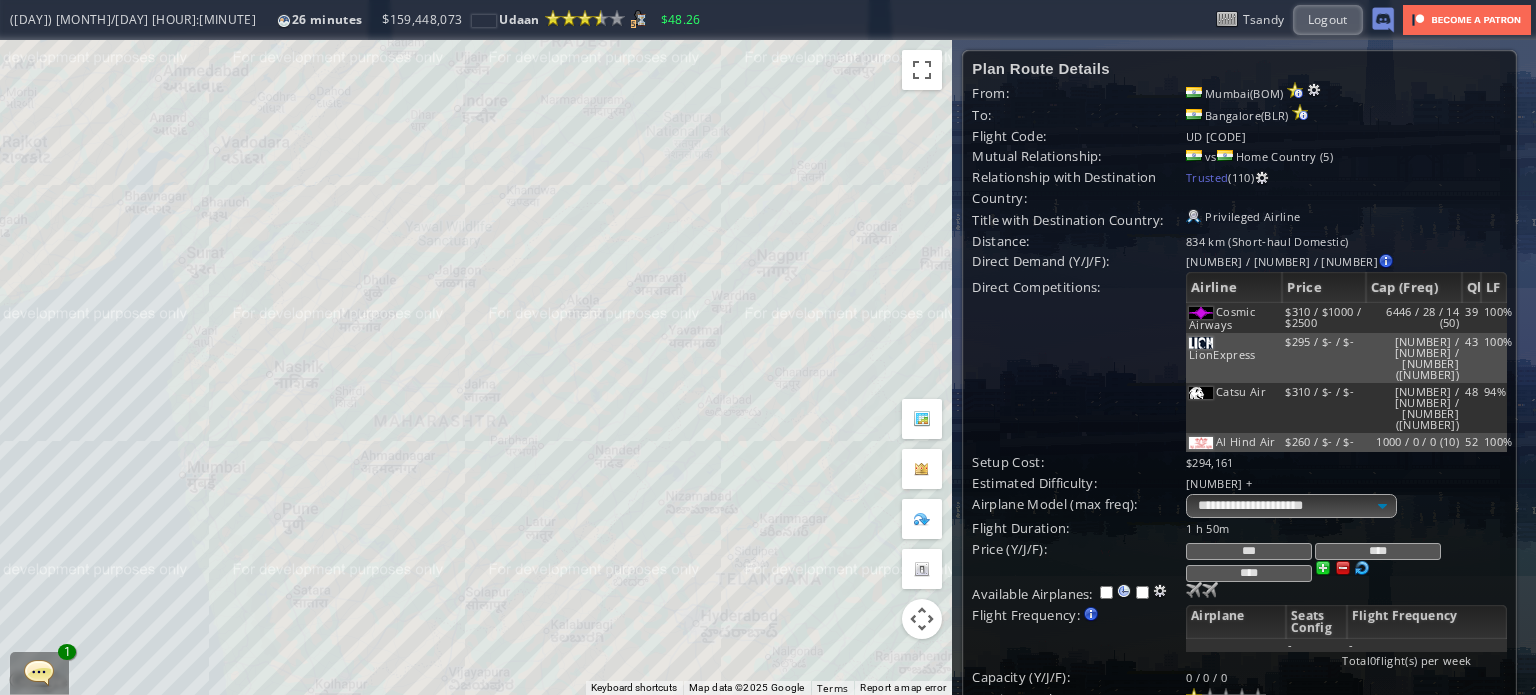 drag, startPoint x: 488, startPoint y: 339, endPoint x: 485, endPoint y: 380, distance: 41.109608 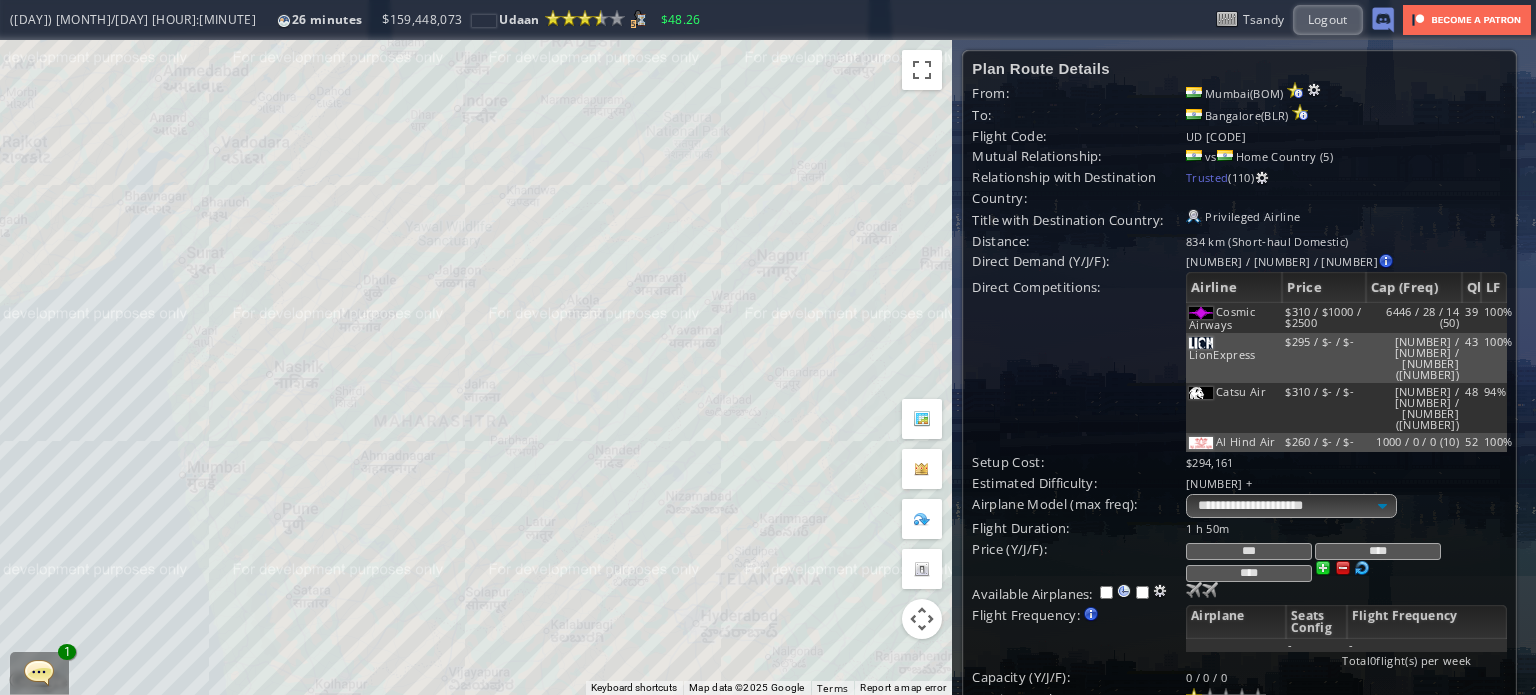 click on "To navigate, press the arrow keys." at bounding box center (476, 367) 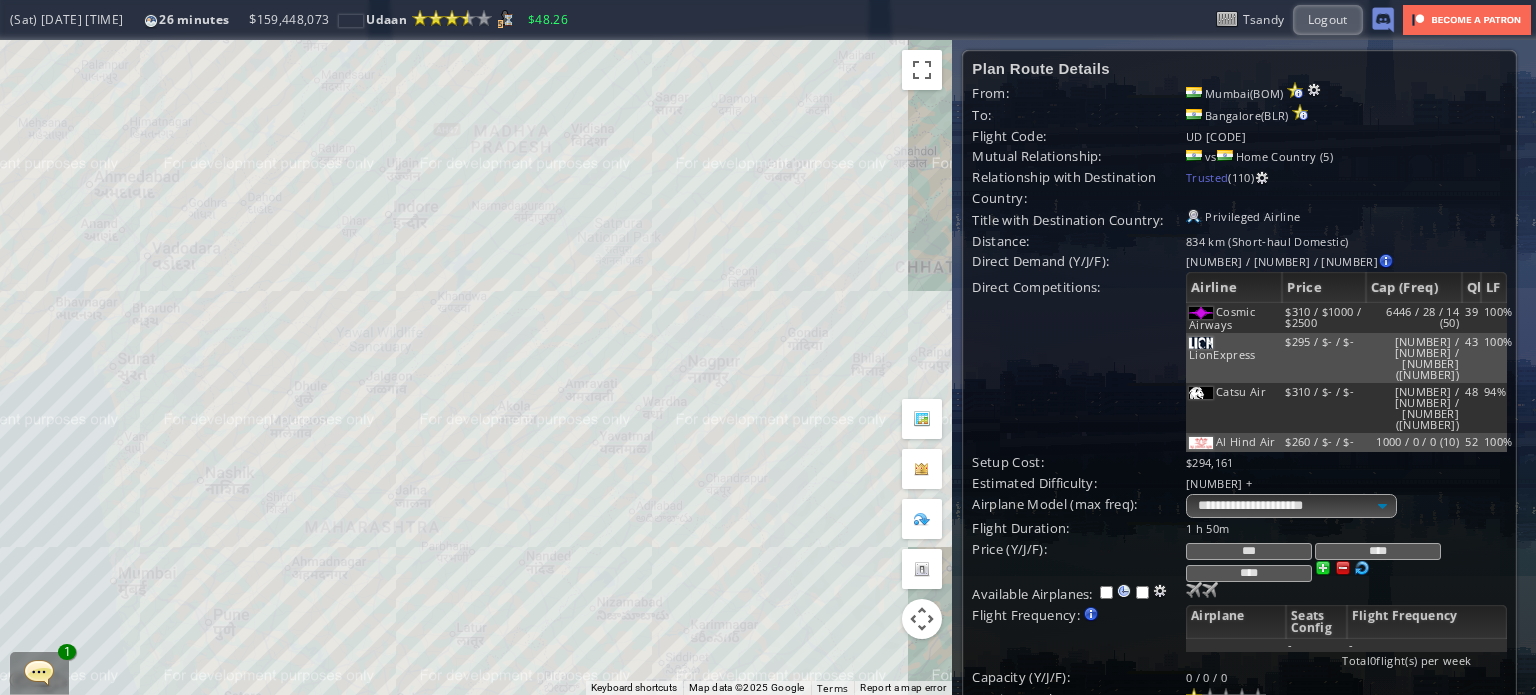 drag, startPoint x: 536, startPoint y: 219, endPoint x: 495, endPoint y: 219, distance: 41 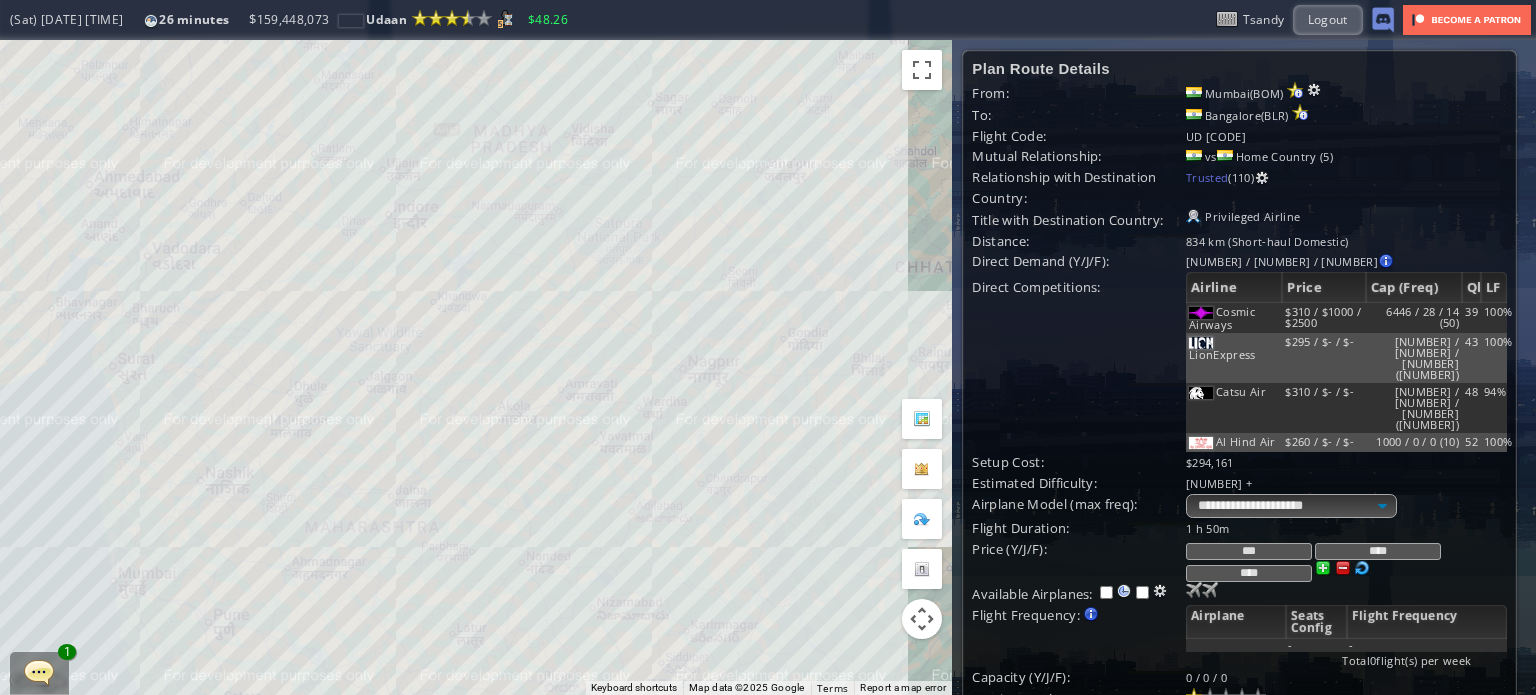 click on "To navigate, press the arrow keys." at bounding box center (476, 367) 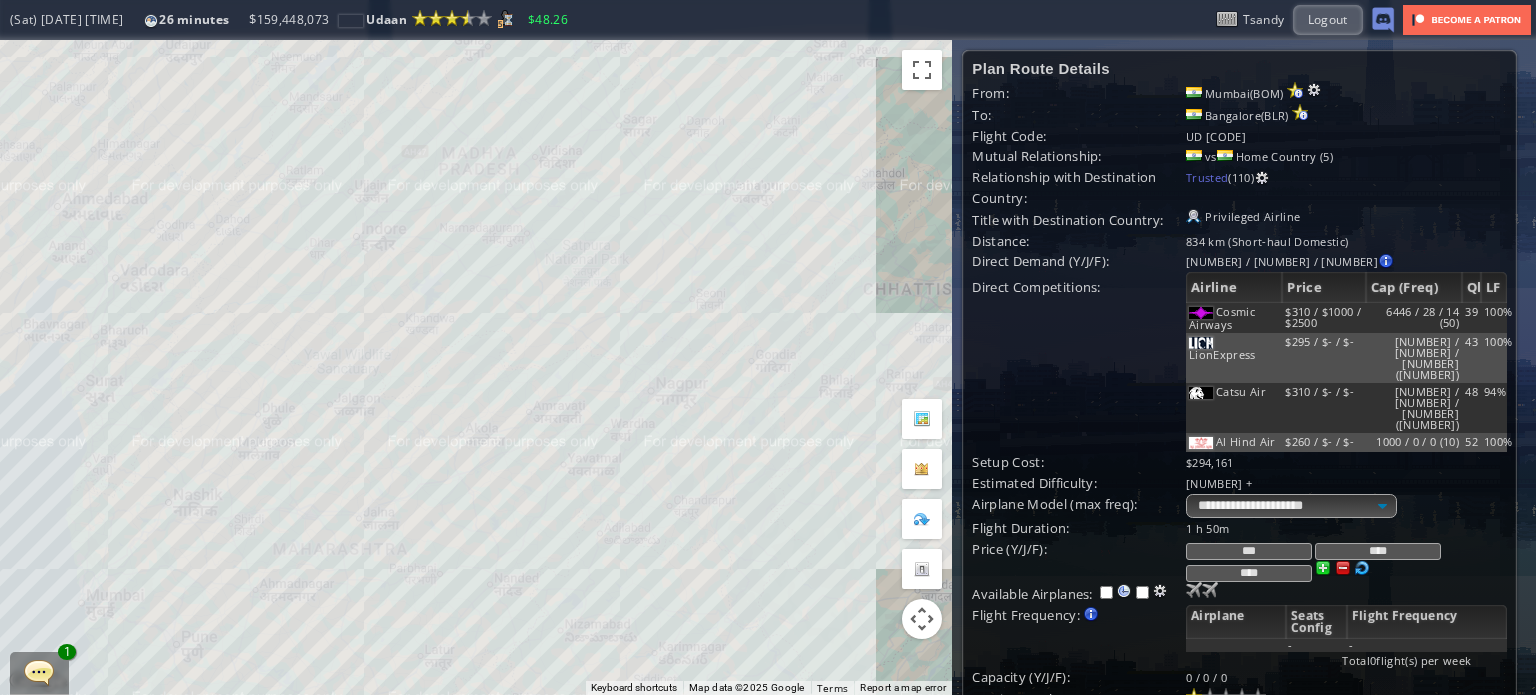 click on "To navigate, press the arrow keys." at bounding box center (476, 367) 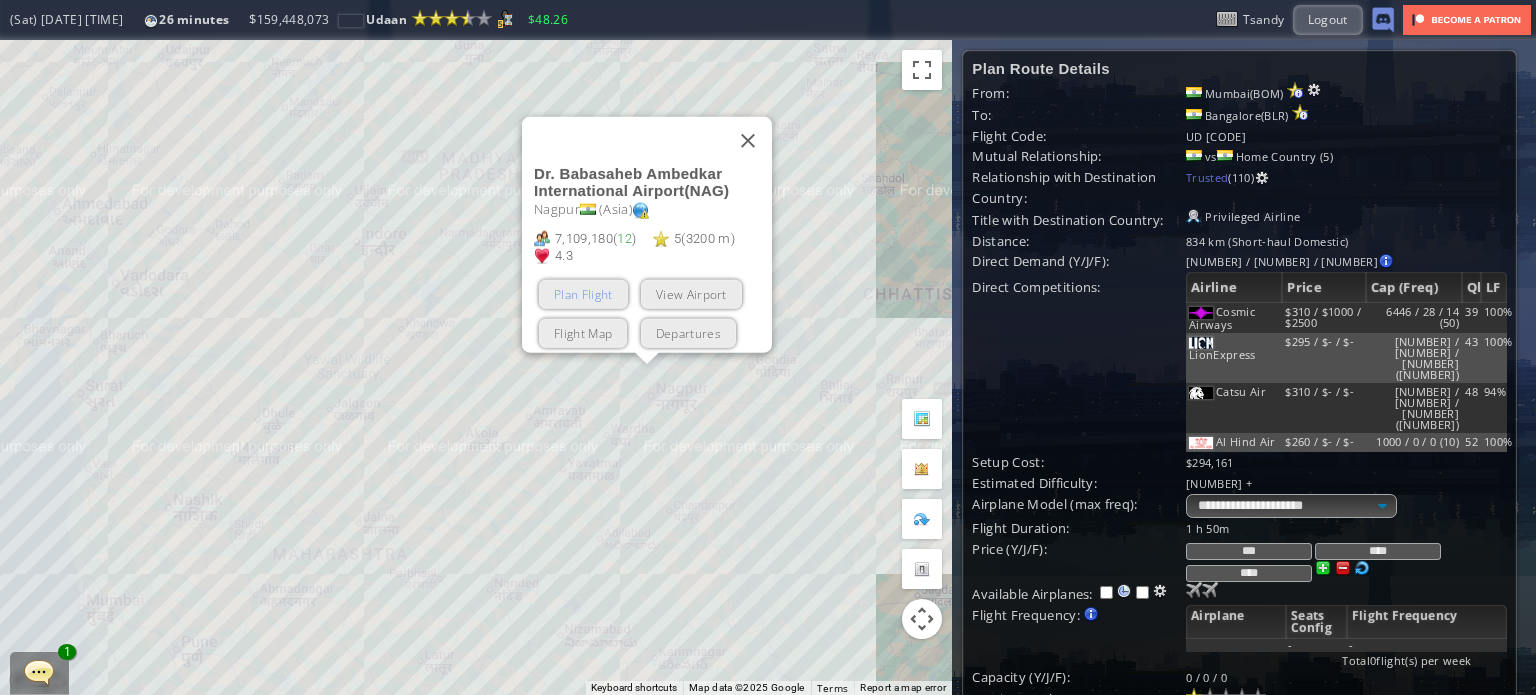 click on "Plan Flight" at bounding box center [583, 293] 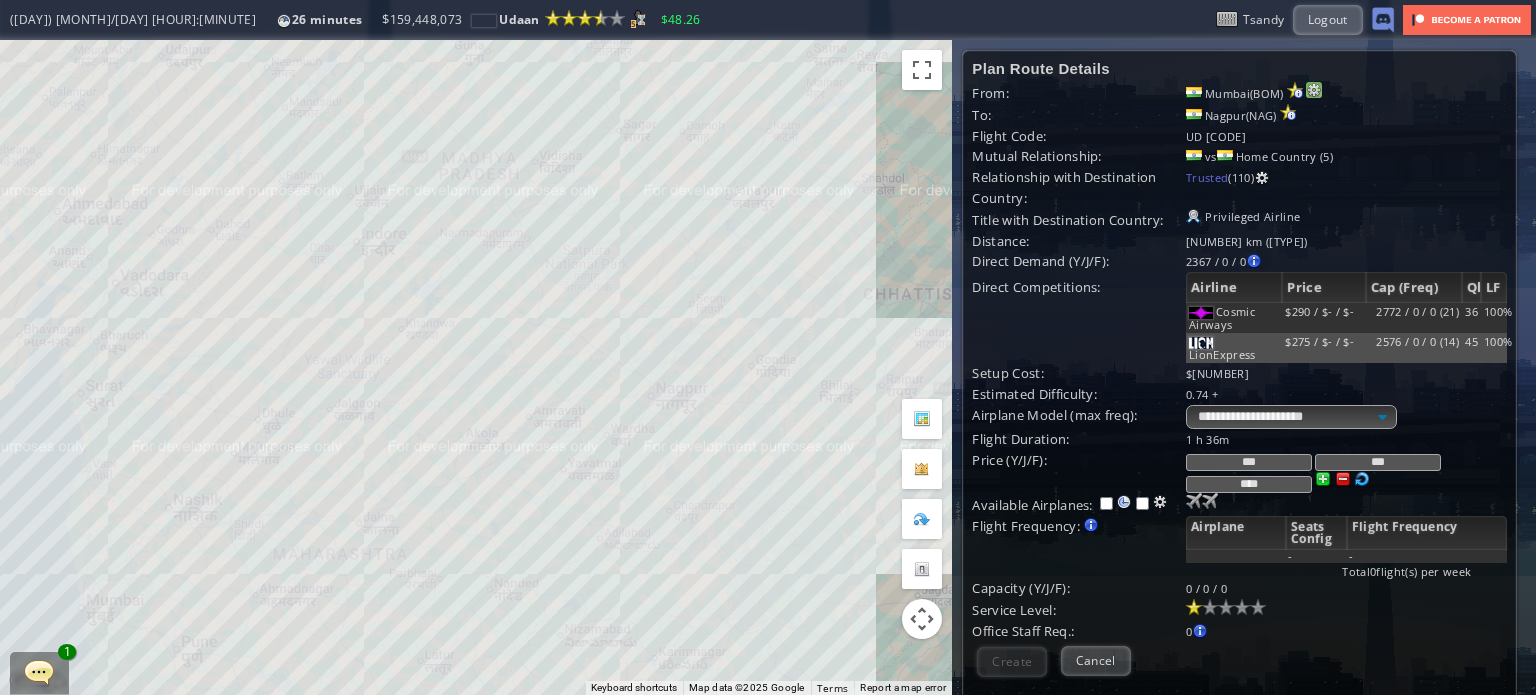 click at bounding box center (1314, 90) 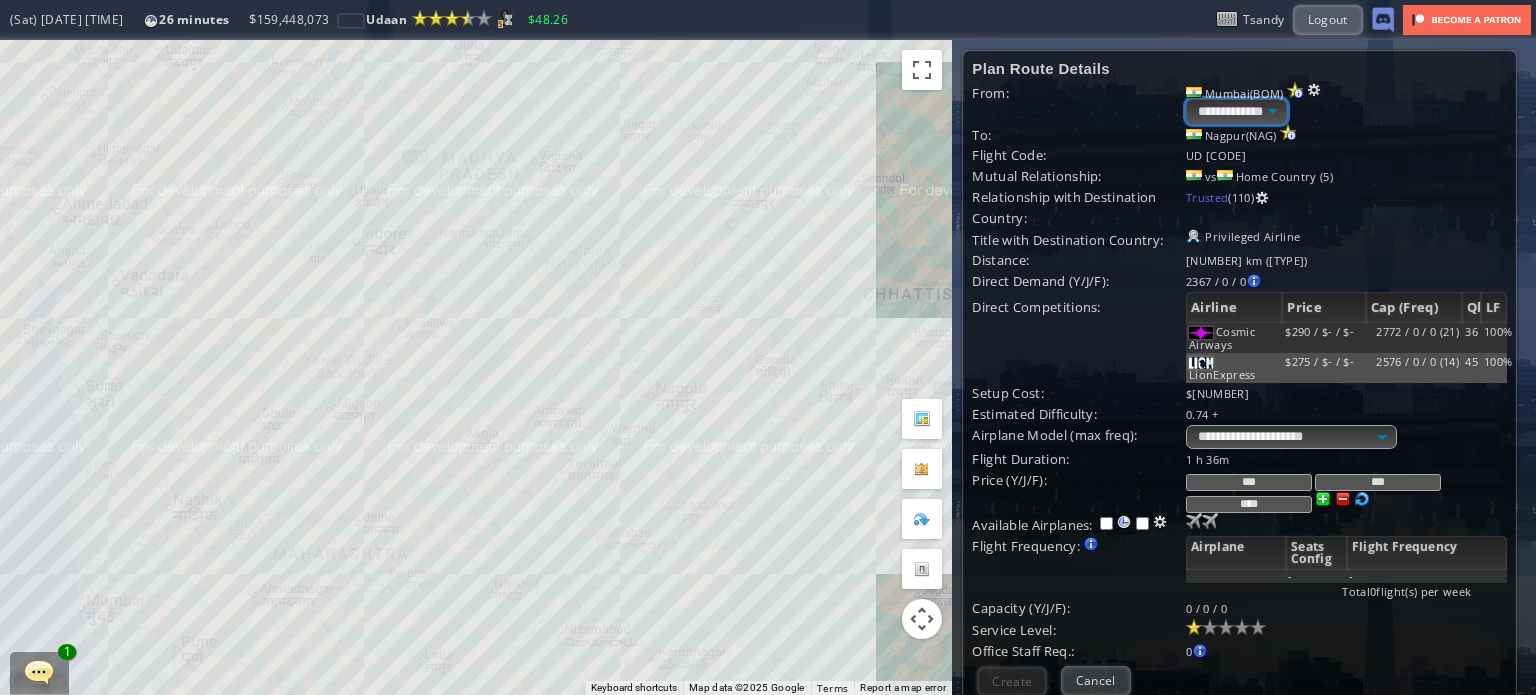 click on "**********" at bounding box center (1236, 111) 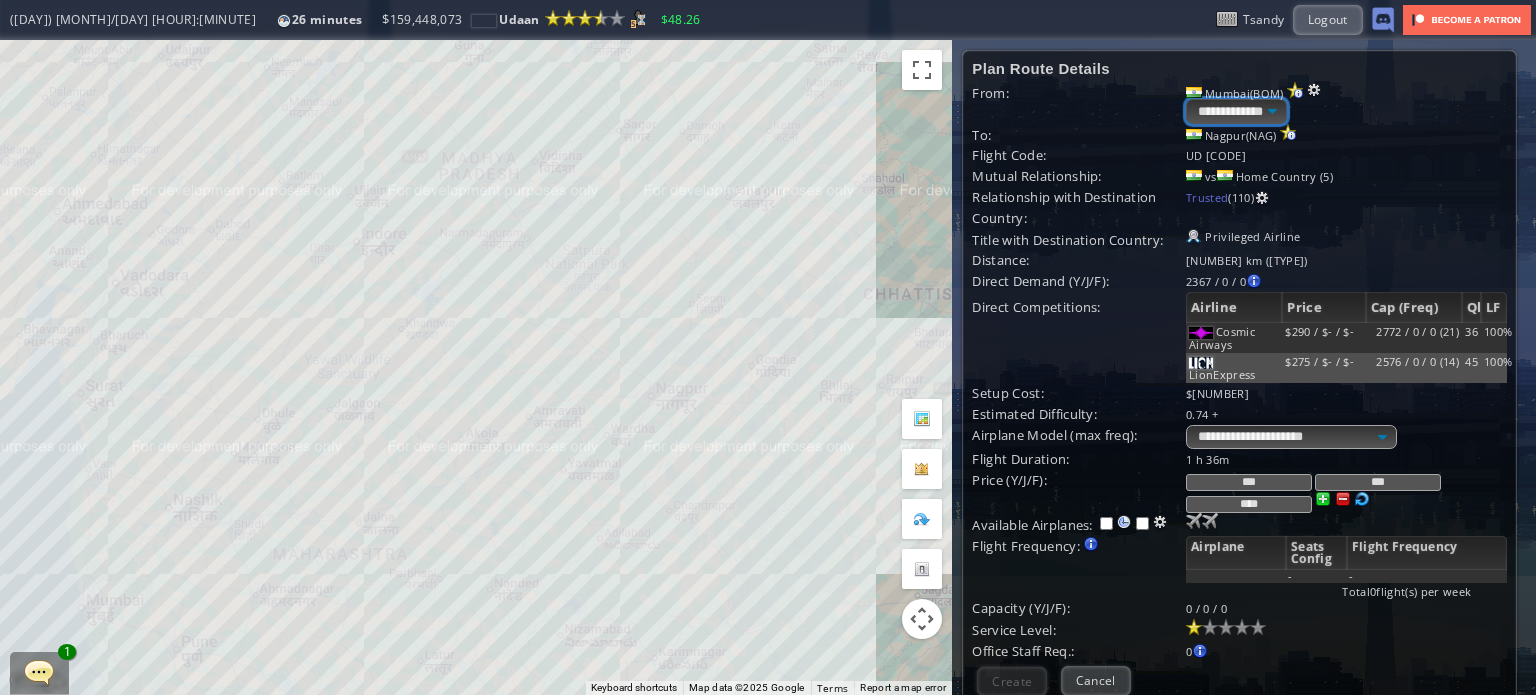 select on "****" 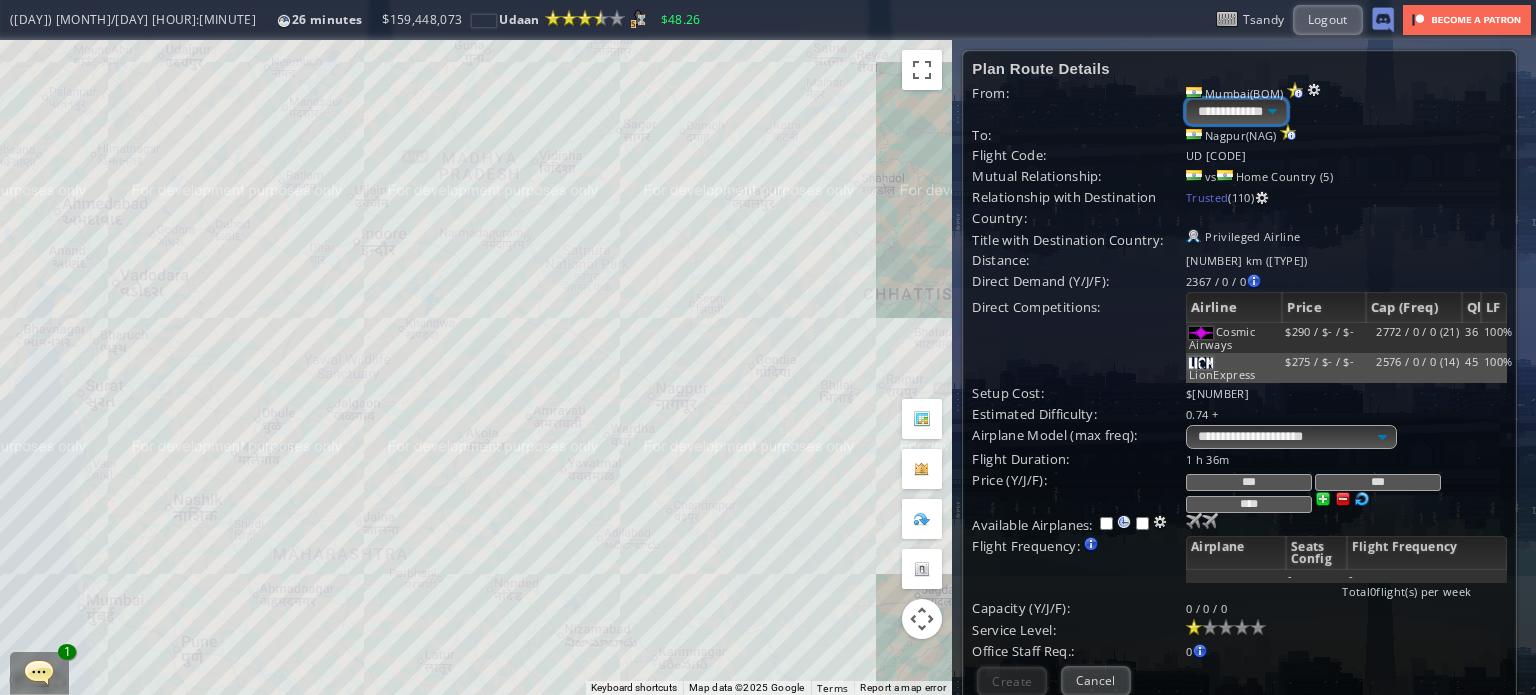 click on "**********" at bounding box center [1236, 111] 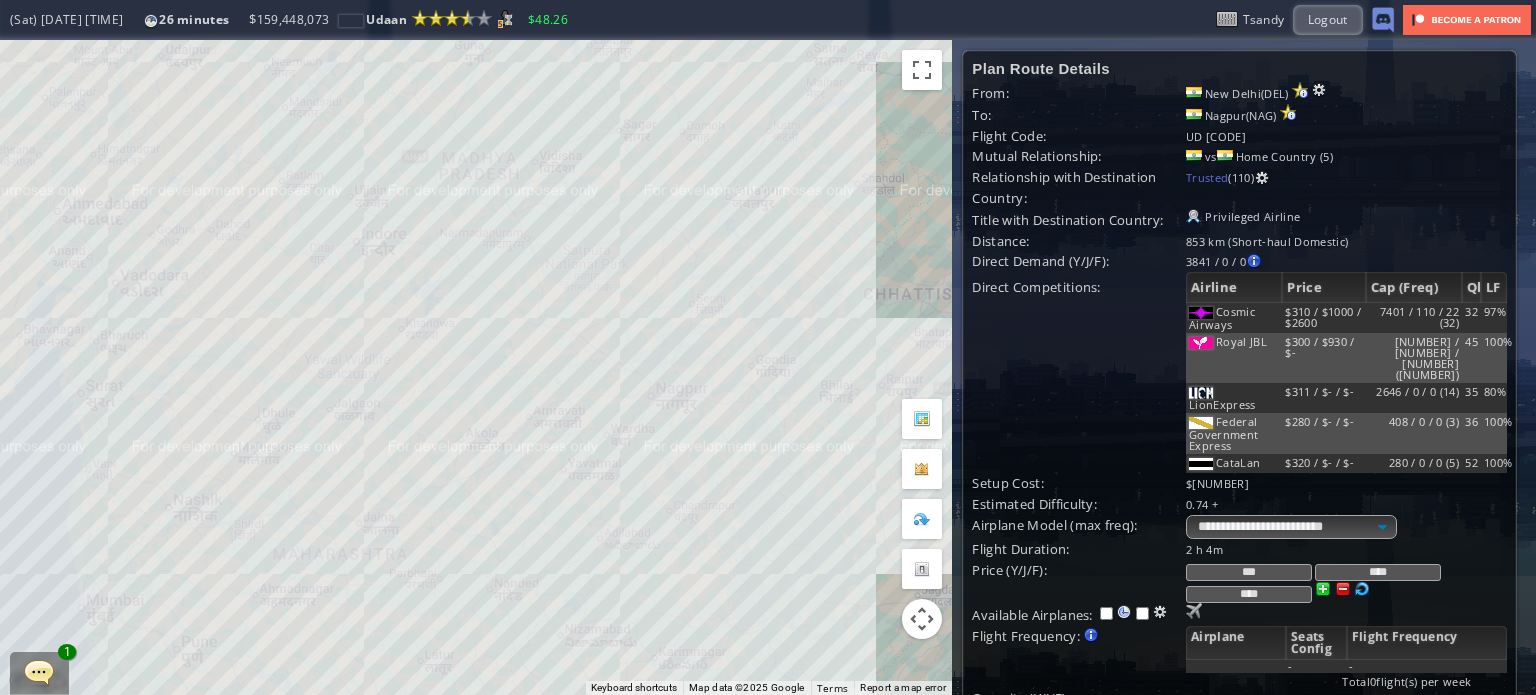 click at bounding box center [1343, 589] 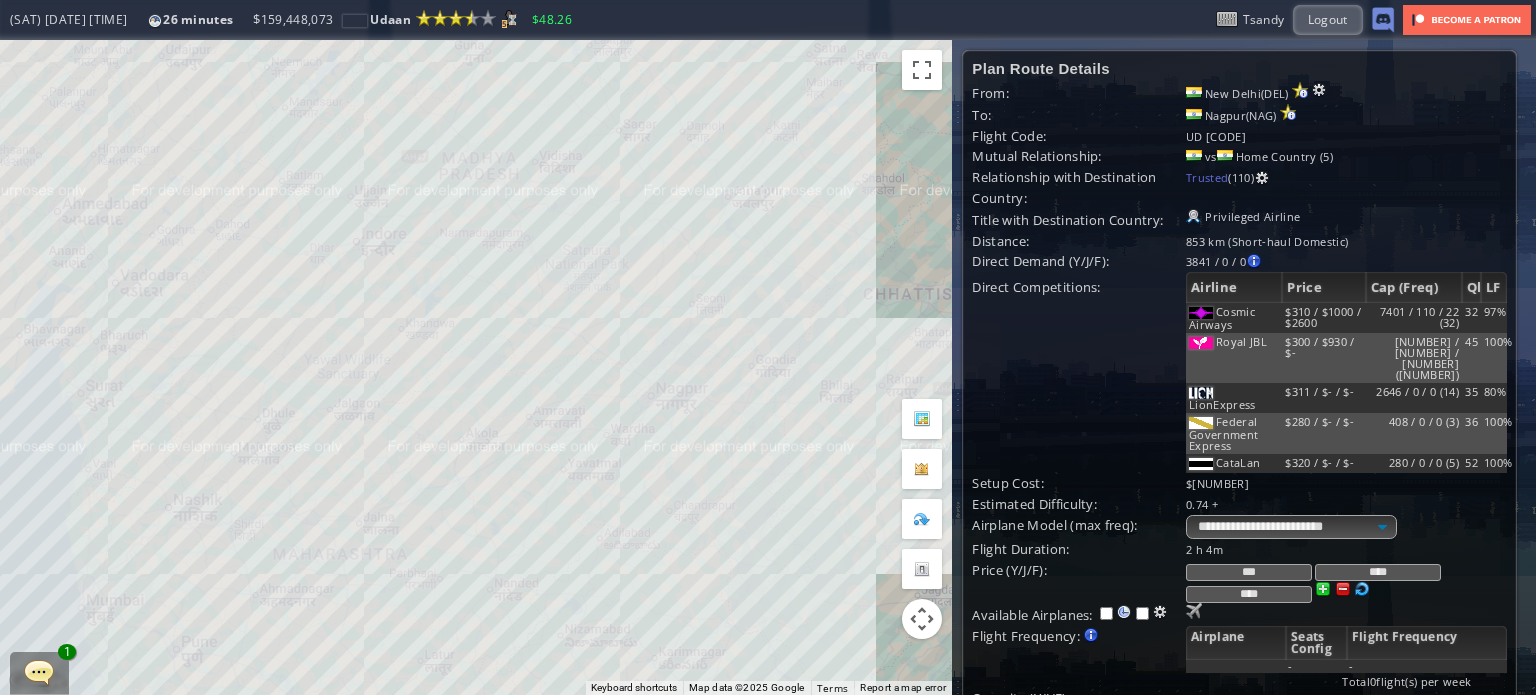 click at bounding box center (1343, 589) 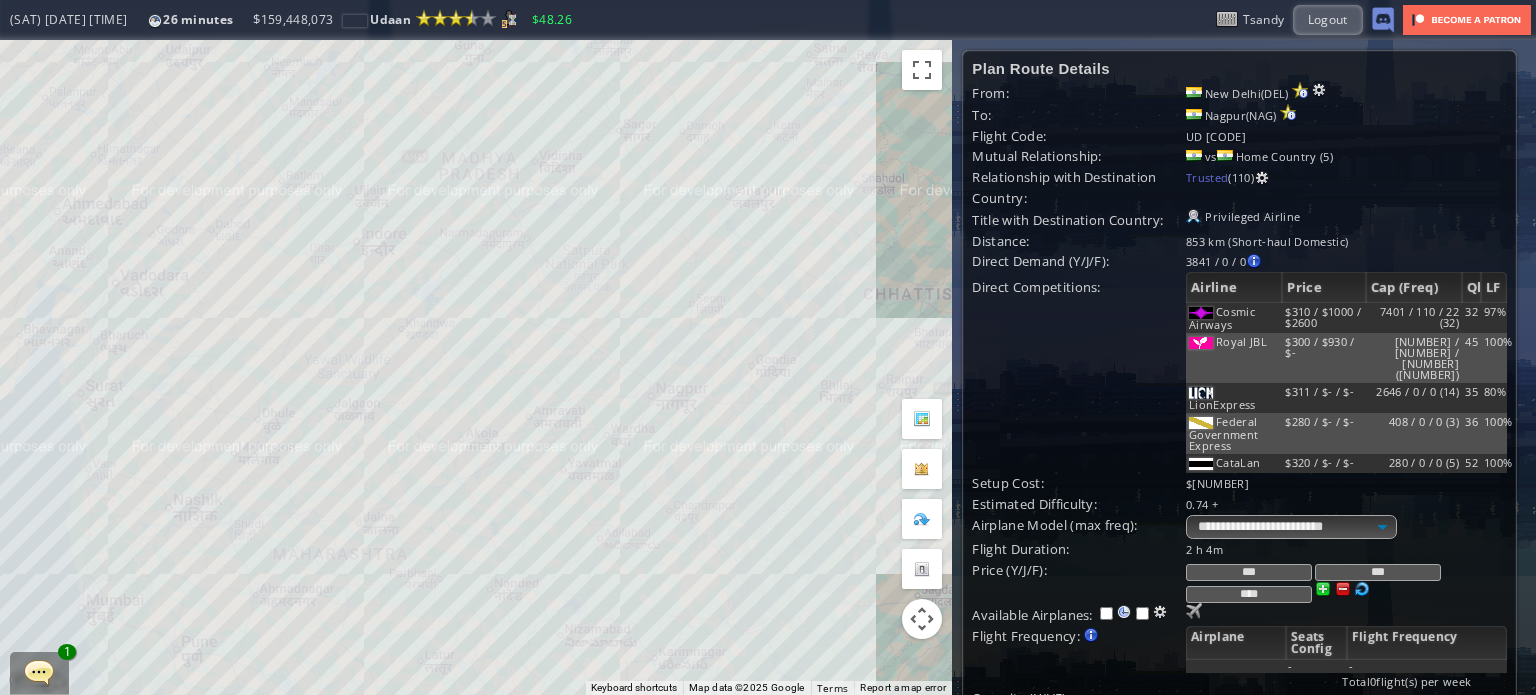 click at bounding box center (1343, 589) 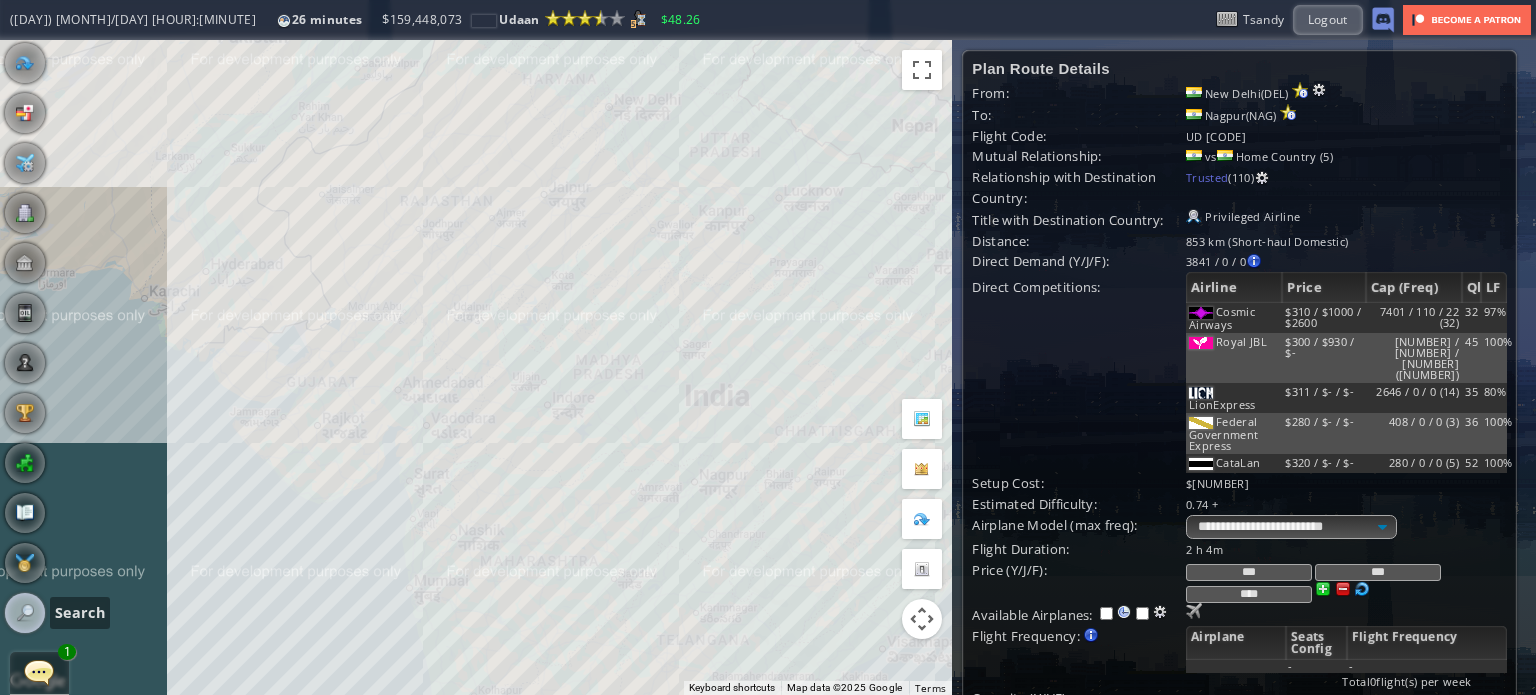 scroll, scrollTop: 64, scrollLeft: 0, axis: vertical 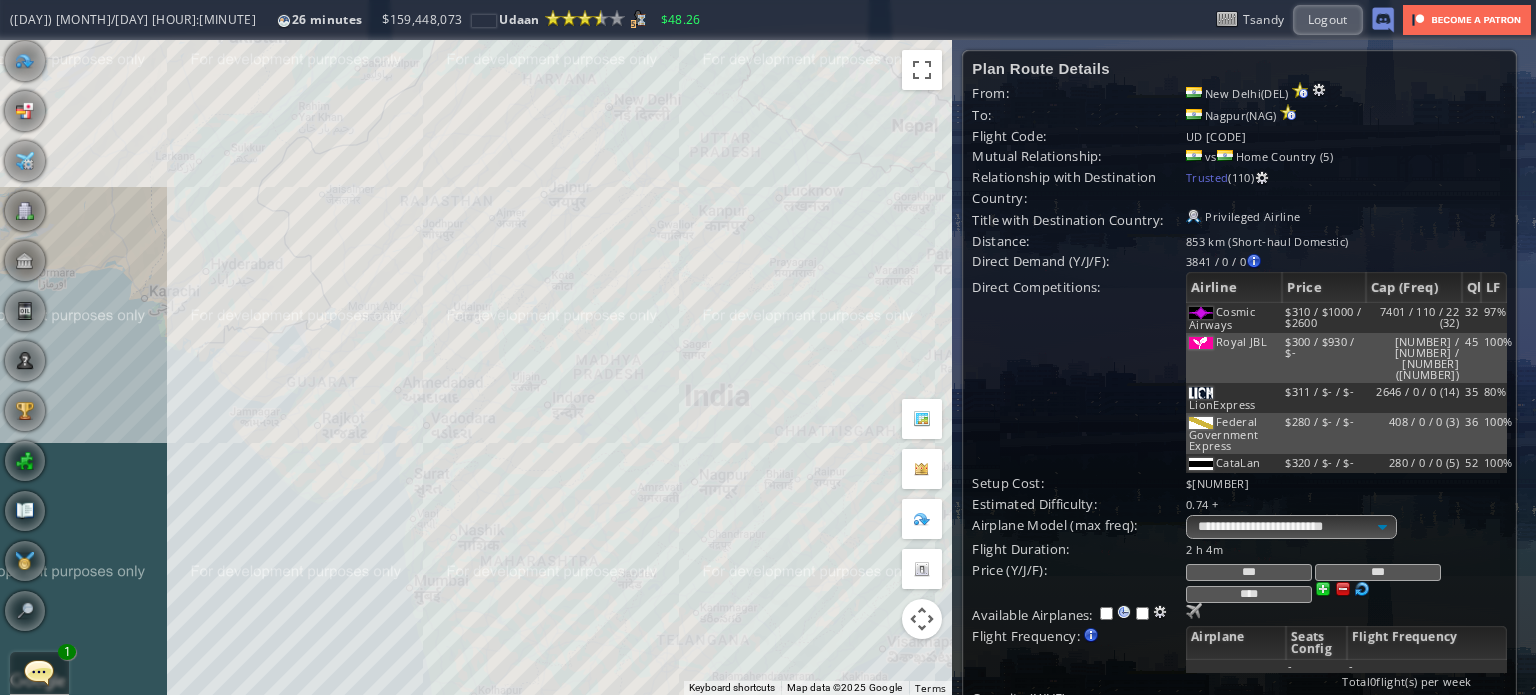 click on "LionExpress" at bounding box center [1222, 318] 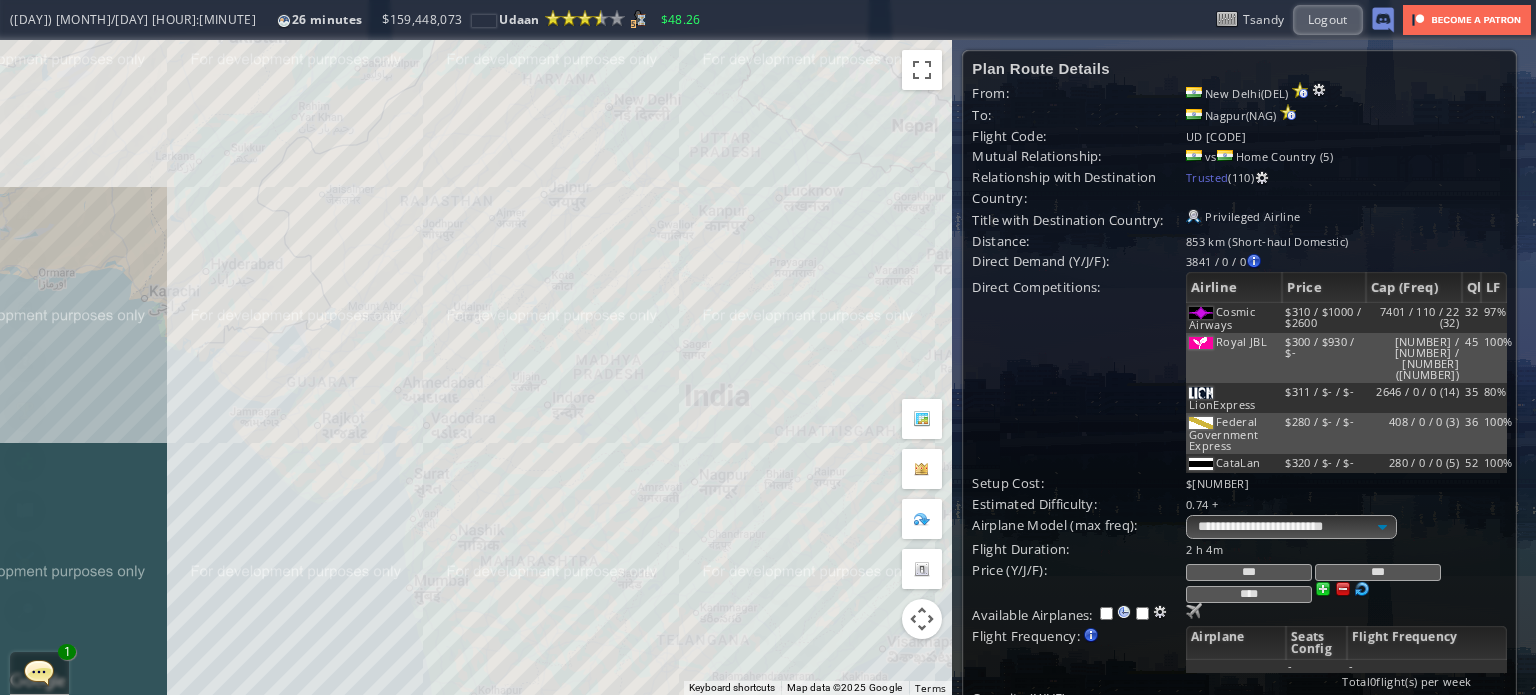 click on "LionExpress" at bounding box center [1222, 318] 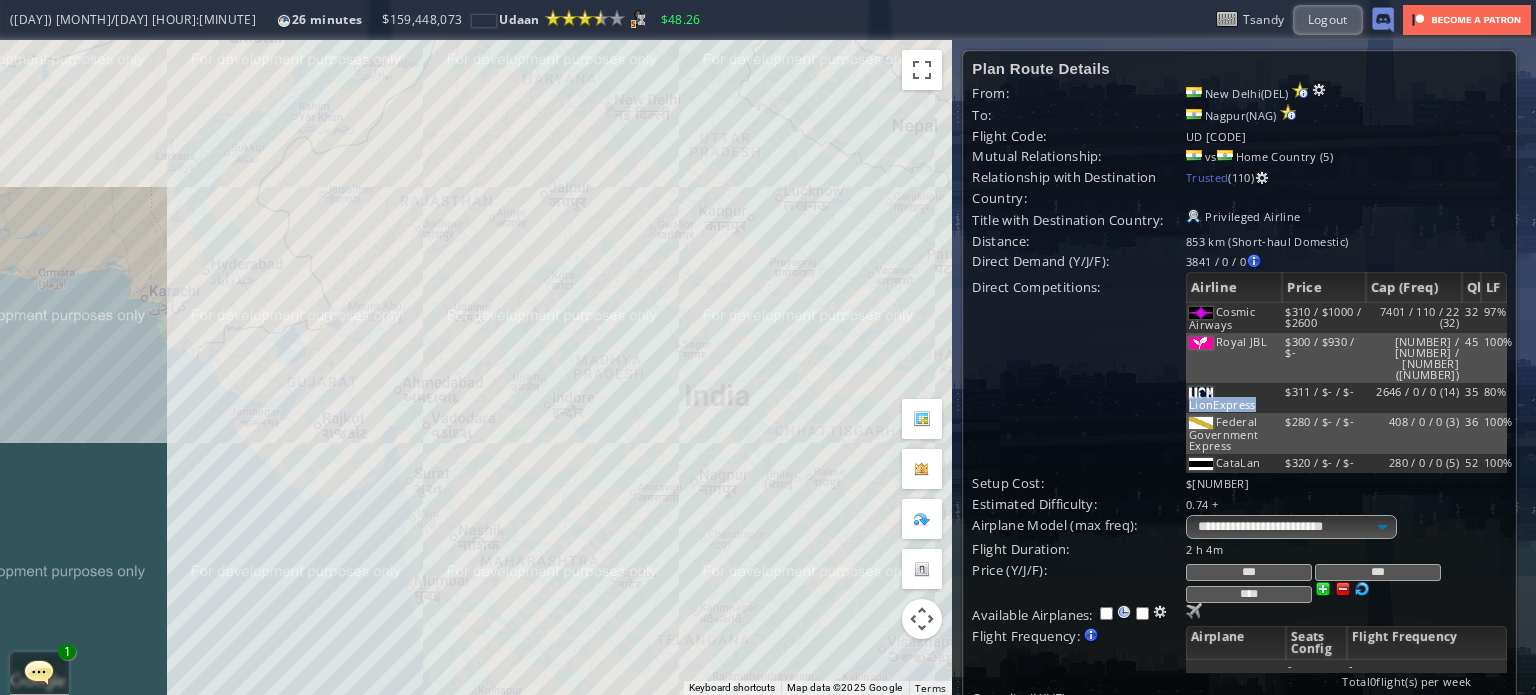 click on "LionExpress" at bounding box center [1222, 318] 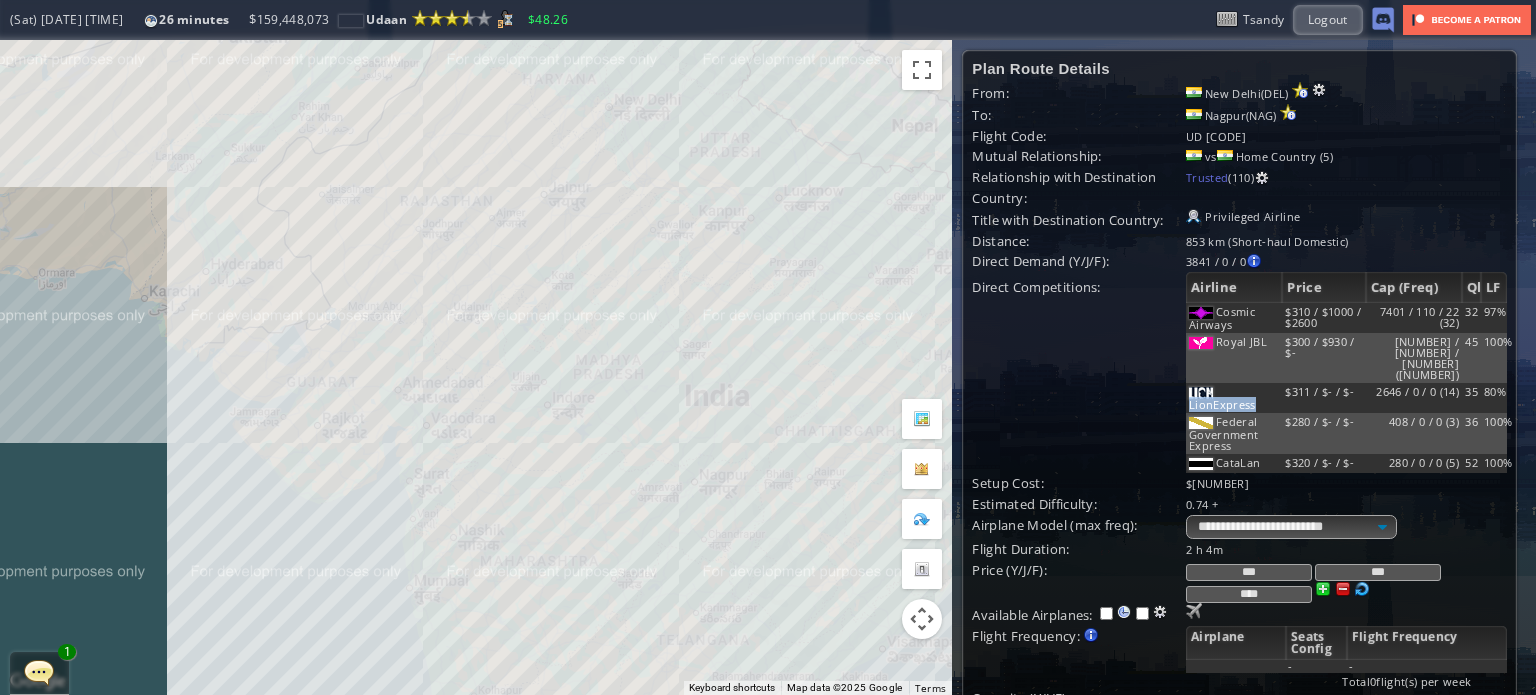 copy on "LionExpress" 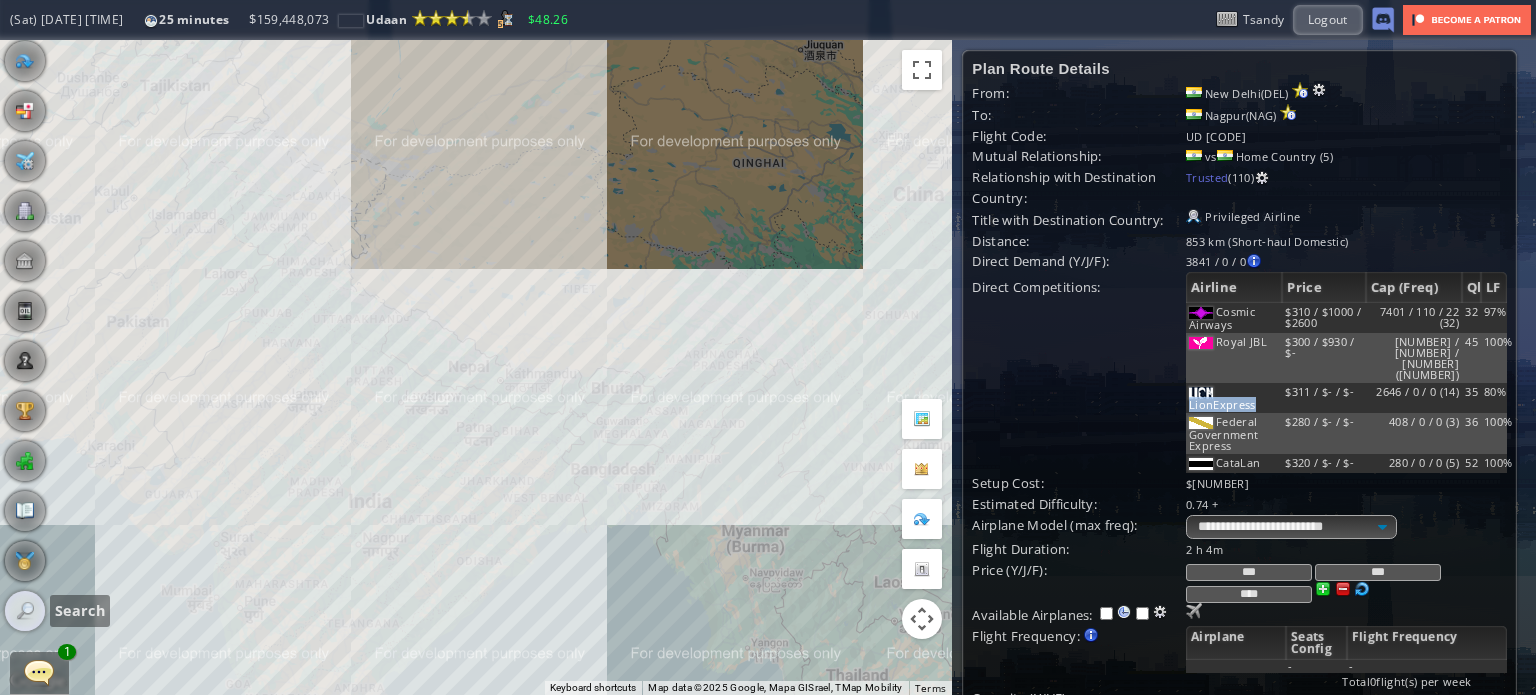click at bounding box center (25, 611) 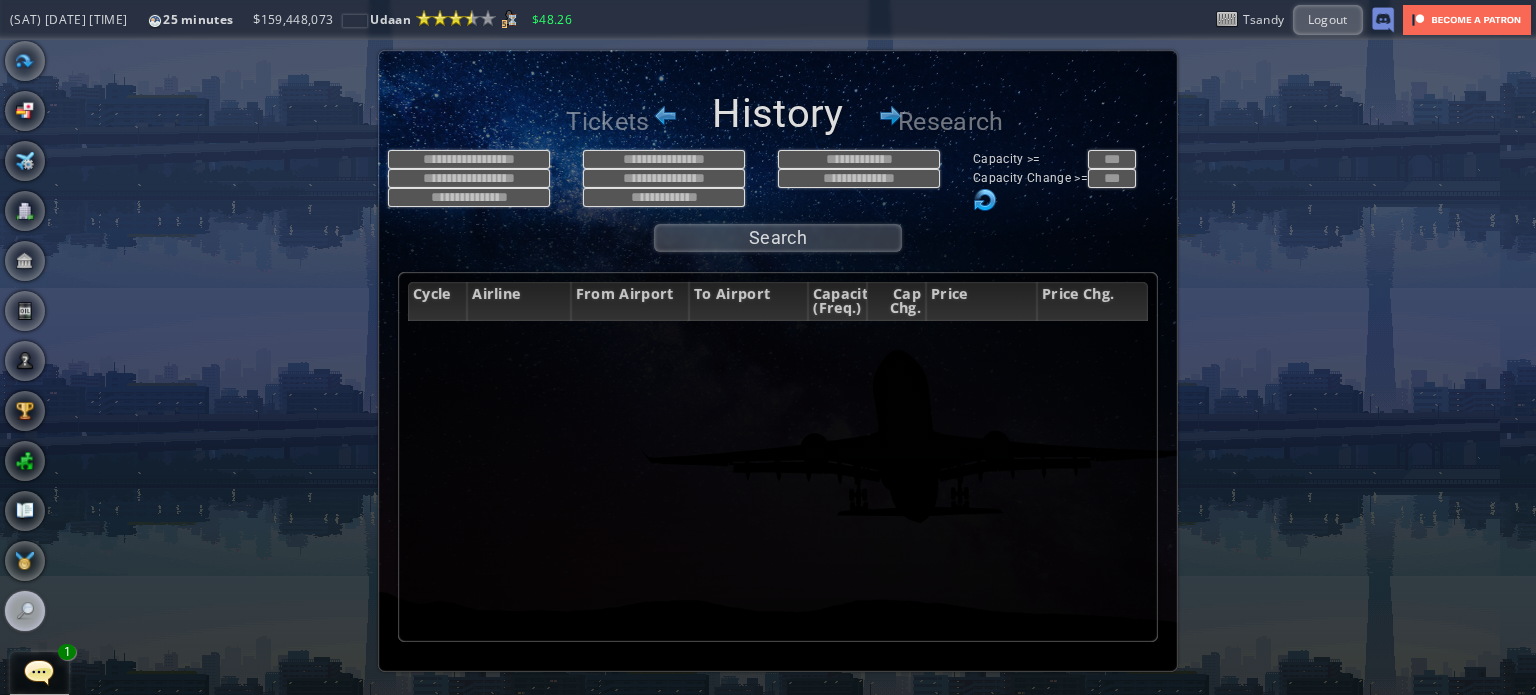 scroll, scrollTop: 0, scrollLeft: 0, axis: both 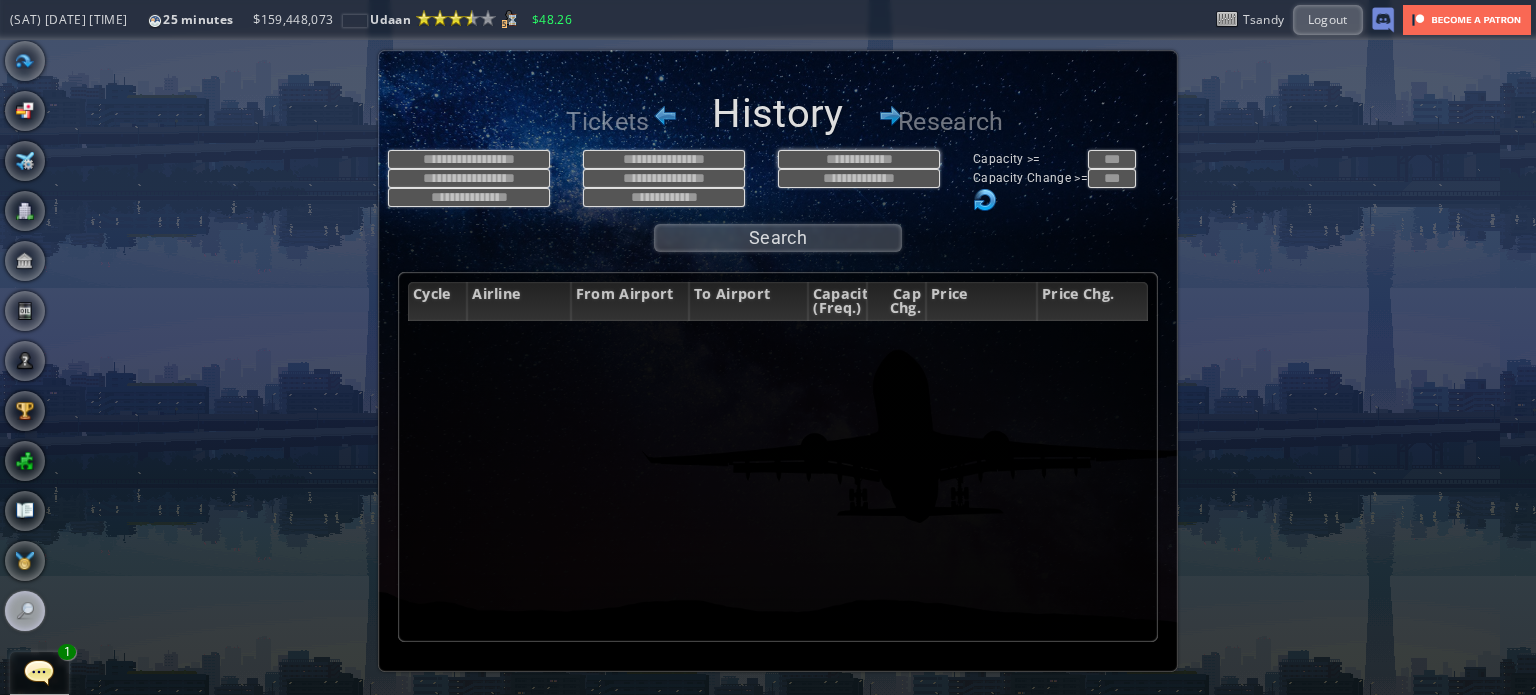click at bounding box center [859, 159] 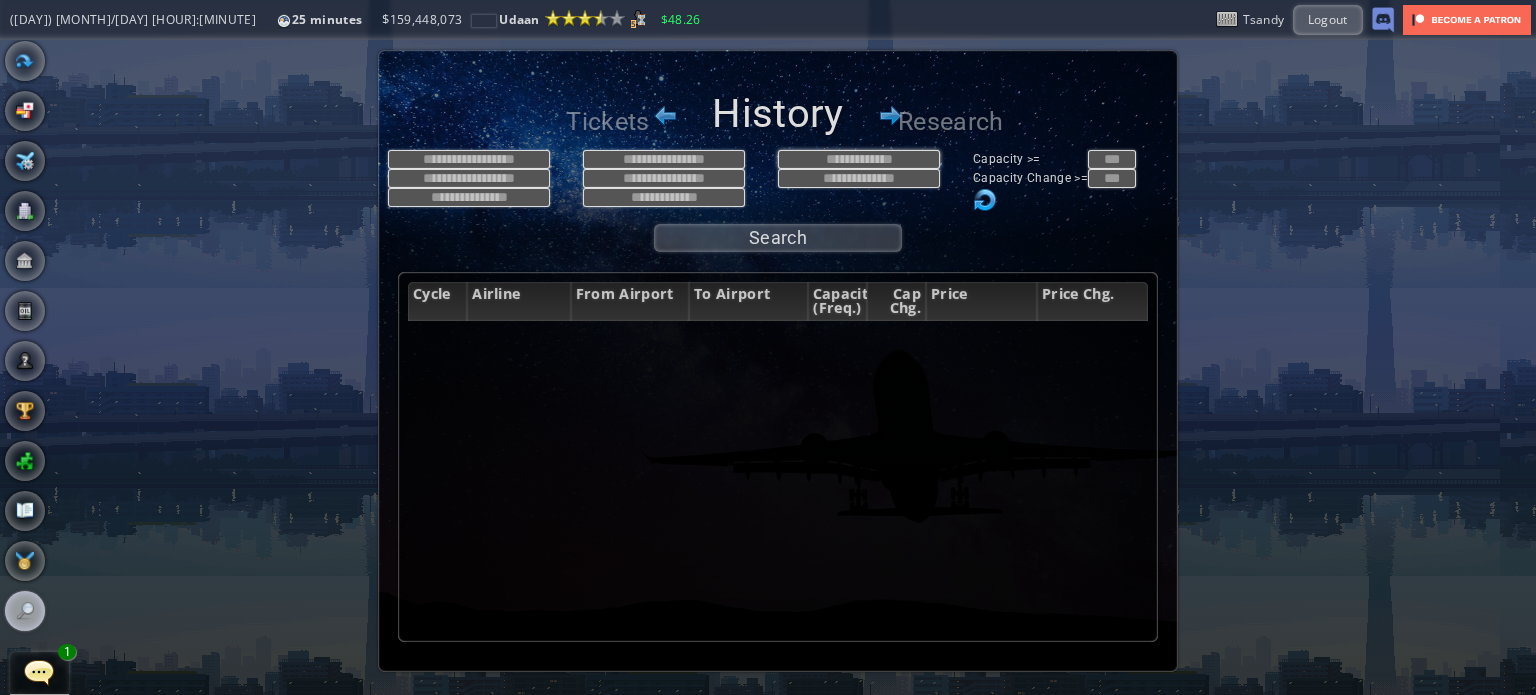 paste on "**********" 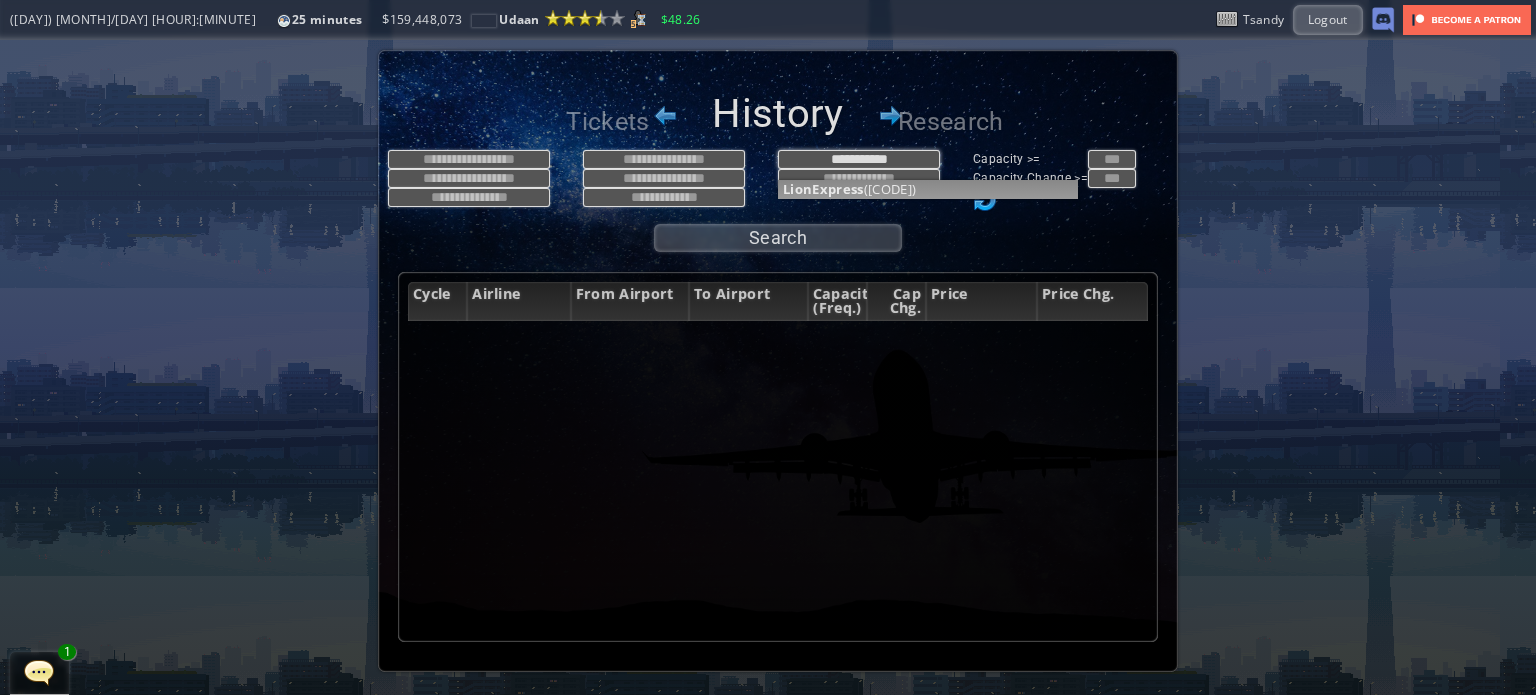 type on "**********" 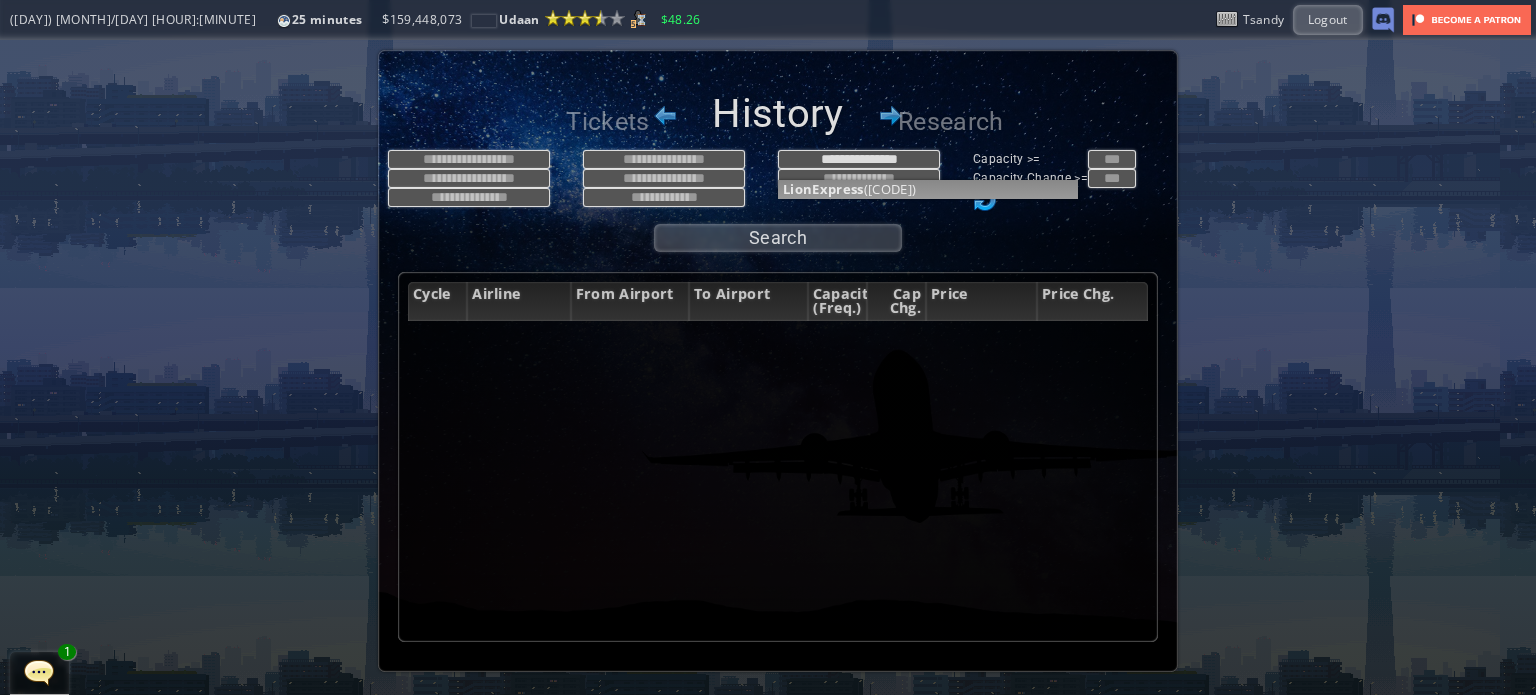 click on "**********" at bounding box center (875, 169) 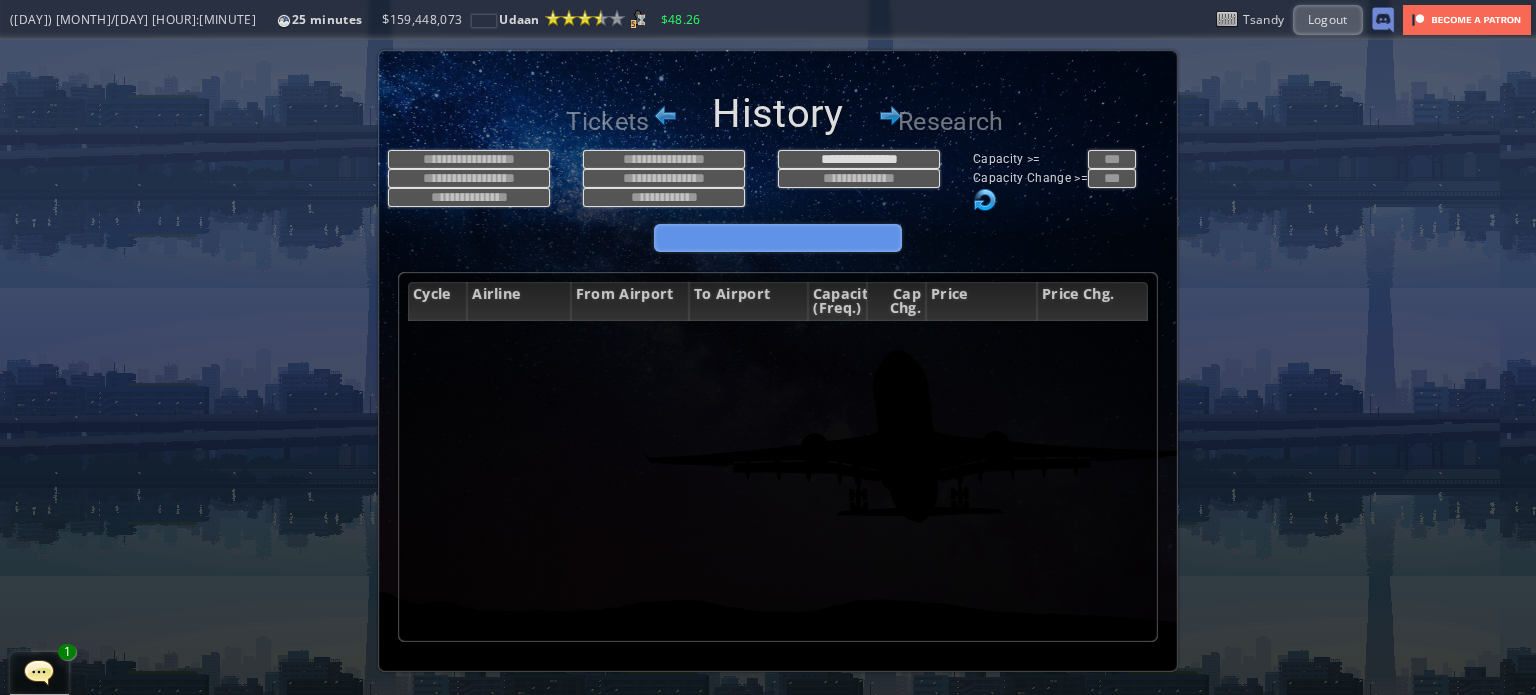 click on "Search" at bounding box center (778, 238) 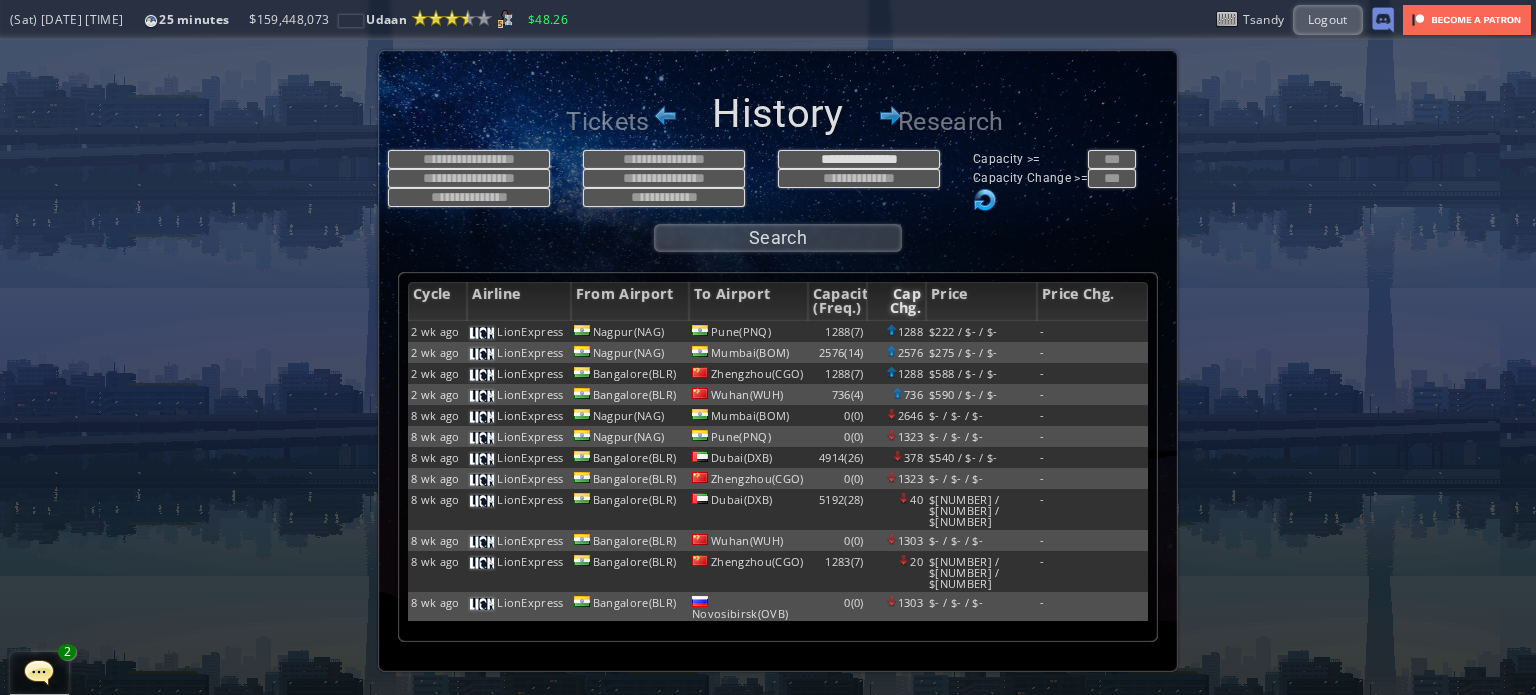 click on "Cap Chg." at bounding box center [896, 301] 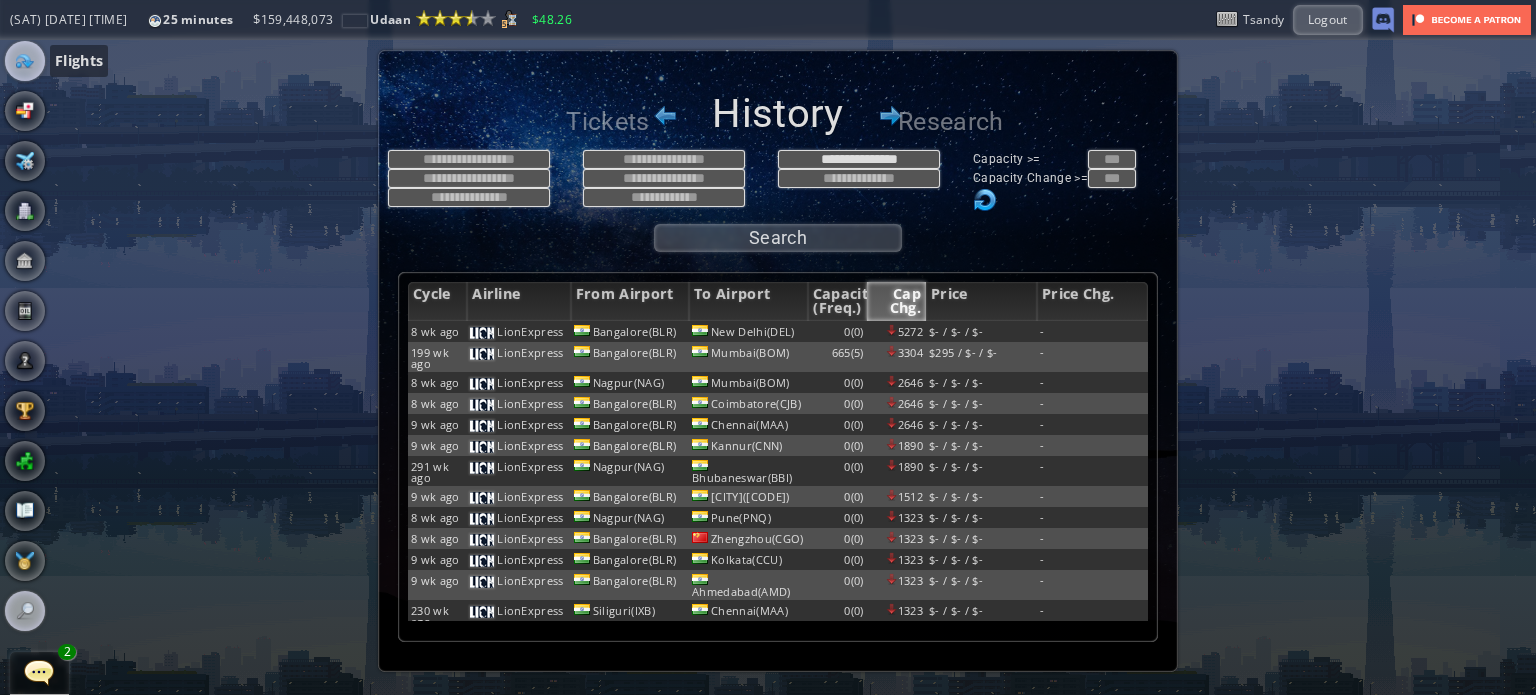 scroll, scrollTop: 0, scrollLeft: 0, axis: both 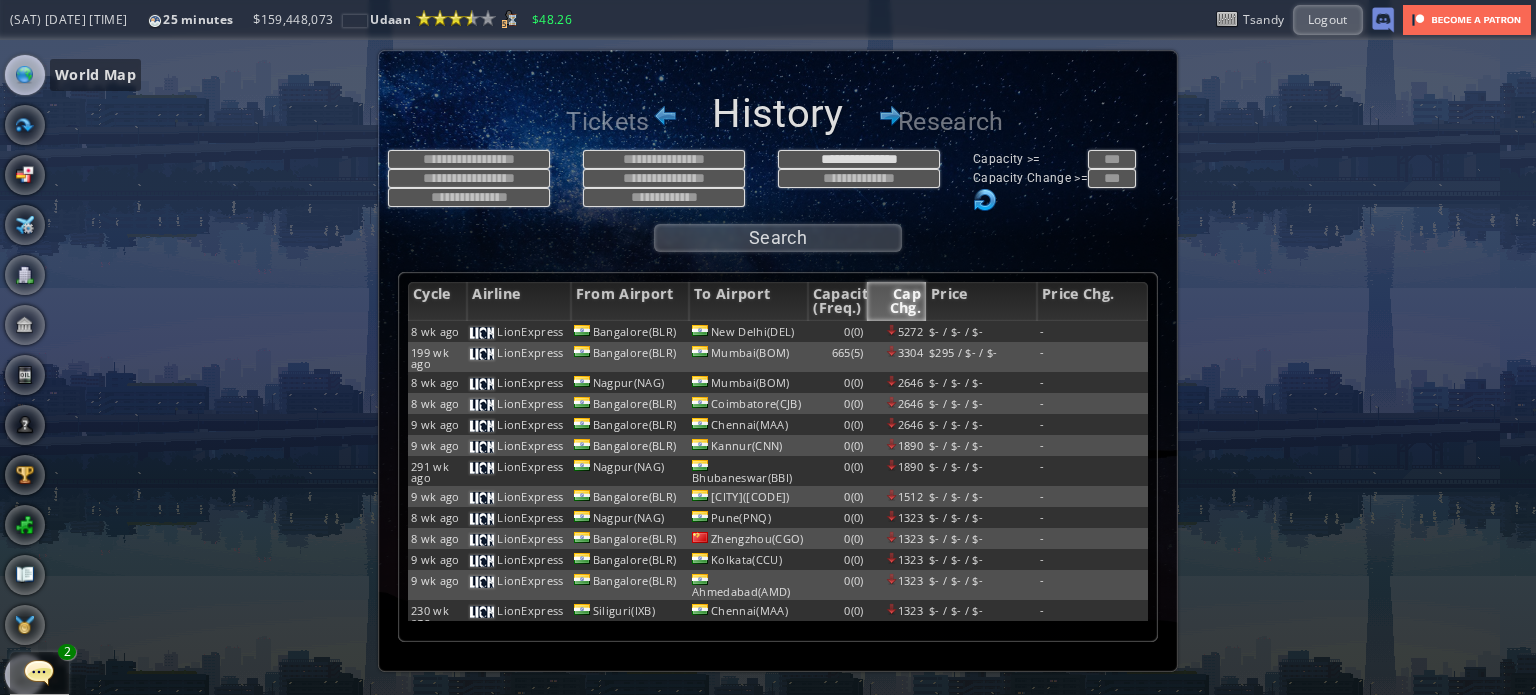 click at bounding box center (25, 75) 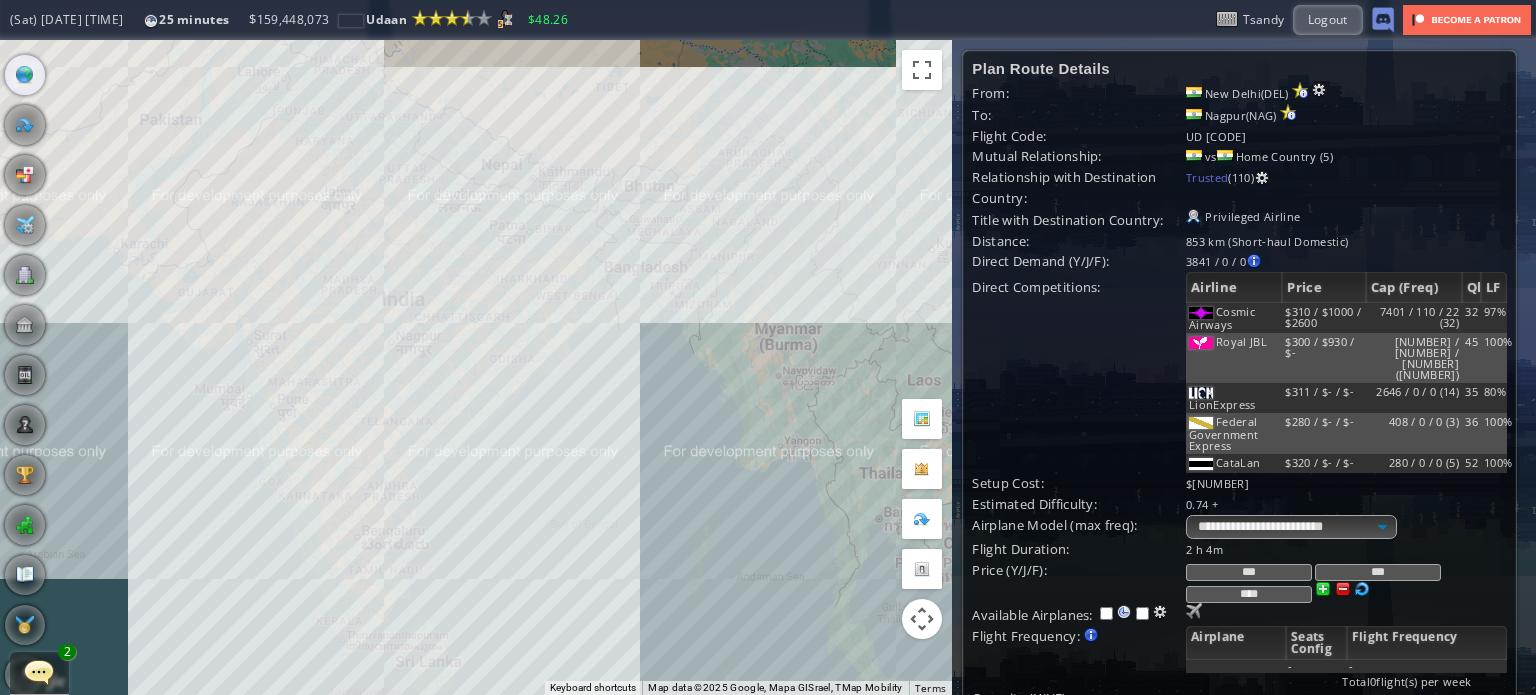 drag, startPoint x: 409, startPoint y: 567, endPoint x: 455, endPoint y: 322, distance: 249.28096 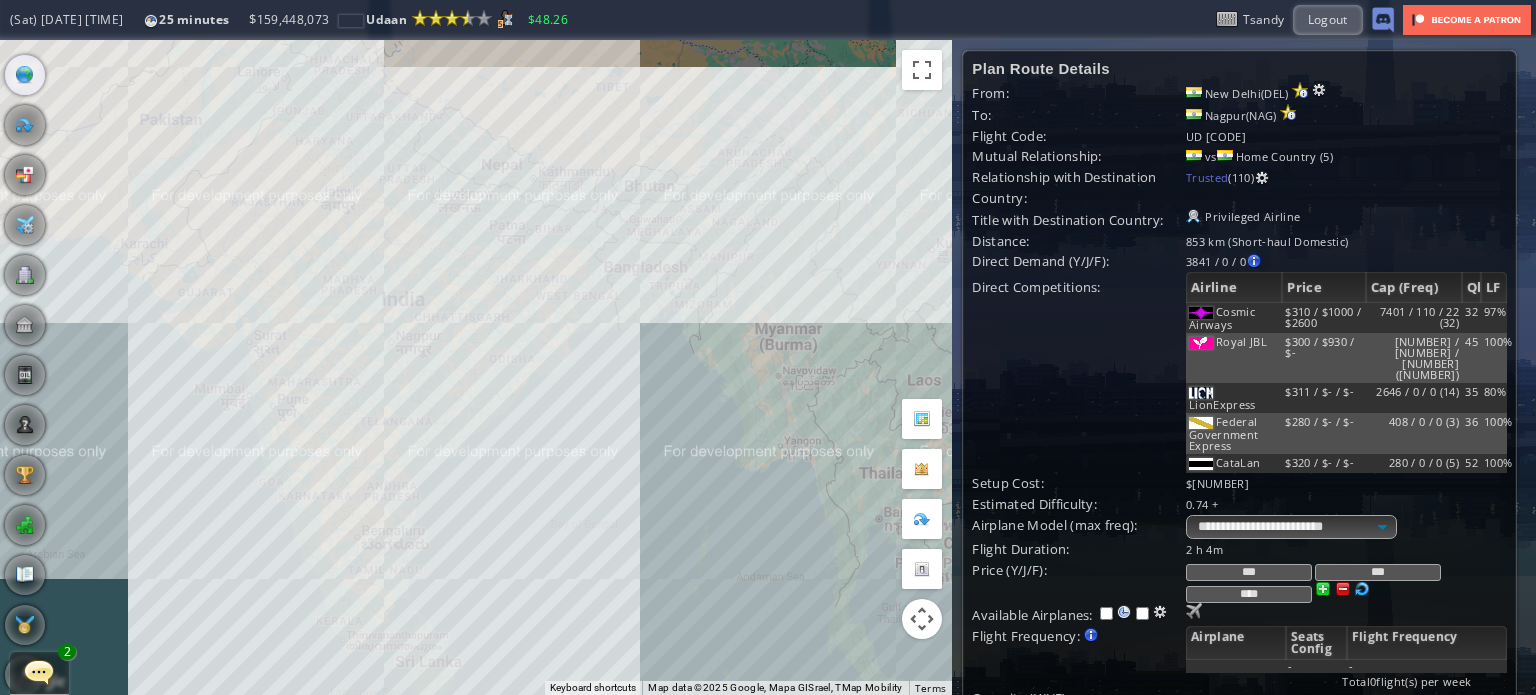 click on "To navigate, press the arrow keys." at bounding box center [476, 367] 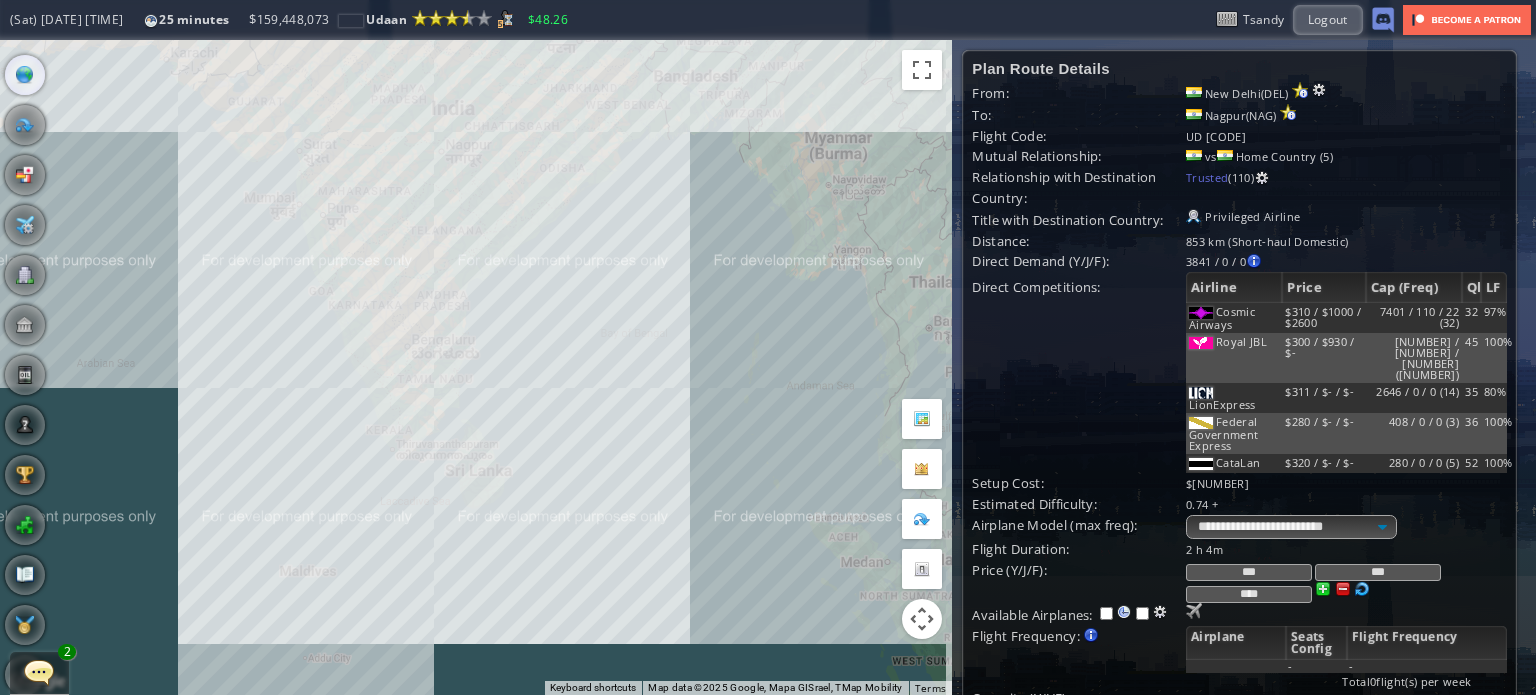 click on "To navigate, press the arrow keys." at bounding box center [476, 367] 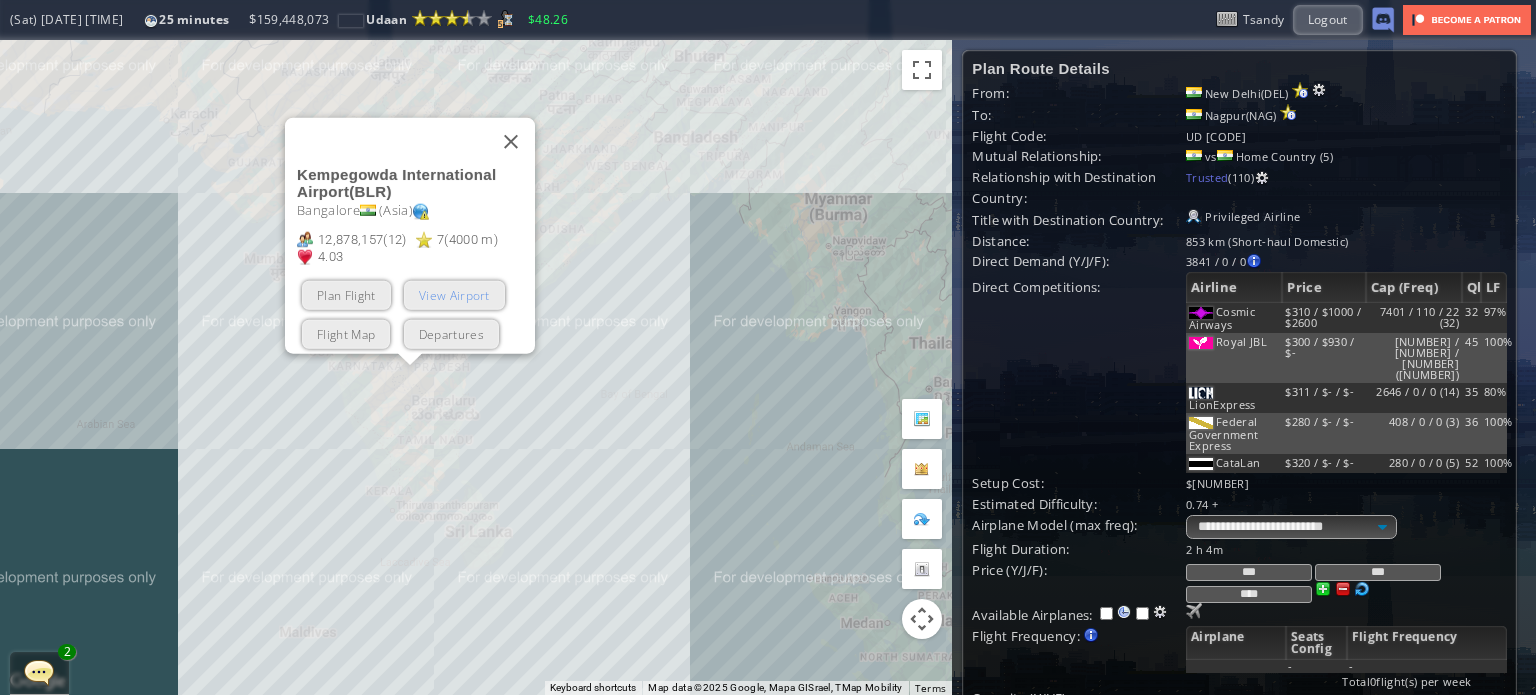 click on "View Airport" at bounding box center [454, 294] 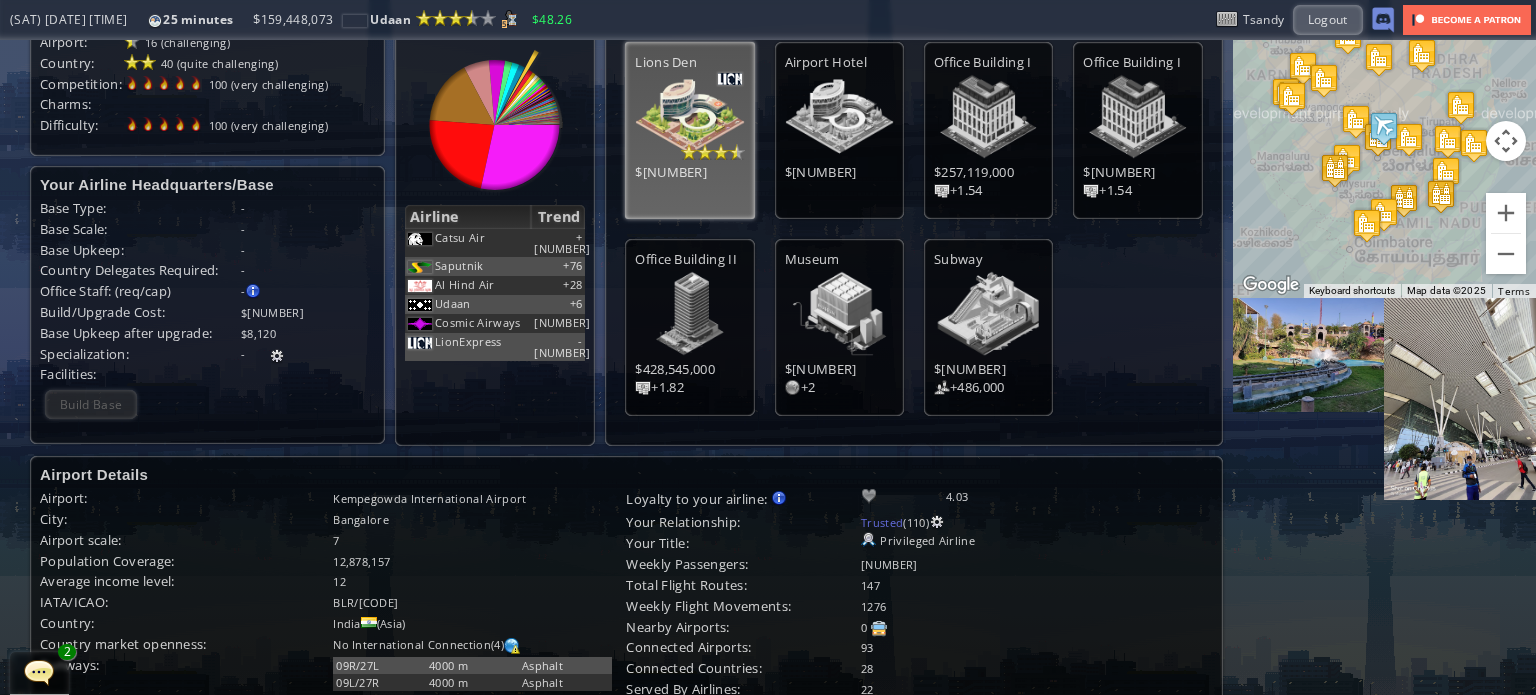 scroll, scrollTop: 0, scrollLeft: 0, axis: both 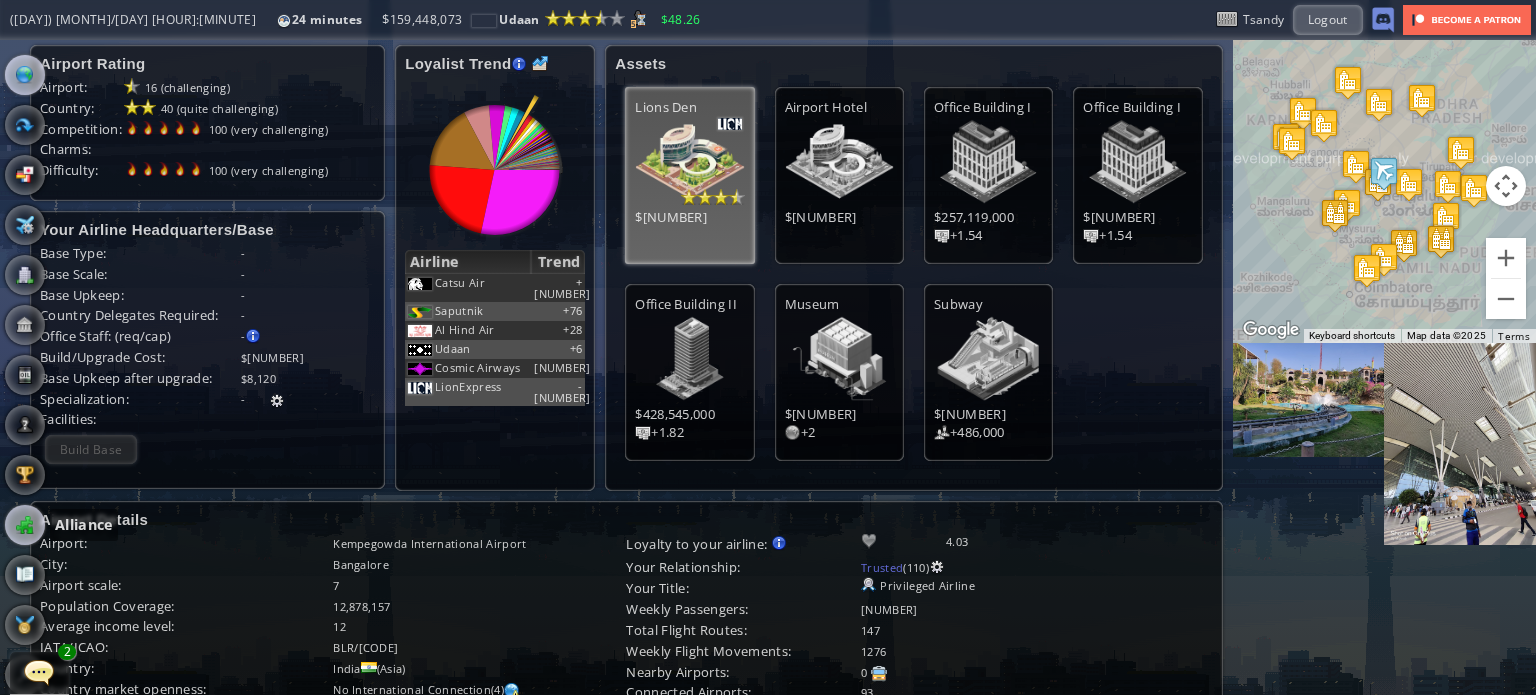 click at bounding box center [25, 525] 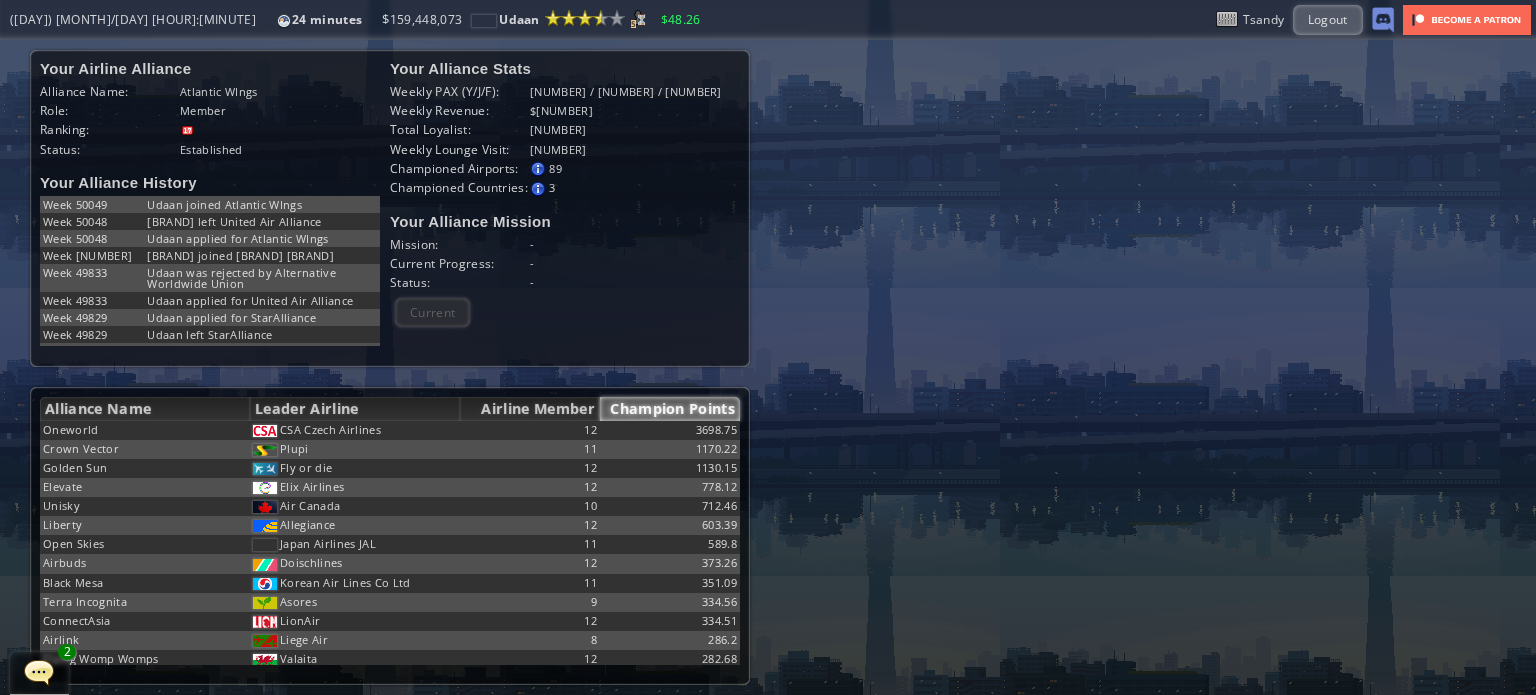 scroll, scrollTop: 299, scrollLeft: 0, axis: vertical 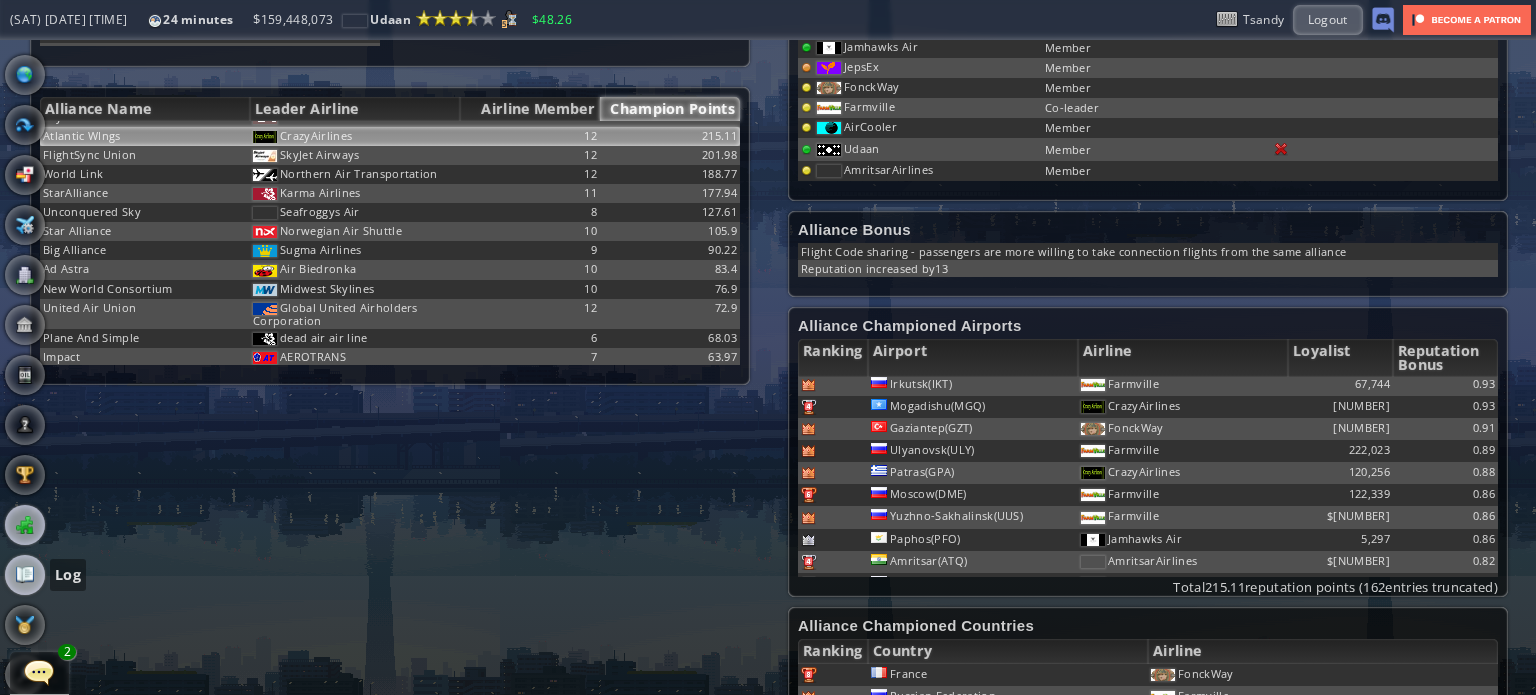 click at bounding box center (25, 575) 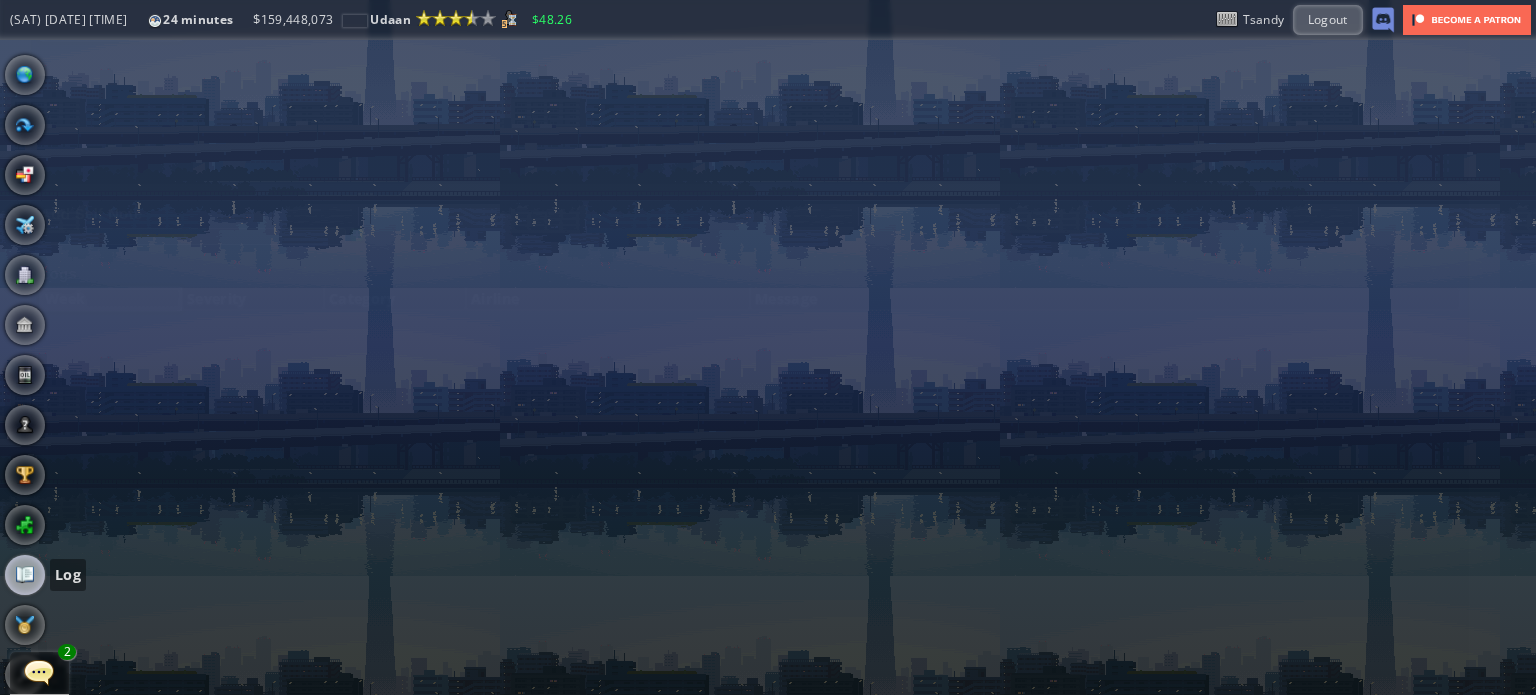 scroll, scrollTop: 64, scrollLeft: 0, axis: vertical 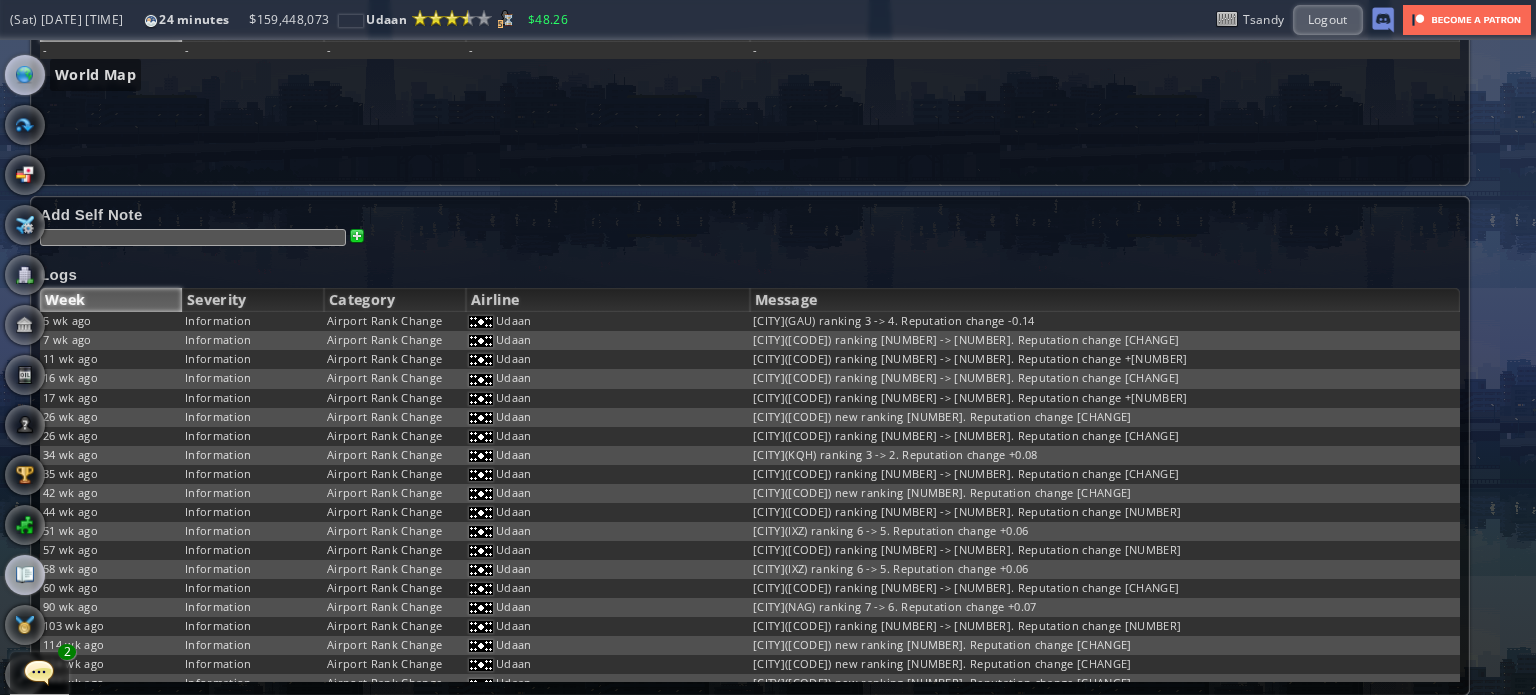 click at bounding box center (25, 75) 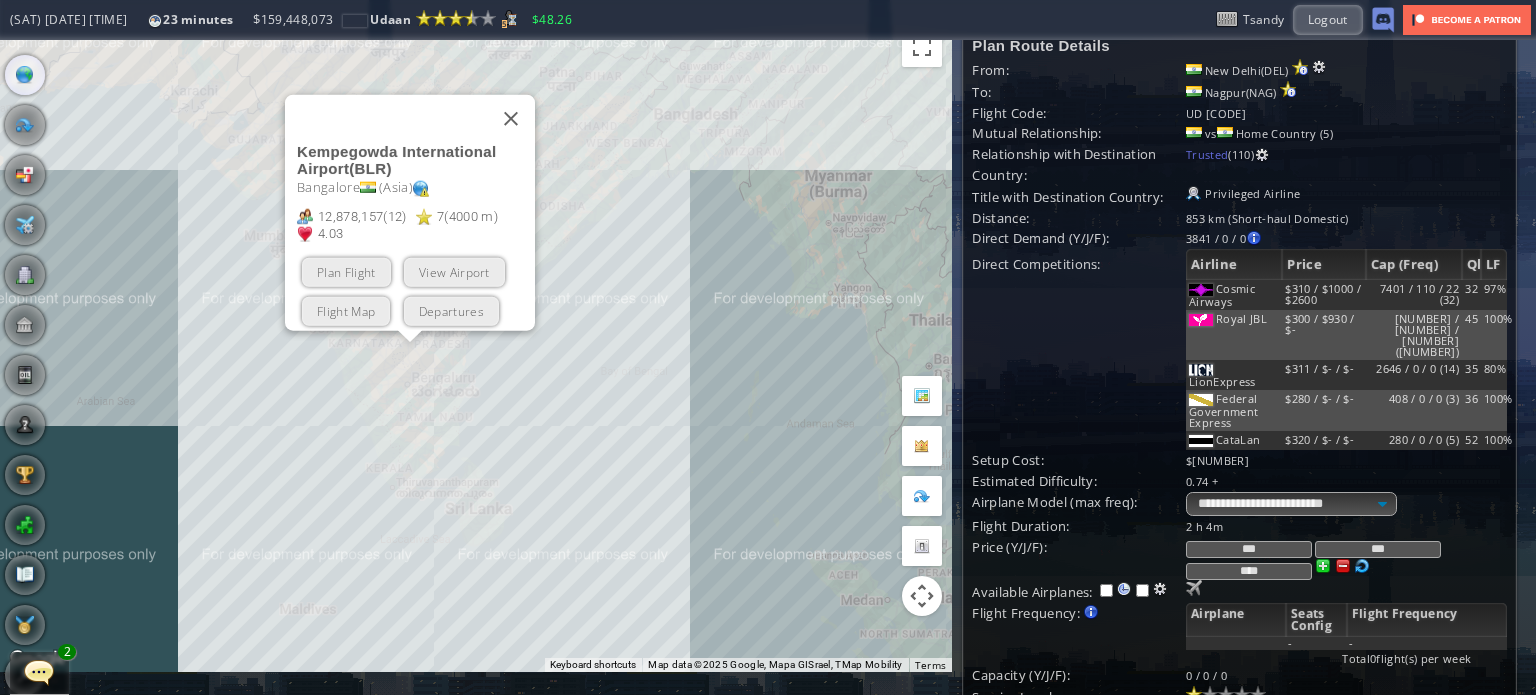 scroll, scrollTop: 0, scrollLeft: 0, axis: both 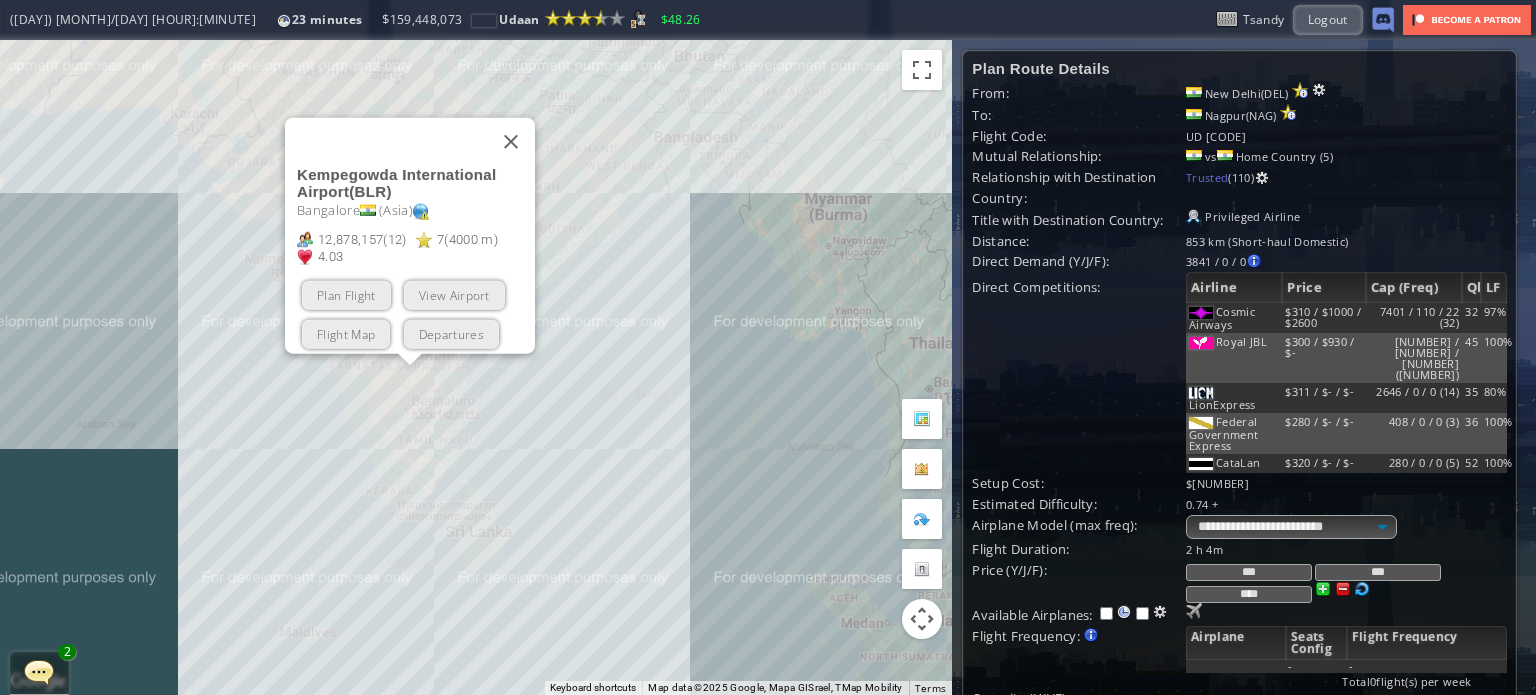 click at bounding box center (922, 419) 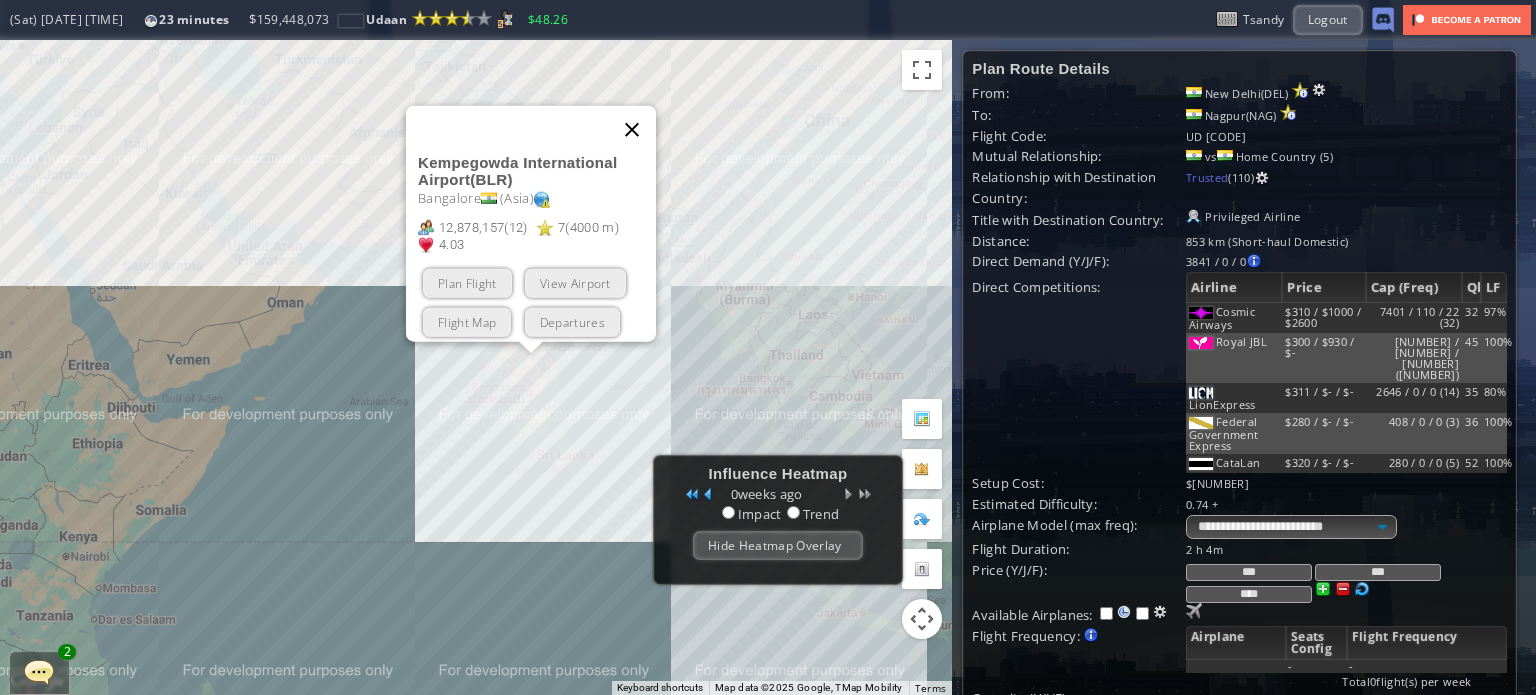 click at bounding box center [632, 129] 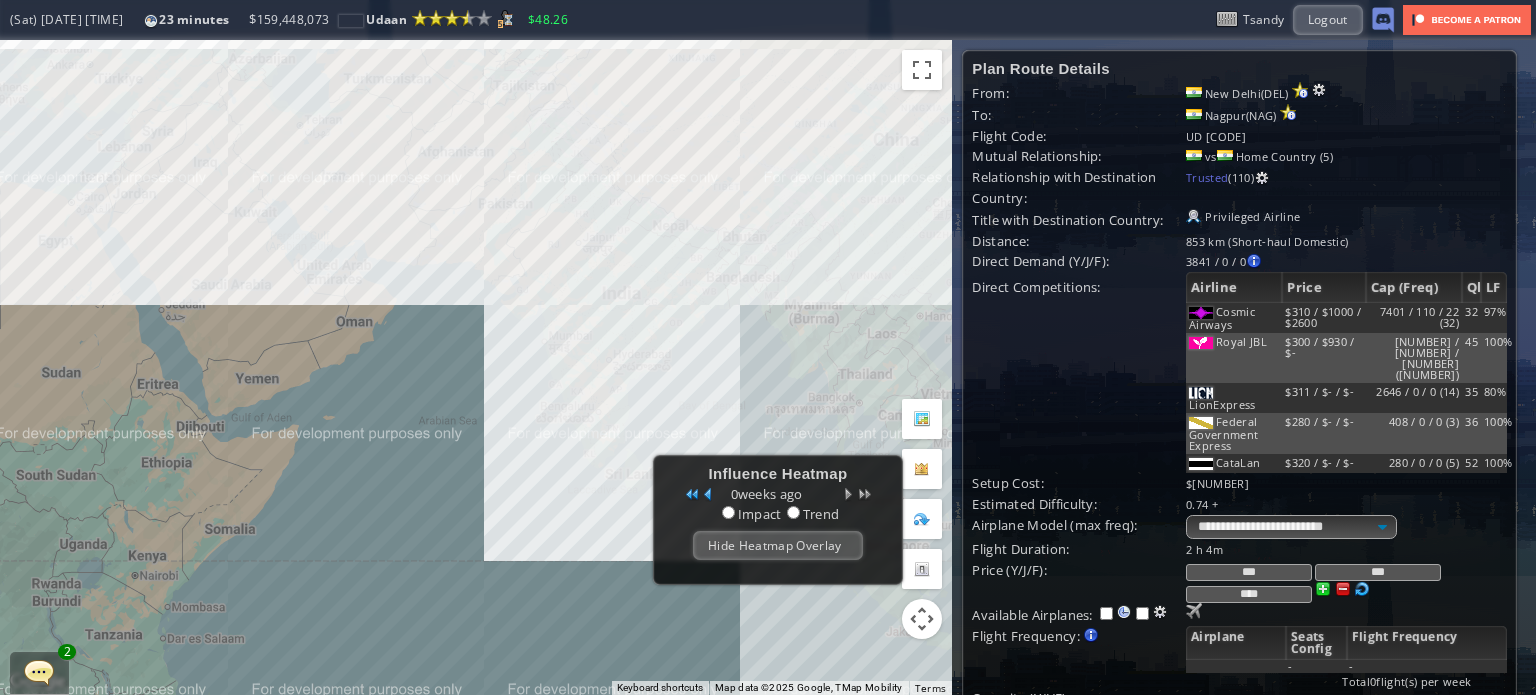drag, startPoint x: 707, startPoint y: 342, endPoint x: 792, endPoint y: 368, distance: 88.88757 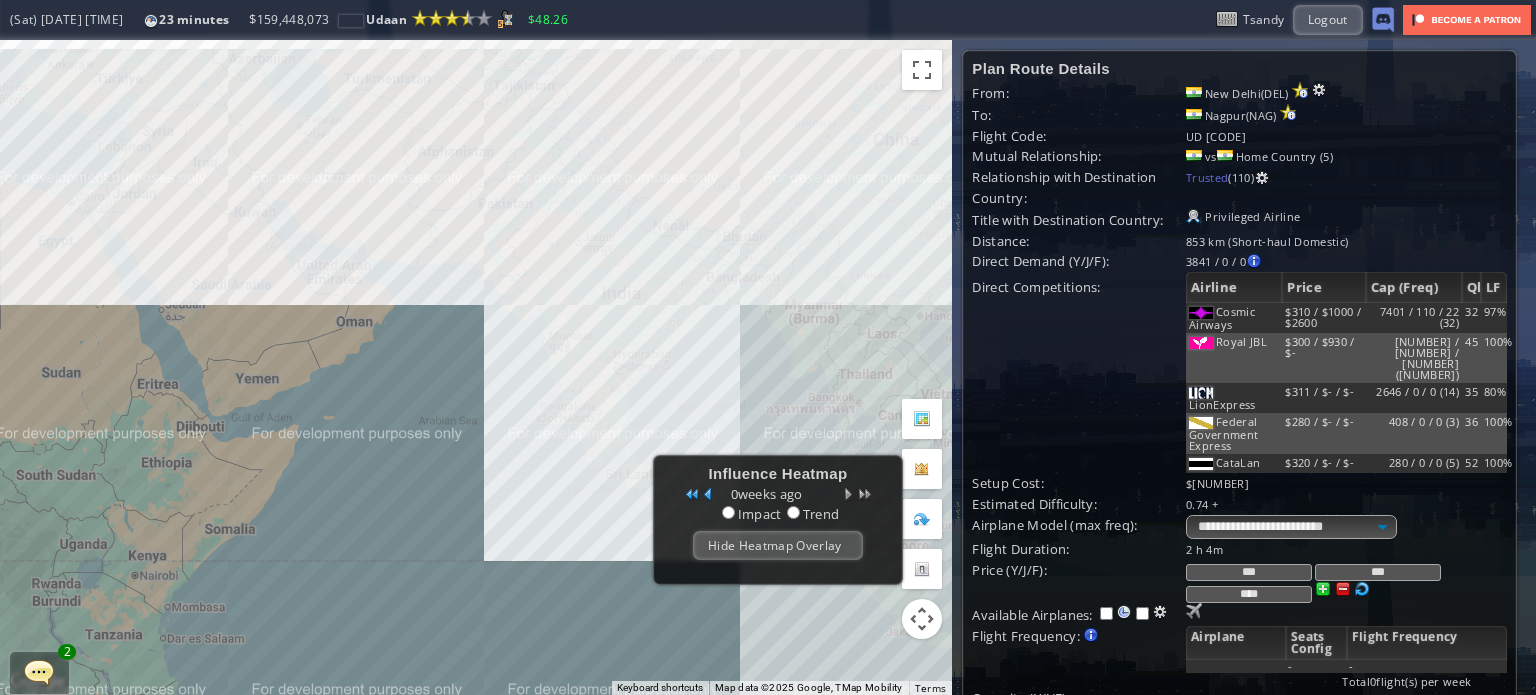 click on "To navigate, press the arrow keys." at bounding box center [476, 367] 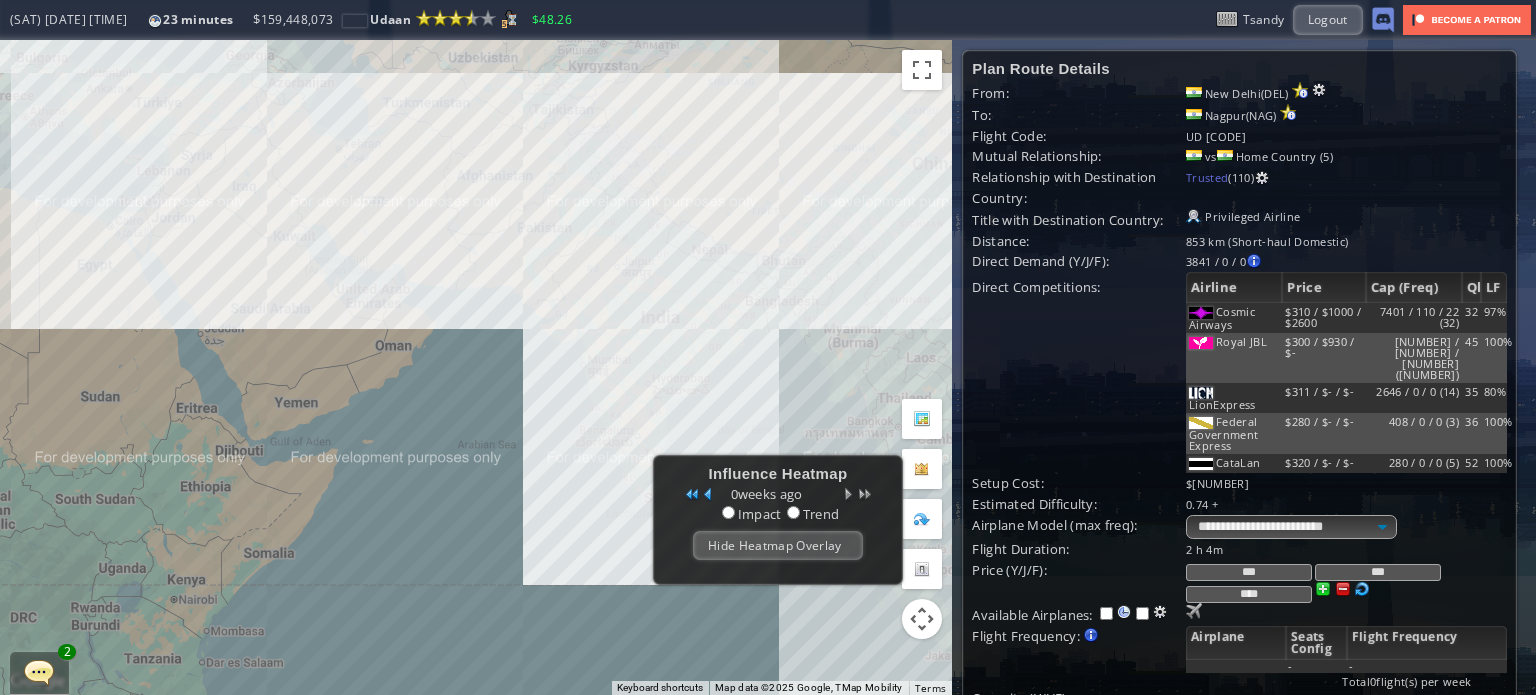 drag, startPoint x: 443, startPoint y: 209, endPoint x: 528, endPoint y: 417, distance: 224.69757 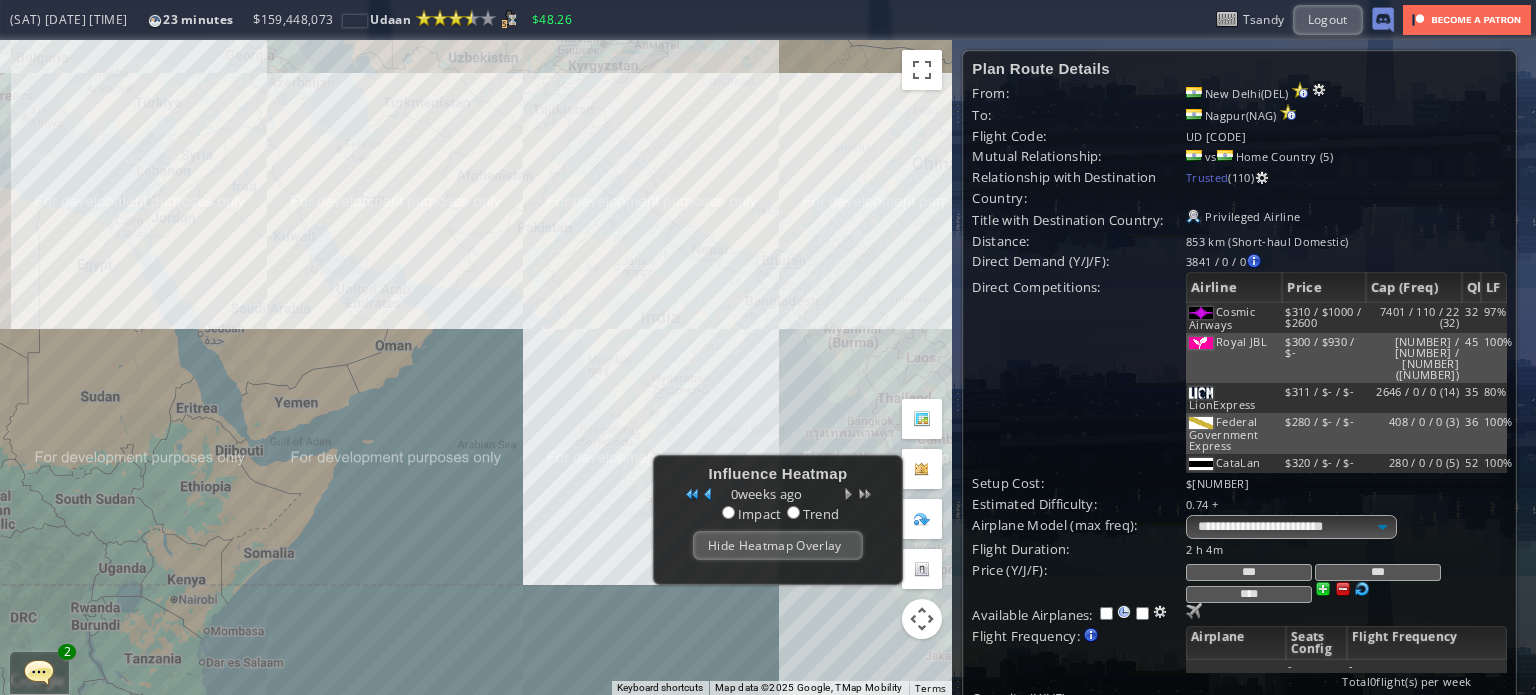click on "To navigate, press the arrow keys." at bounding box center [476, 367] 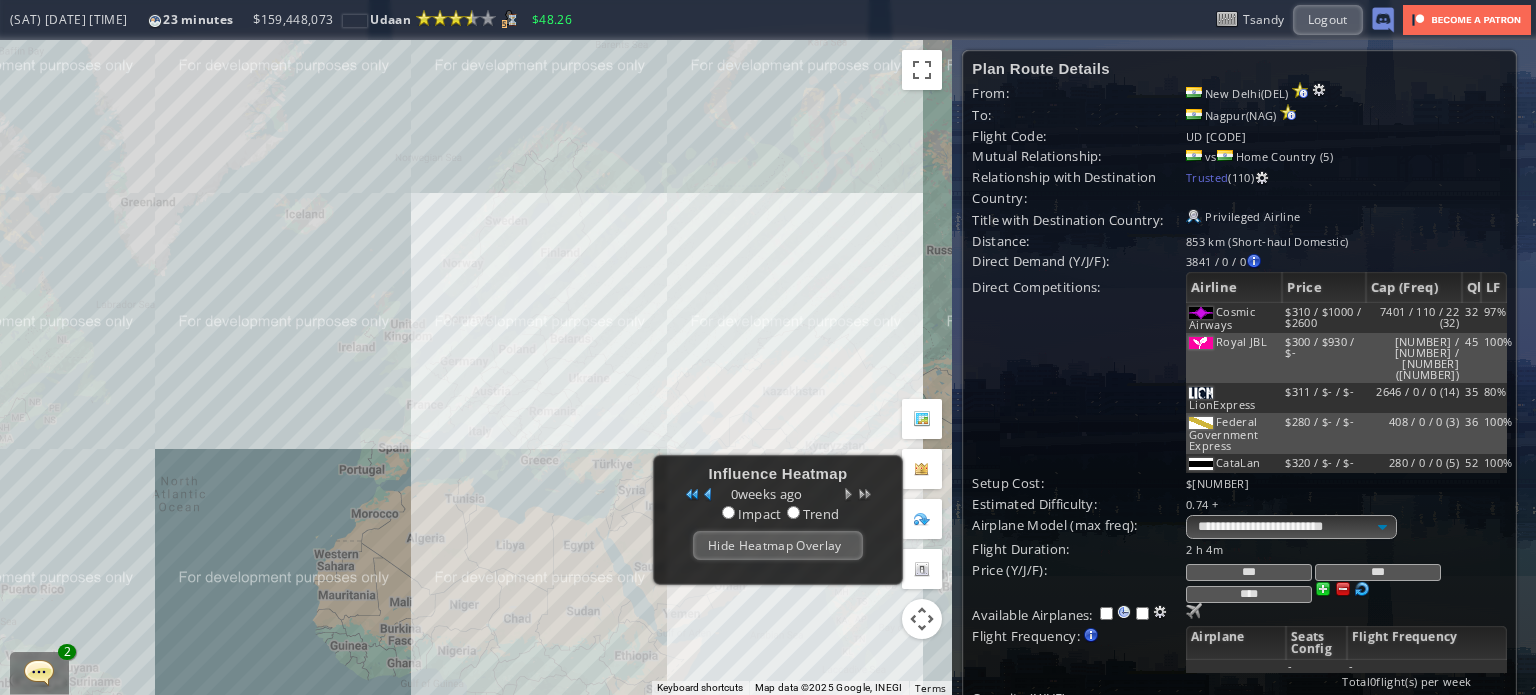 drag, startPoint x: 382, startPoint y: 387, endPoint x: 653, endPoint y: 407, distance: 271.737 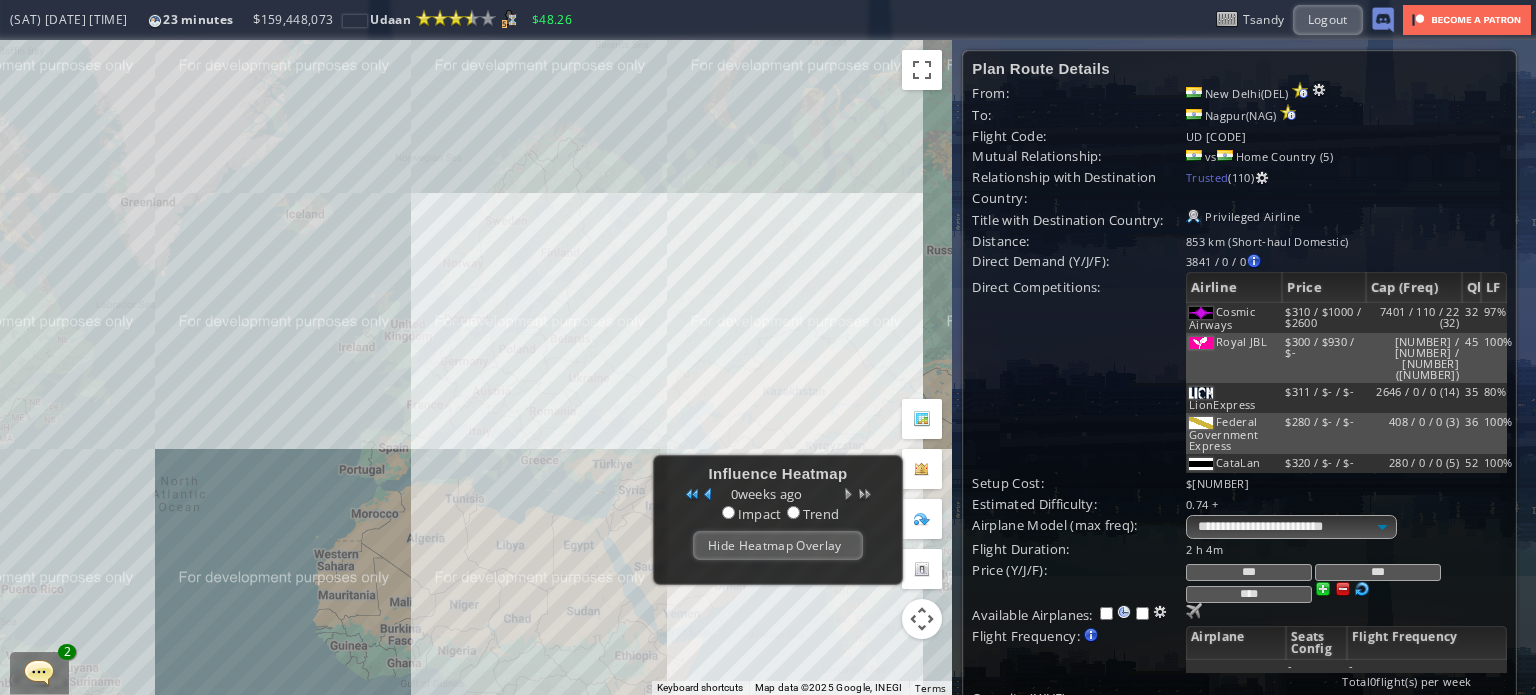 click on "To navigate, press the arrow keys." at bounding box center (476, 367) 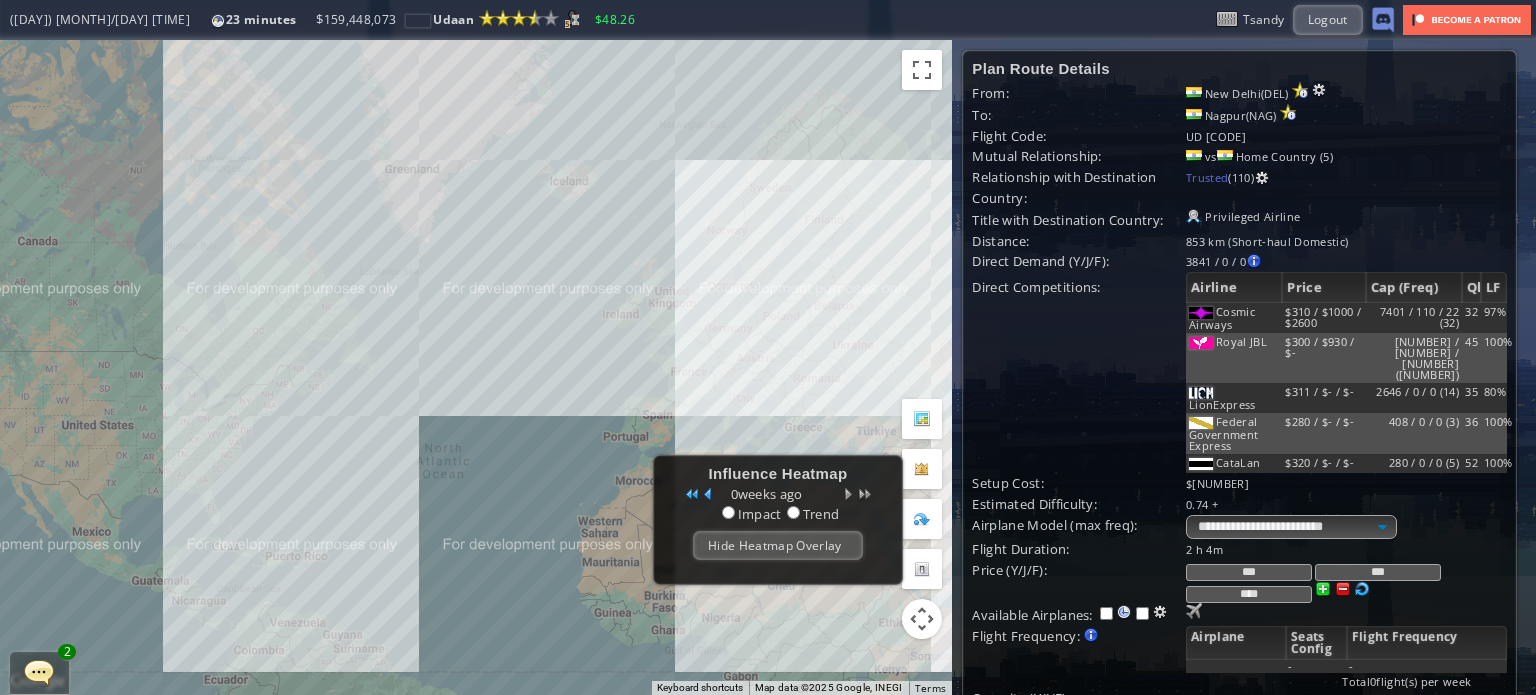 drag, startPoint x: 385, startPoint y: 391, endPoint x: 617, endPoint y: 368, distance: 233.1373 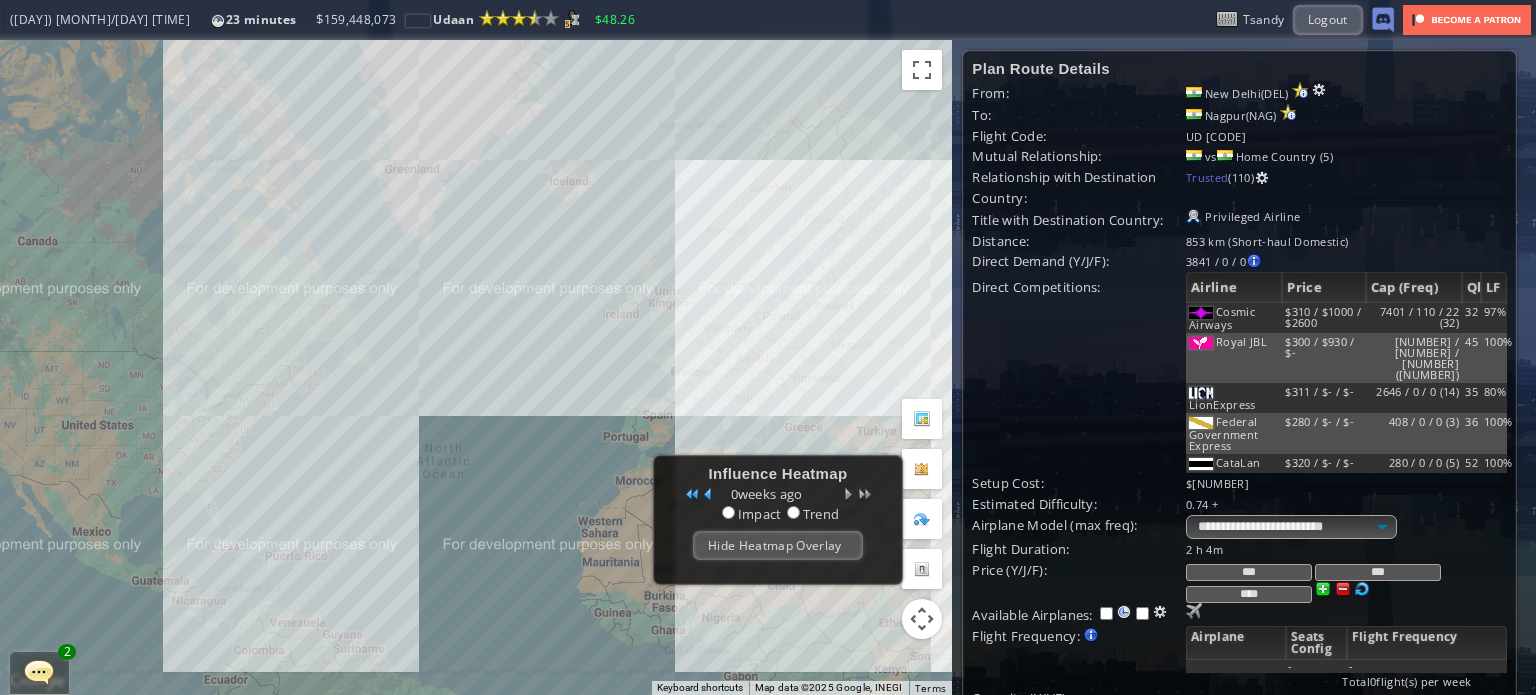 click on "To navigate, press the arrow keys." at bounding box center [476, 367] 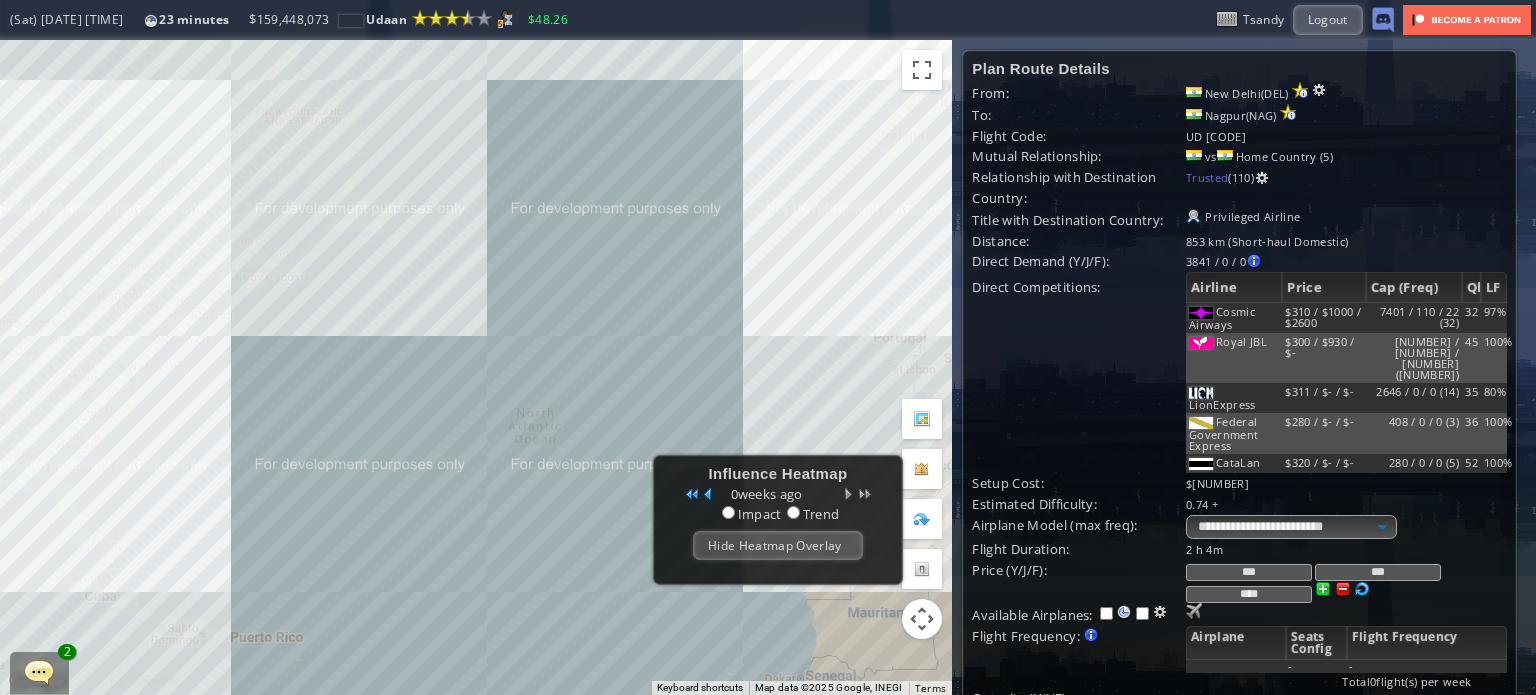 drag, startPoint x: 743, startPoint y: 322, endPoint x: 375, endPoint y: 269, distance: 371.797 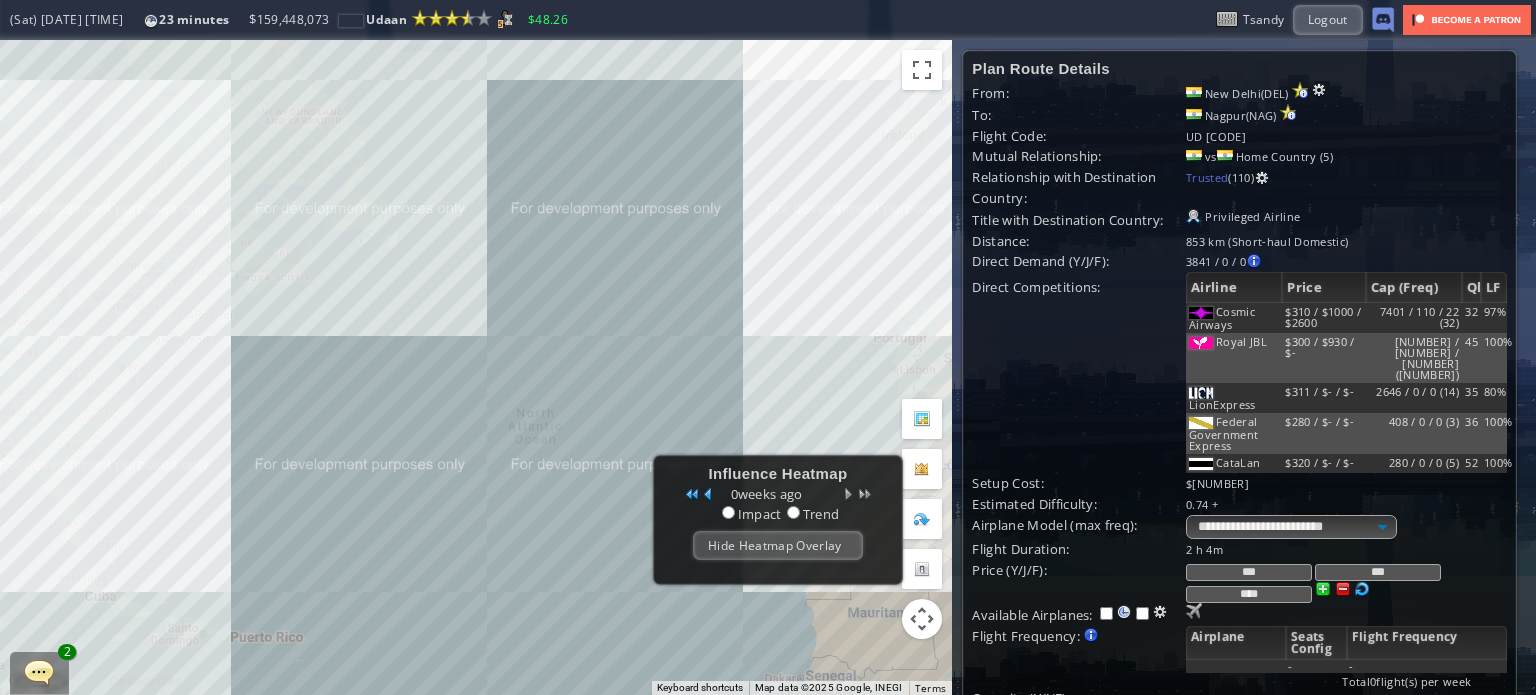 click on "To navigate, press the arrow keys." at bounding box center (476, 367) 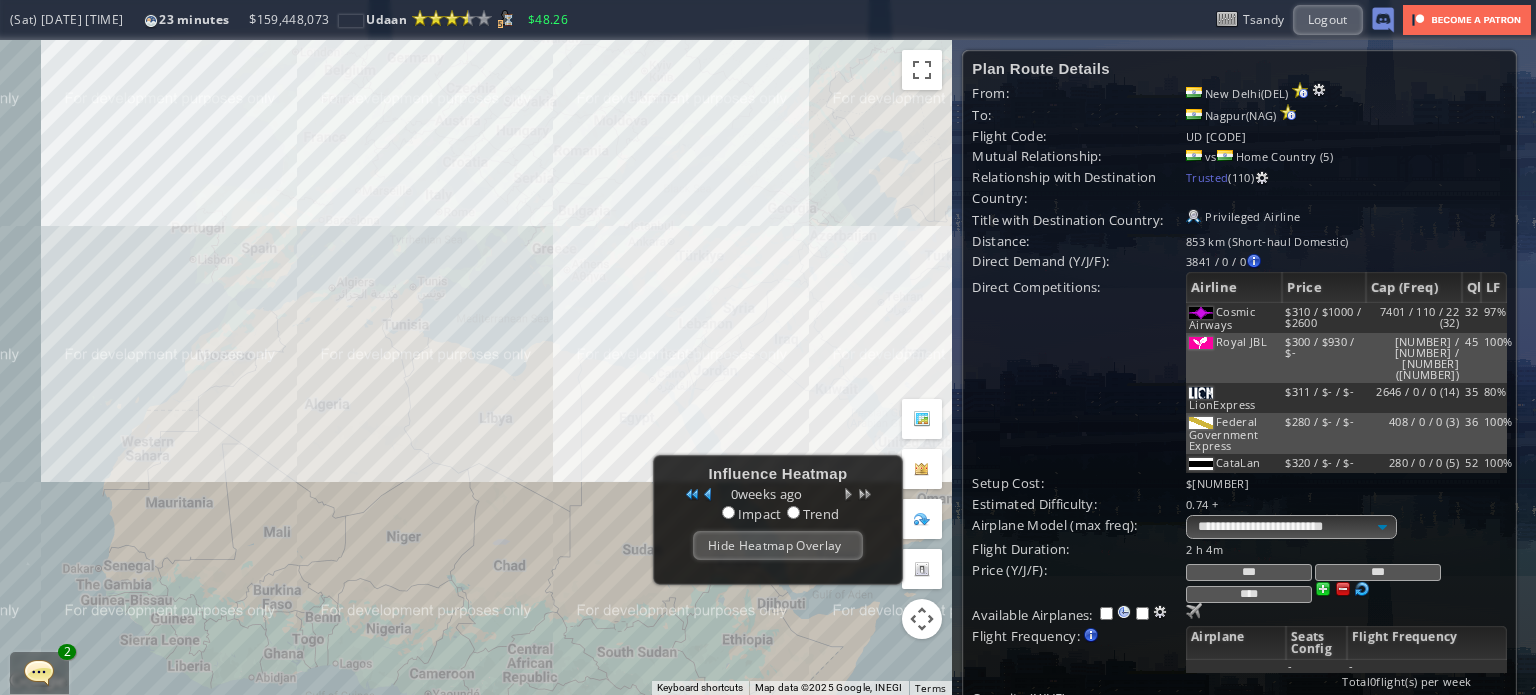 drag, startPoint x: 609, startPoint y: 318, endPoint x: 319, endPoint y: 269, distance: 294.11053 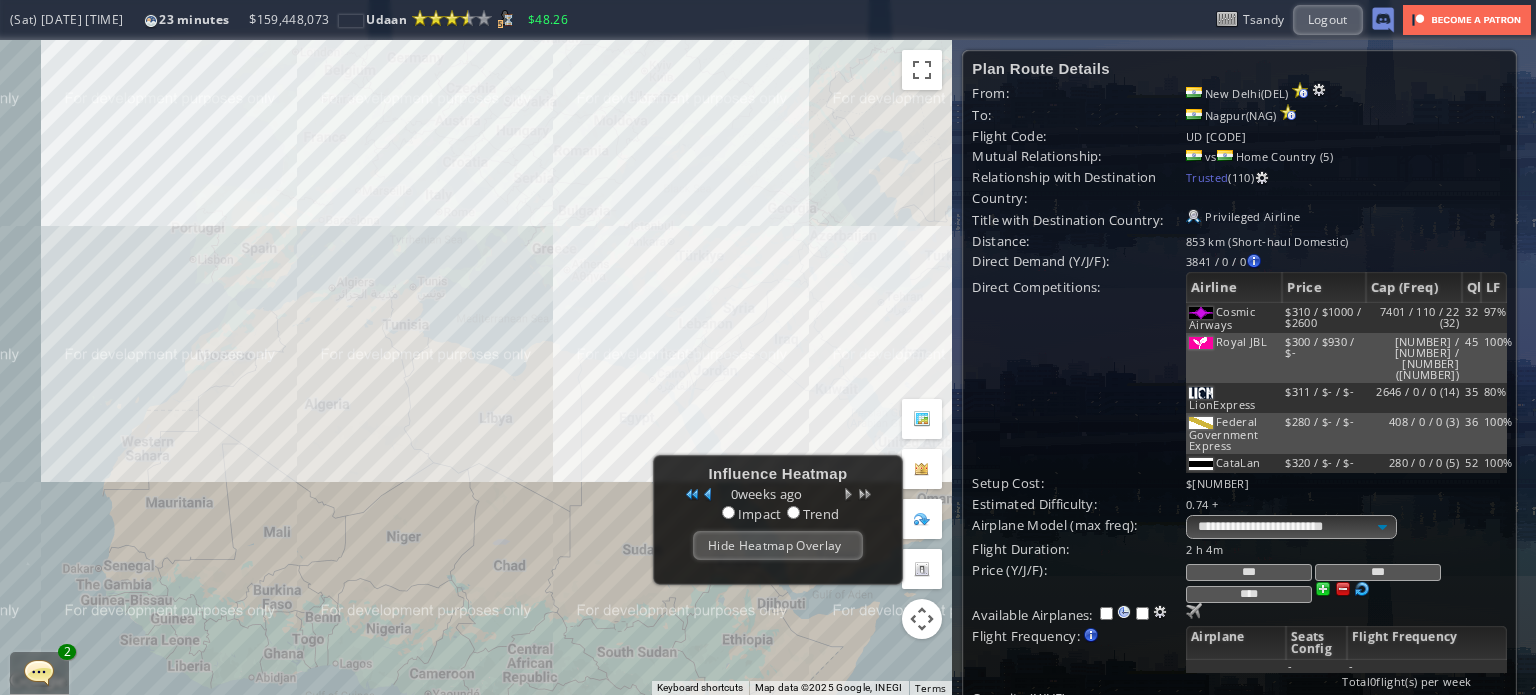 click on "To navigate, press the arrow keys." at bounding box center [476, 367] 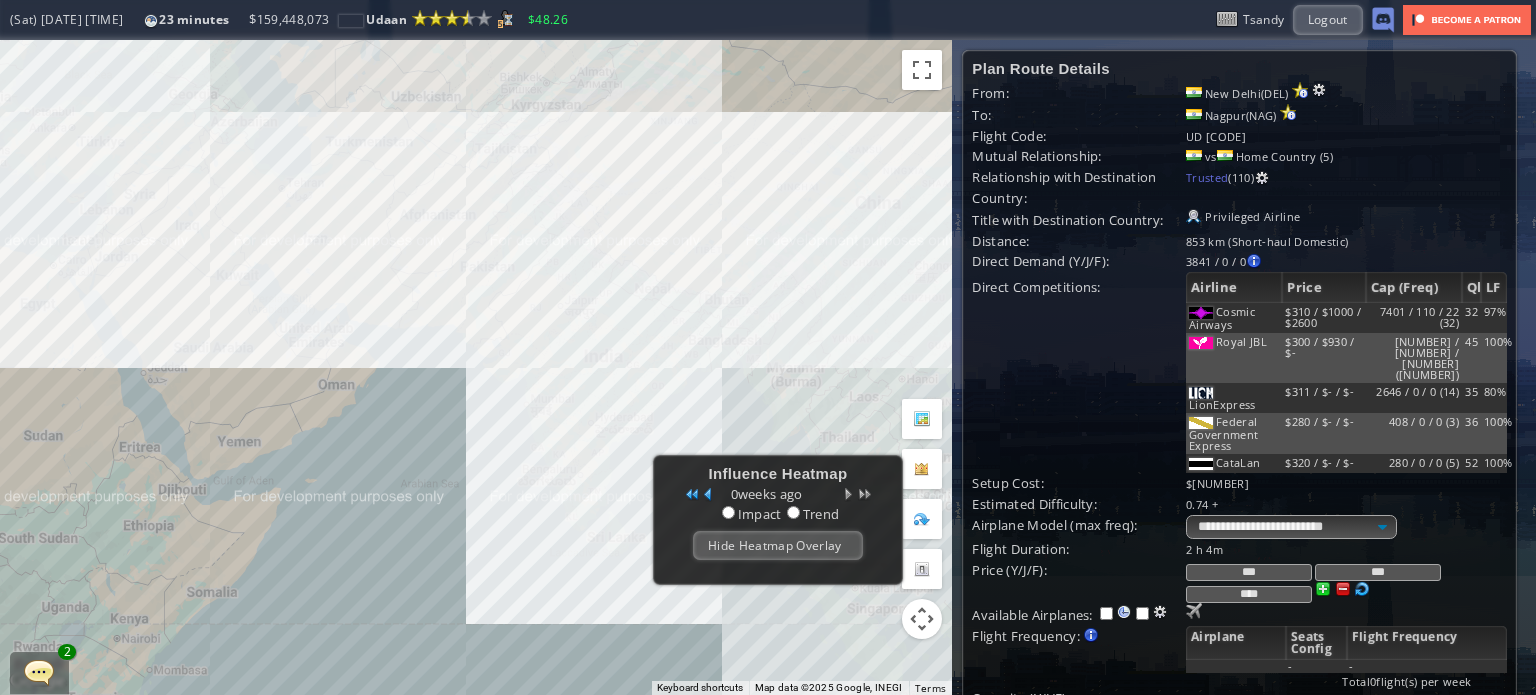 drag, startPoint x: 596, startPoint y: 308, endPoint x: 320, endPoint y: 256, distance: 280.85583 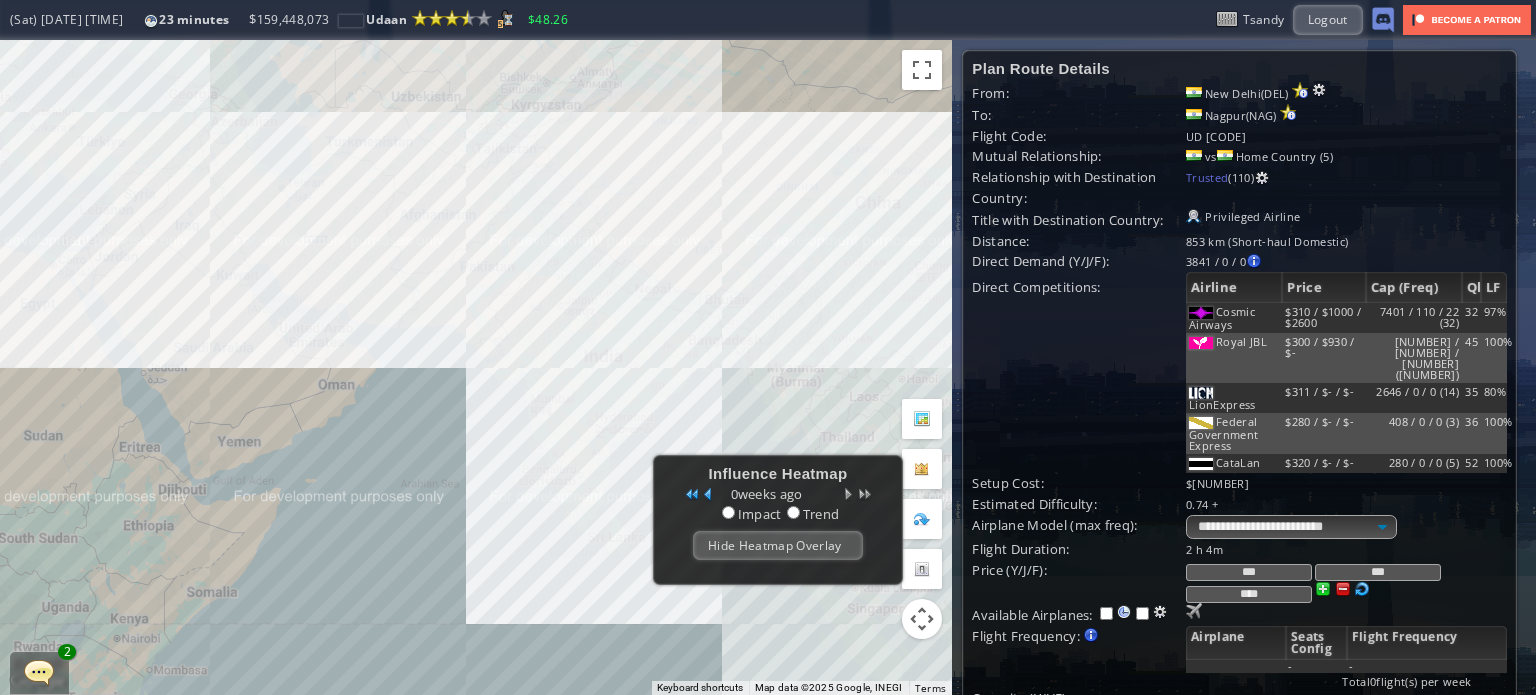 click on "To navigate, press the arrow keys." at bounding box center (476, 367) 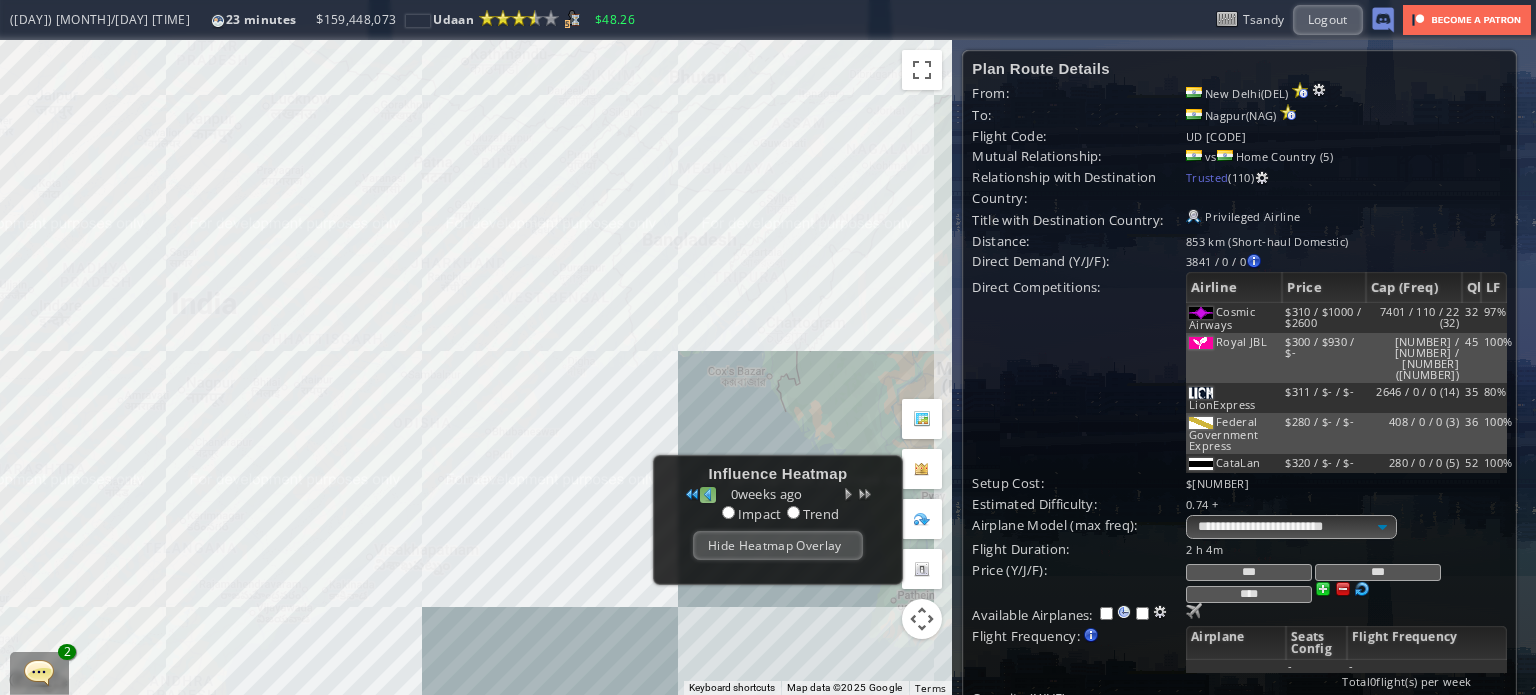 click at bounding box center [708, 495] 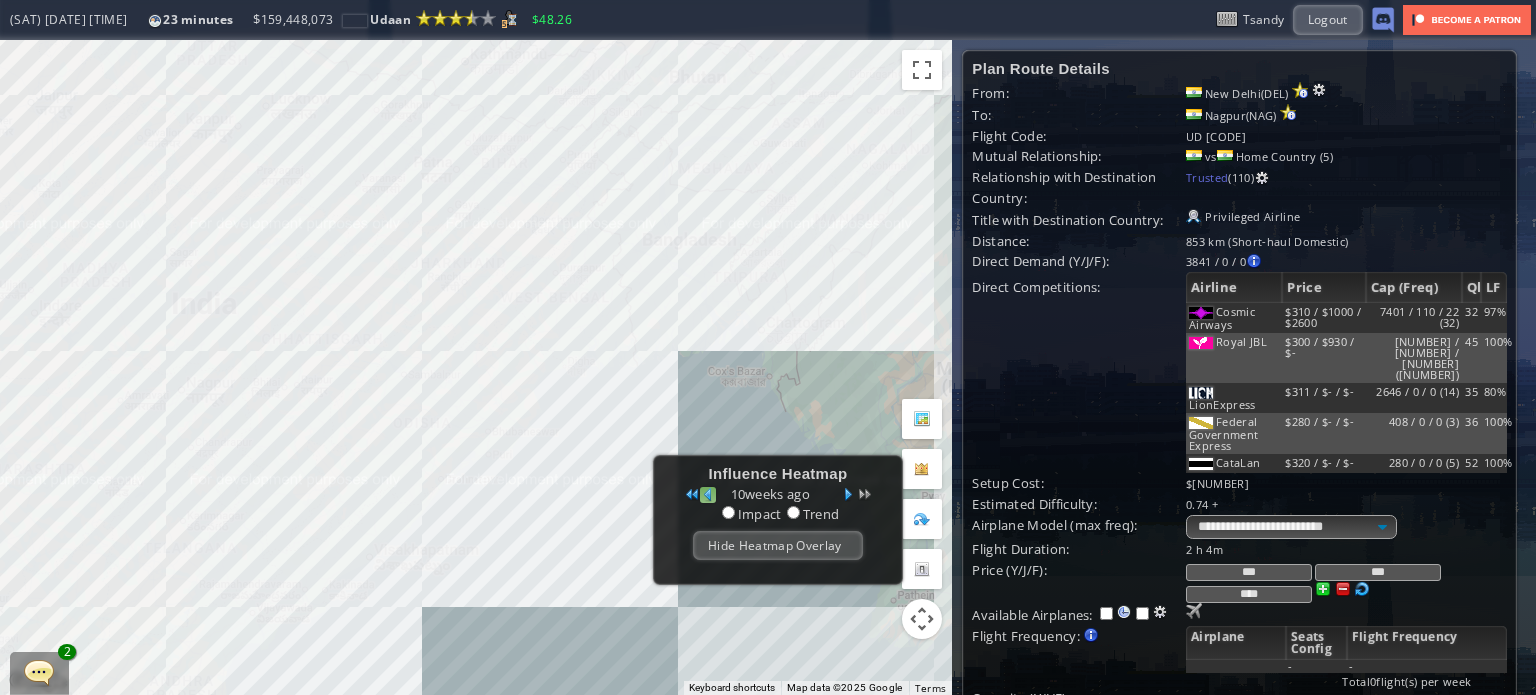 click at bounding box center [708, 495] 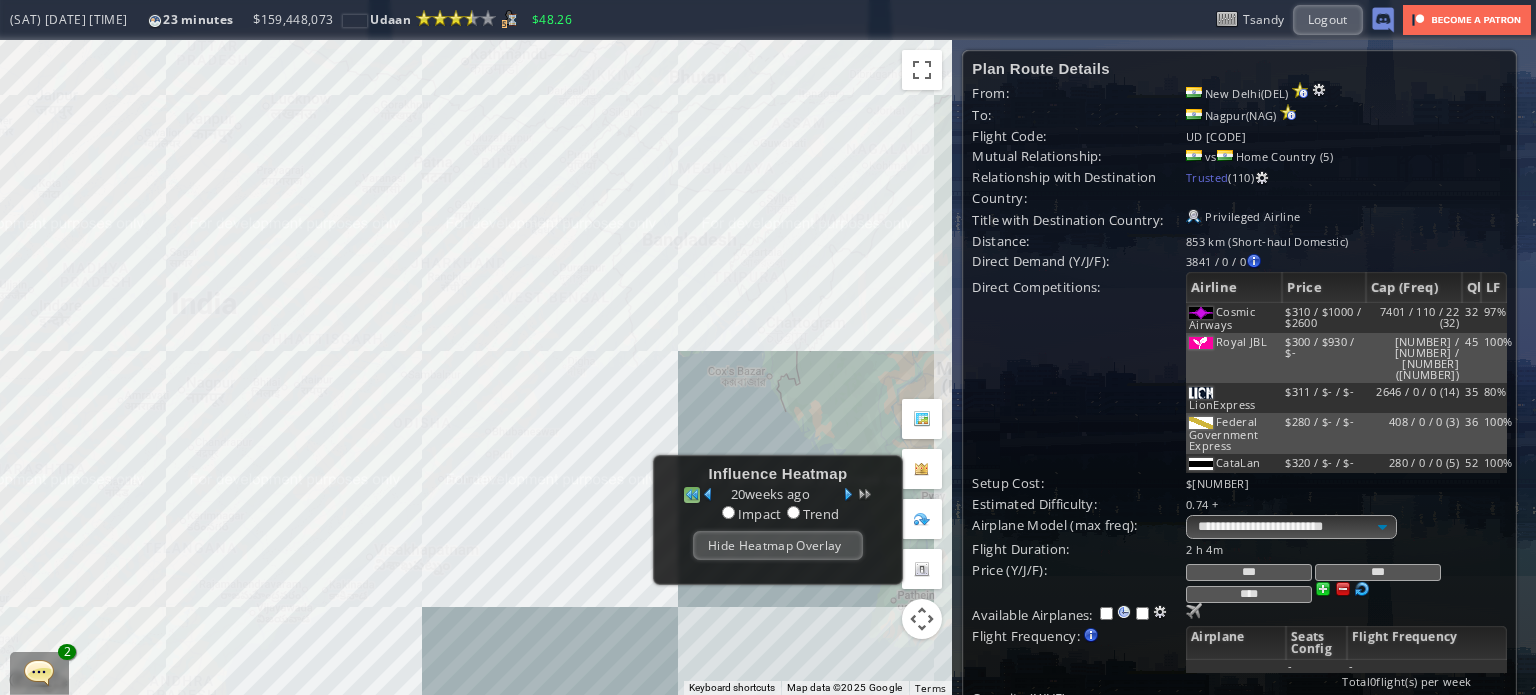 click at bounding box center [692, 495] 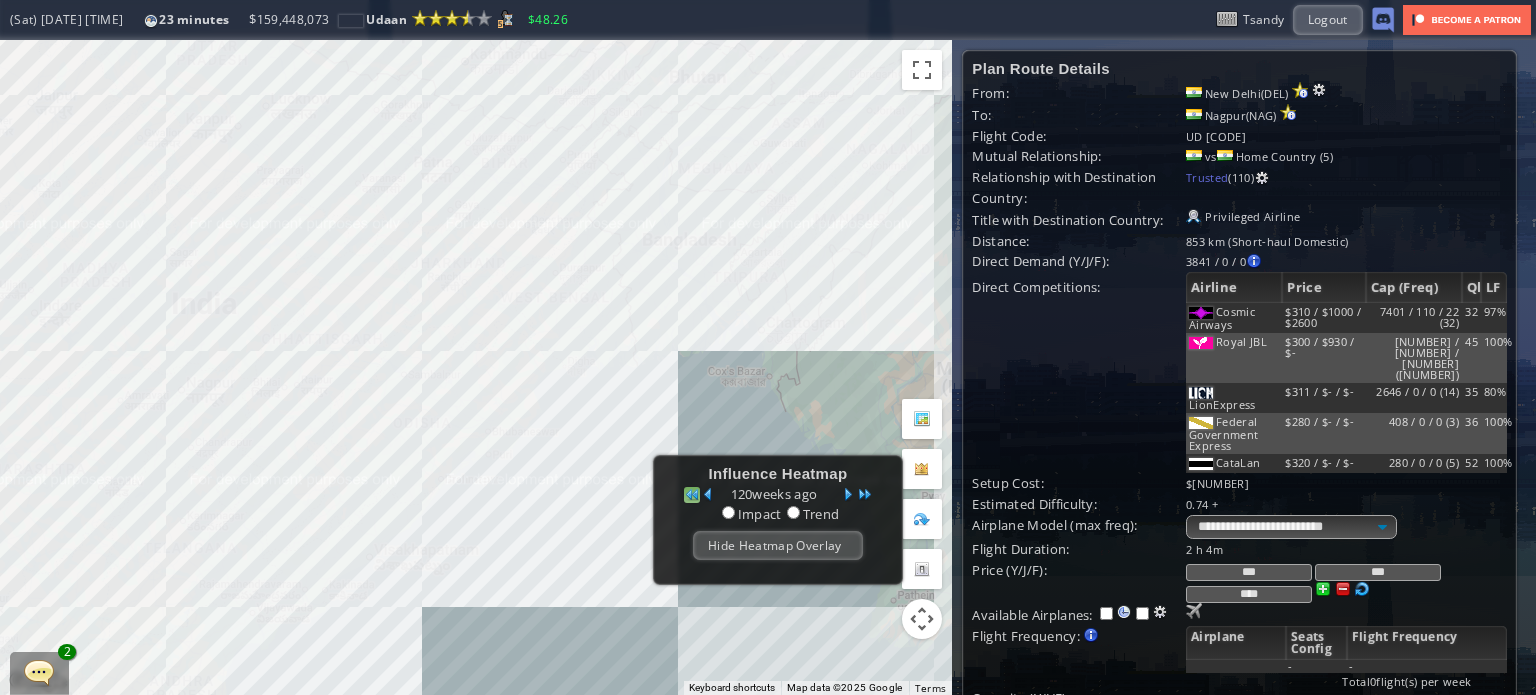 click at bounding box center [692, 495] 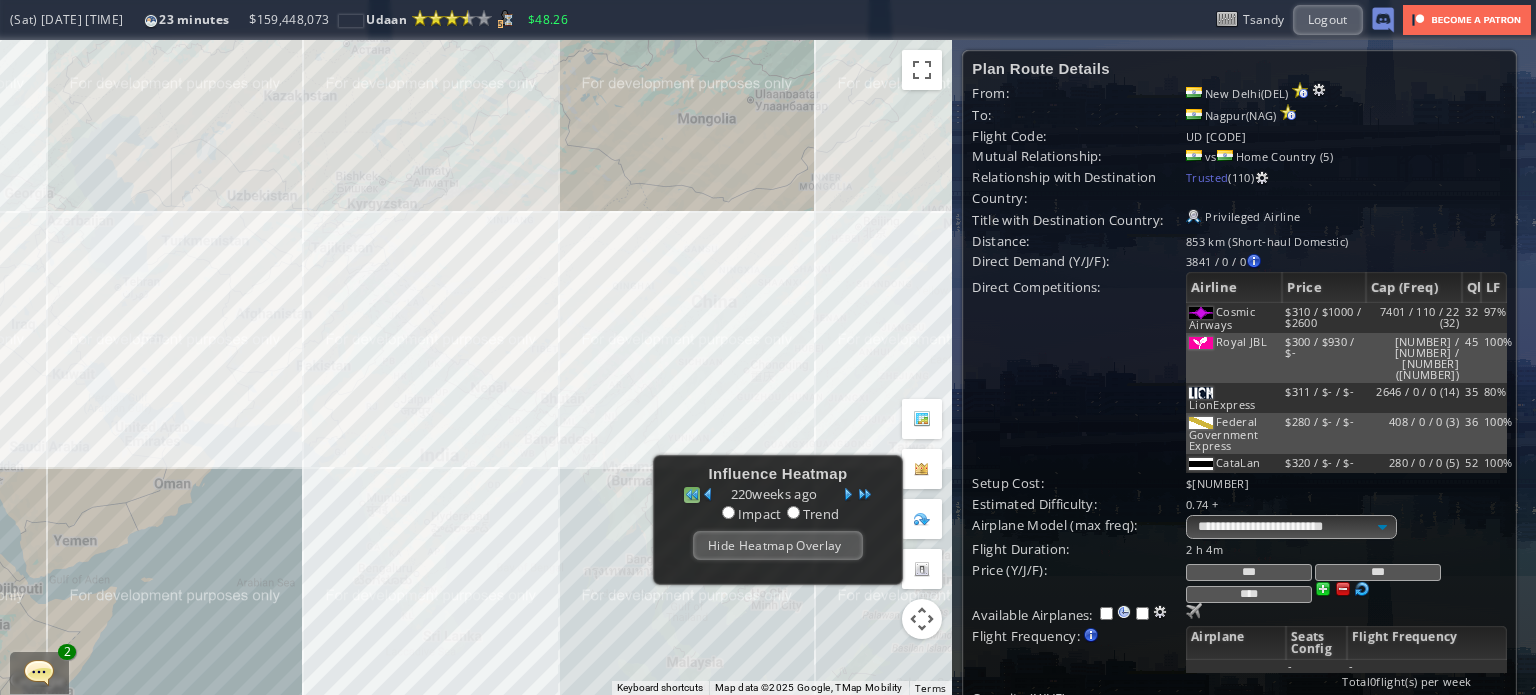 click at bounding box center [692, 495] 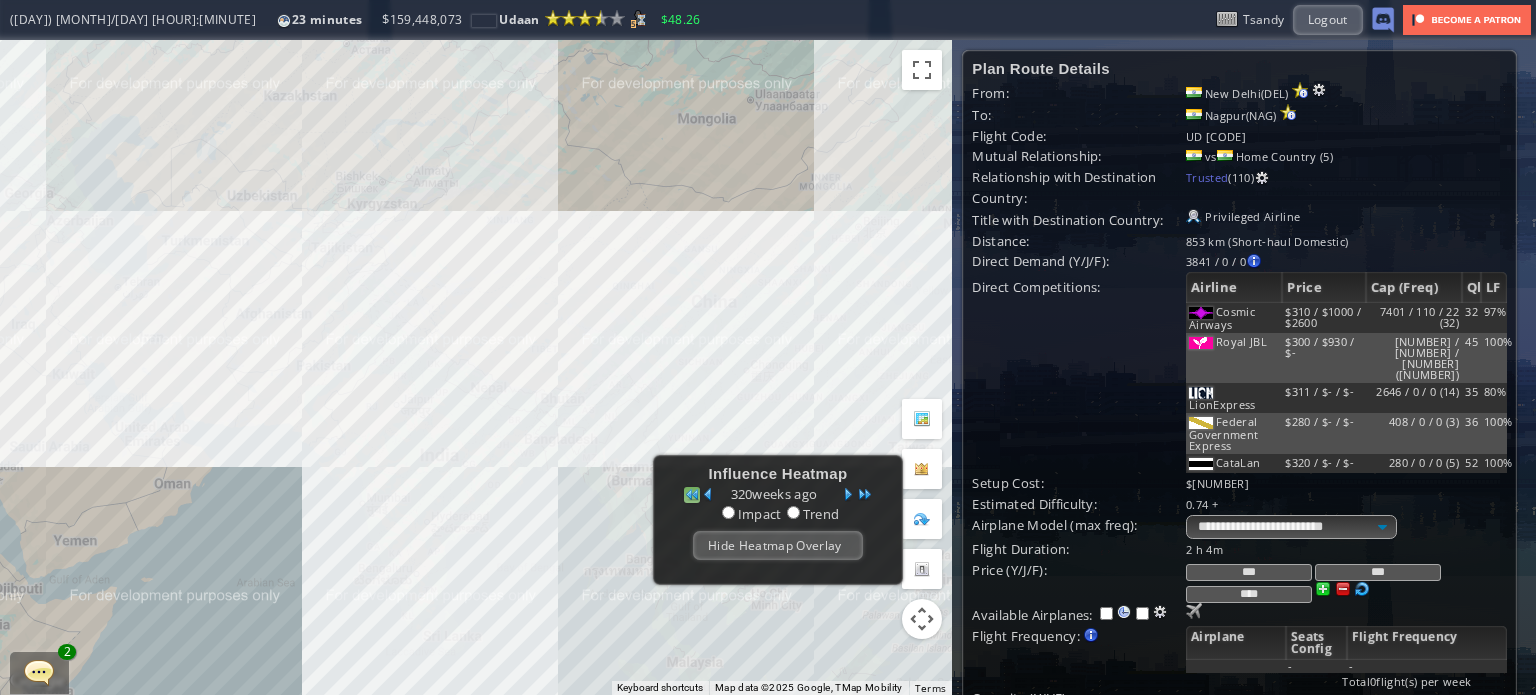 click at bounding box center (692, 495) 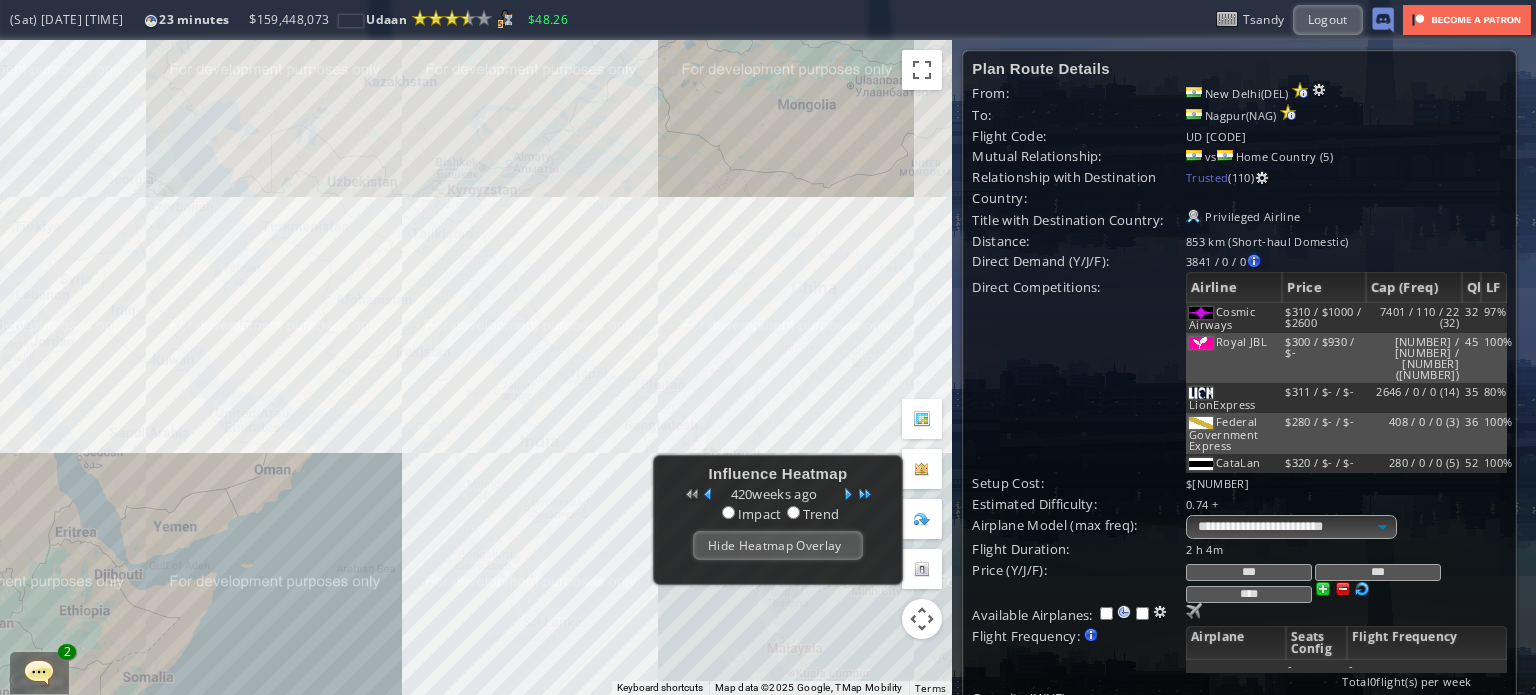 drag, startPoint x: 137, startPoint y: 408, endPoint x: 479, endPoint y: 402, distance: 342.0526 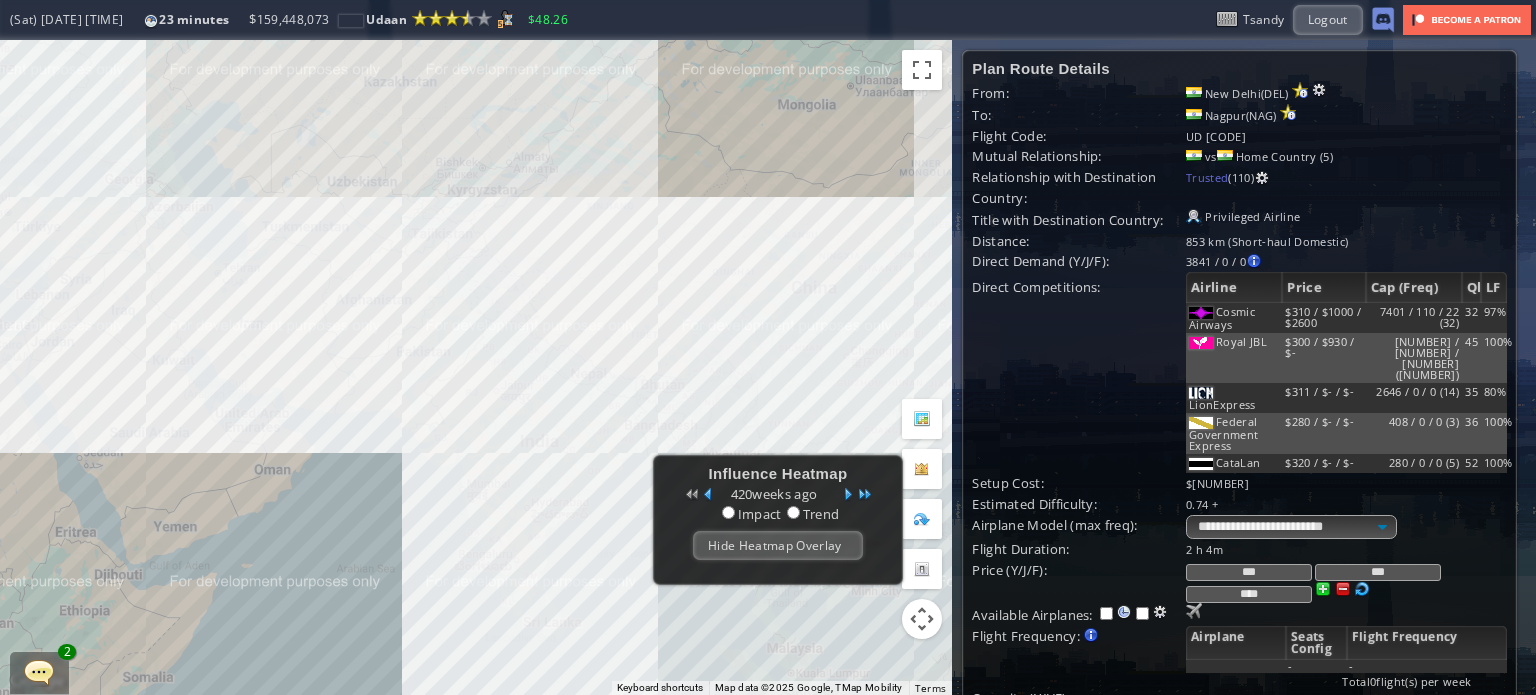 click on "To navigate, press the arrow keys." at bounding box center (476, 367) 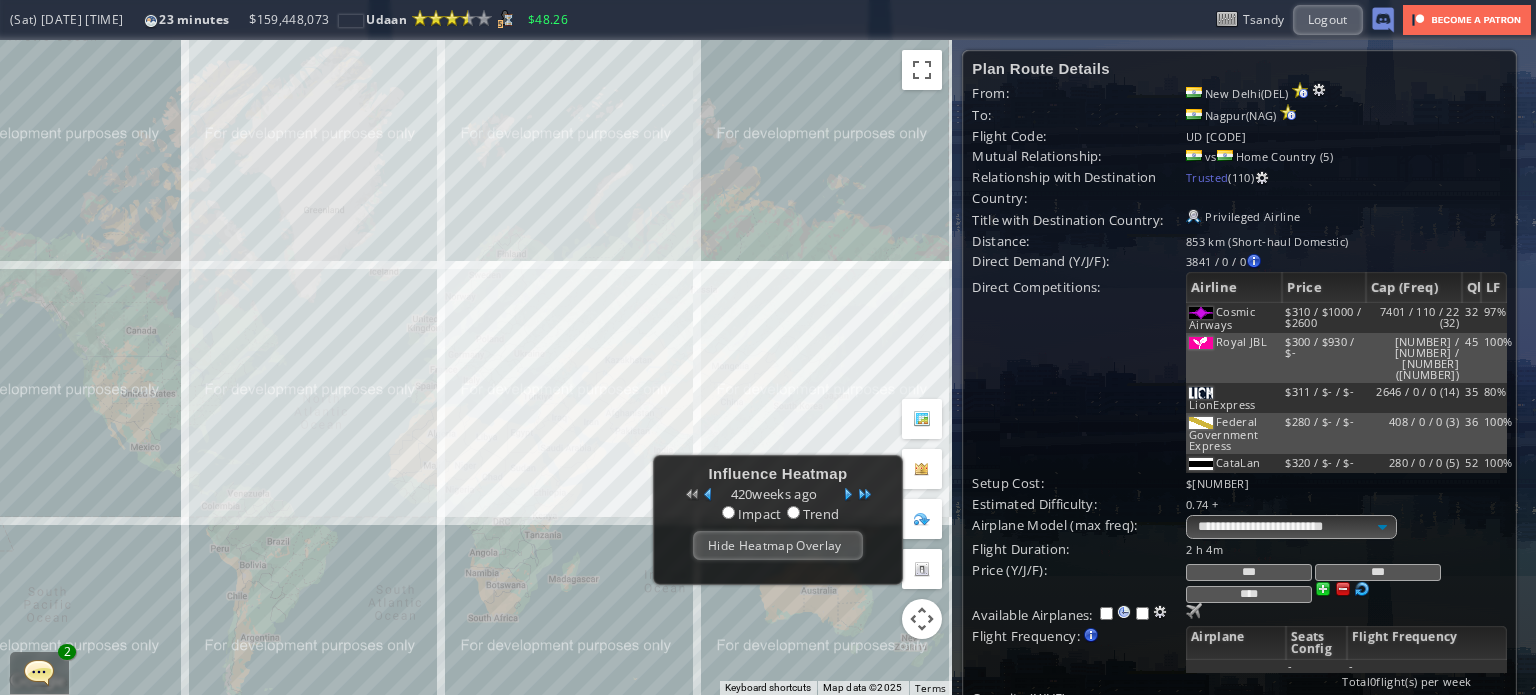 drag, startPoint x: 314, startPoint y: 365, endPoint x: 336, endPoint y: 369, distance: 22.36068 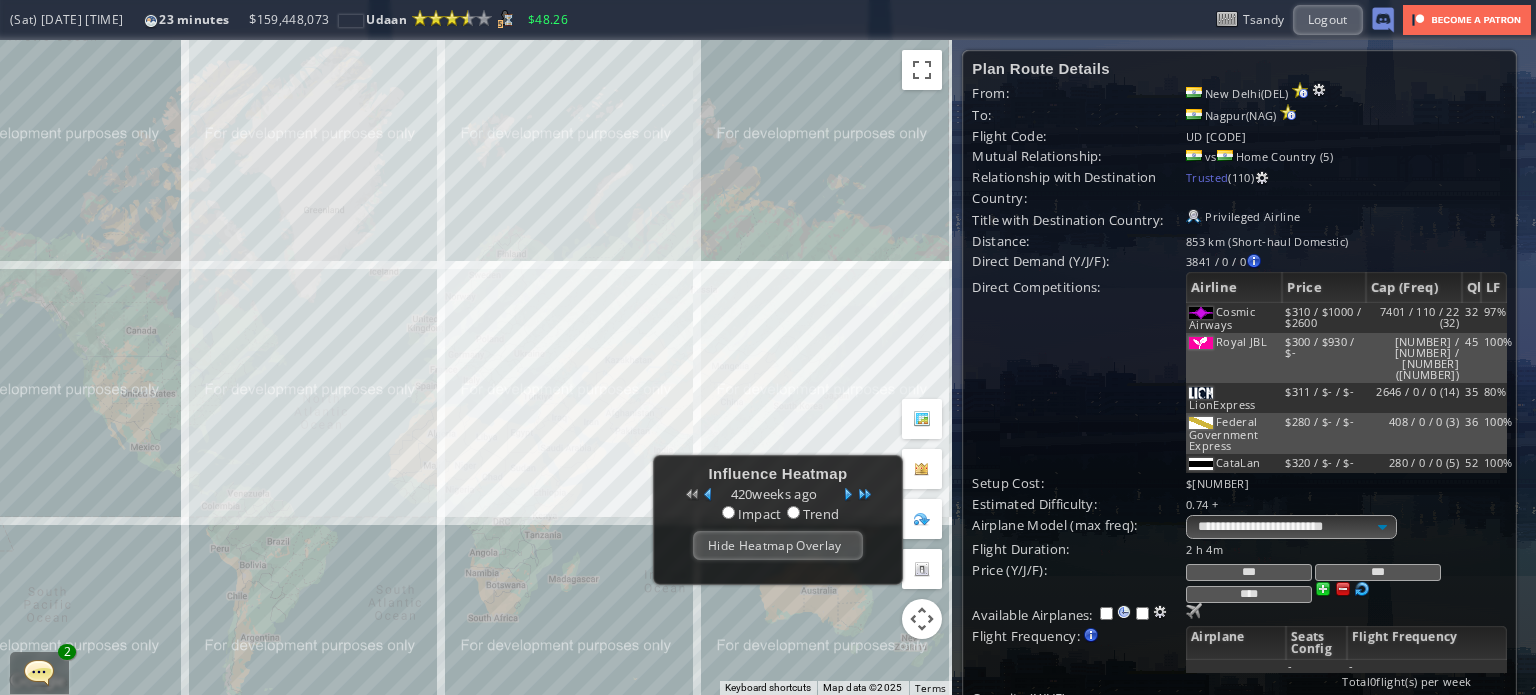 click on "To navigate, press the arrow keys." at bounding box center (476, 367) 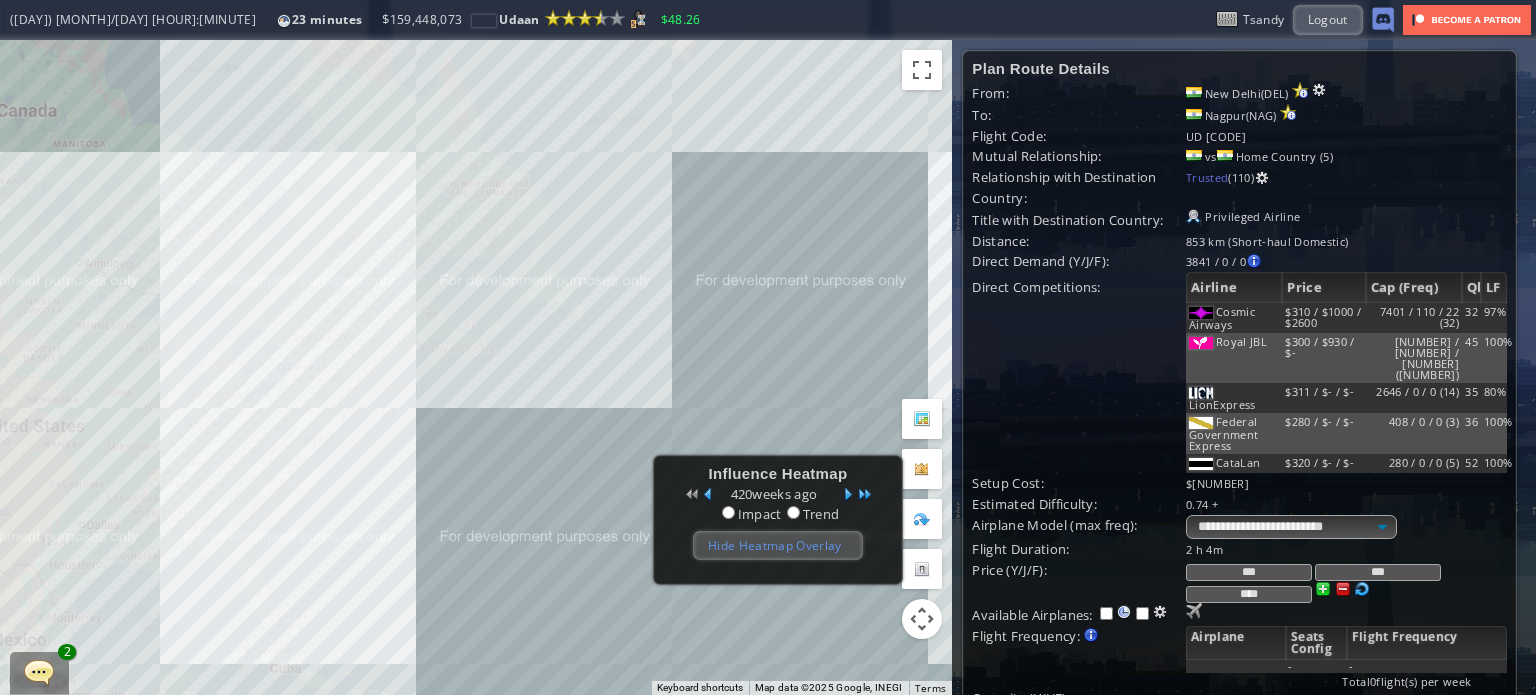 click on "Hide Heatmap Overlay" at bounding box center (778, 545) 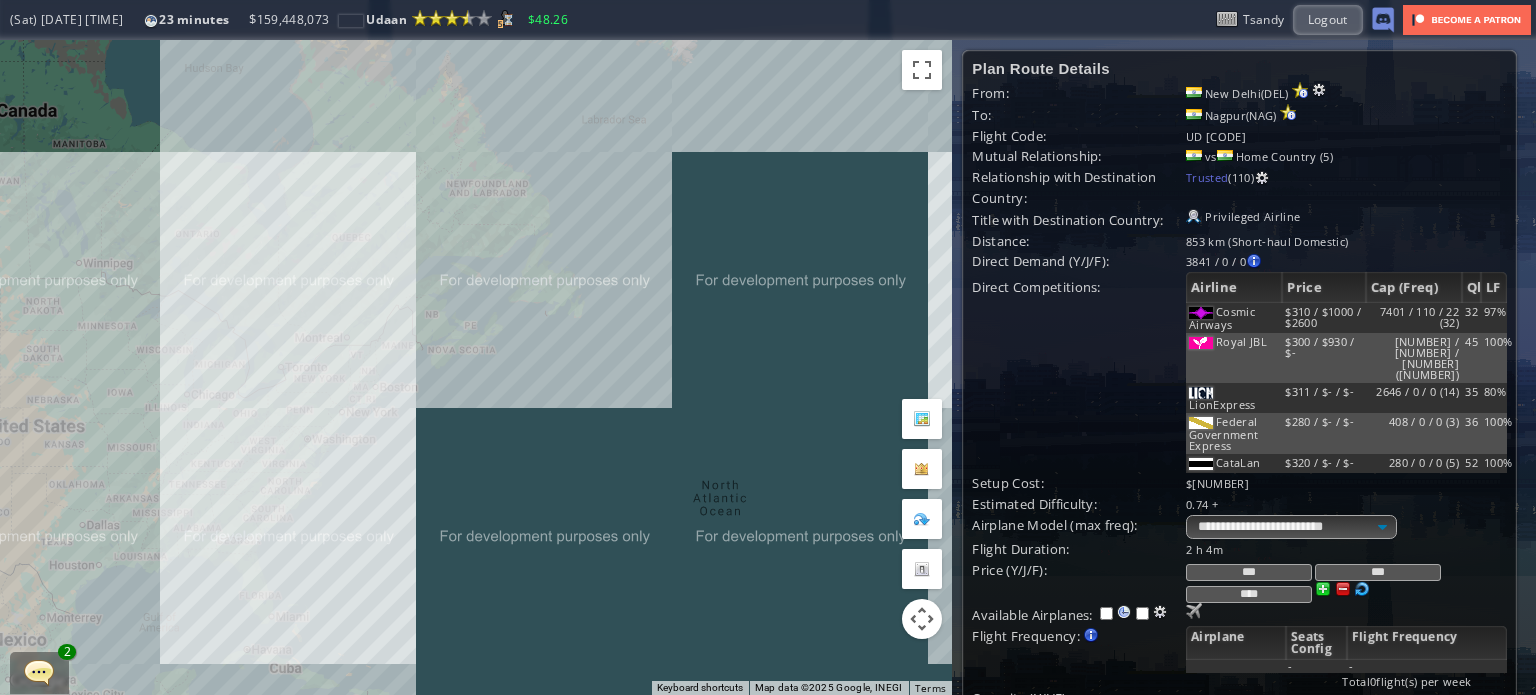 click at bounding box center (922, 519) 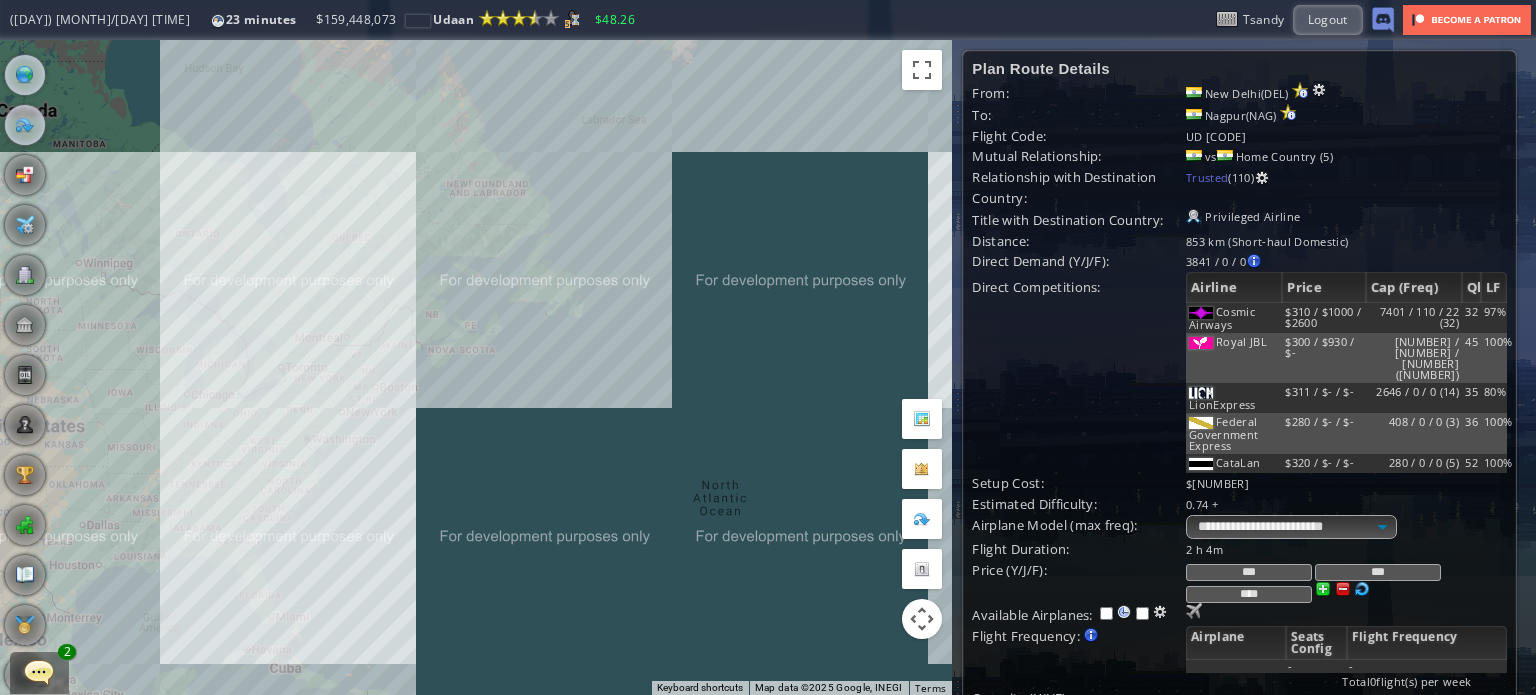 click at bounding box center [25, 125] 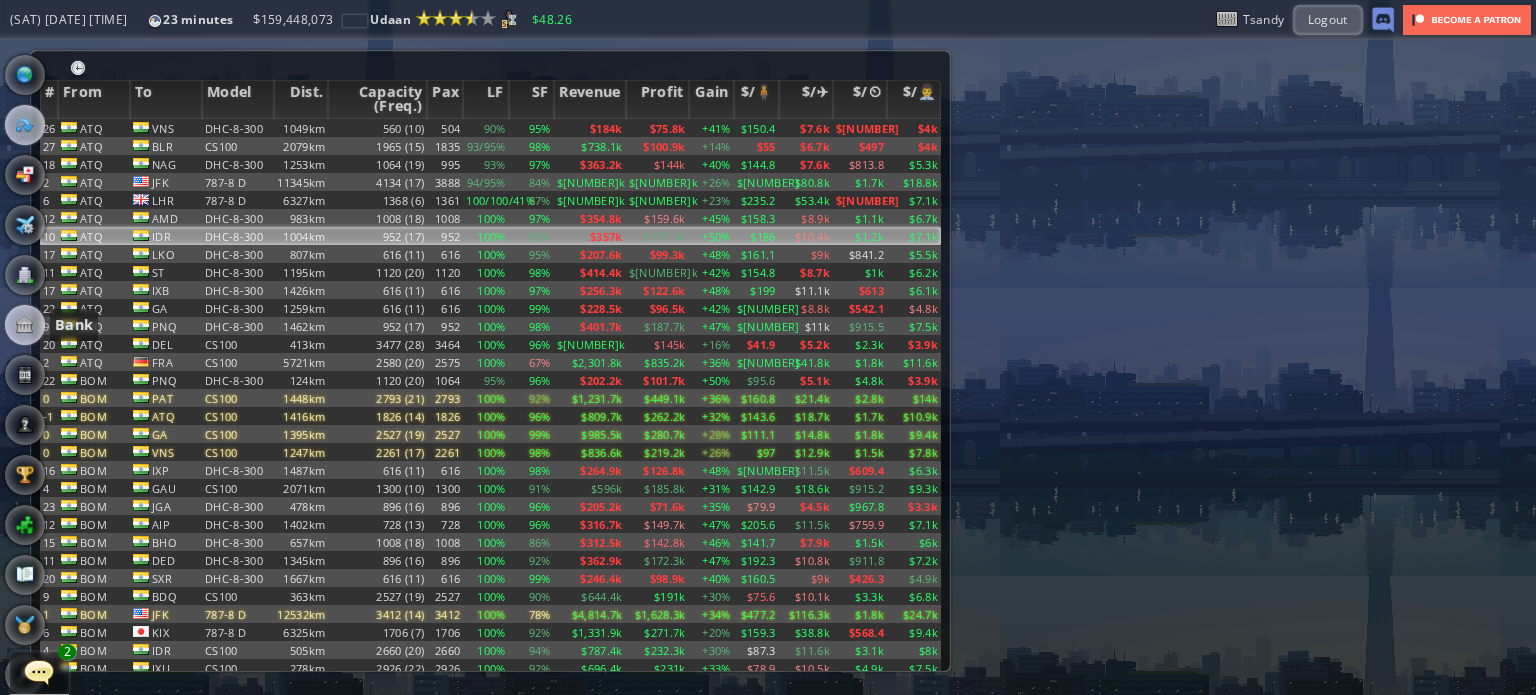click at bounding box center (25, 325) 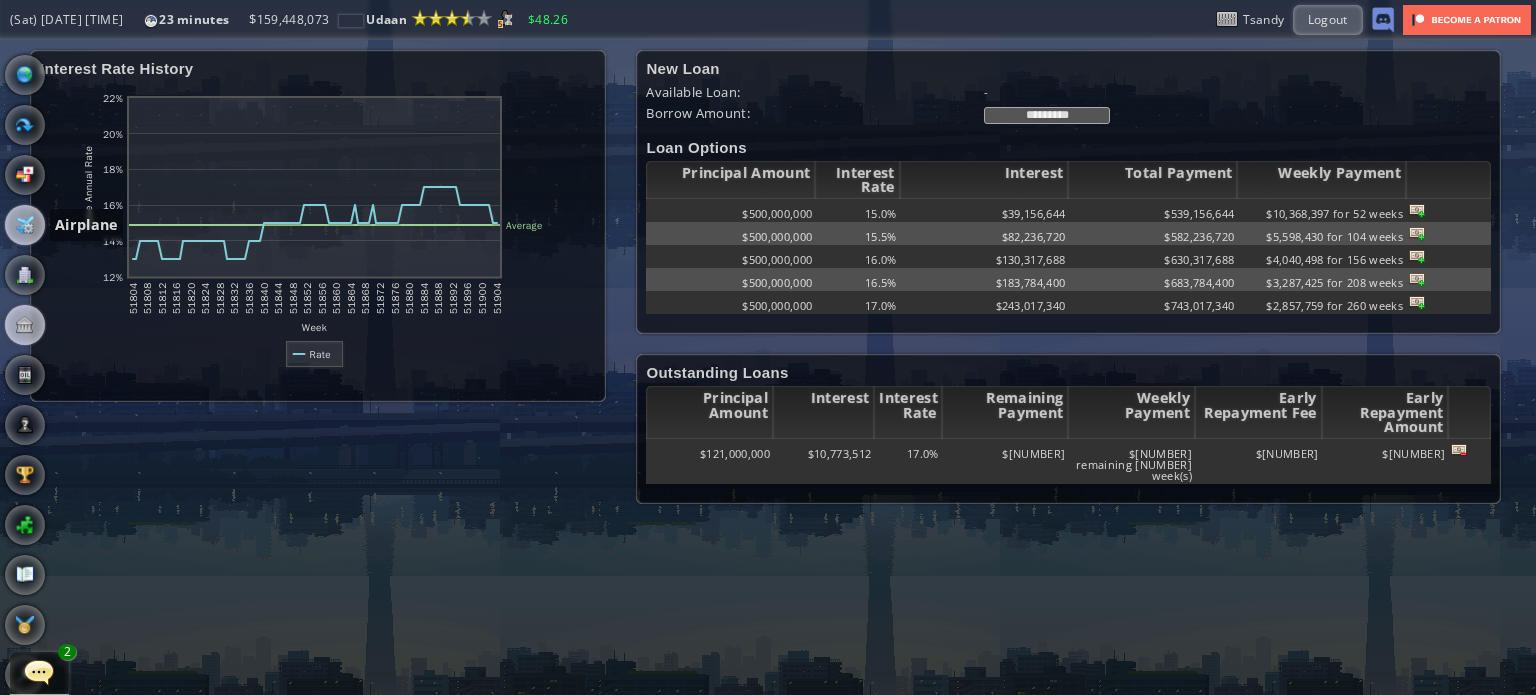 click at bounding box center (25, 225) 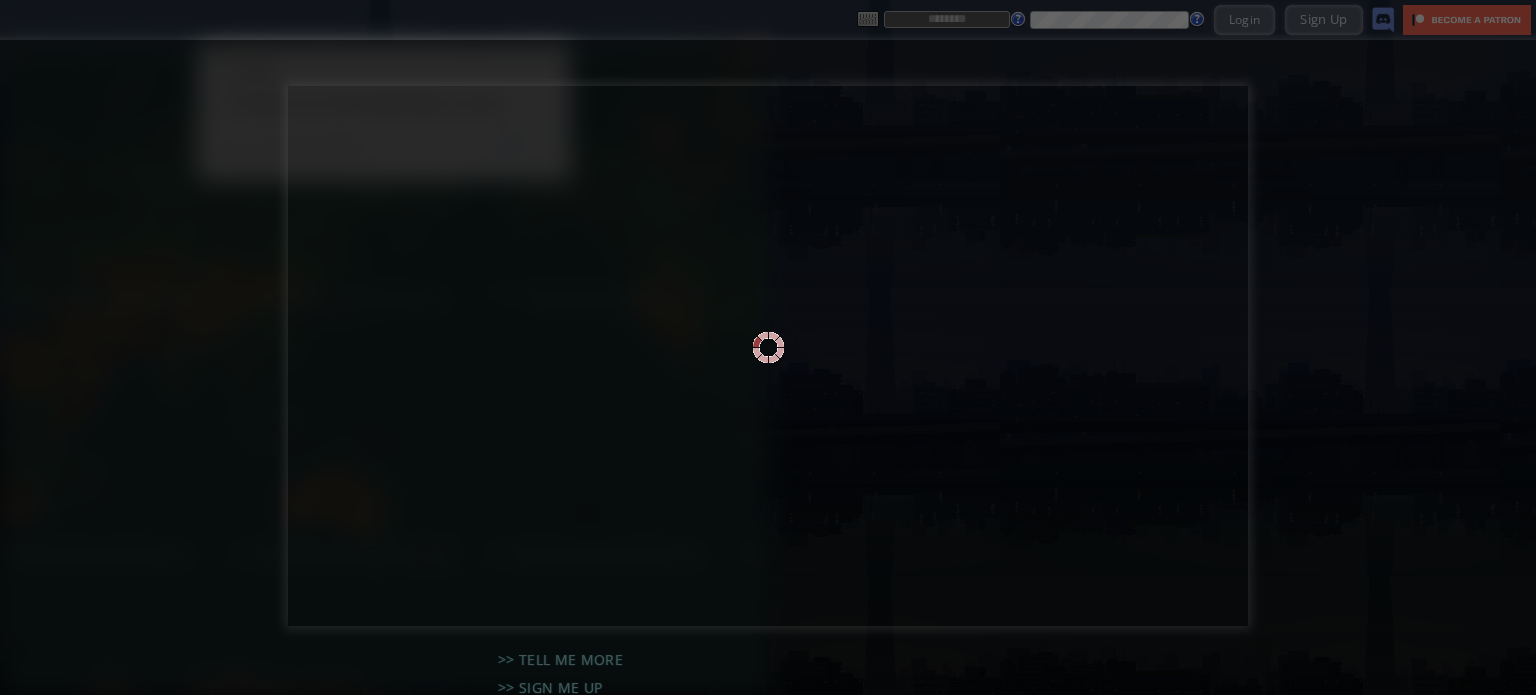 scroll, scrollTop: 0, scrollLeft: 0, axis: both 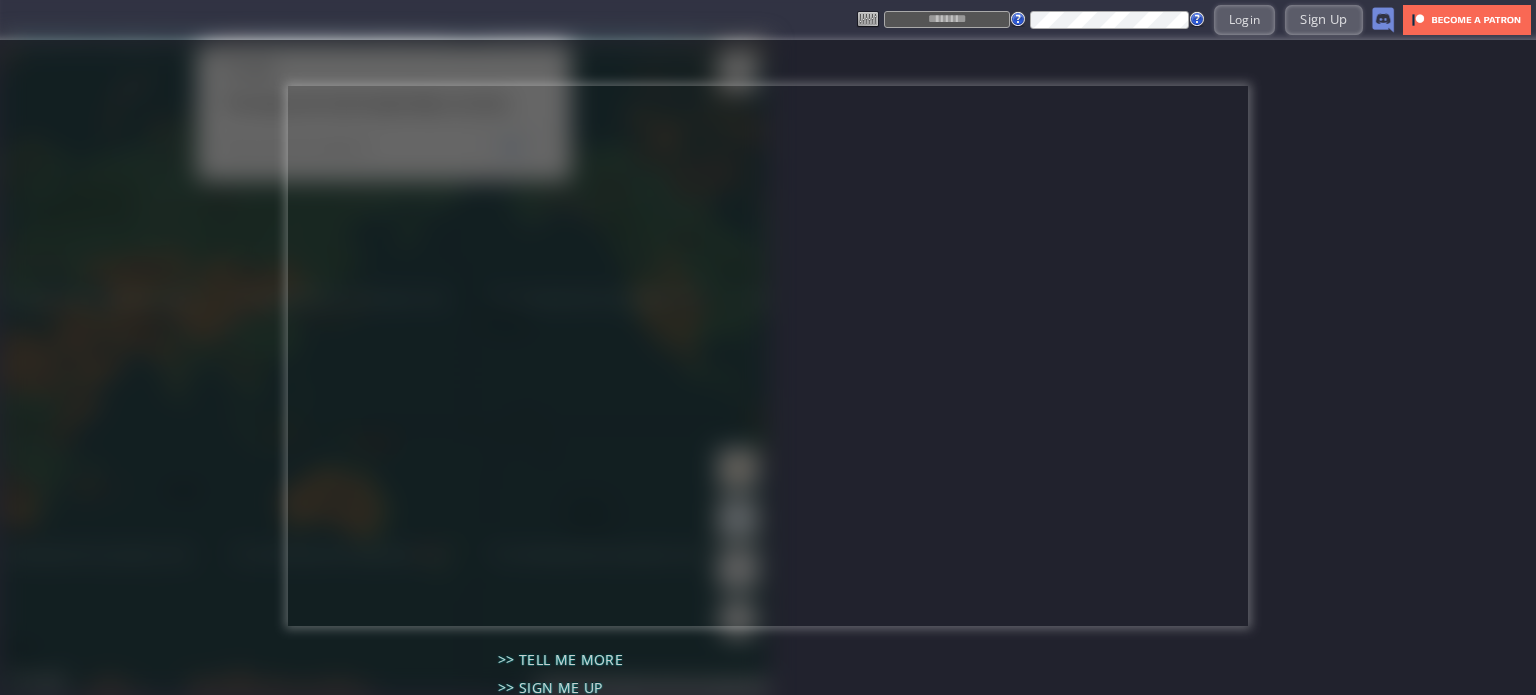 type on "******" 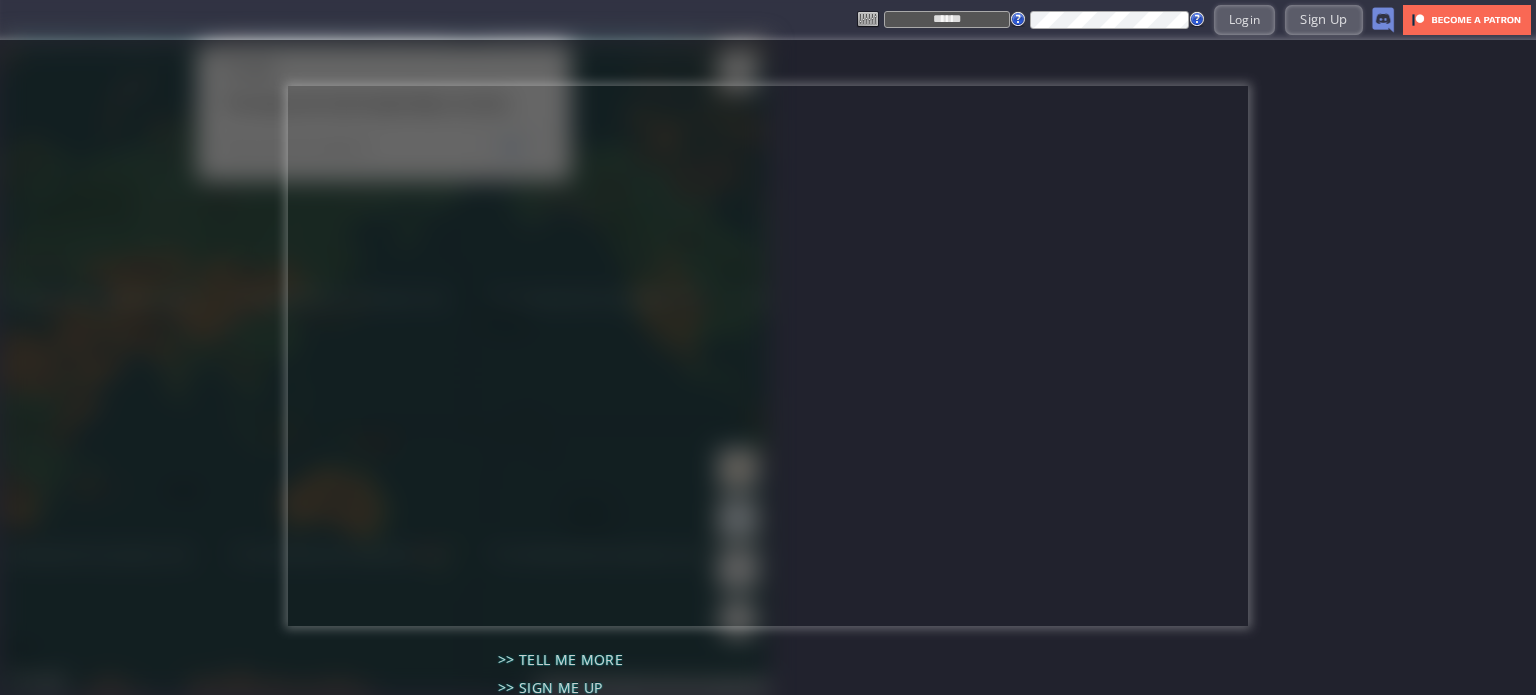 click at bounding box center (768, 356) 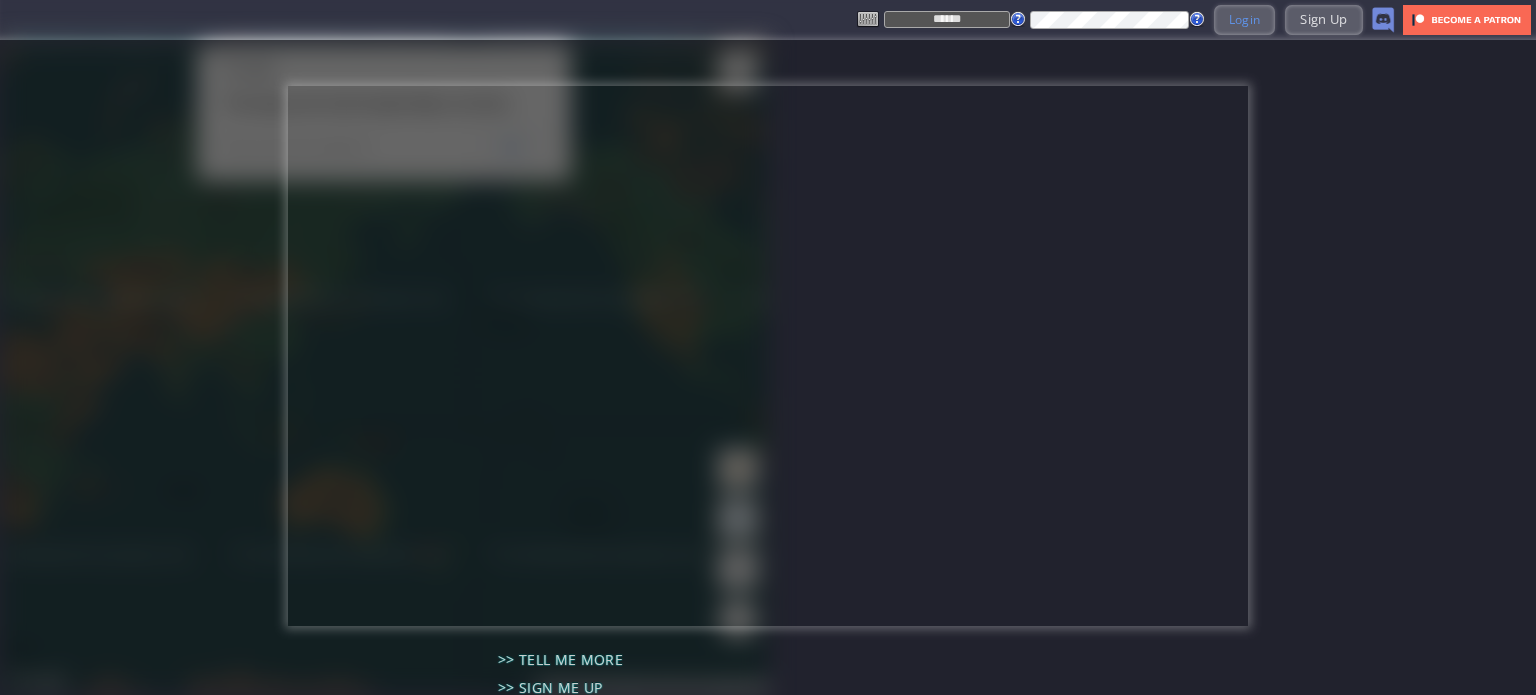 click on "Login" at bounding box center [1245, 19] 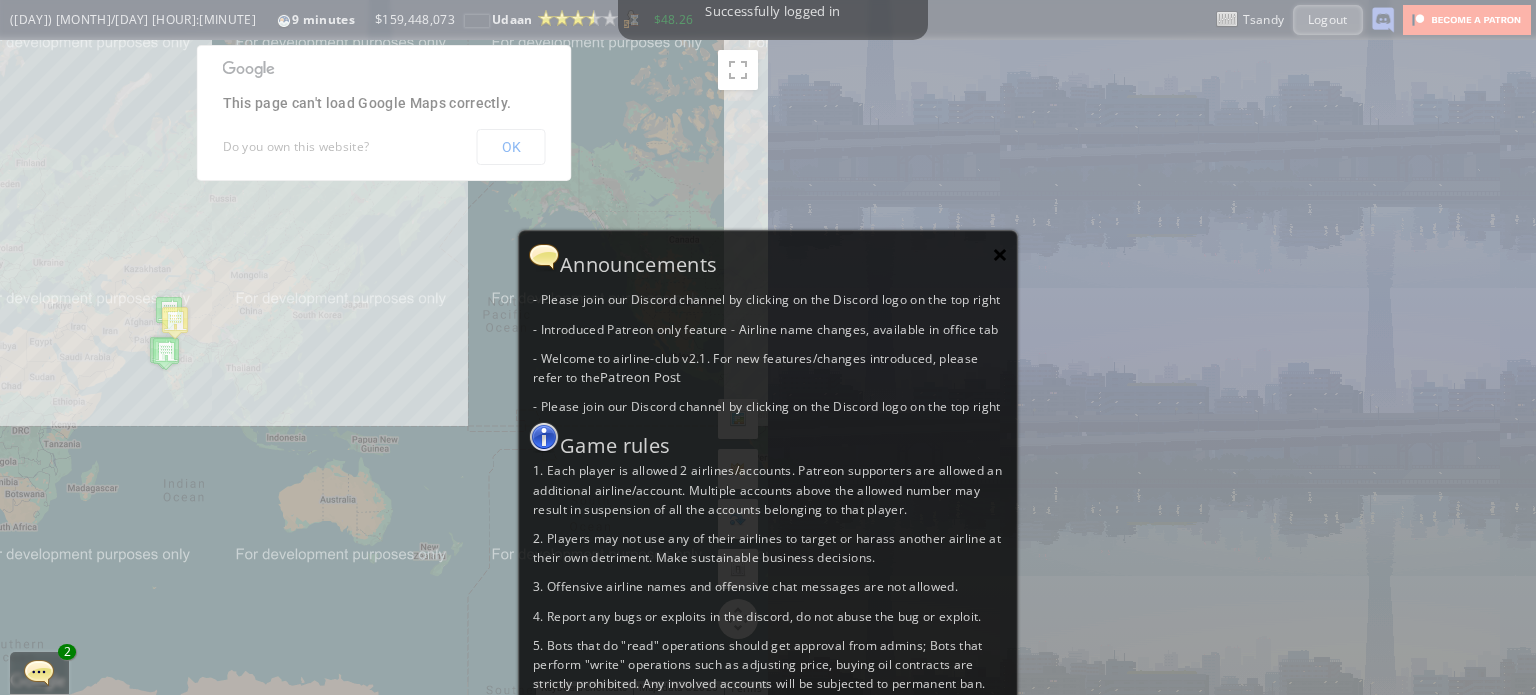 click on "×" at bounding box center [1000, 254] 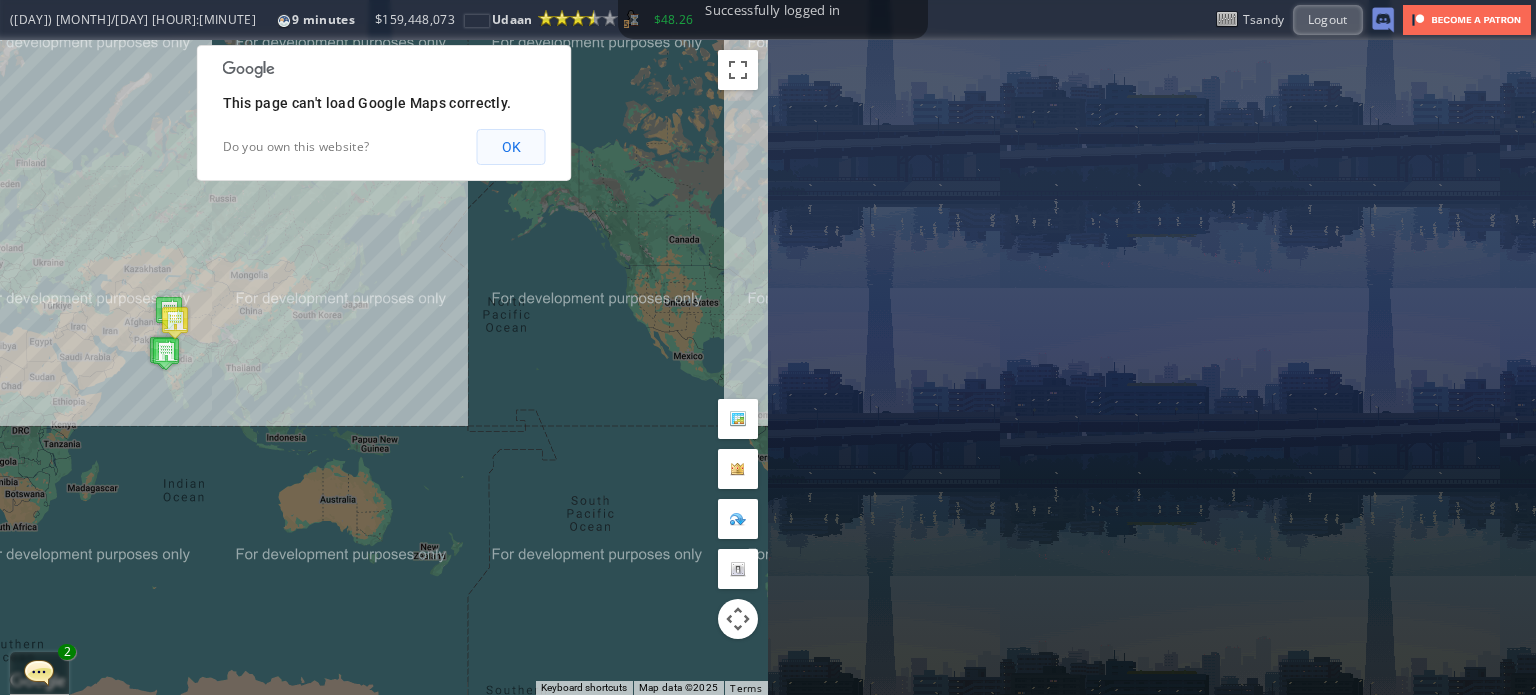 click on "OK" at bounding box center (511, 147) 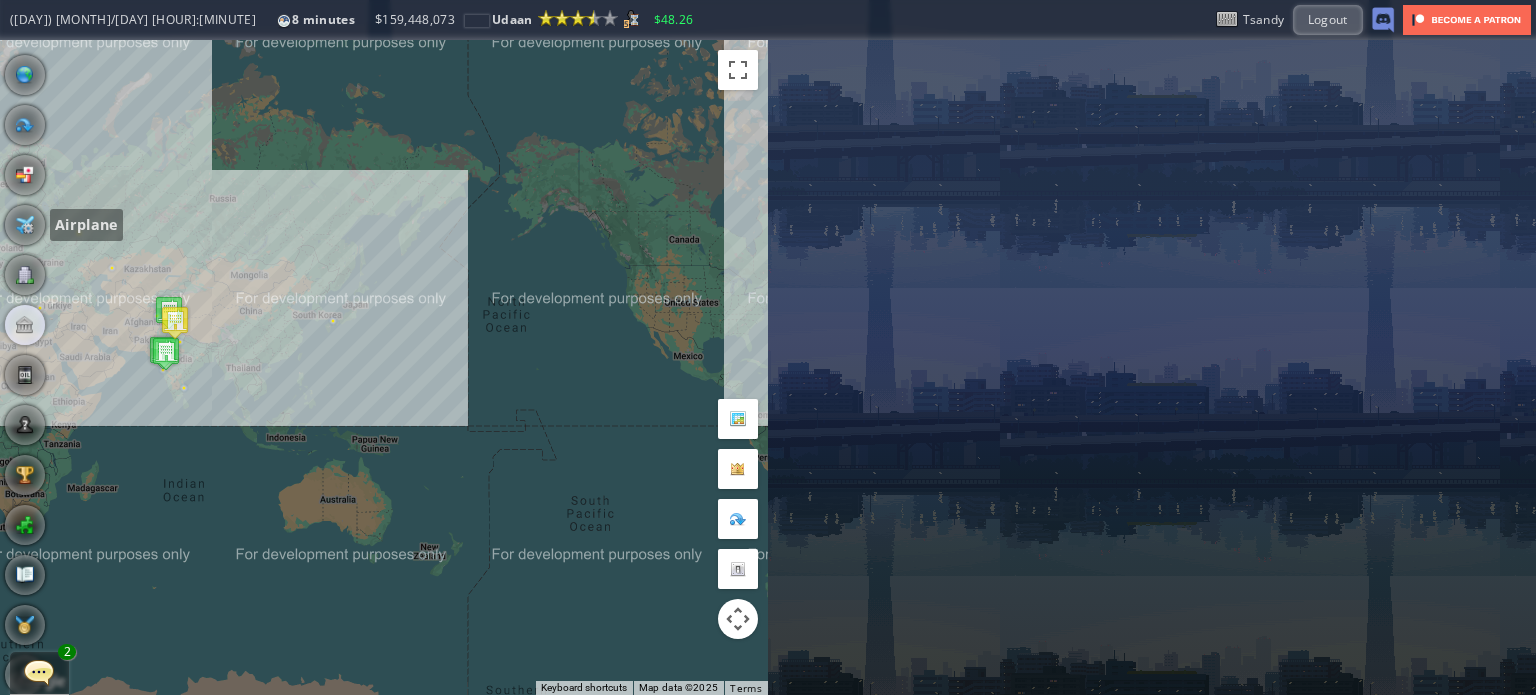 drag, startPoint x: 27, startPoint y: 214, endPoint x: 32, endPoint y: 337, distance: 123.101585 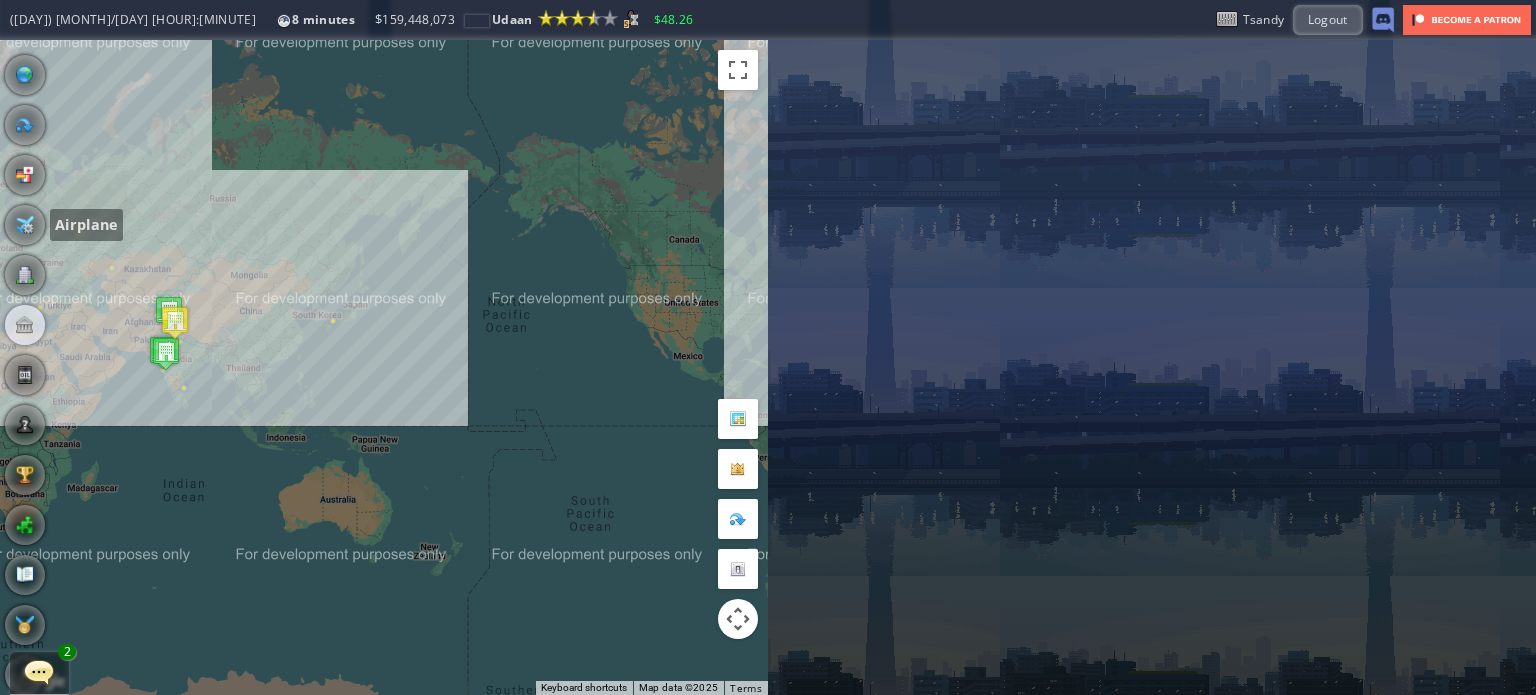 click at bounding box center (25, 225) 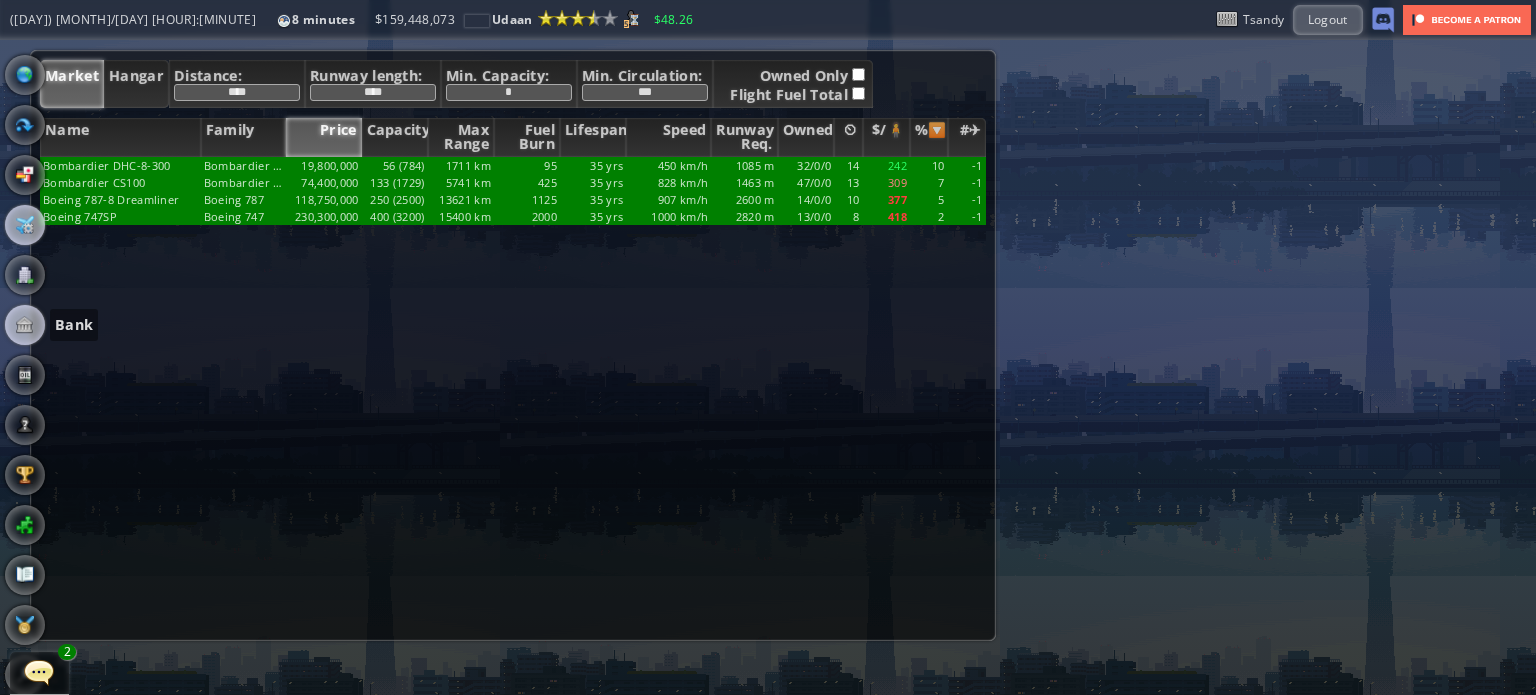 click at bounding box center [25, 325] 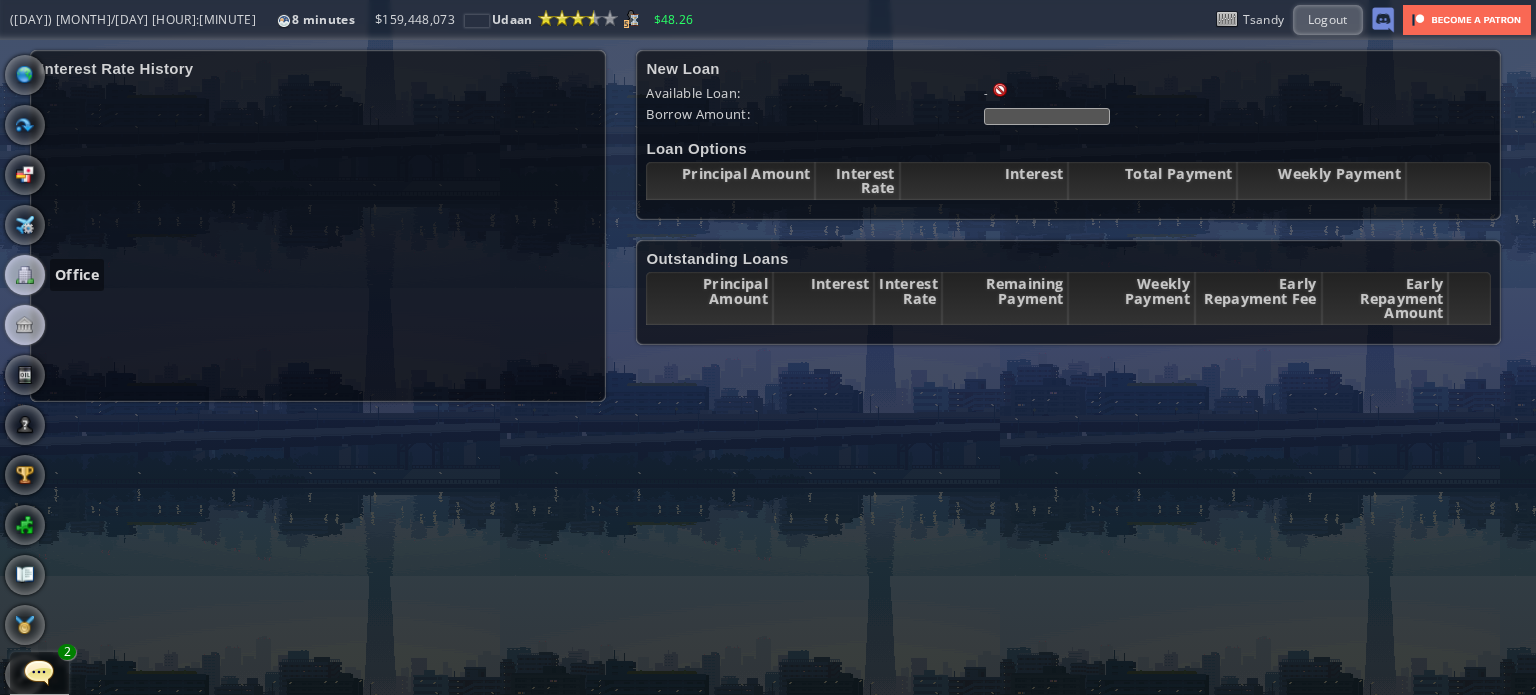 click at bounding box center [25, 275] 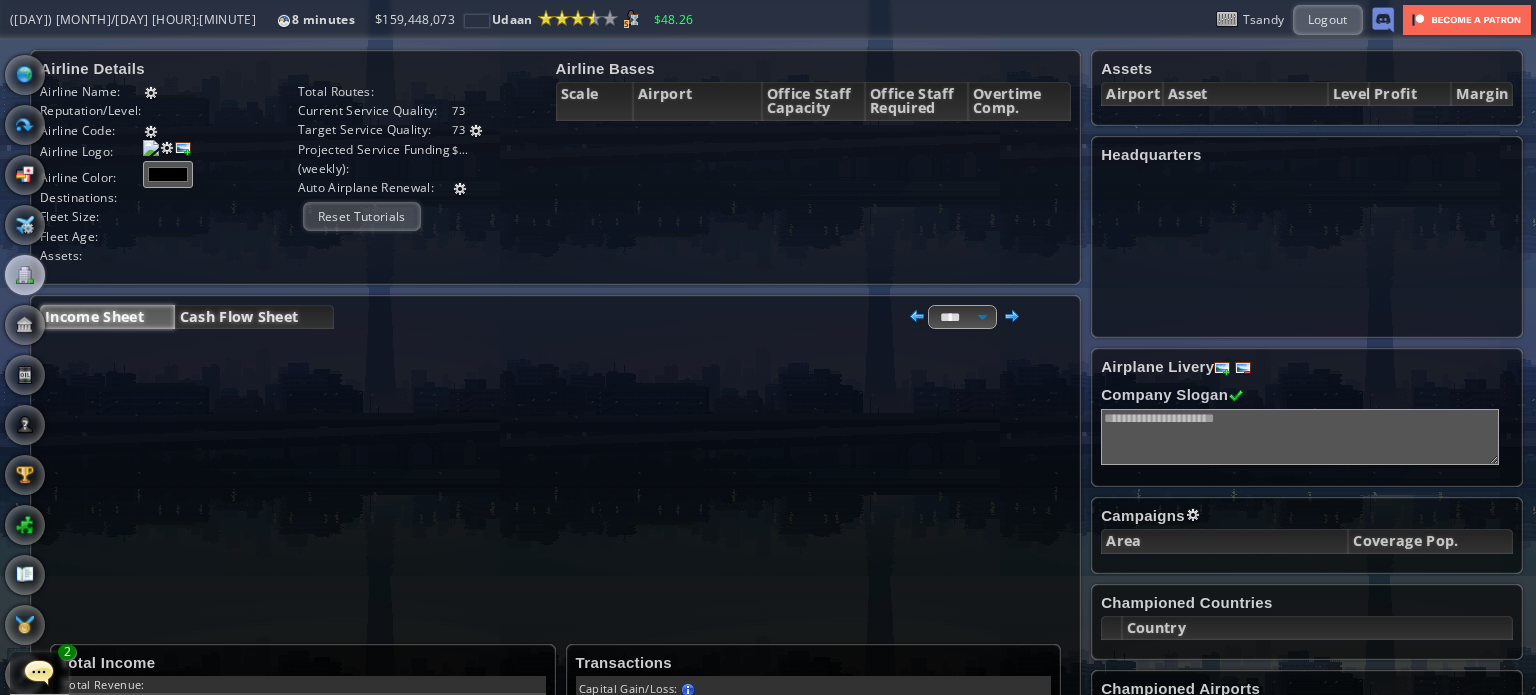 click on "Cash Flow Sheet" at bounding box center (254, 317) 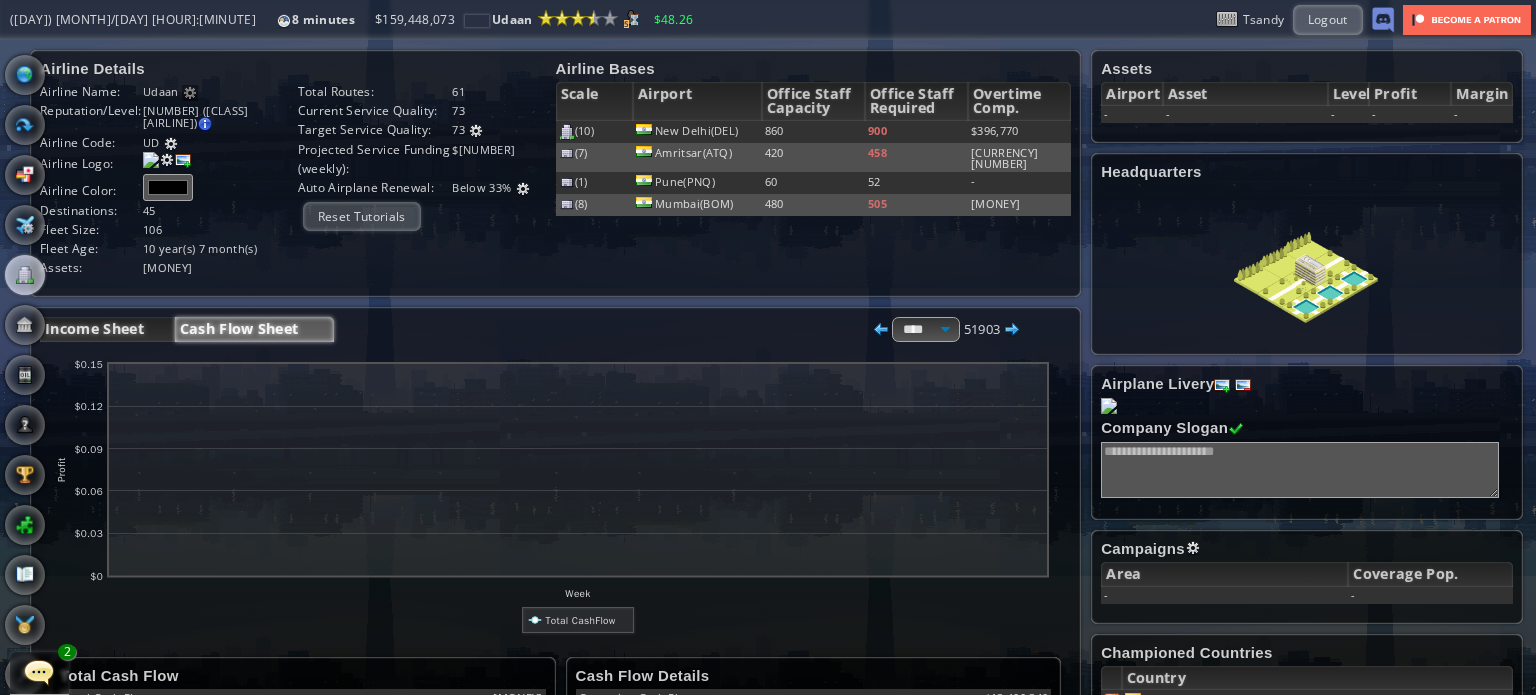 click on "Income Sheet" at bounding box center [107, 329] 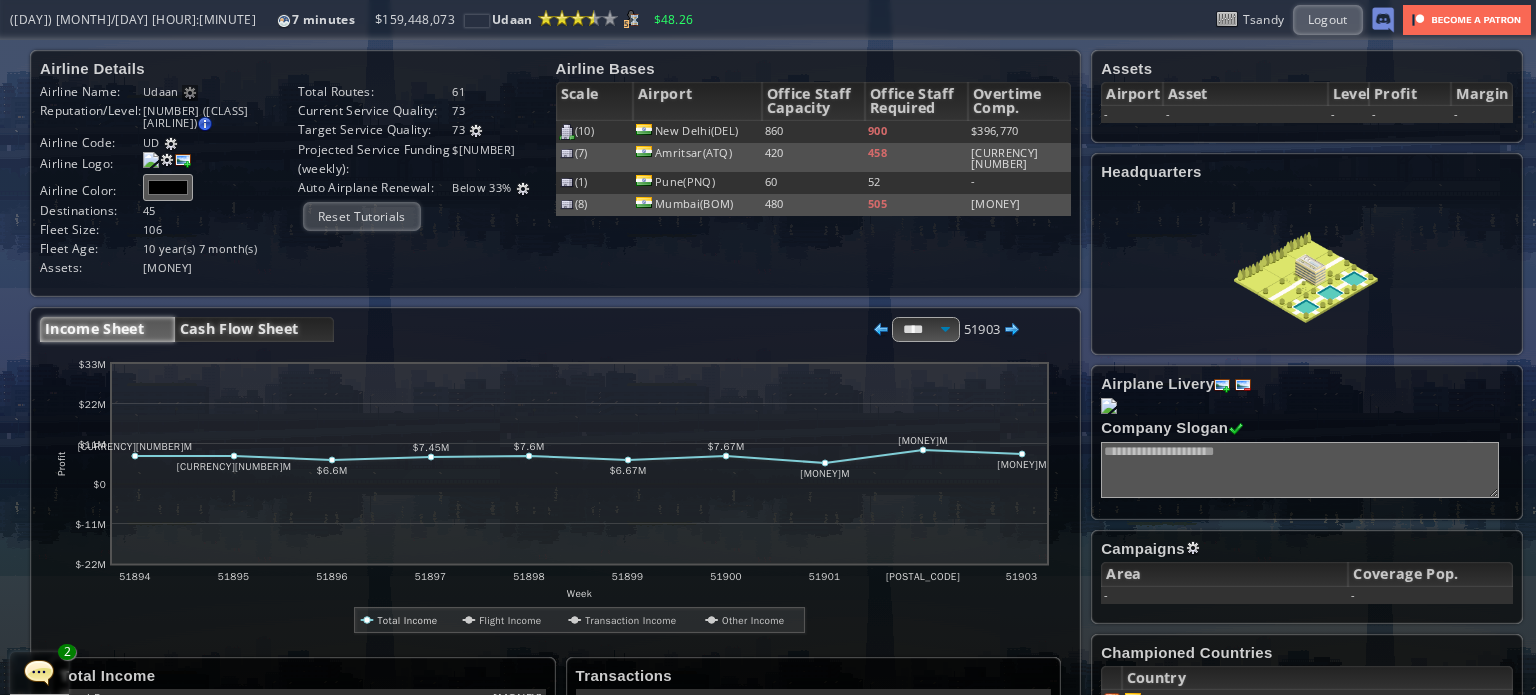 click on "Cash Flow Sheet" at bounding box center [254, 329] 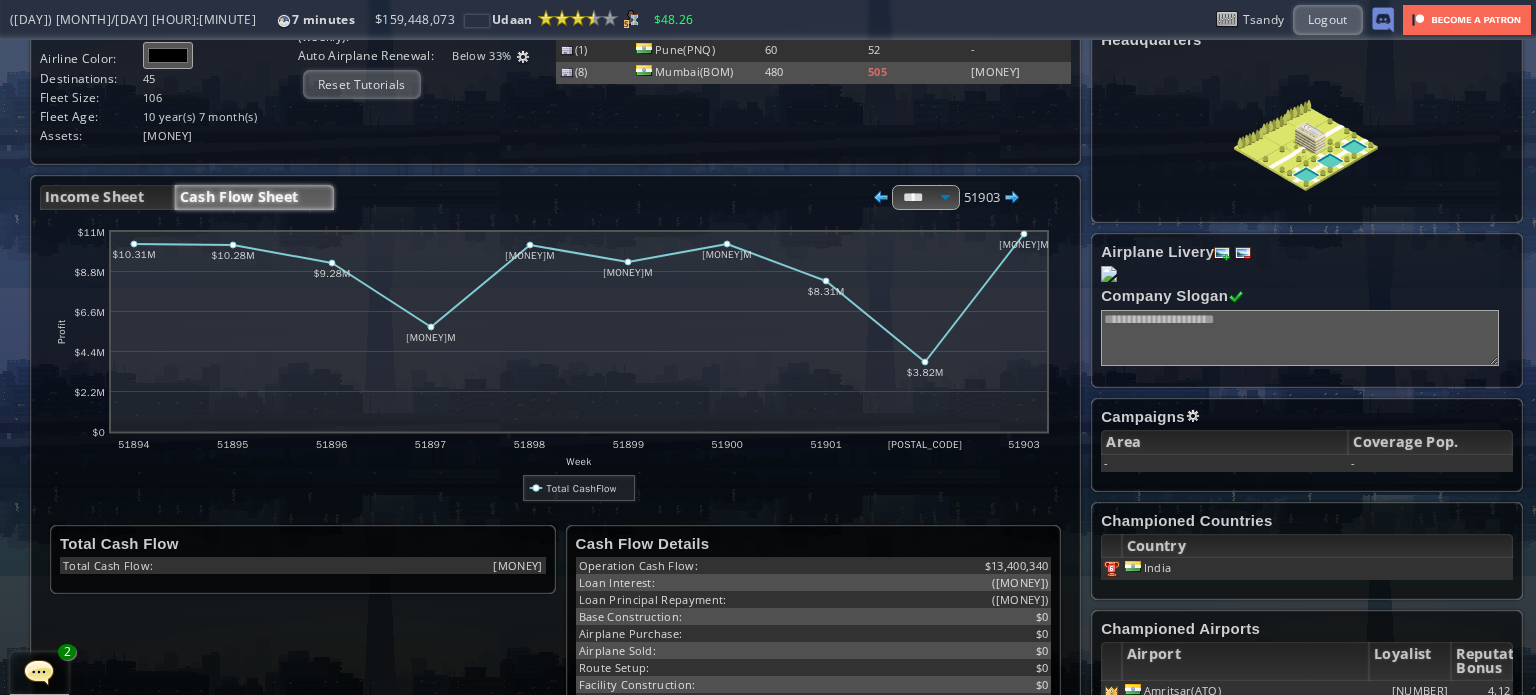 scroll, scrollTop: 100, scrollLeft: 0, axis: vertical 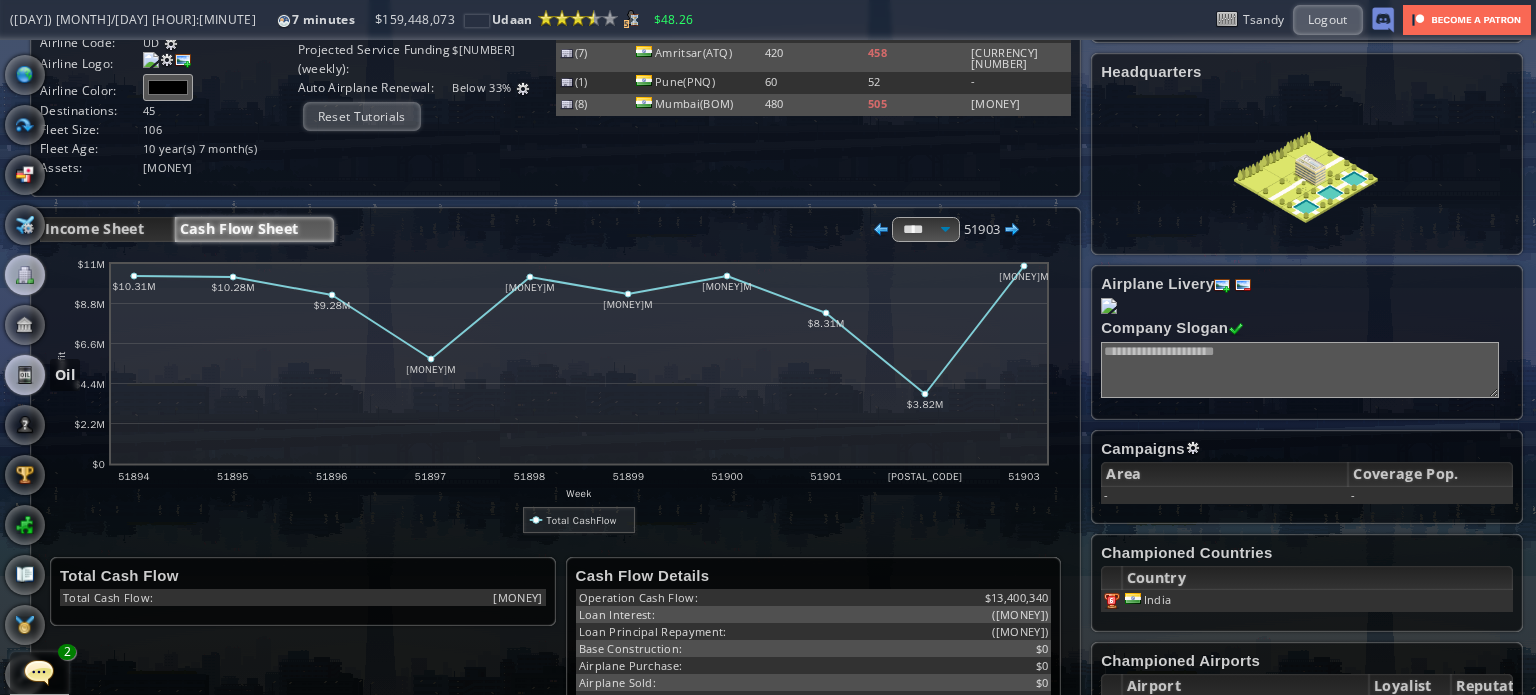 click at bounding box center (25, 375) 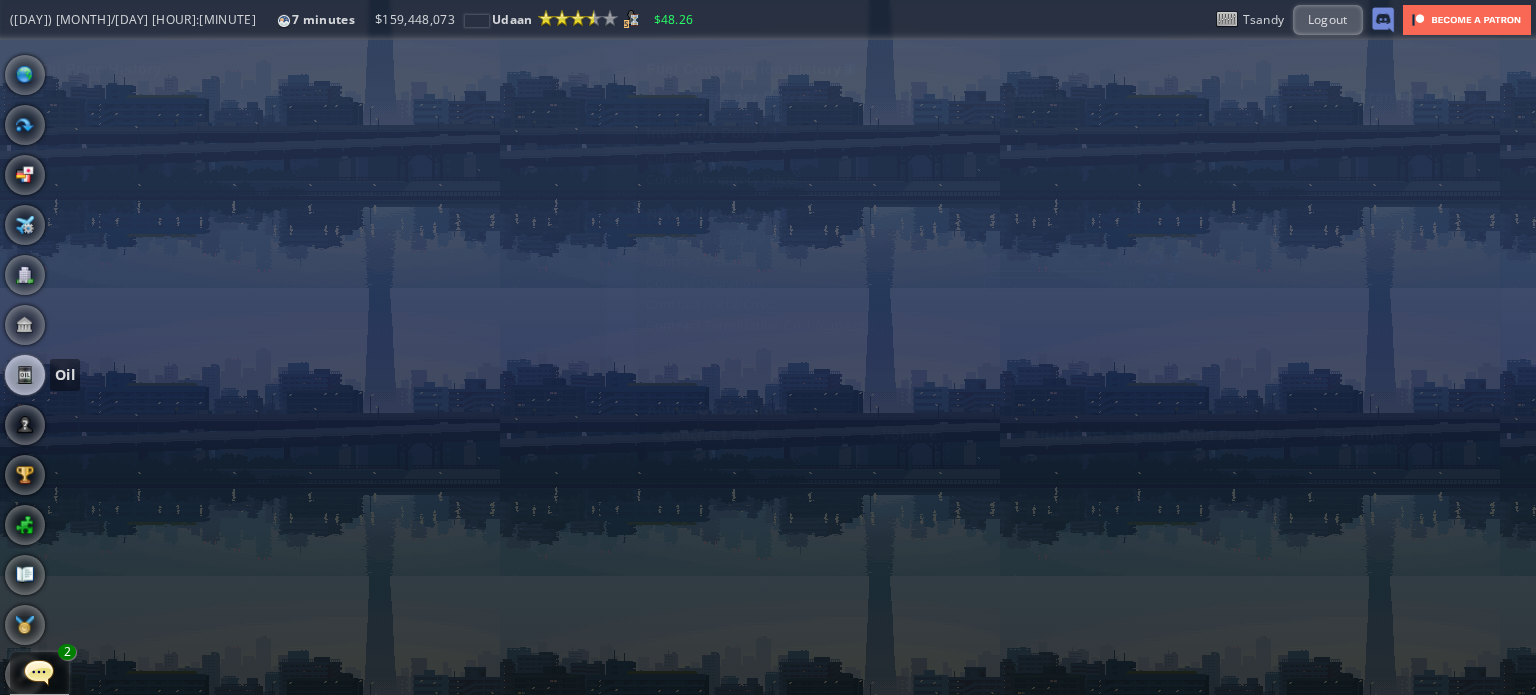 scroll, scrollTop: 0, scrollLeft: 0, axis: both 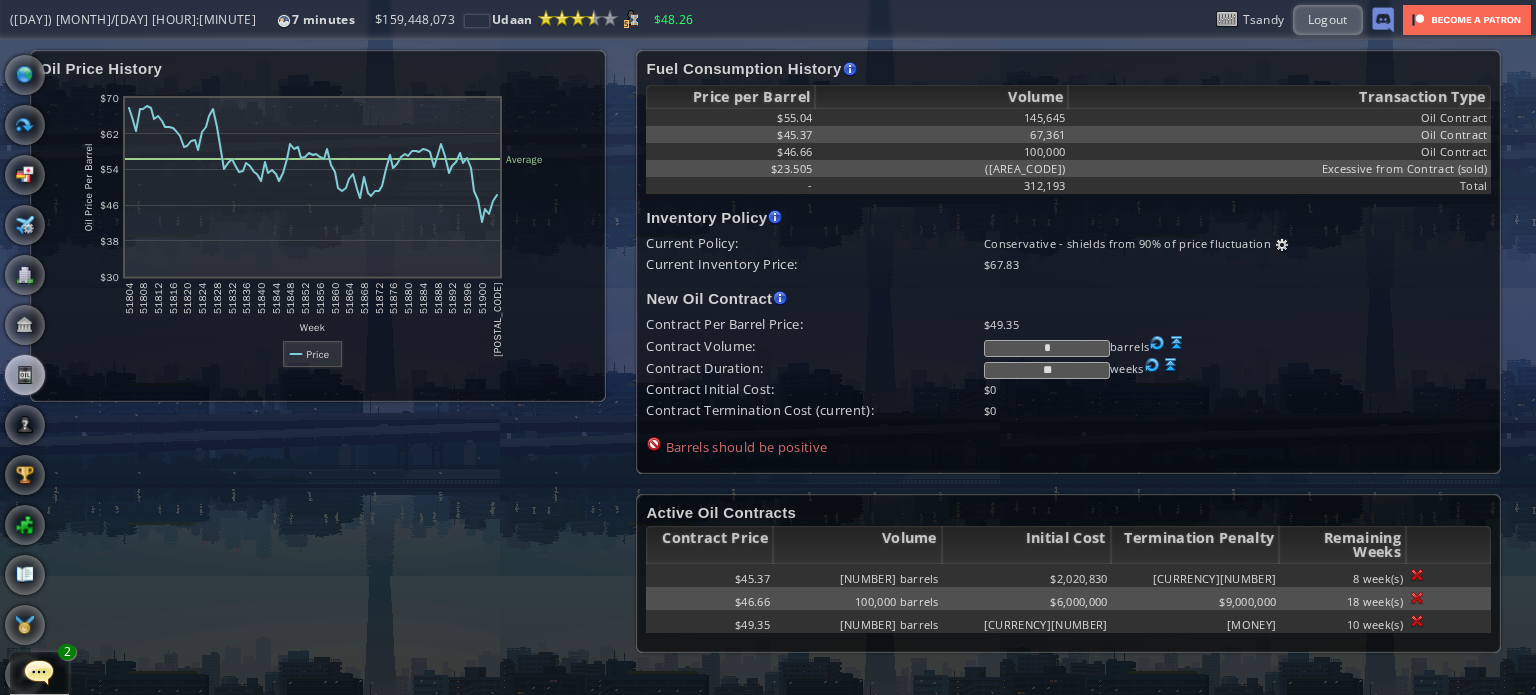 click at bounding box center [39, 672] 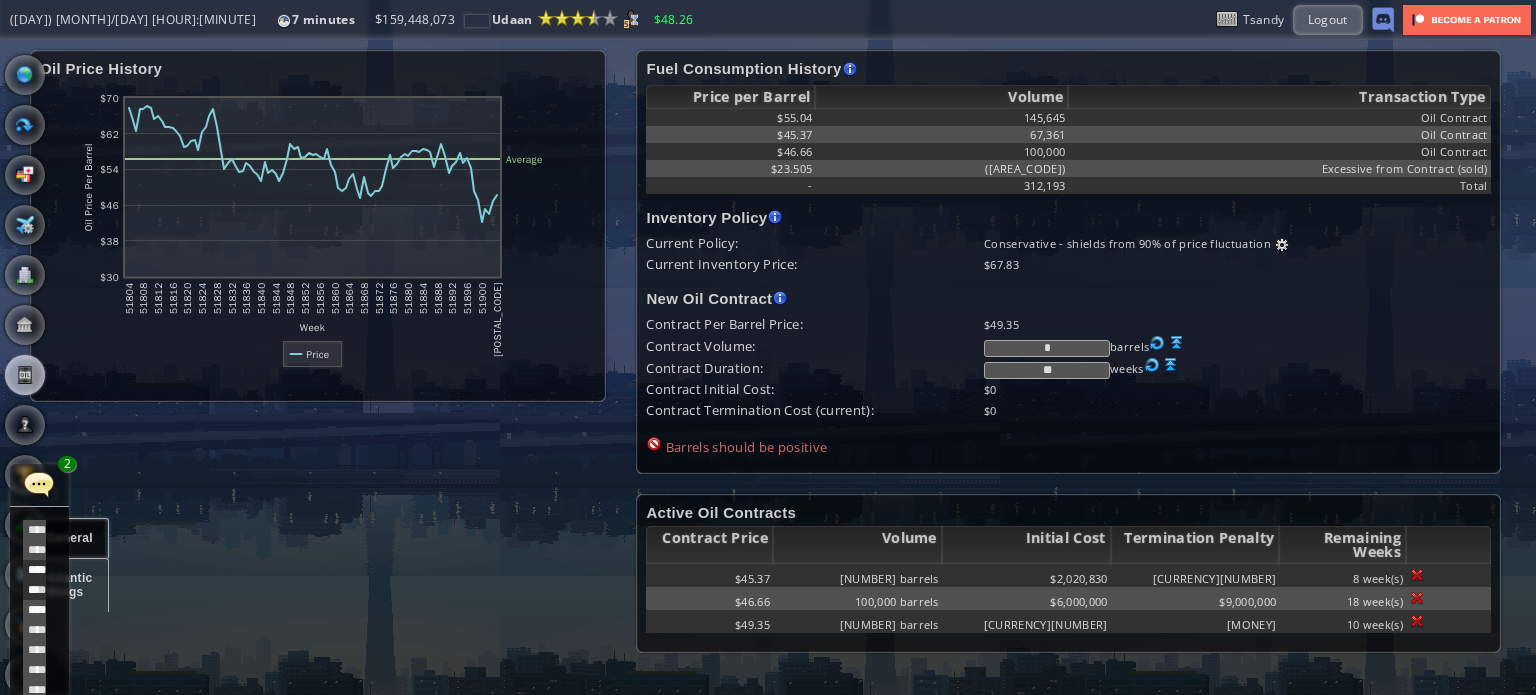 scroll, scrollTop: 498, scrollLeft: 0, axis: vertical 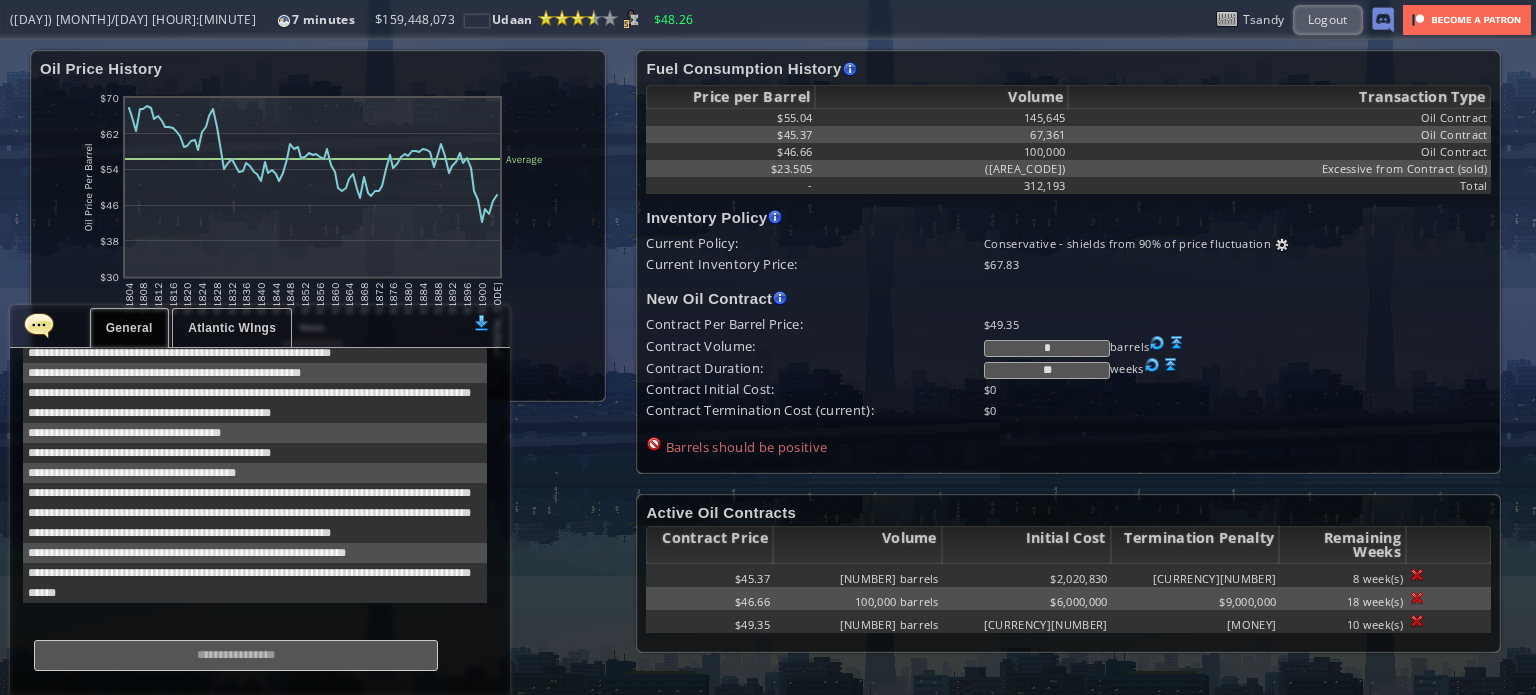 click on "General
Atlantic WIngs
0" at bounding box center [260, 326] 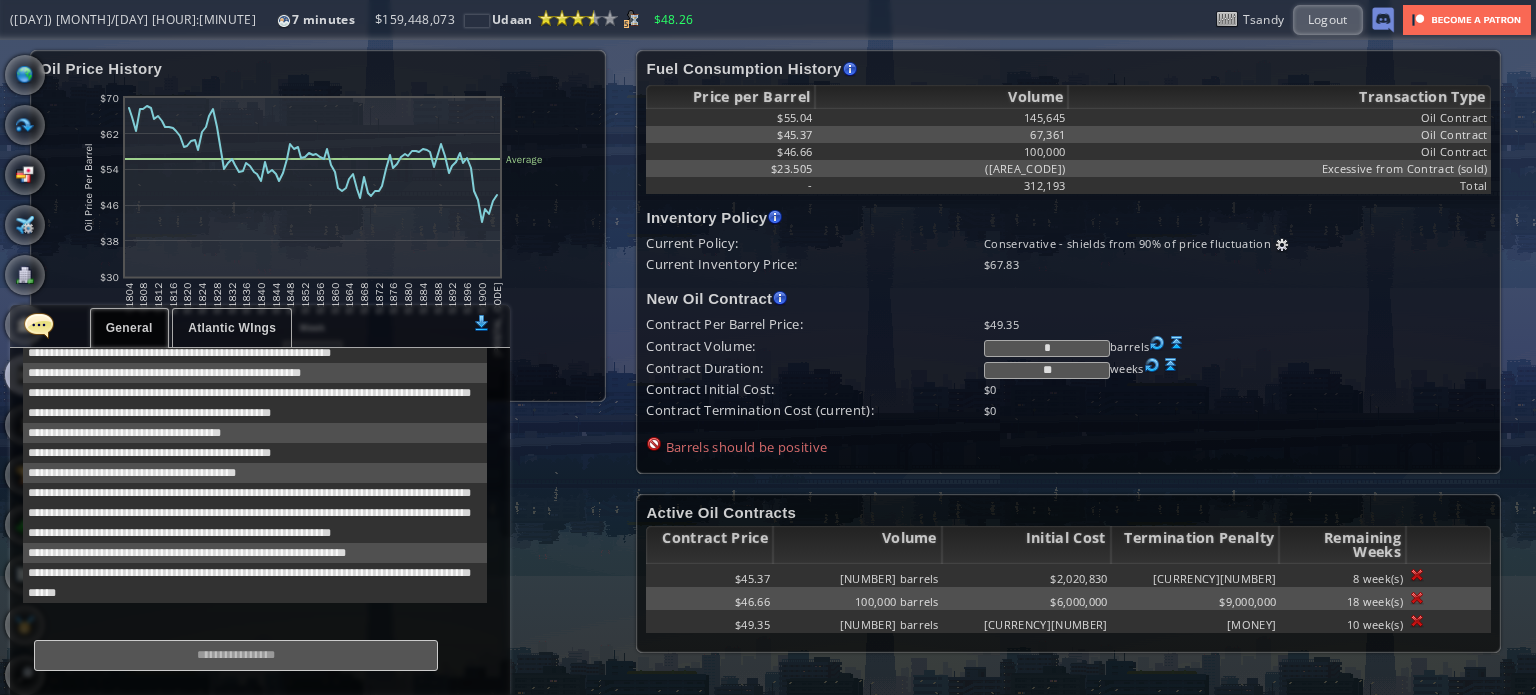 click at bounding box center [39, 325] 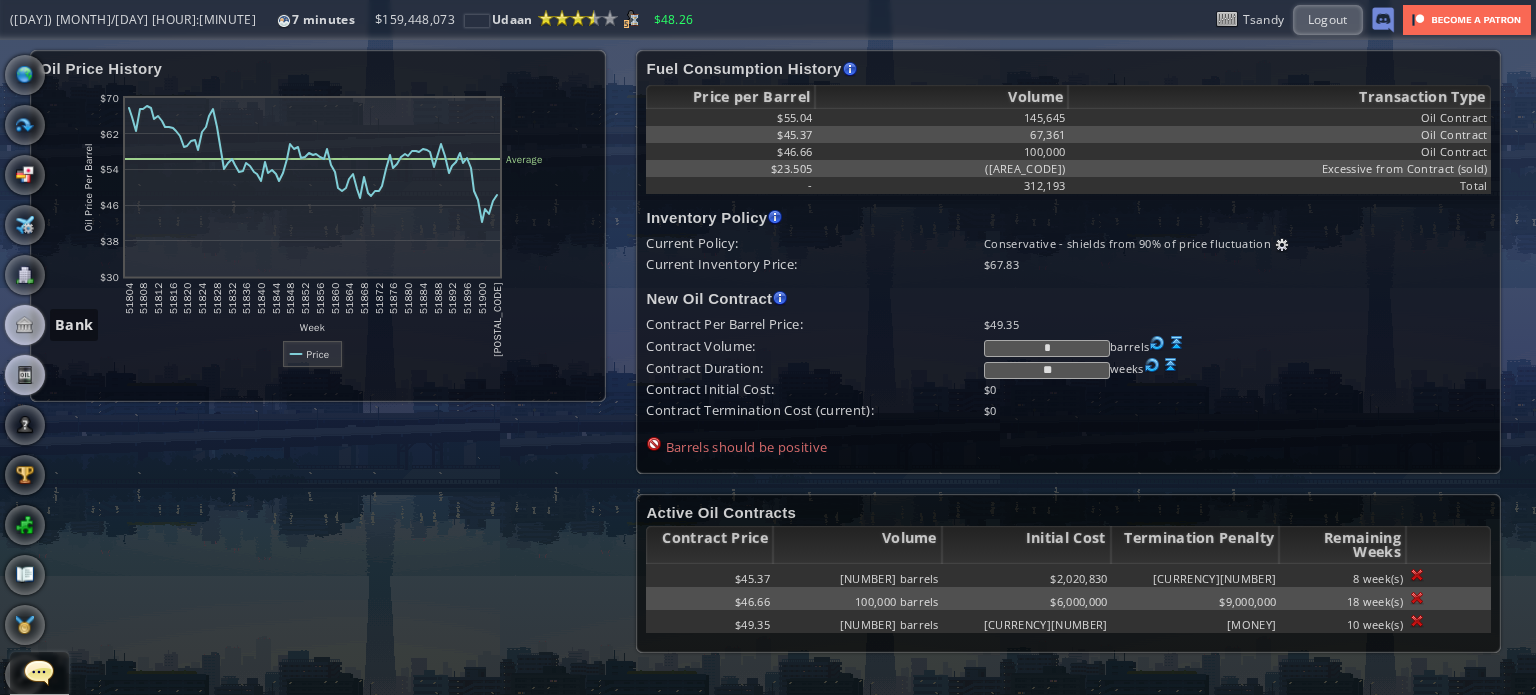 click at bounding box center (25, 325) 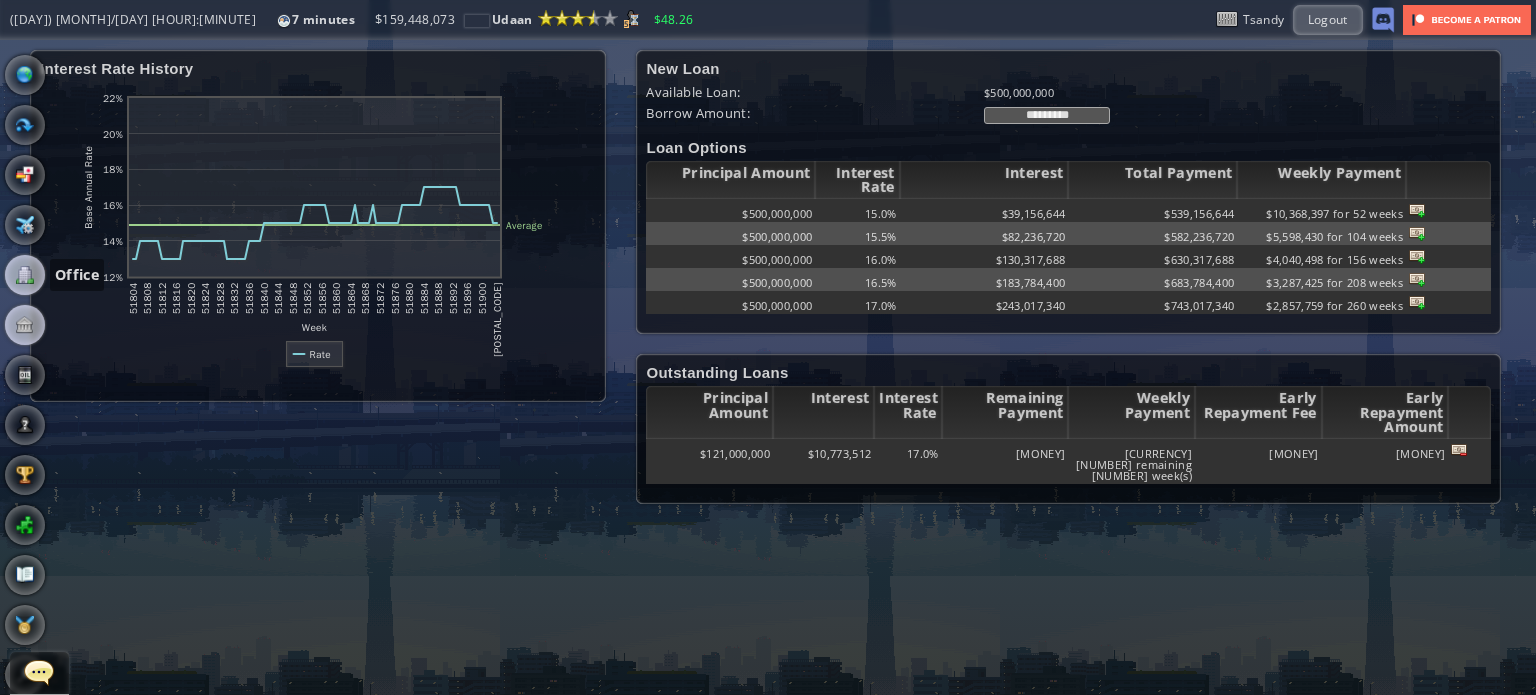 click at bounding box center [25, 275] 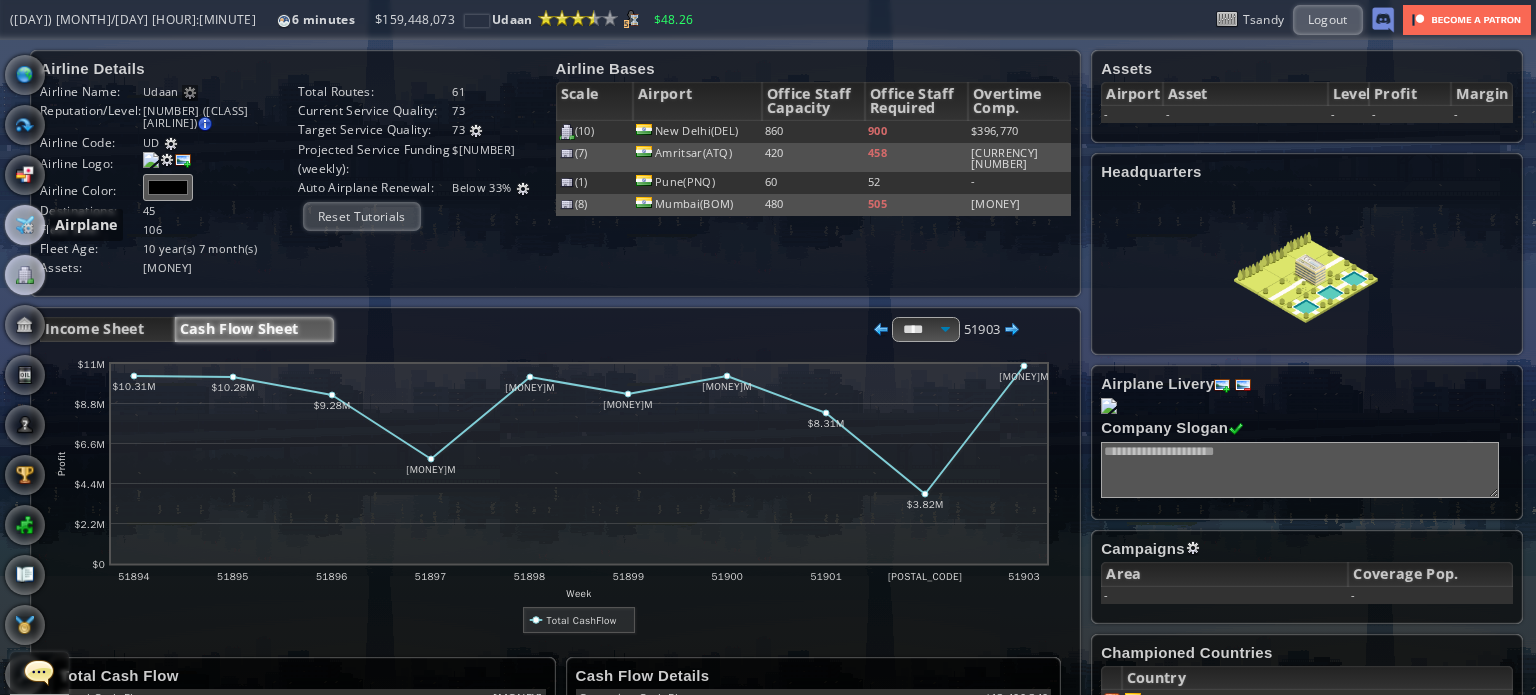 click at bounding box center (25, 225) 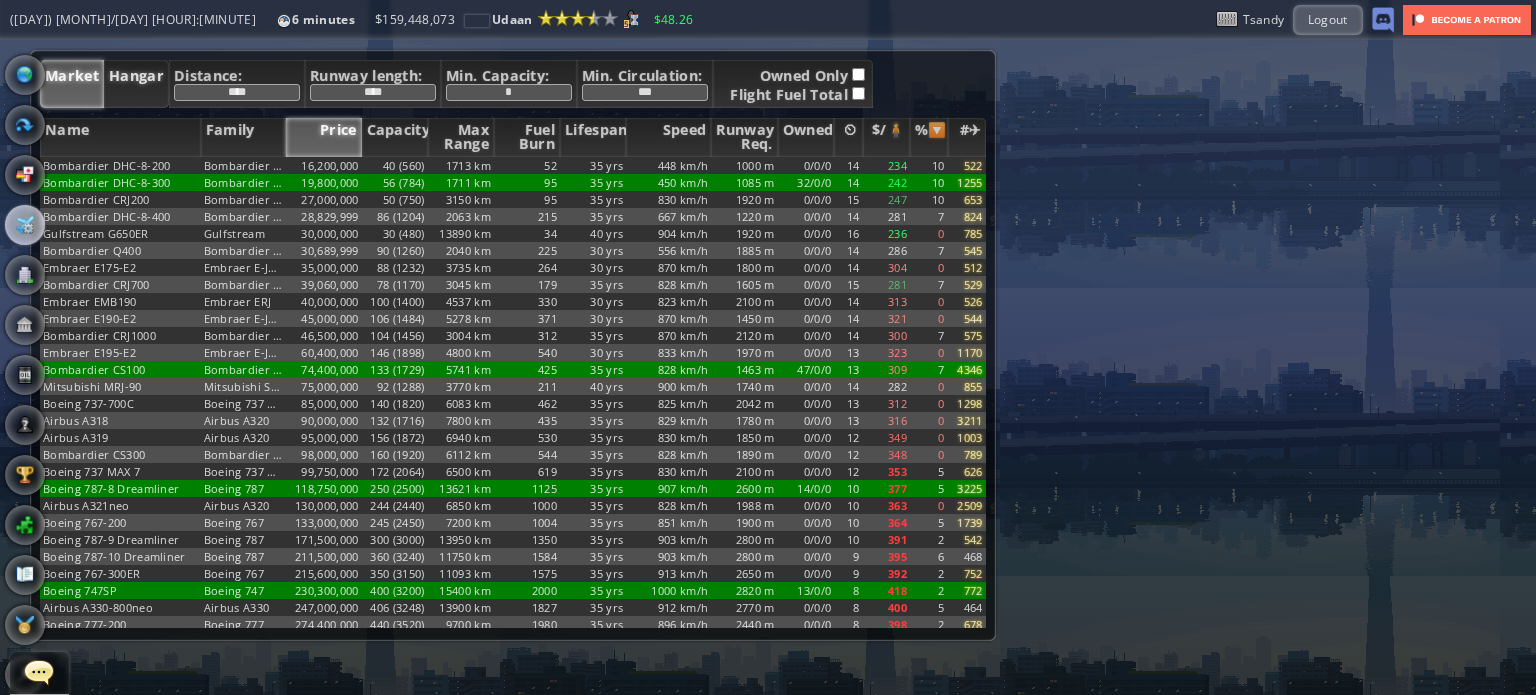 click on "Hangar" at bounding box center [136, 84] 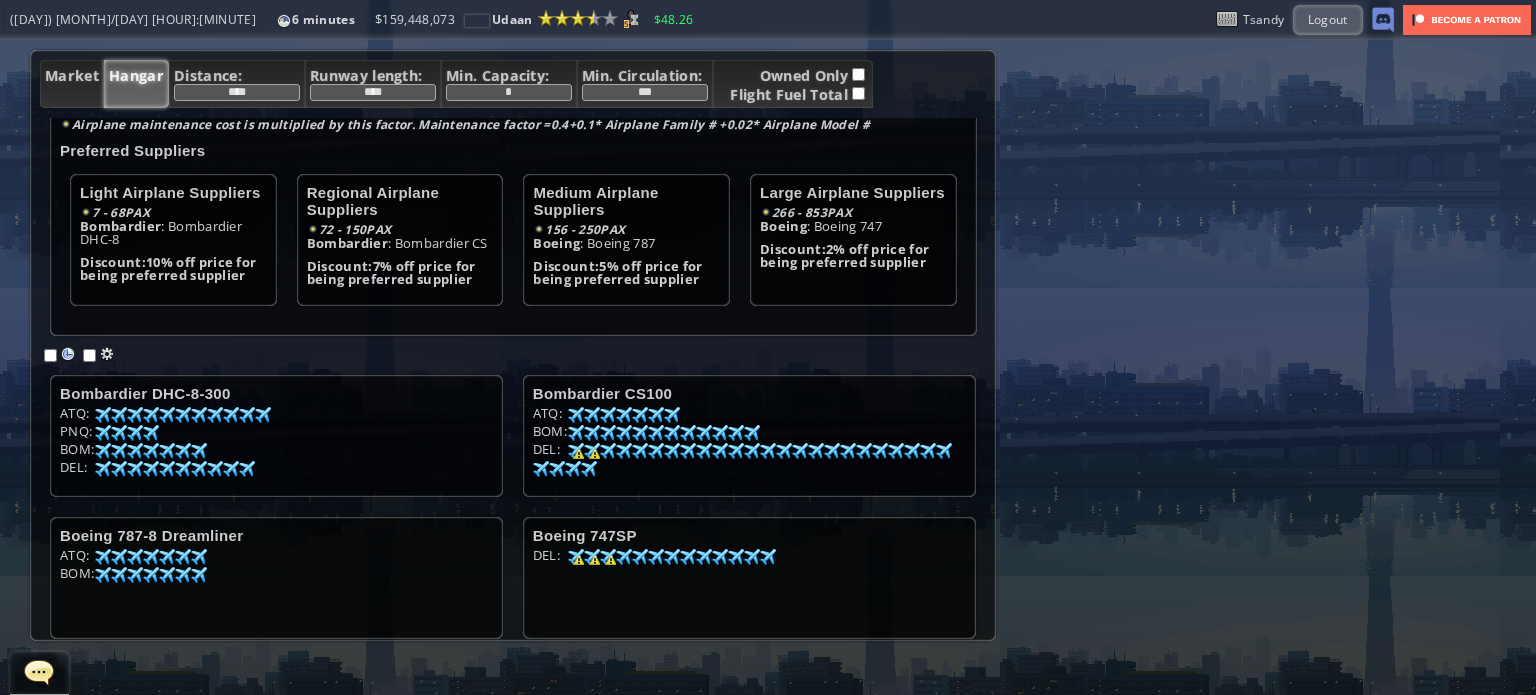 scroll, scrollTop: 104, scrollLeft: 0, axis: vertical 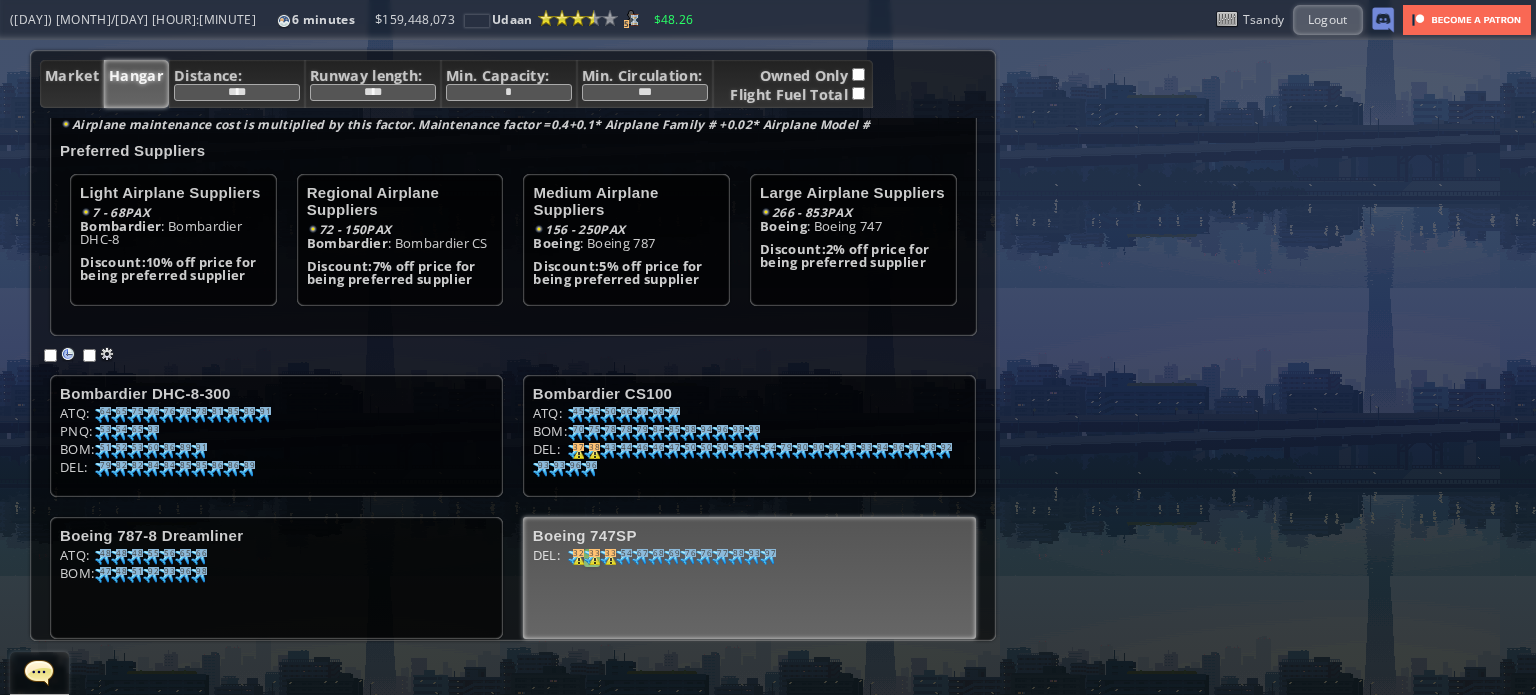 click on "33" at bounding box center [105, 411] 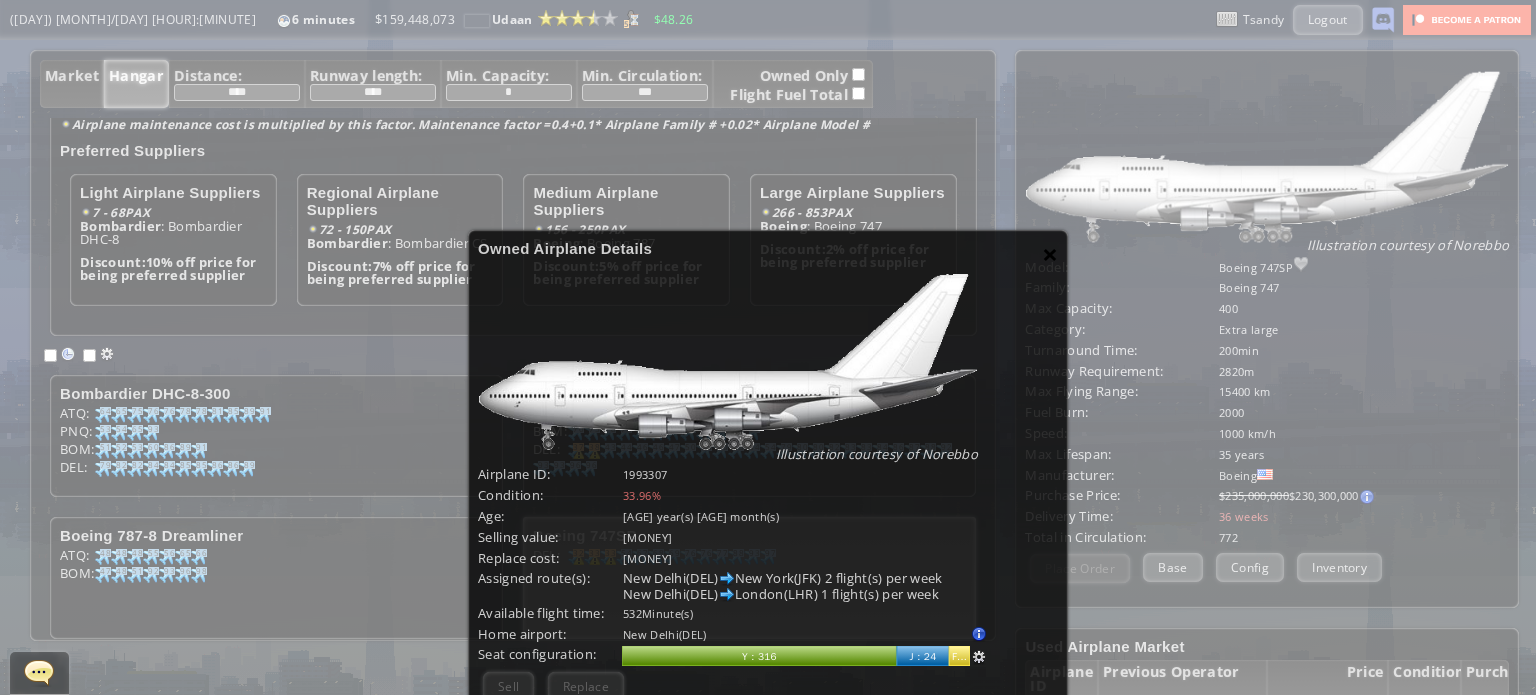 click on "×" at bounding box center (1050, 254) 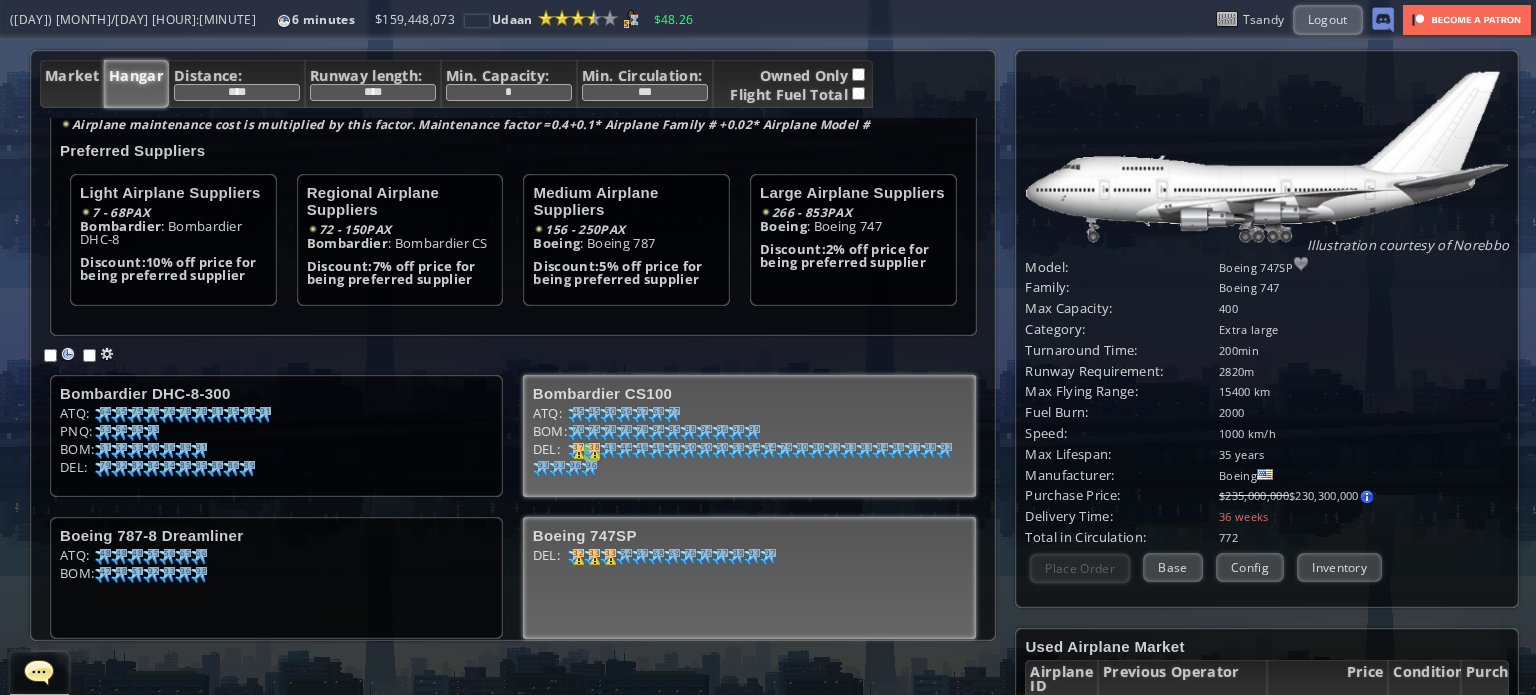 click at bounding box center [103, 415] 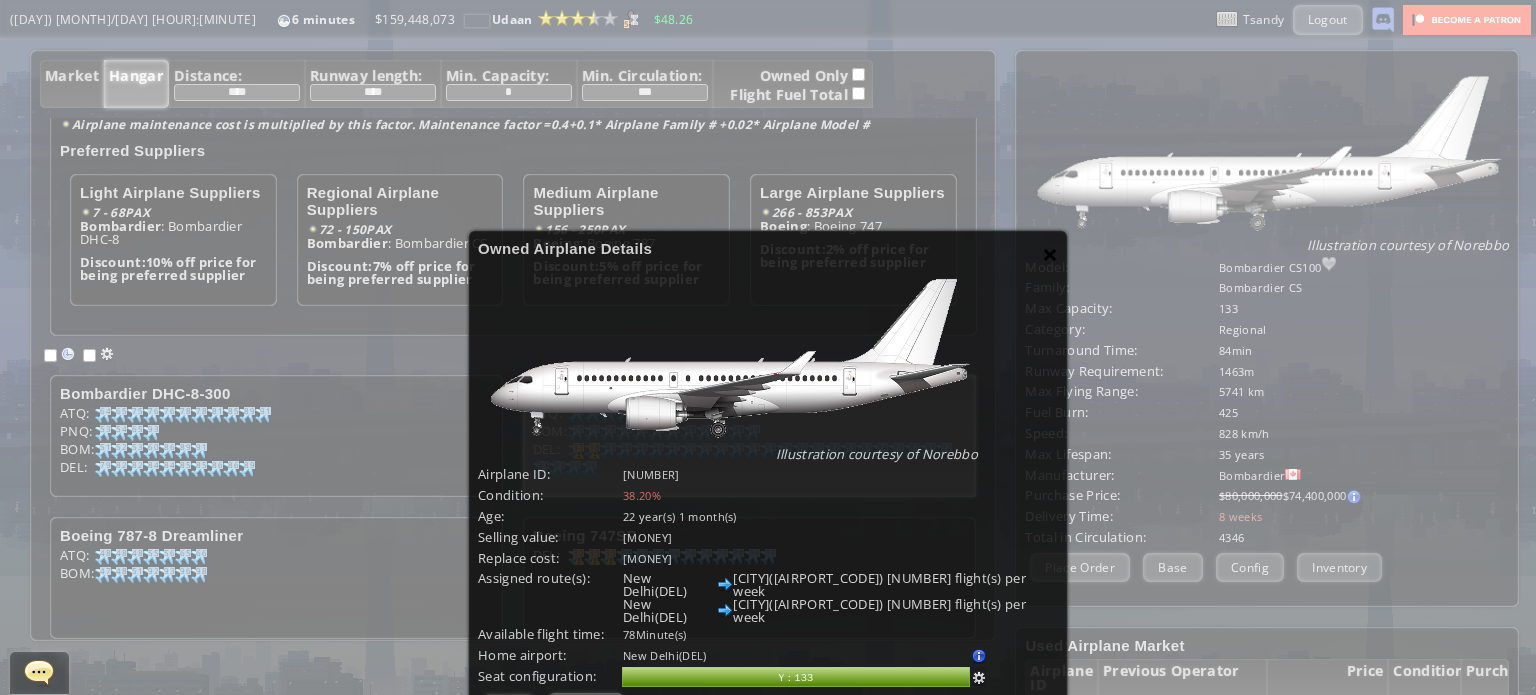 click on "×" at bounding box center (1050, 254) 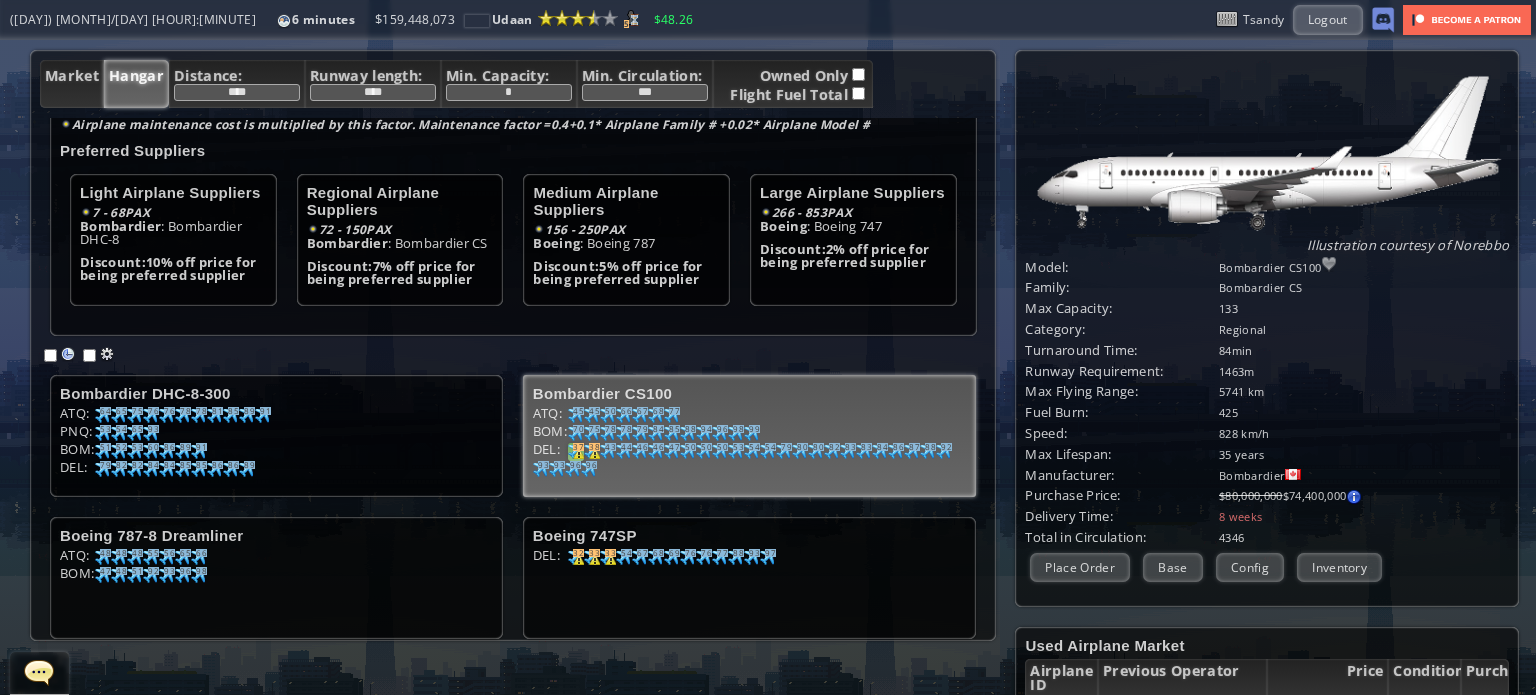 click on "37" at bounding box center (578, 411) 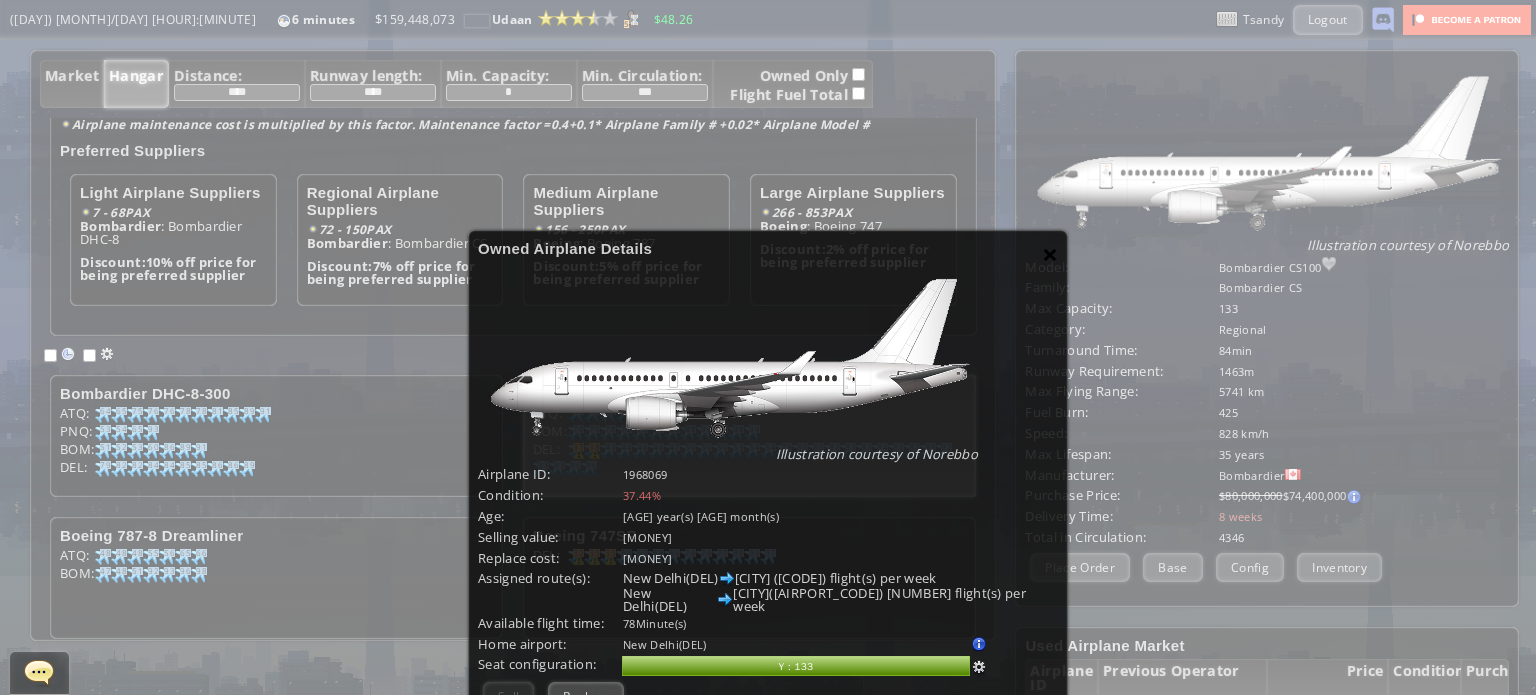 click on "×" at bounding box center [1050, 254] 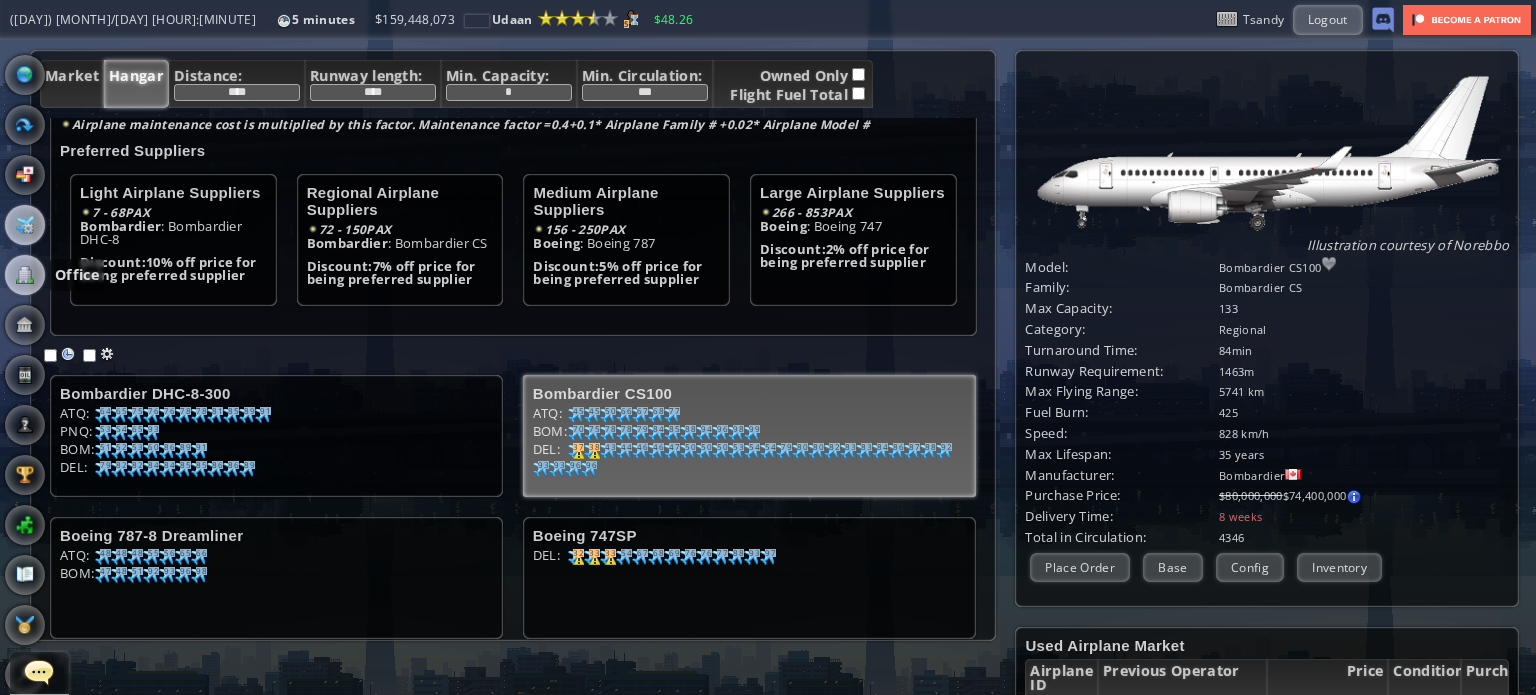 click at bounding box center (25, 275) 